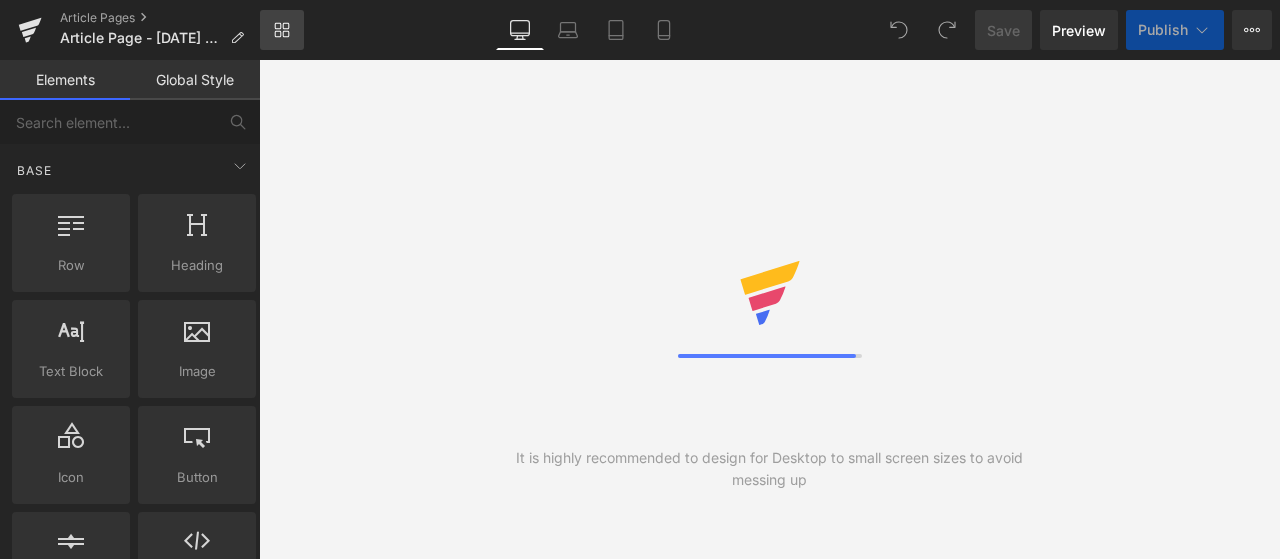 scroll, scrollTop: 0, scrollLeft: 0, axis: both 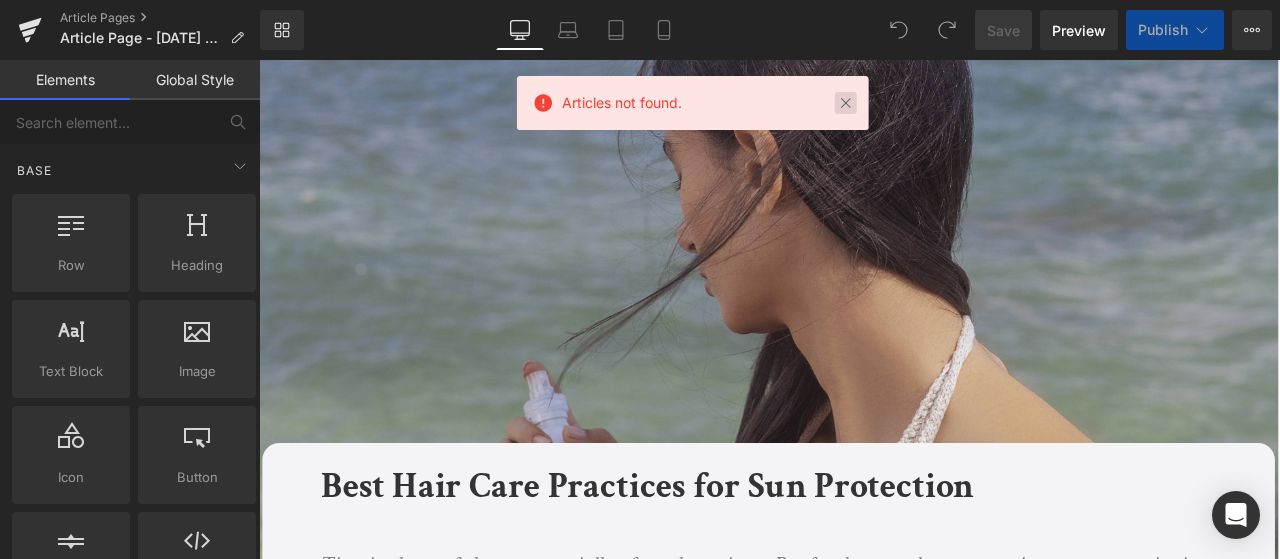 click at bounding box center [846, 103] 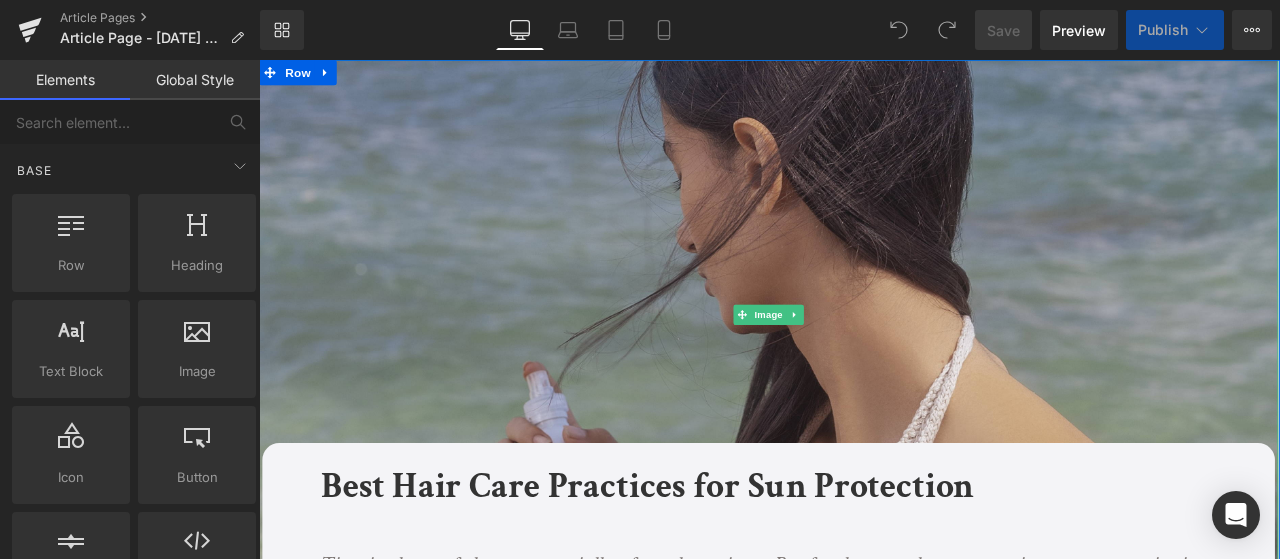 scroll, scrollTop: 400, scrollLeft: 0, axis: vertical 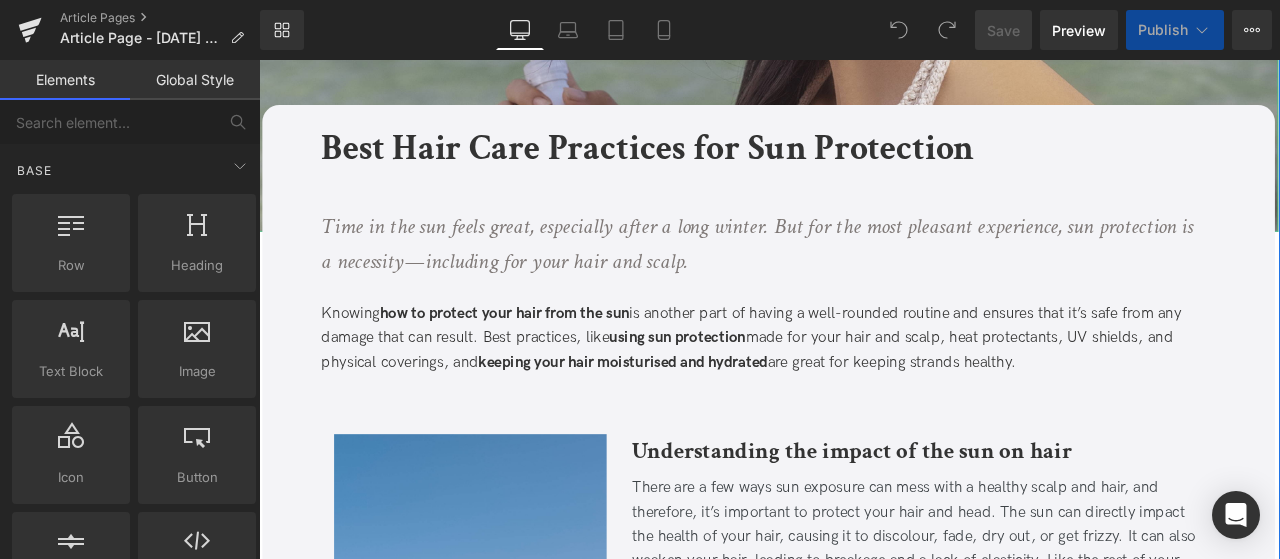 click on "Best Hair Care Practices for Sun Protection" at bounding box center (720, 165) 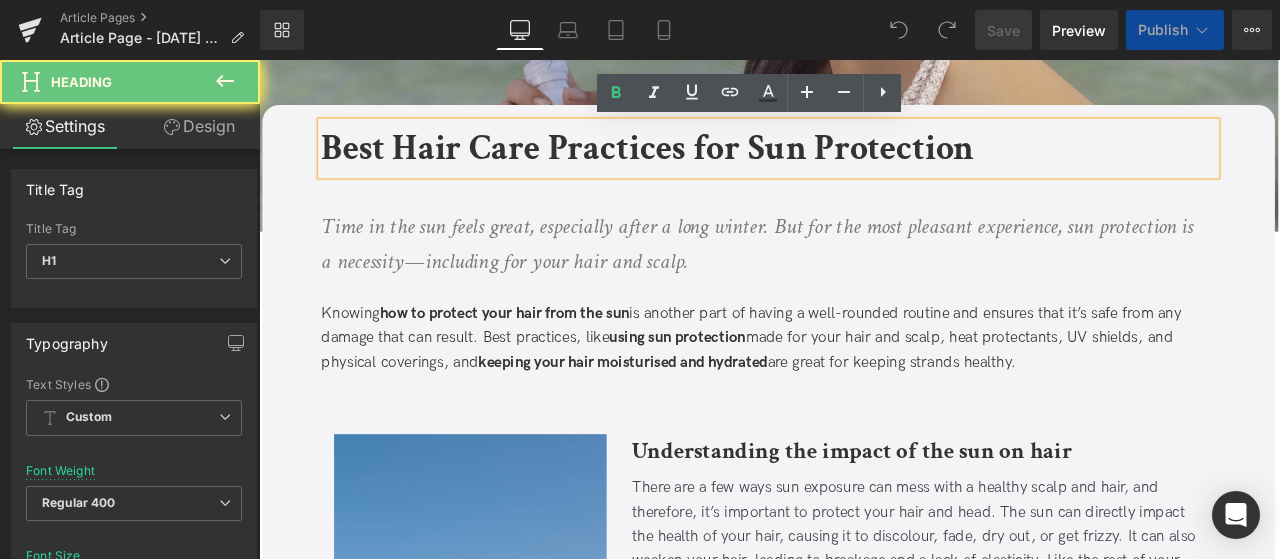 click on "Best Hair Care Practices for Sun Protection" at bounding box center (720, 165) 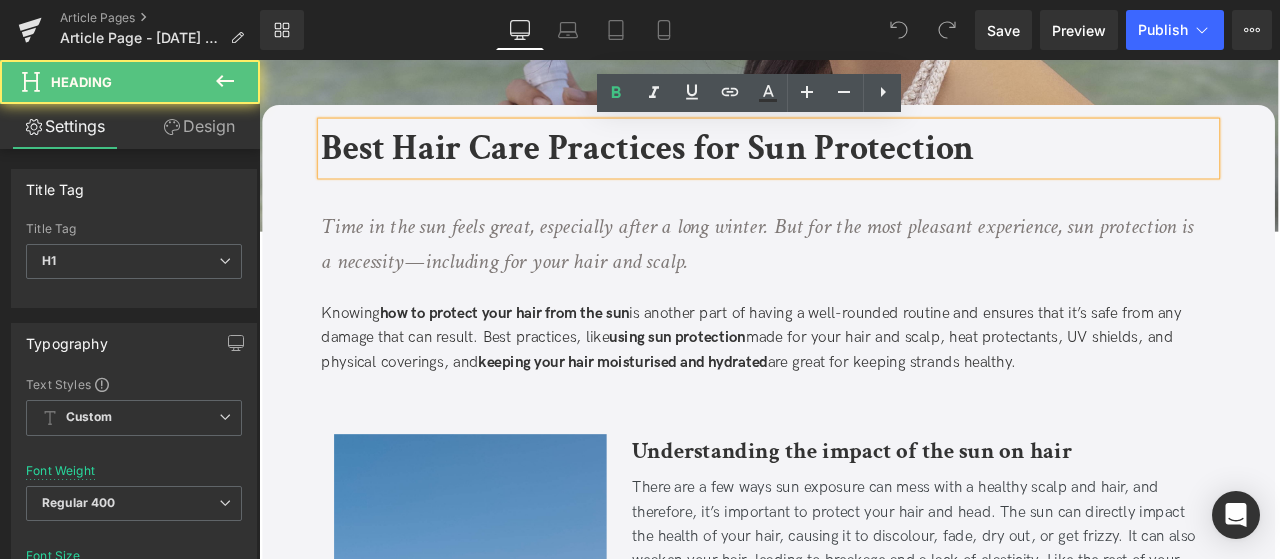 click on "Best Hair Care Practices for Sun Protection" at bounding box center [720, 165] 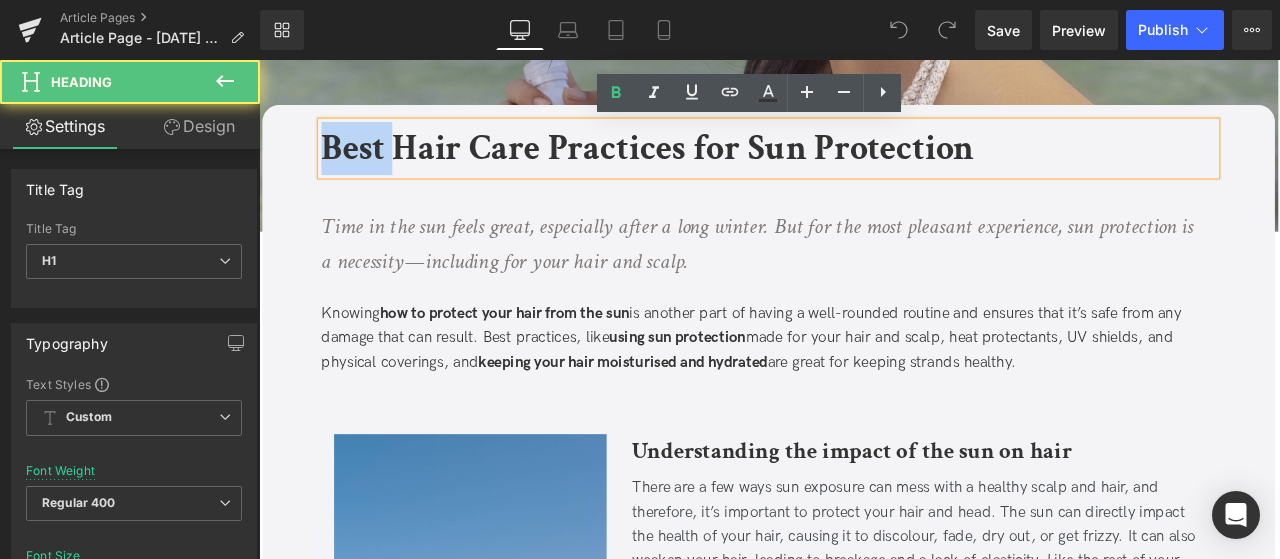 click on "Best Hair Care Practices for Sun Protection" at bounding box center [720, 165] 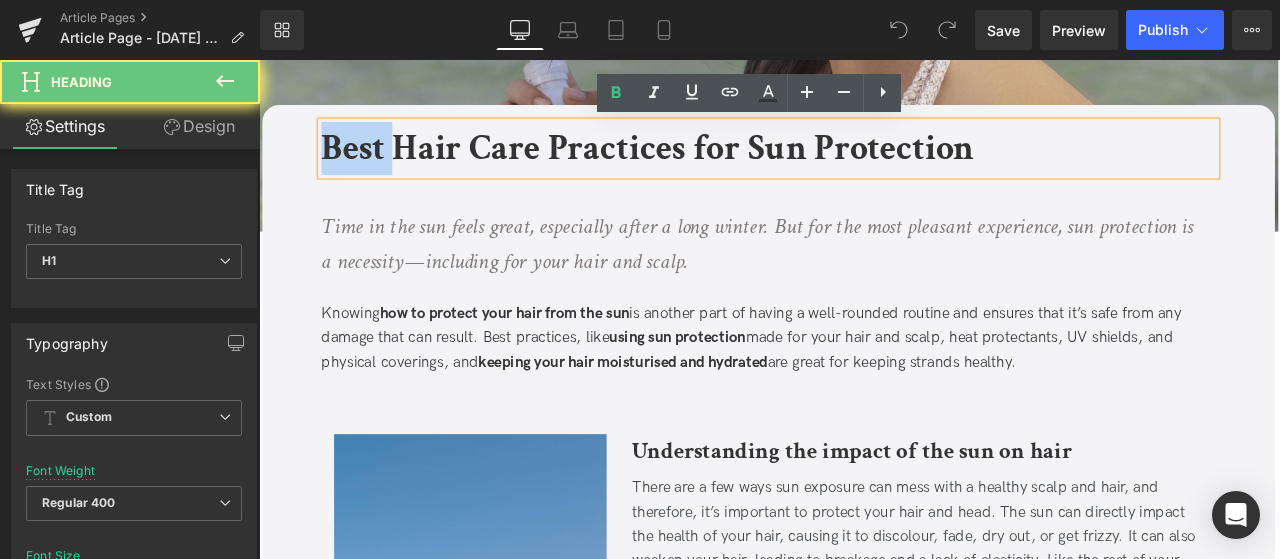 click on "Best Hair Care Practices for Sun Protection" at bounding box center (720, 165) 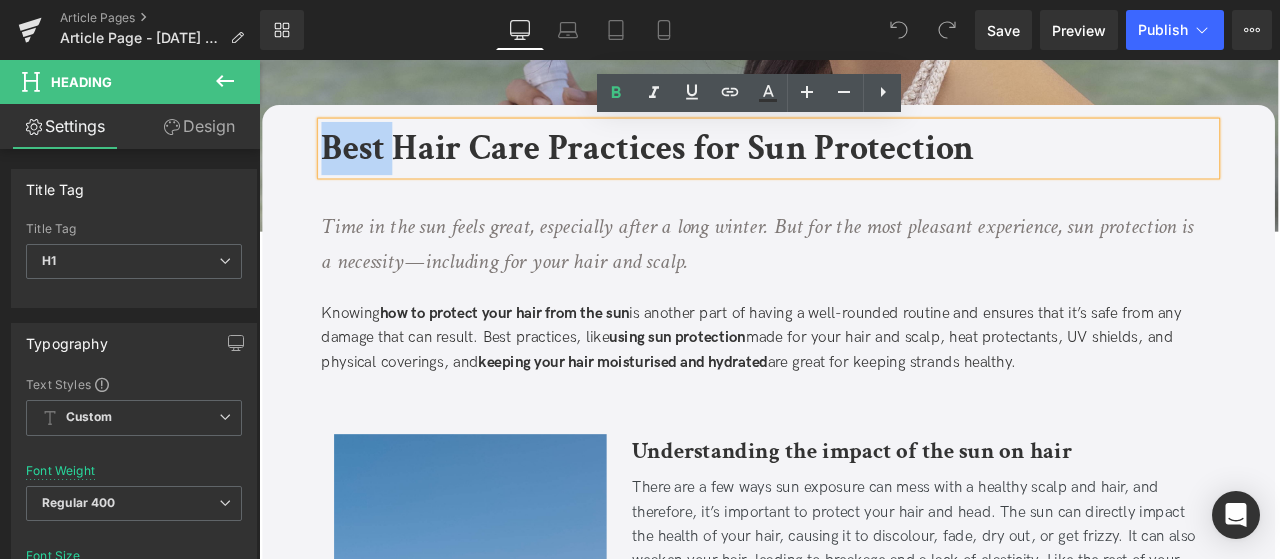 copy on "Best Hair Care Practices for Sun Protection" 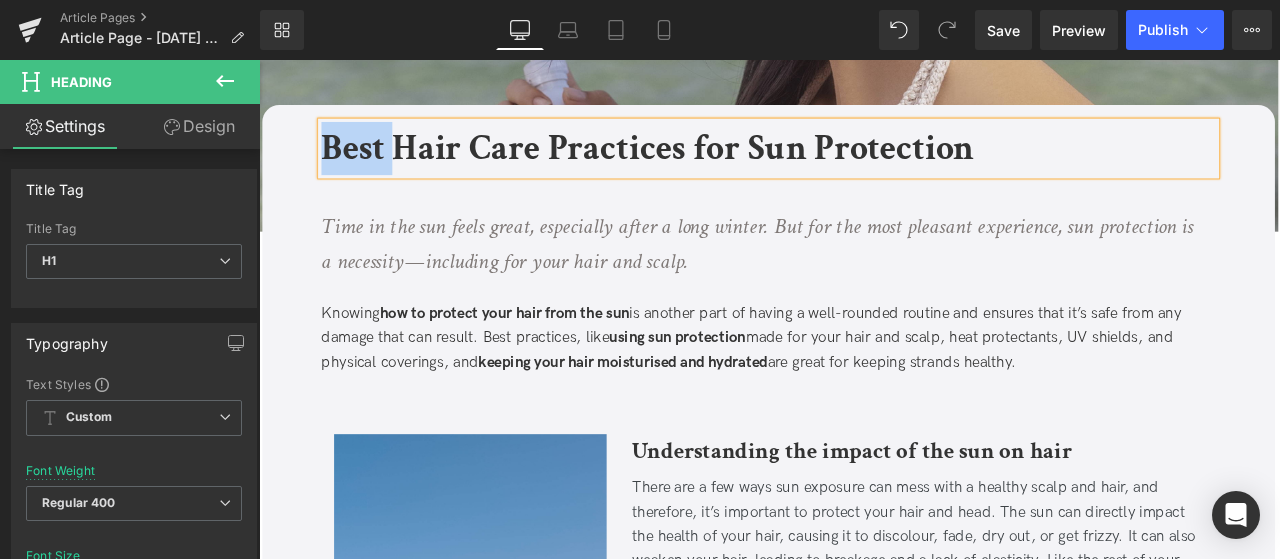 click on "Best Hair Care Practices for Sun Protection" at bounding box center (720, 165) 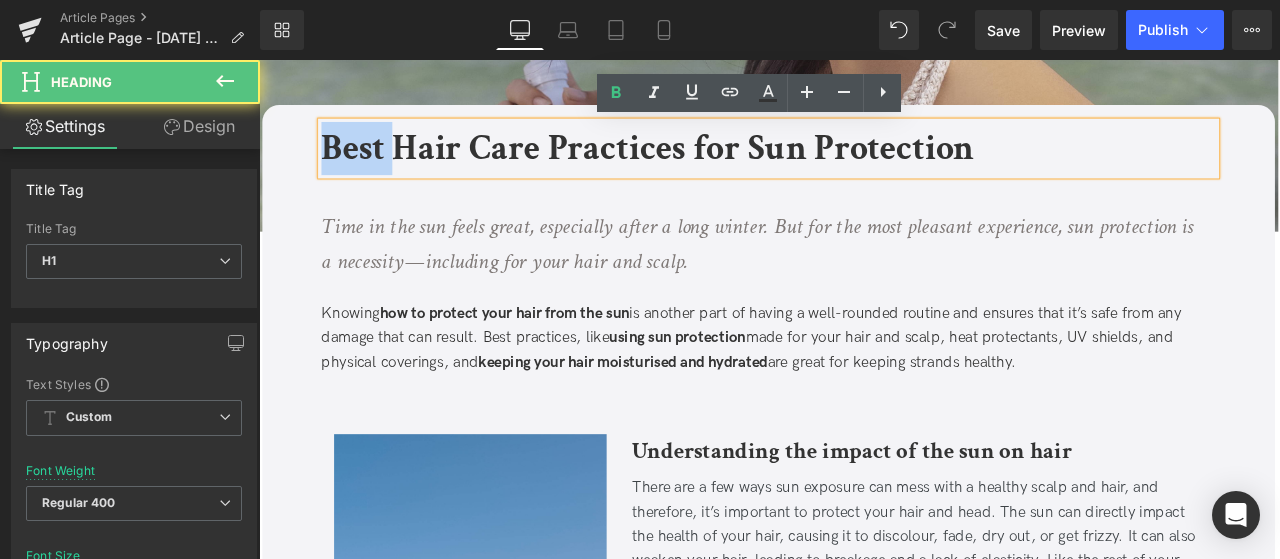 click on "Best Hair Care Practices for Sun Protection" at bounding box center [720, 165] 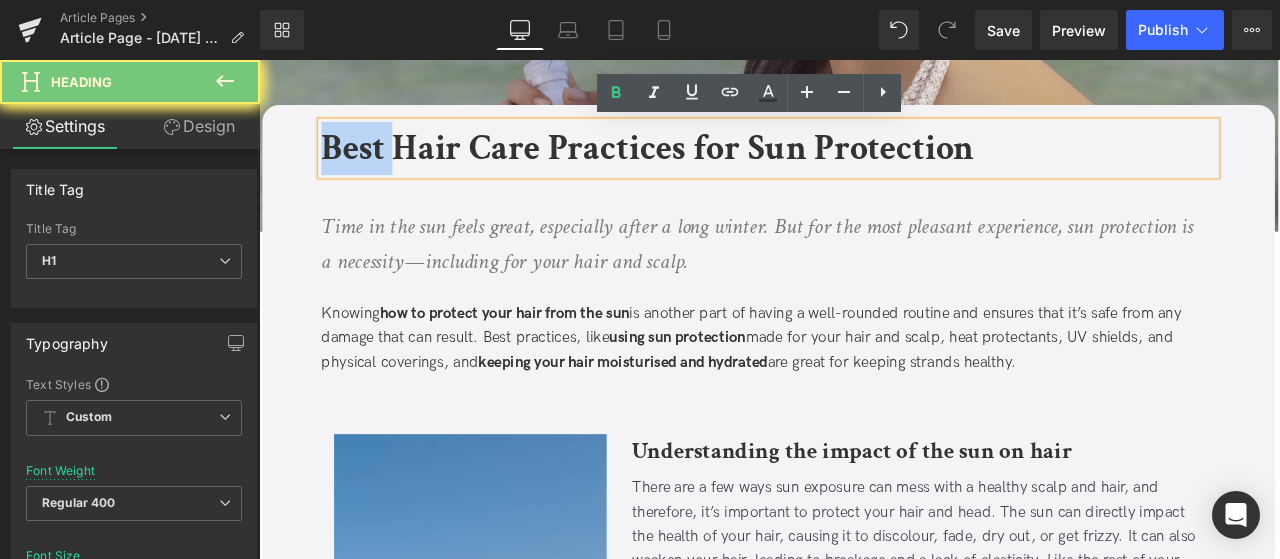 paste 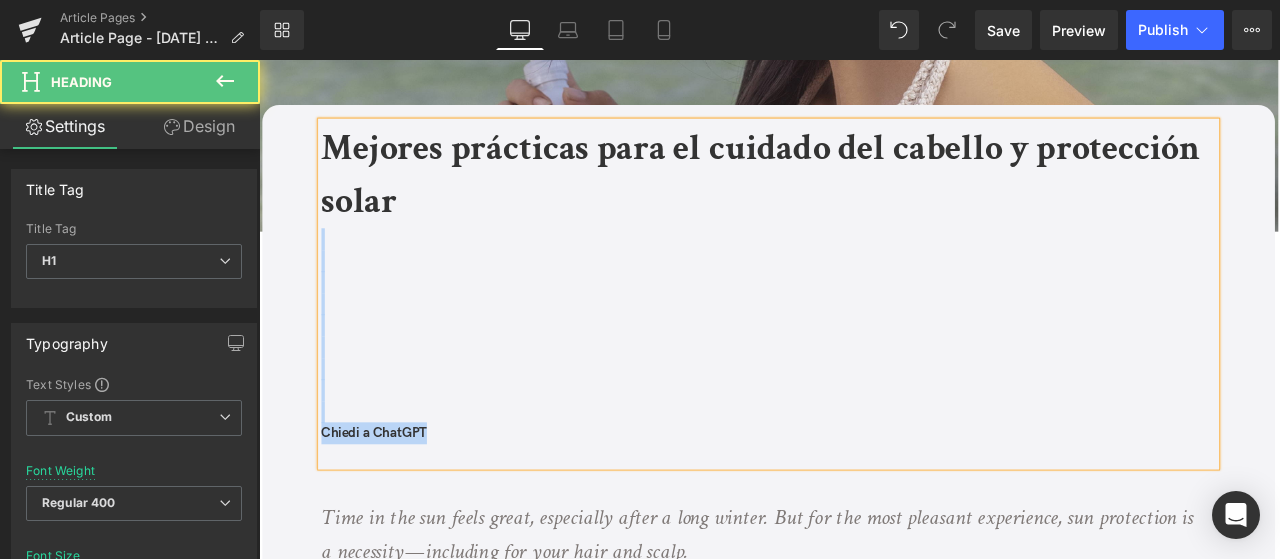 scroll, scrollTop: 536, scrollLeft: 0, axis: vertical 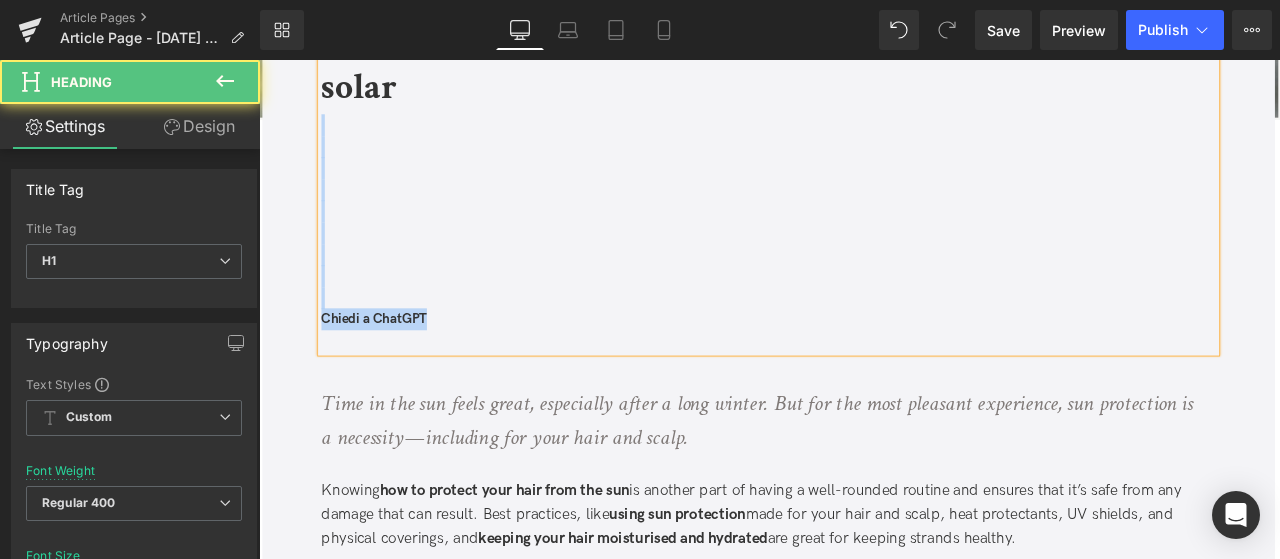 drag, startPoint x: 535, startPoint y: 227, endPoint x: 701, endPoint y: 673, distance: 475.89075 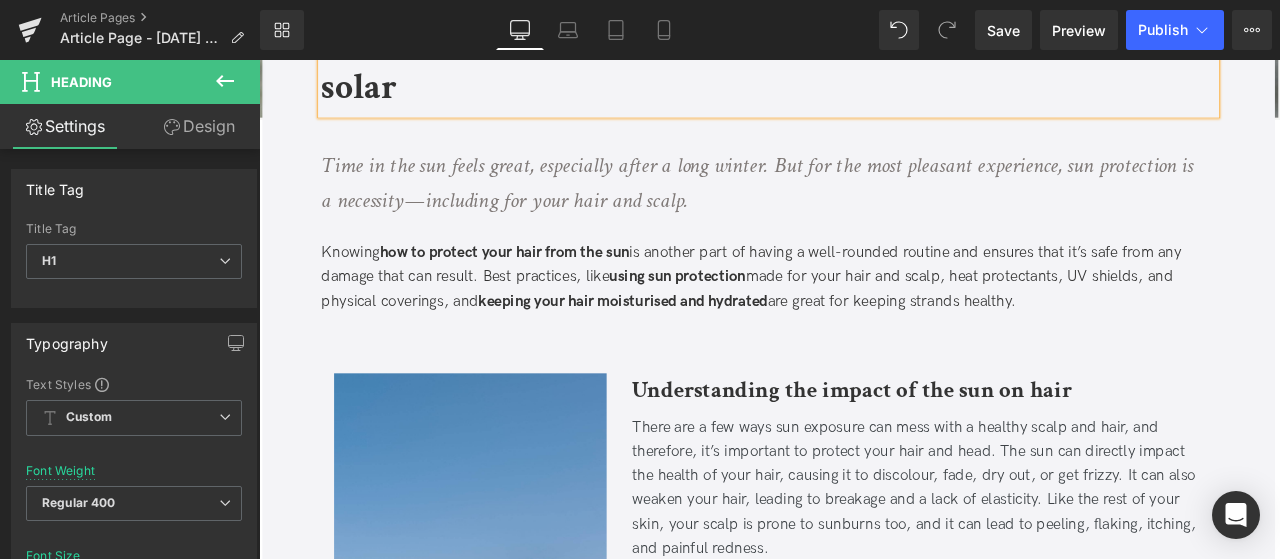 click on "Time in the sun feels great, especially after a long winter. But for the most pleasant experience, sun protection is a necessity—including for your hair and scalp." at bounding box center [849, 205] 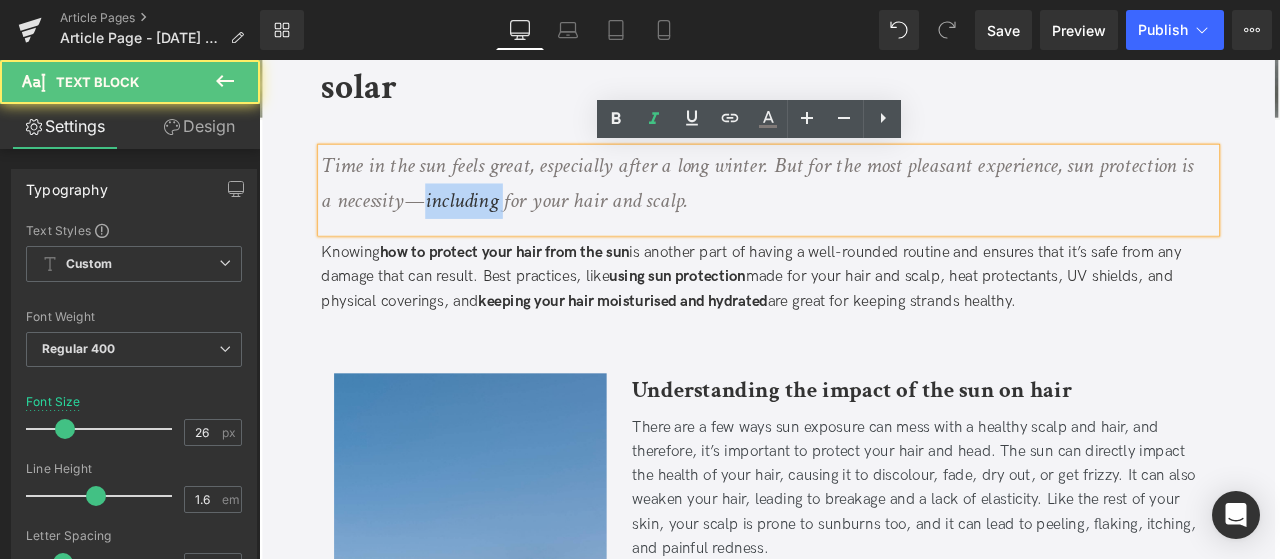 click on "Time in the sun feels great, especially after a long winter. But for the most pleasant experience, sun protection is a necessity—including for your hair and scalp." at bounding box center (849, 205) 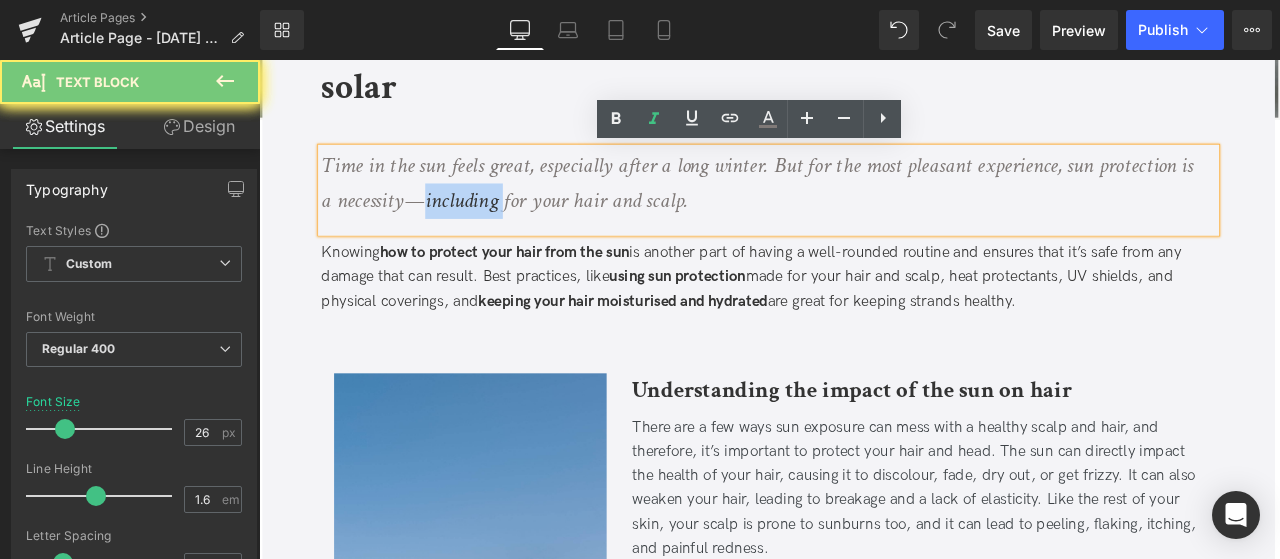 copy on "Time in the sun feels great, especially after a long winter. But for the most pleasant experience, sun protection is a necessity—including for your hair and scalp." 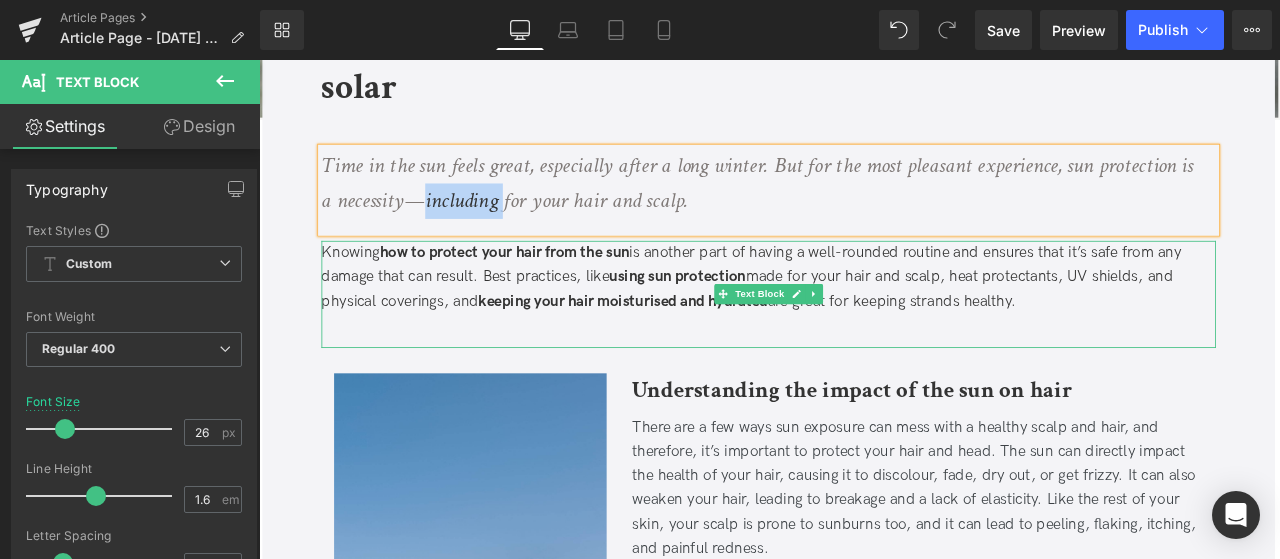 click on "Knowing  how to protect your hair from the sun  is another part of having a well-rounded routine and ensures that it’s safe from any damage that can result. Best practices, like  using sun protection  made for your hair and scalp, heat protectants, UV shields, and physical coverings, and  keeping your hair moisturised and hydrated  are great for keeping strands healthy." at bounding box center [863, 337] 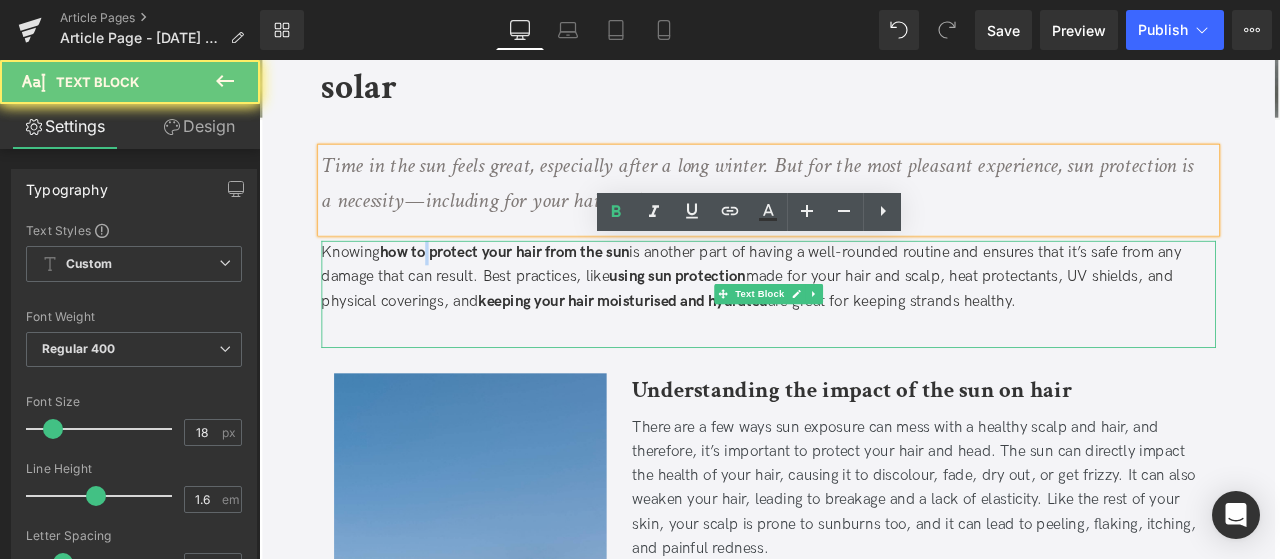 click on "Knowing  how to protect your hair from the sun  is another part of having a well-rounded routine and ensures that it’s safe from any damage that can result. Best practices, like  using sun protection  made for your hair and scalp, heat protectants, UV shields, and physical coverings, and  keeping your hair moisturised and hydrated  are great for keeping strands healthy." at bounding box center [863, 337] 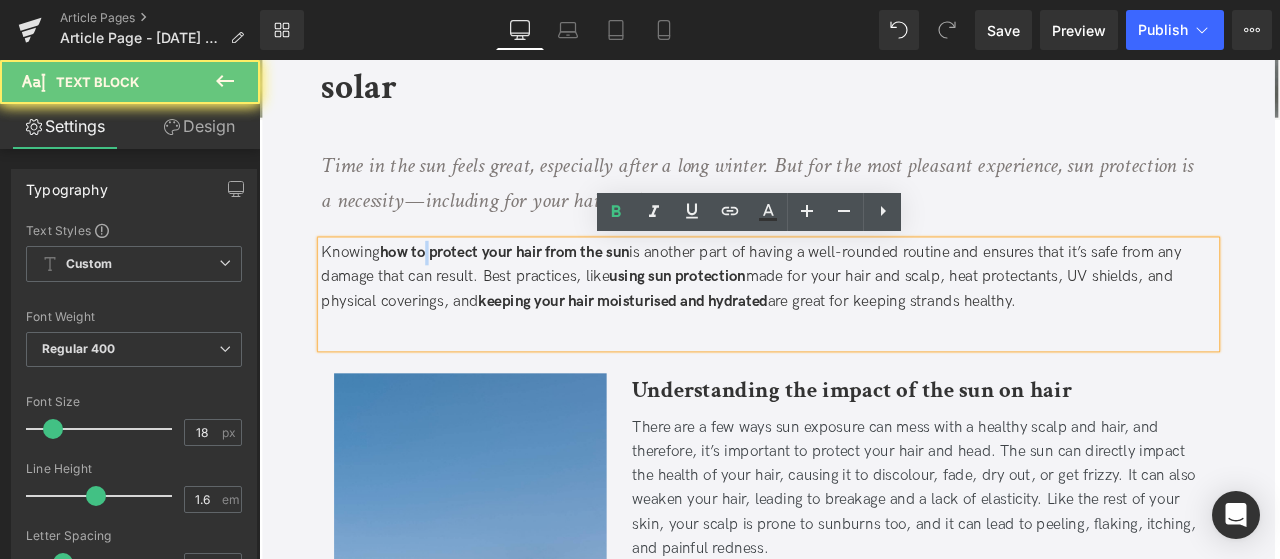 click on "Knowing  how to protect your hair from the sun  is another part of having a well-rounded routine and ensures that it’s safe from any damage that can result. Best practices, like  using sun protection  made for your hair and scalp, heat protectants, UV shields, and physical coverings, and  keeping your hair moisturised and hydrated  are great for keeping strands healthy." at bounding box center (863, 337) 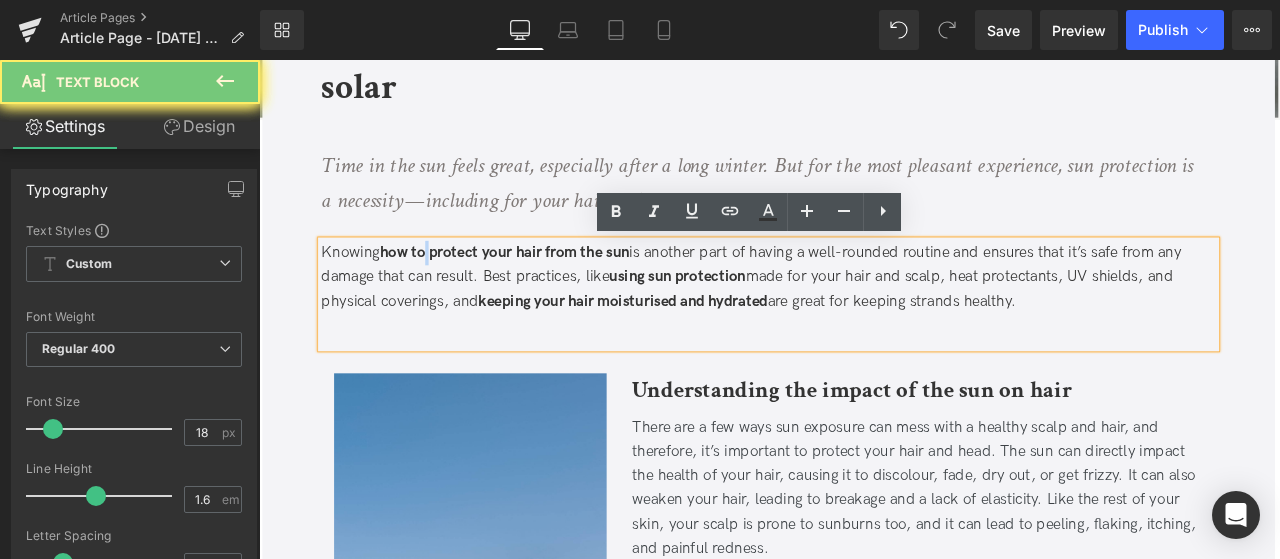 copy on "Knowing  how to protect your hair from the sun  is another part of having a well-rounded routine and ensures that it’s safe from any damage that can result. Best practices, like  using sun protection  made for your hair and scalp, heat protectants, UV shields, and physical coverings, and  keeping your hair moisturised and hydrated  are great for keeping strands healthy." 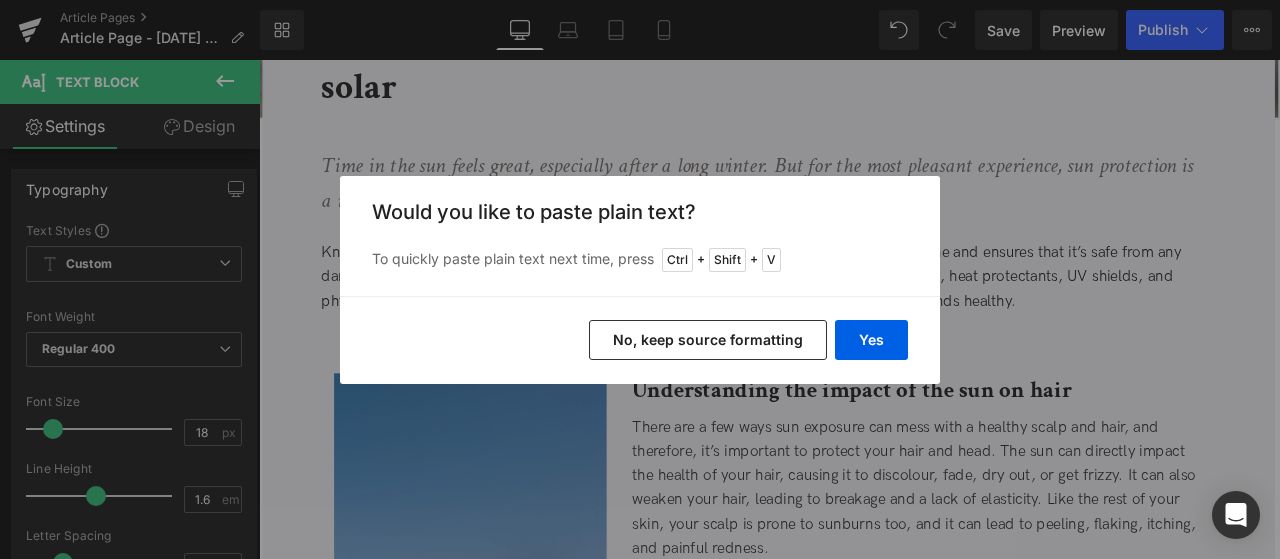 click on "No, keep source formatting" at bounding box center (708, 340) 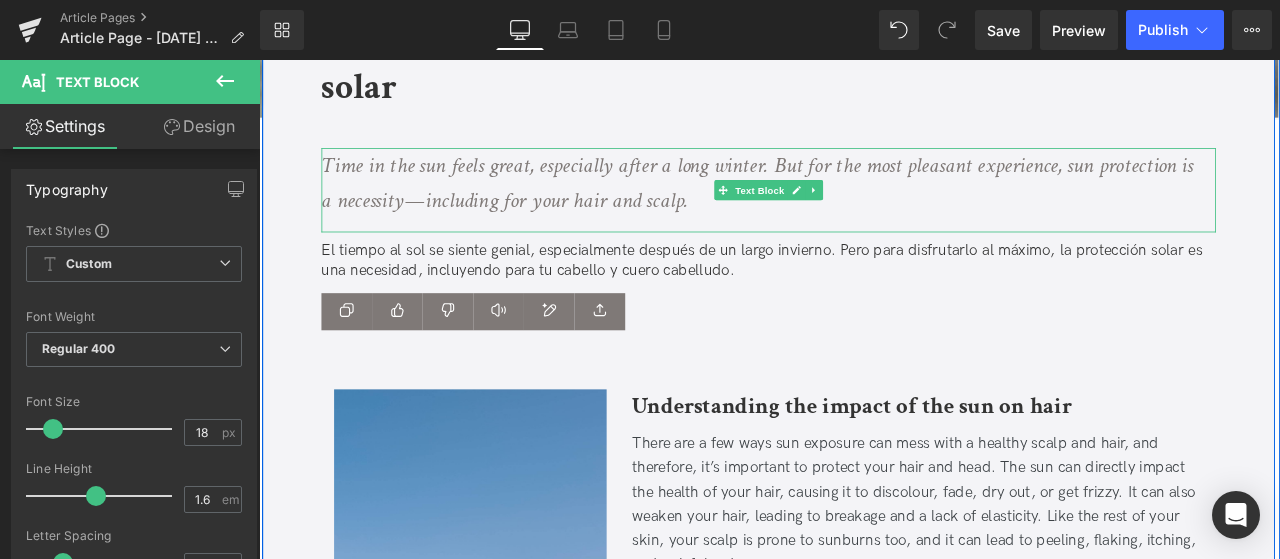 click on "Time in the sun feels great, especially after a long winter. But for the most pleasant experience, sun protection is a necessity—including for your hair and scalp." at bounding box center (849, 205) 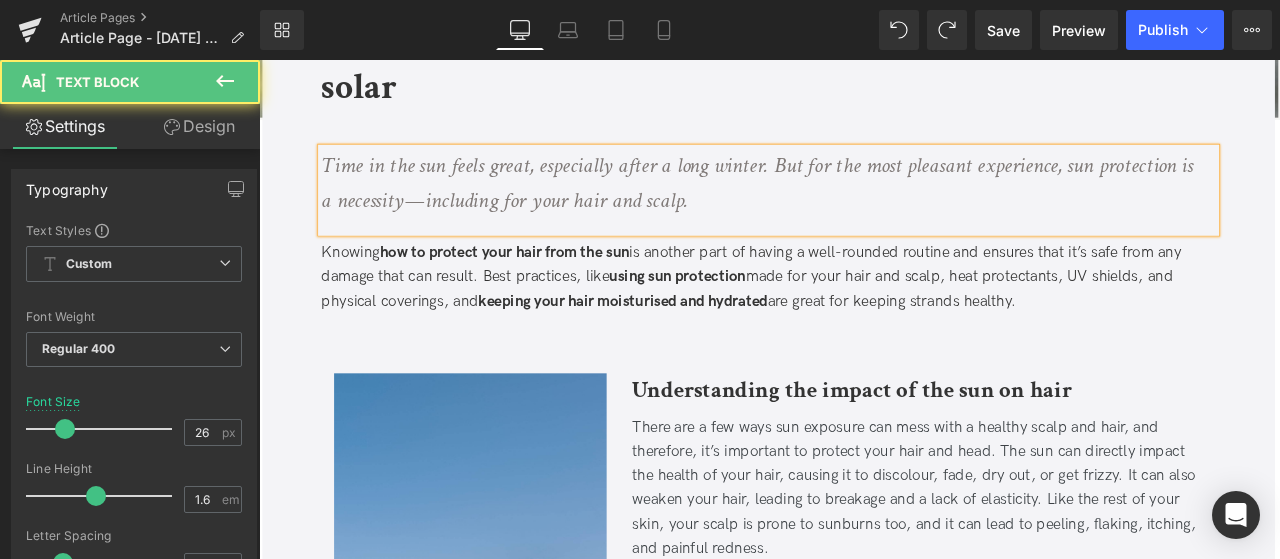 click on "Time in the sun feels great, especially after a long winter. But for the most pleasant experience, sun protection is a necessity—including for your hair and scalp." at bounding box center (856, 205) 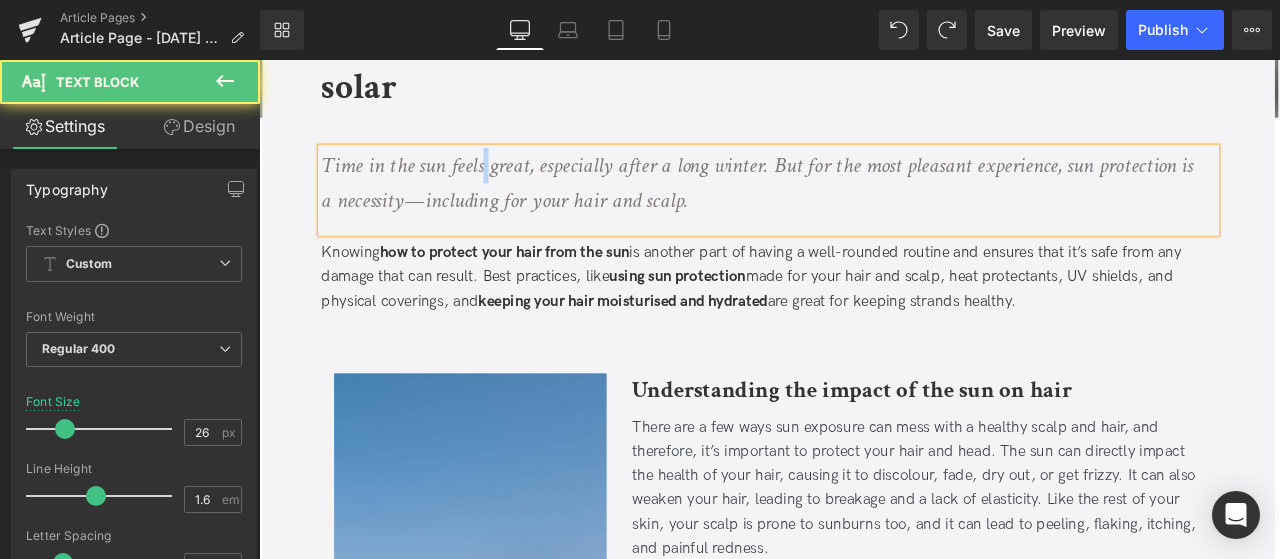 click on "Time in the sun feels great, especially after a long winter. But for the most pleasant experience, sun protection is a necessity—including for your hair and scalp." at bounding box center [856, 205] 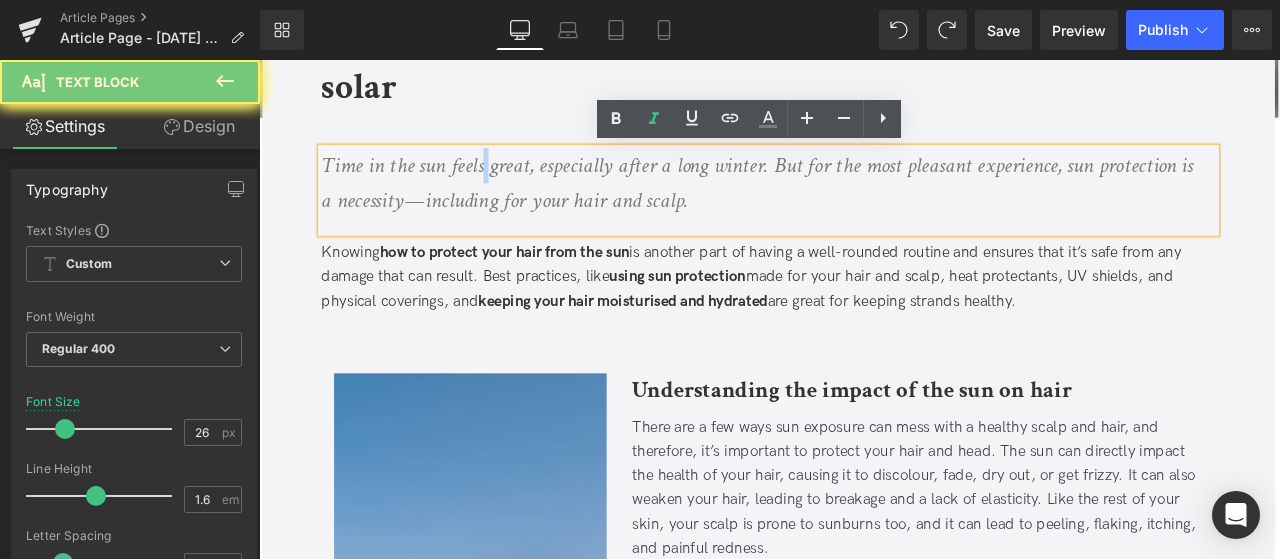 click on "Time in the sun feels great, especially after a long winter. But for the most pleasant experience, sun protection is a necessity—including for your hair and scalp." at bounding box center (856, 205) 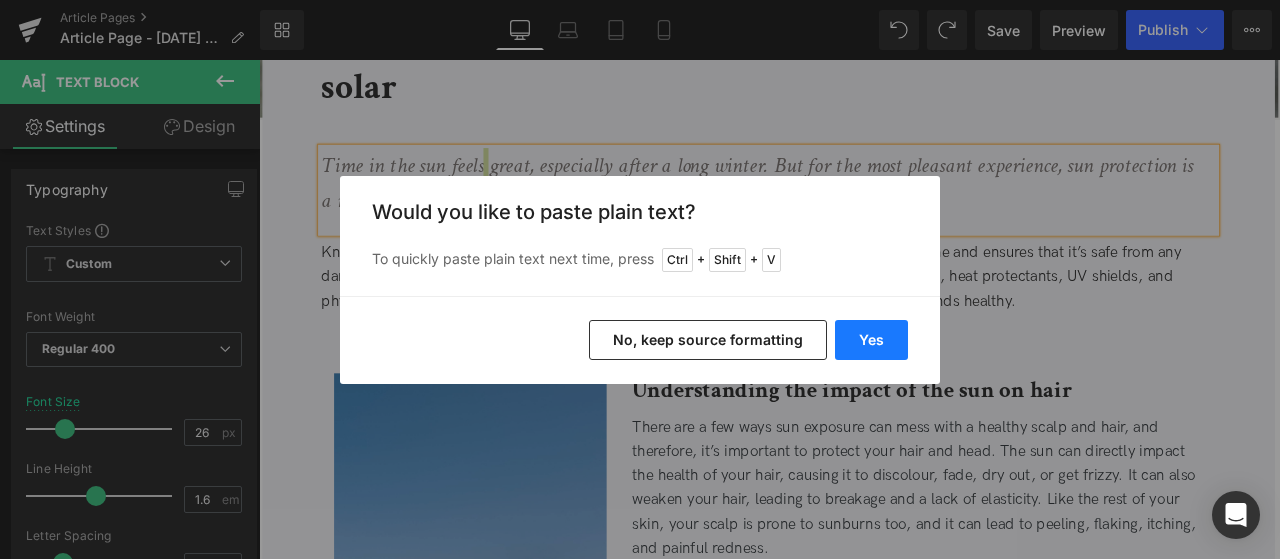 click on "Yes" at bounding box center [871, 340] 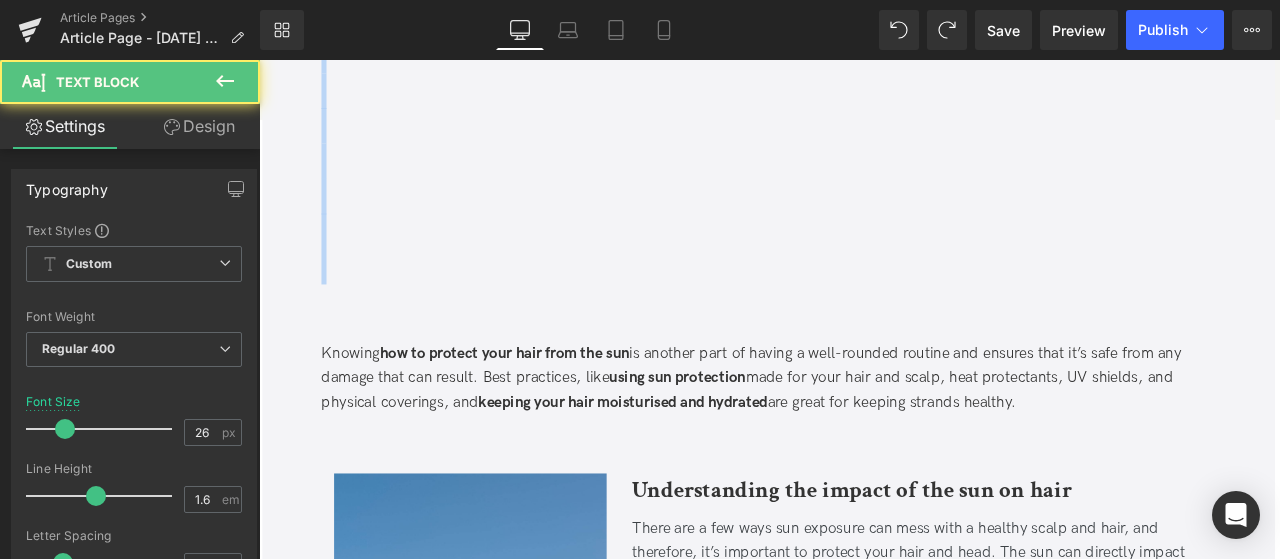 drag, startPoint x: 1230, startPoint y: 323, endPoint x: 1263, endPoint y: 685, distance: 363.50104 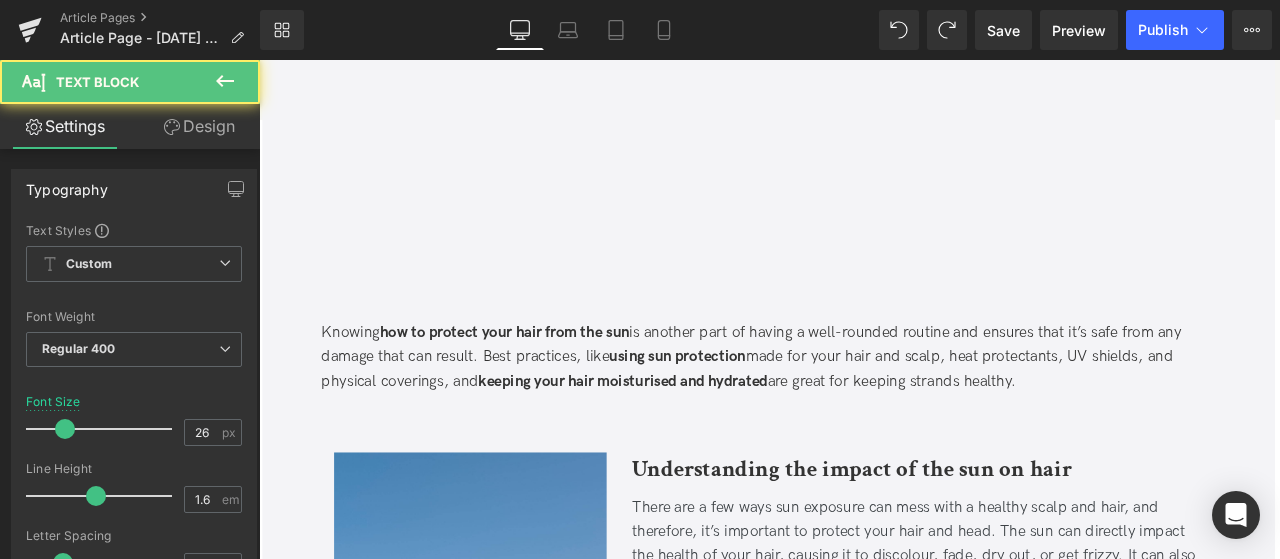 scroll, scrollTop: 684, scrollLeft: 0, axis: vertical 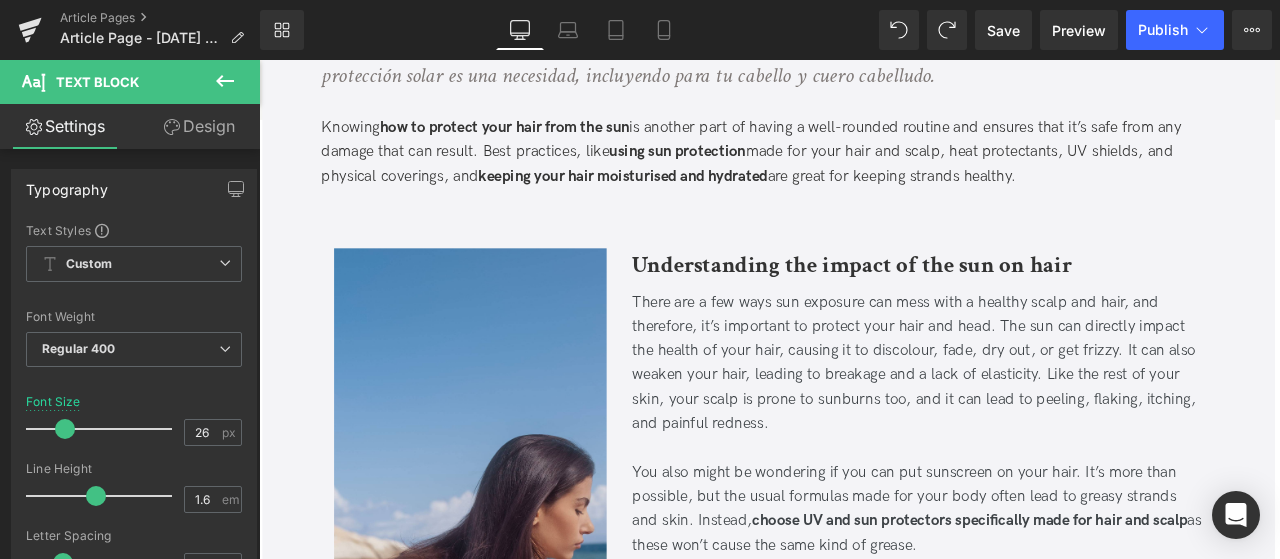 click on "using sun protection" at bounding box center [755, 168] 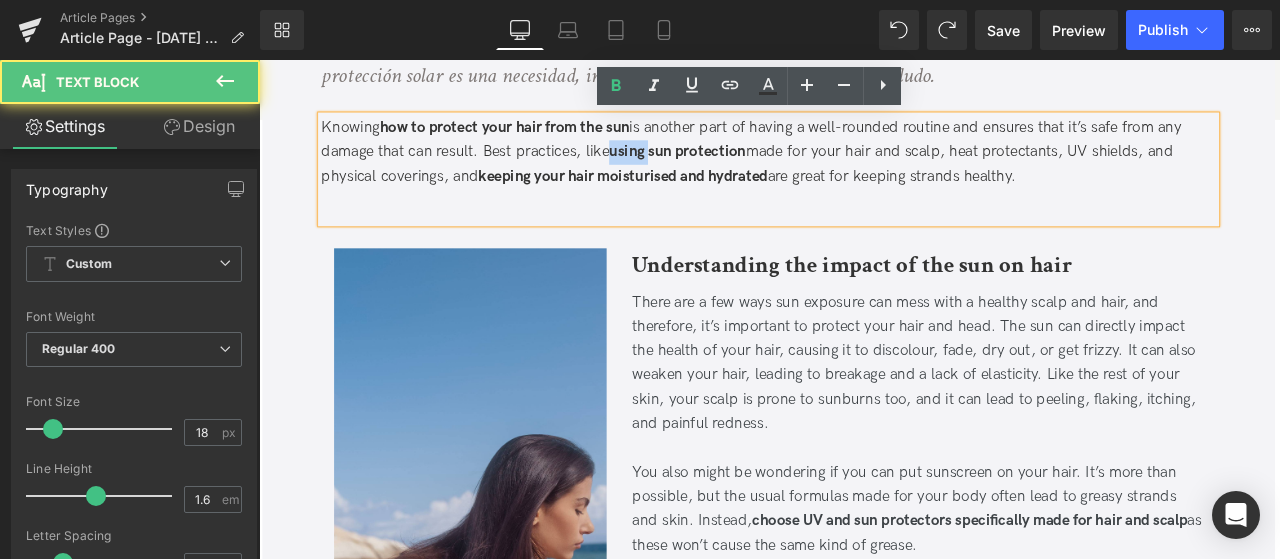 click on "using sun protection" at bounding box center [755, 168] 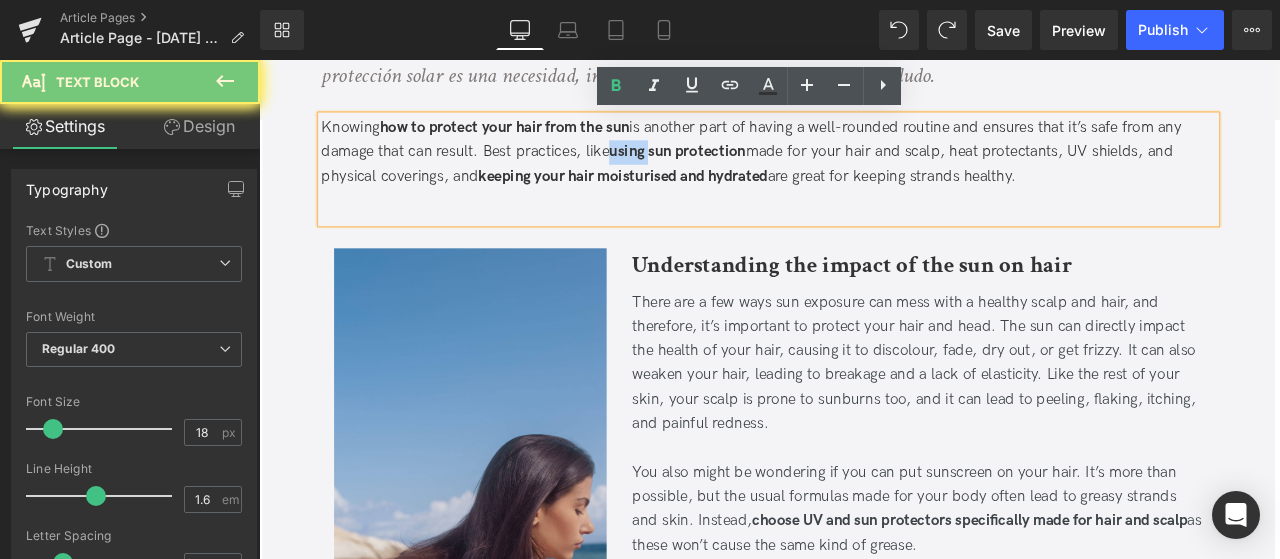 click on "using sun protection" at bounding box center (755, 168) 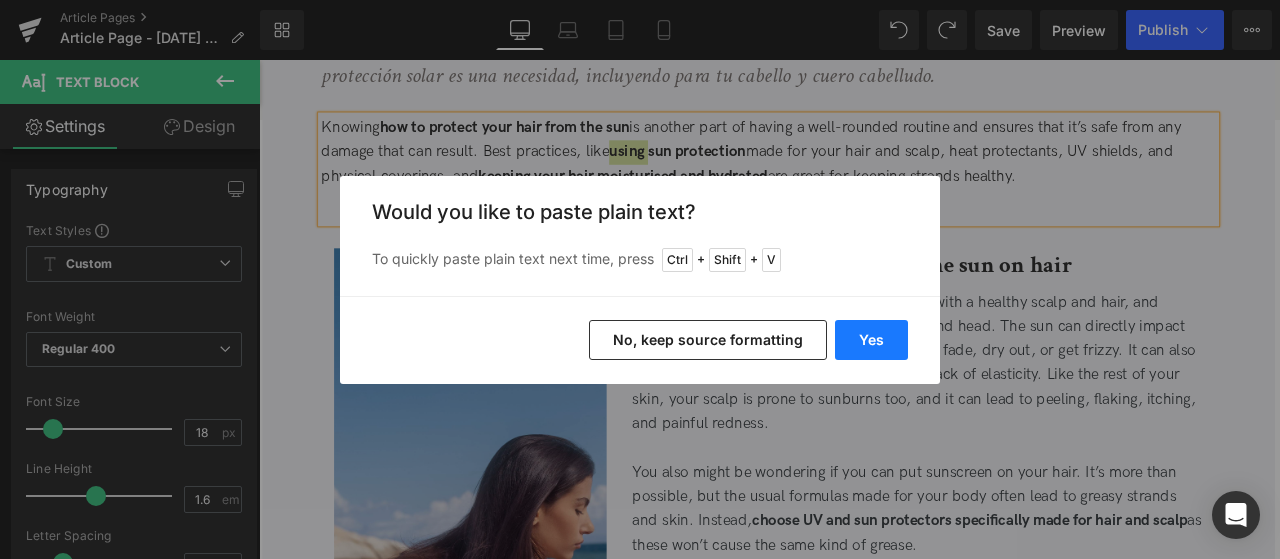 click on "Yes" at bounding box center [871, 340] 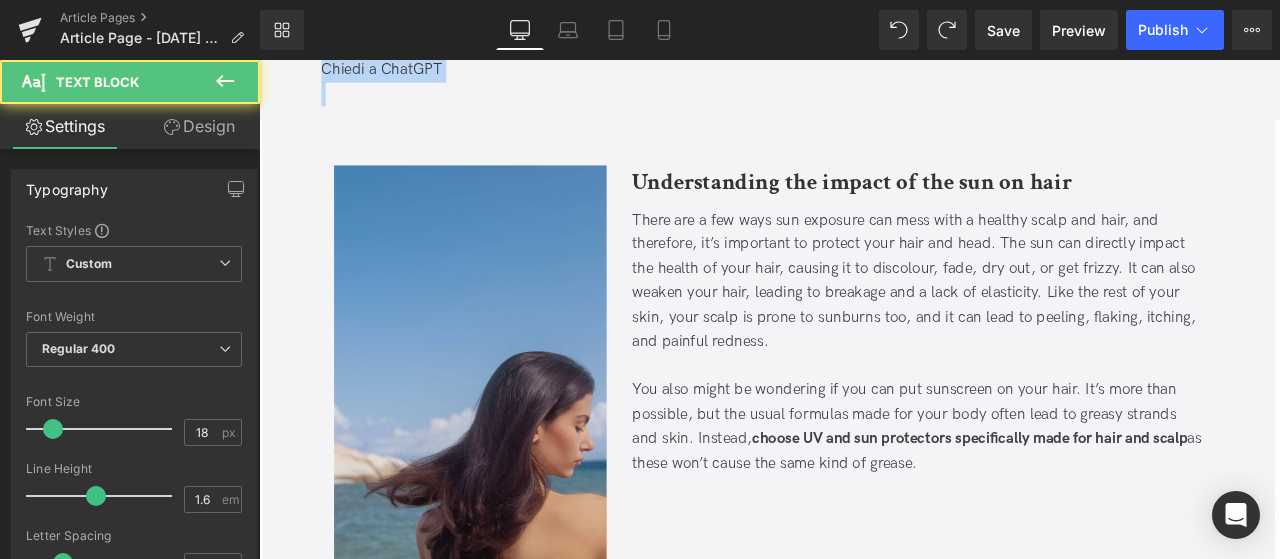 drag, startPoint x: 968, startPoint y: 211, endPoint x: 1126, endPoint y: 697, distance: 511.03815 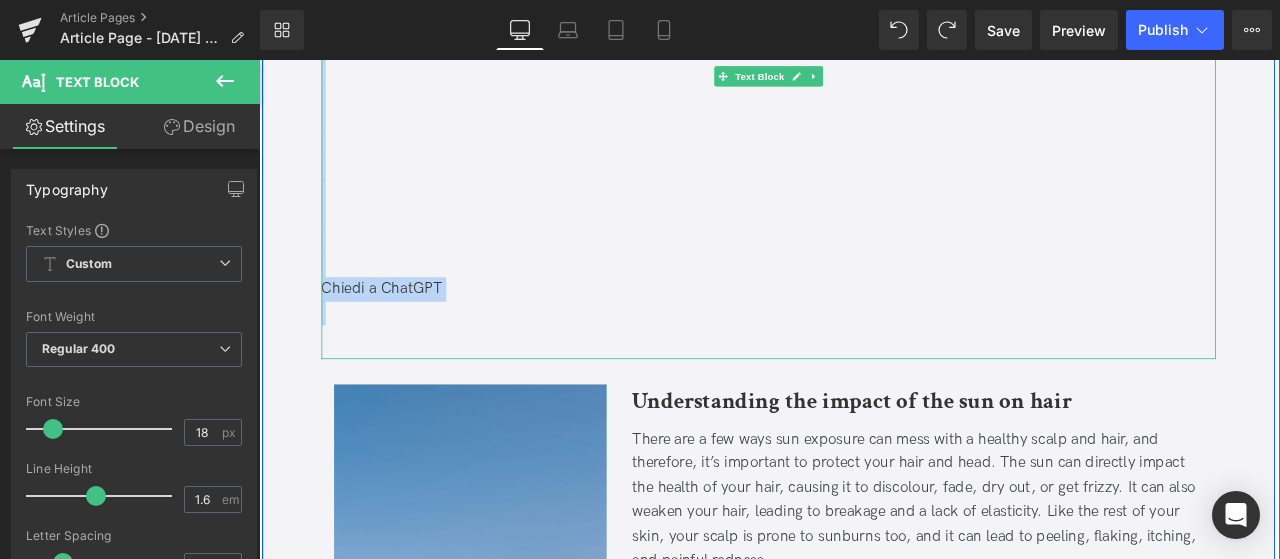 click on "Chiedi a ChatGPT" at bounding box center [863, 332] 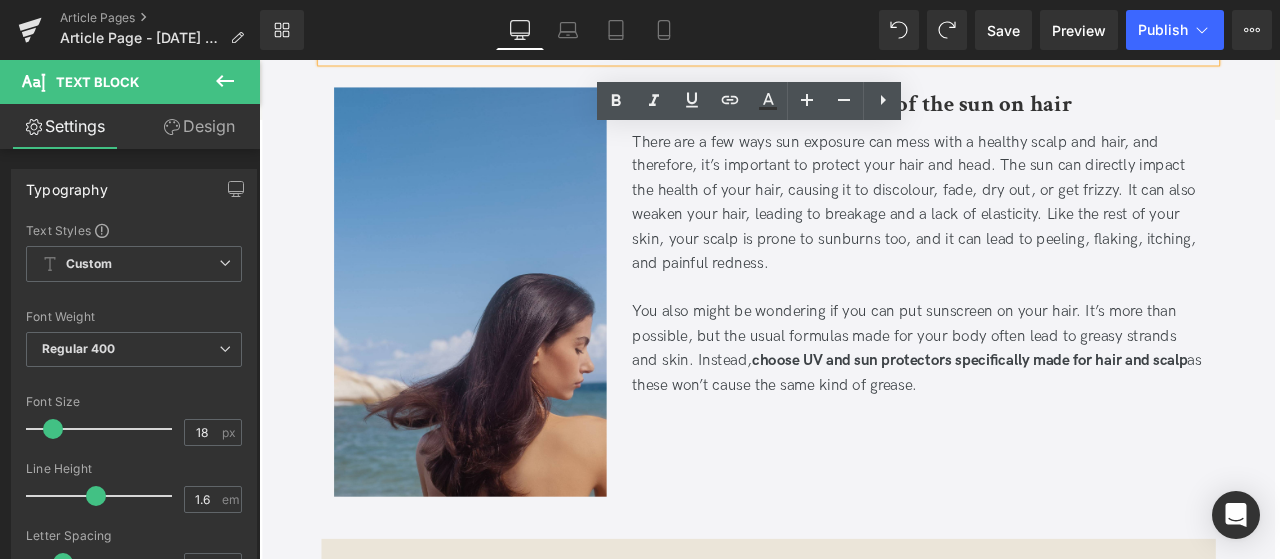 drag, startPoint x: 618, startPoint y: 253, endPoint x: 783, endPoint y: 693, distance: 469.9202 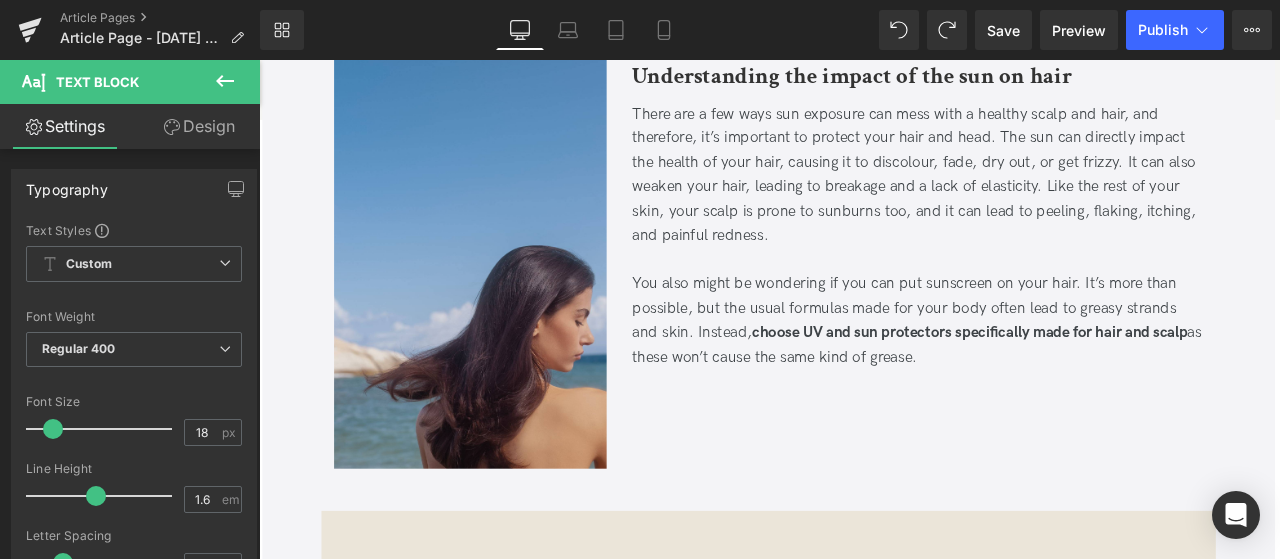scroll, scrollTop: 839, scrollLeft: 0, axis: vertical 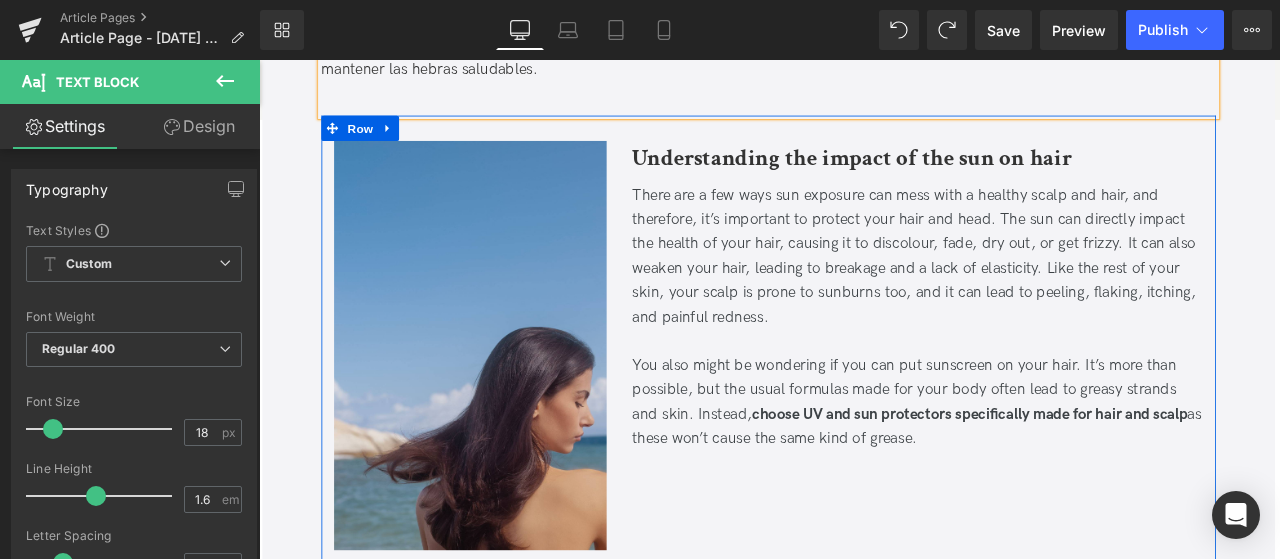 click on "Understanding the impact of the sun on hair" at bounding box center (961, 175) 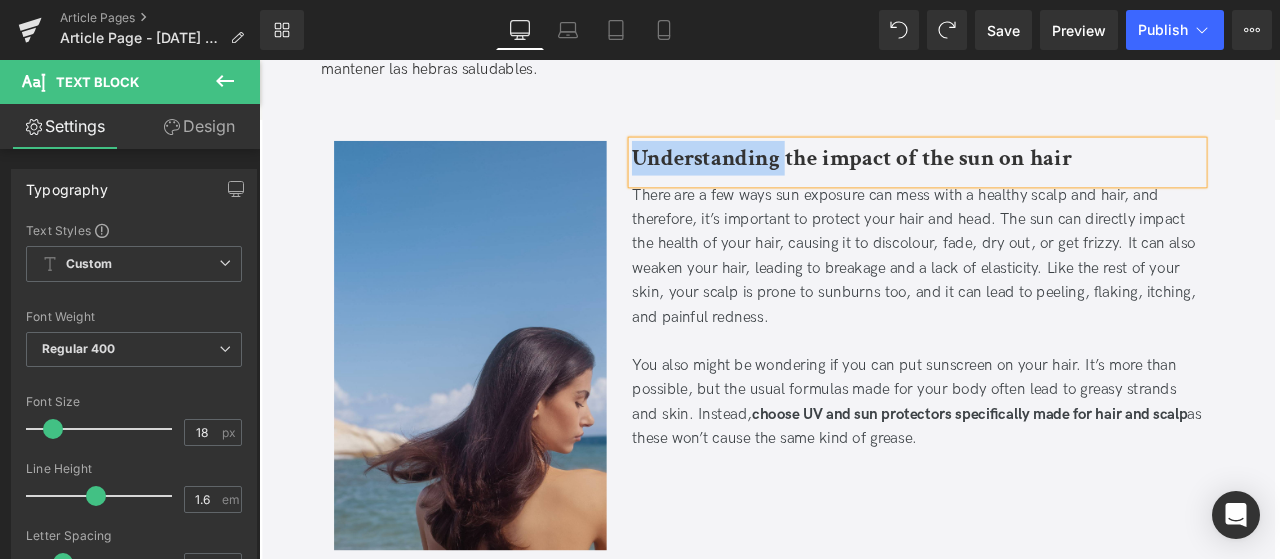 click on "Understanding the impact of the sun on hair" at bounding box center (961, 175) 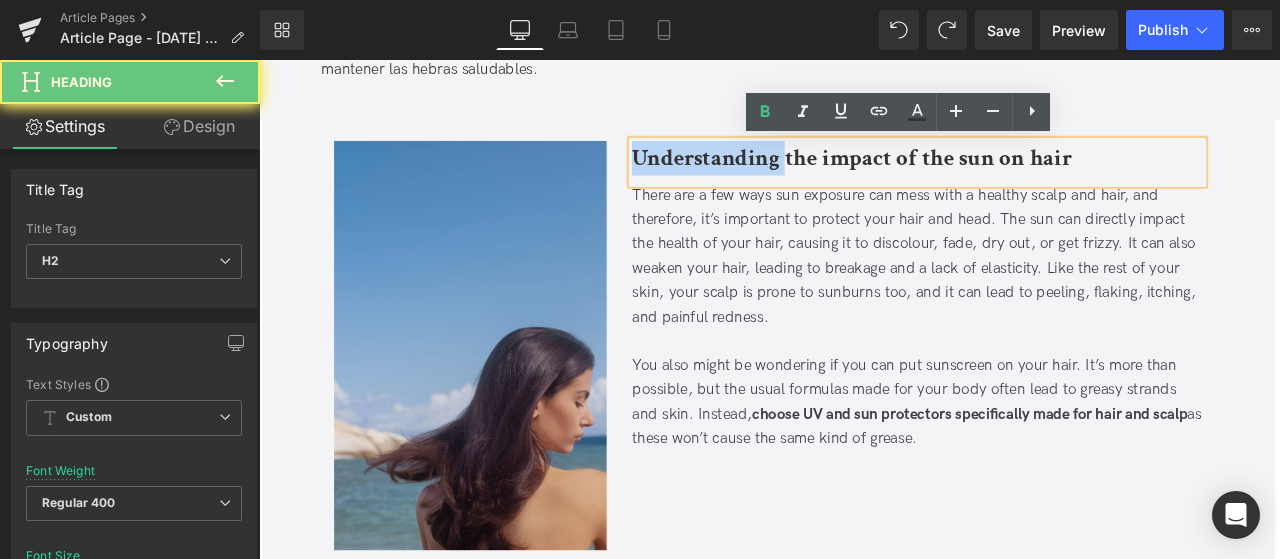 click on "Understanding the impact of the sun on hair" at bounding box center [961, 175] 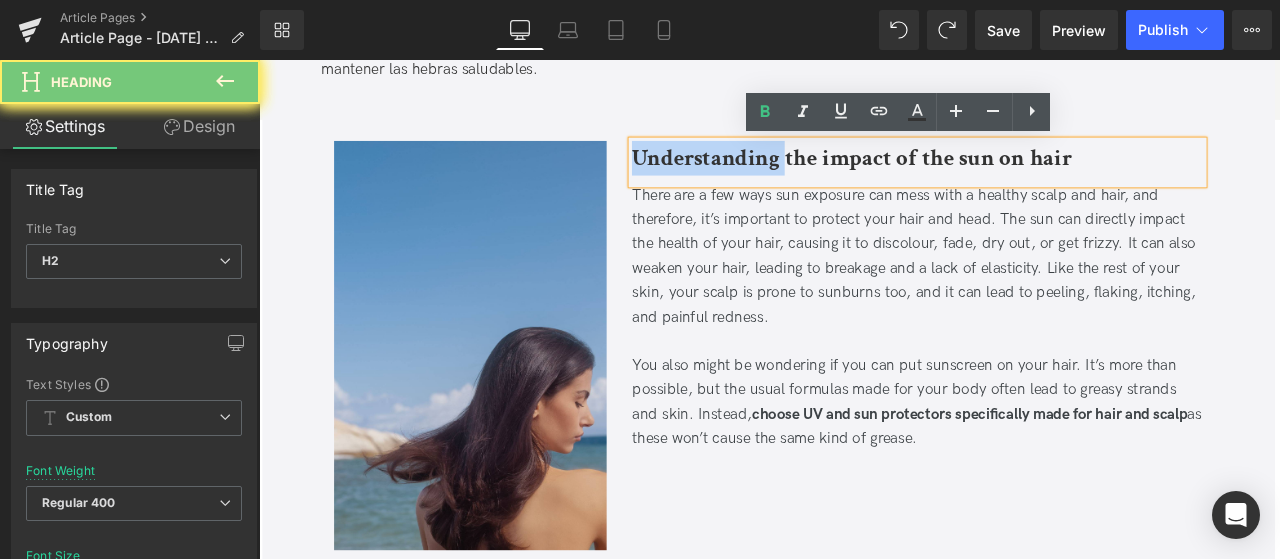copy on "Understanding the impact of the sun on hair" 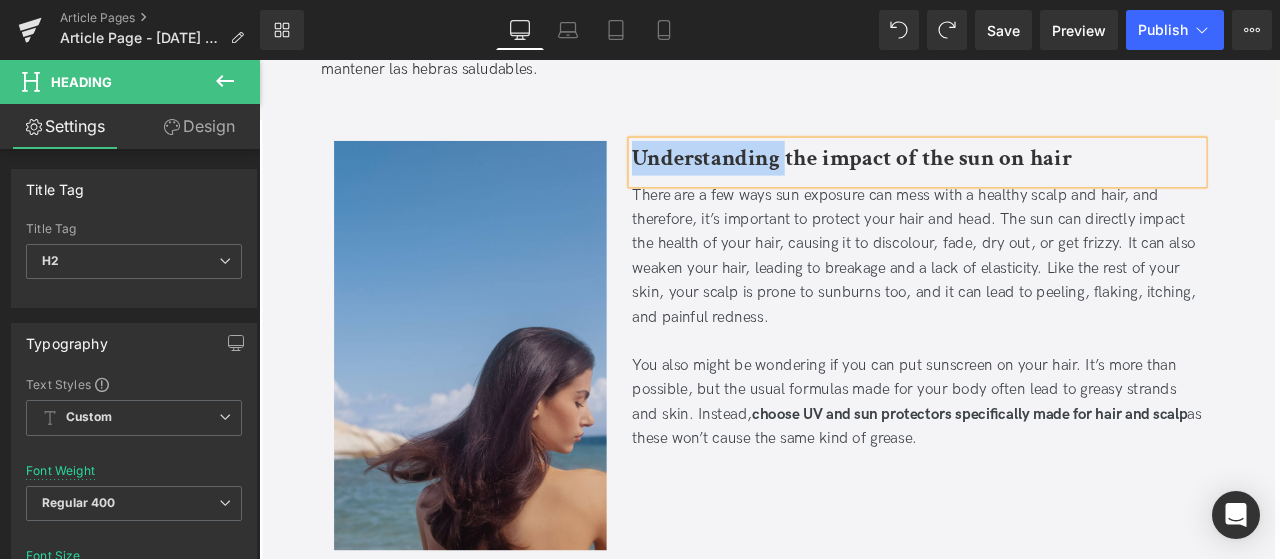 click on "There are a few ways sun exposure can mess with a healthy scalp and hair, and therefore, it’s important to protect your hair and head. The sun can directly impact the health of your hair, causing it to discolour, fade, dry out, or get frizzy. It can also weaken your hair, leading to breakage and a lack of elasticity. Like the rest of your skin, your scalp is prone to sunburns too, and it can lead to peeling, flaking, itching, and painful redness." at bounding box center [1039, 293] 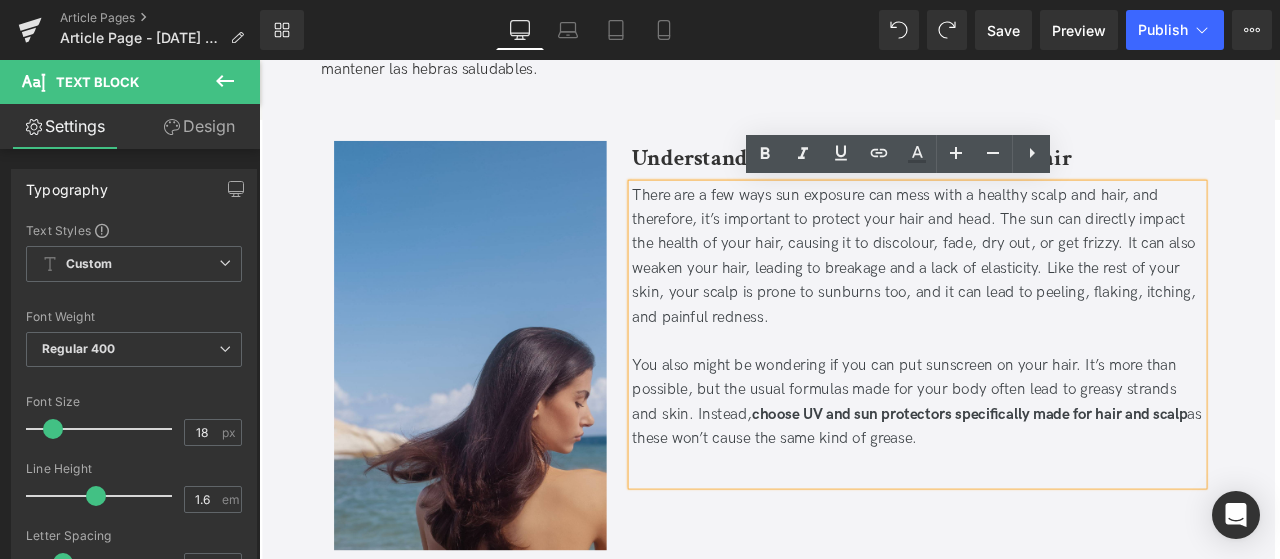 drag, startPoint x: 1088, startPoint y: 510, endPoint x: 673, endPoint y: 122, distance: 568.1276 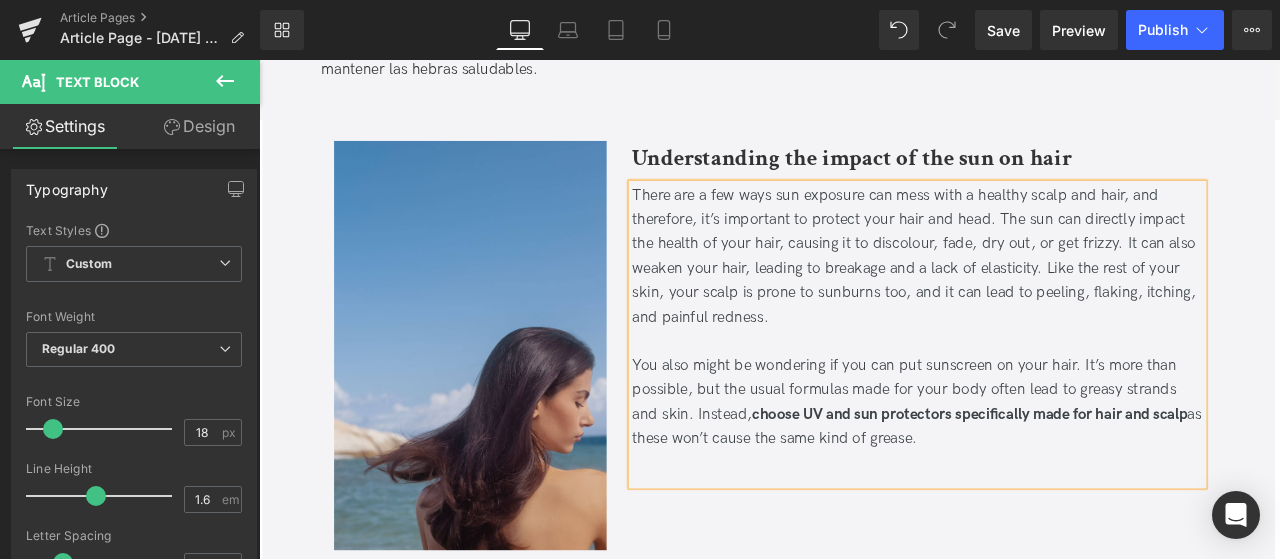 click on "Understanding the impact of the sun on hair" at bounding box center (961, 175) 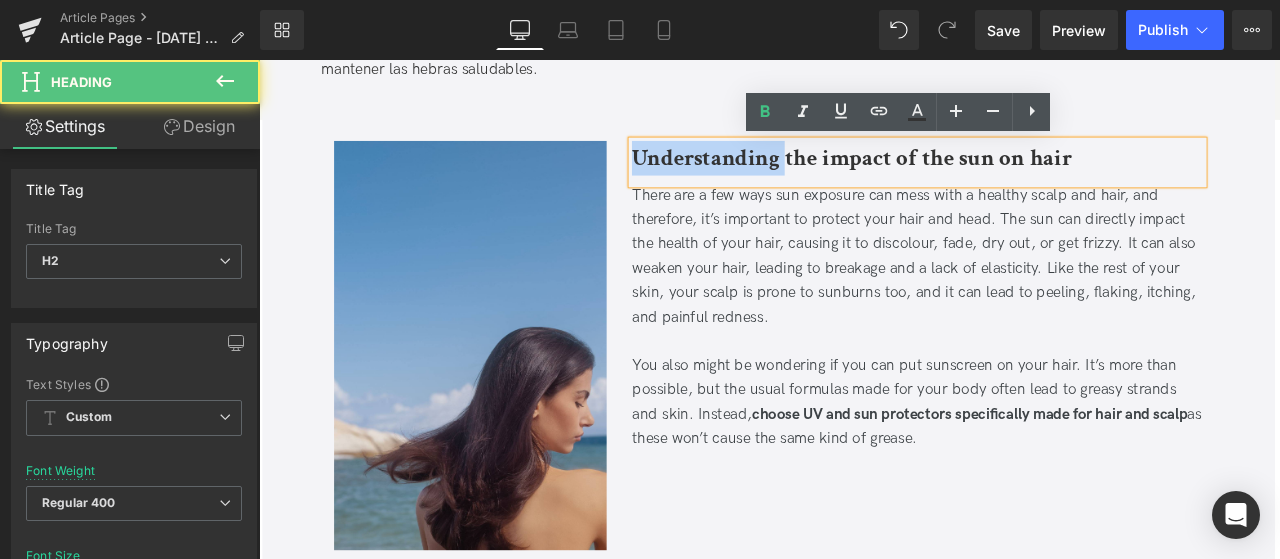 click on "Understanding the impact of the sun on hair" at bounding box center (961, 175) 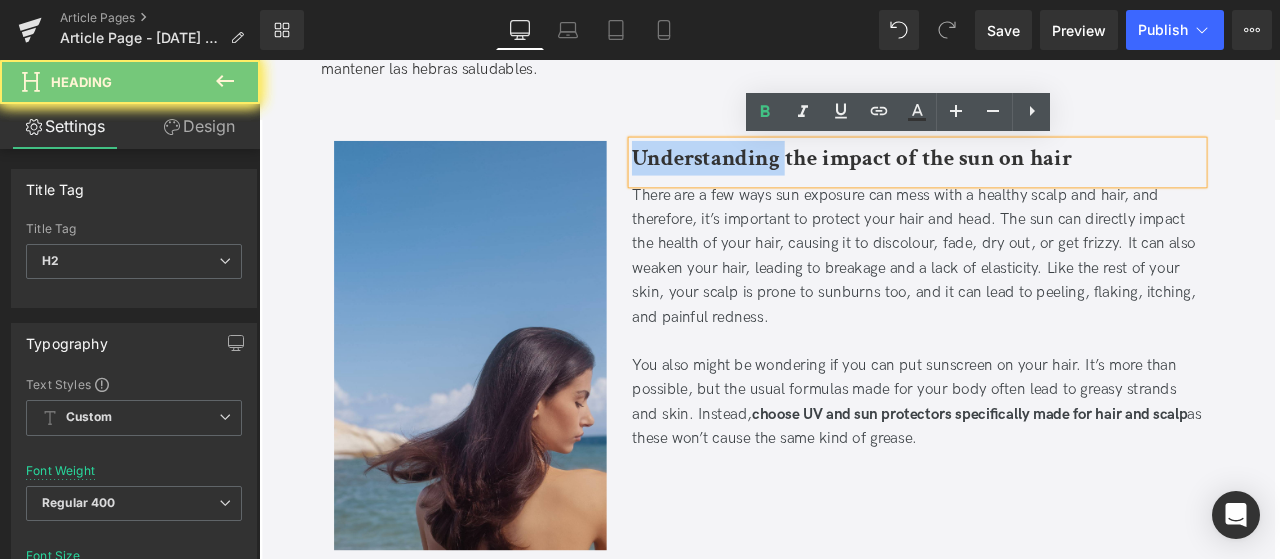 click on "Understanding the impact of the sun on hair" at bounding box center [961, 175] 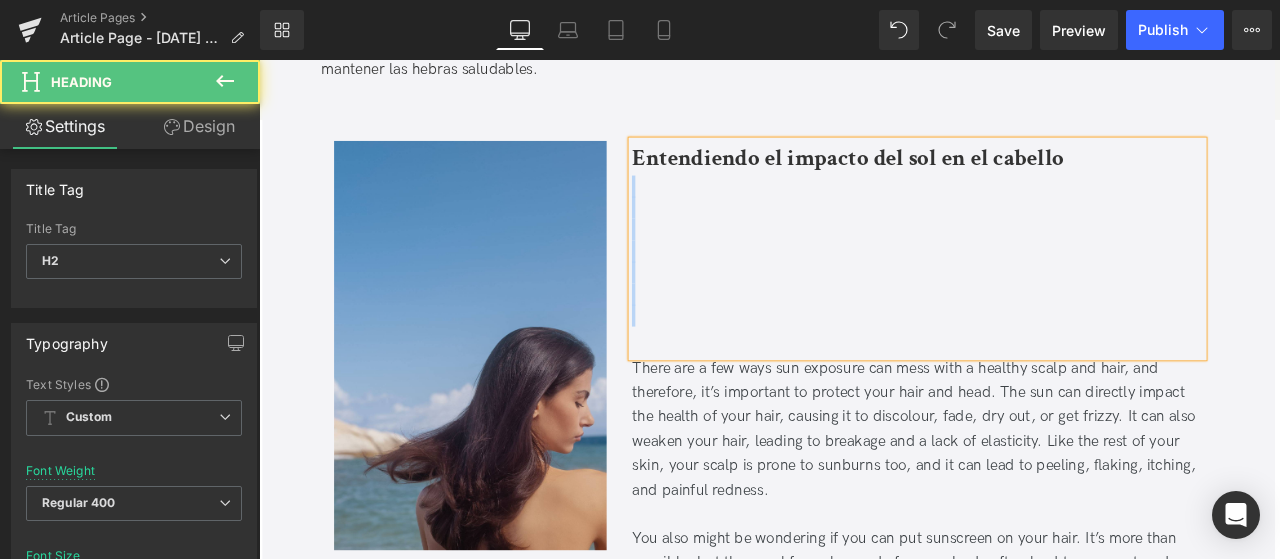 drag, startPoint x: 1224, startPoint y: 174, endPoint x: 1283, endPoint y: 421, distance: 253.9488 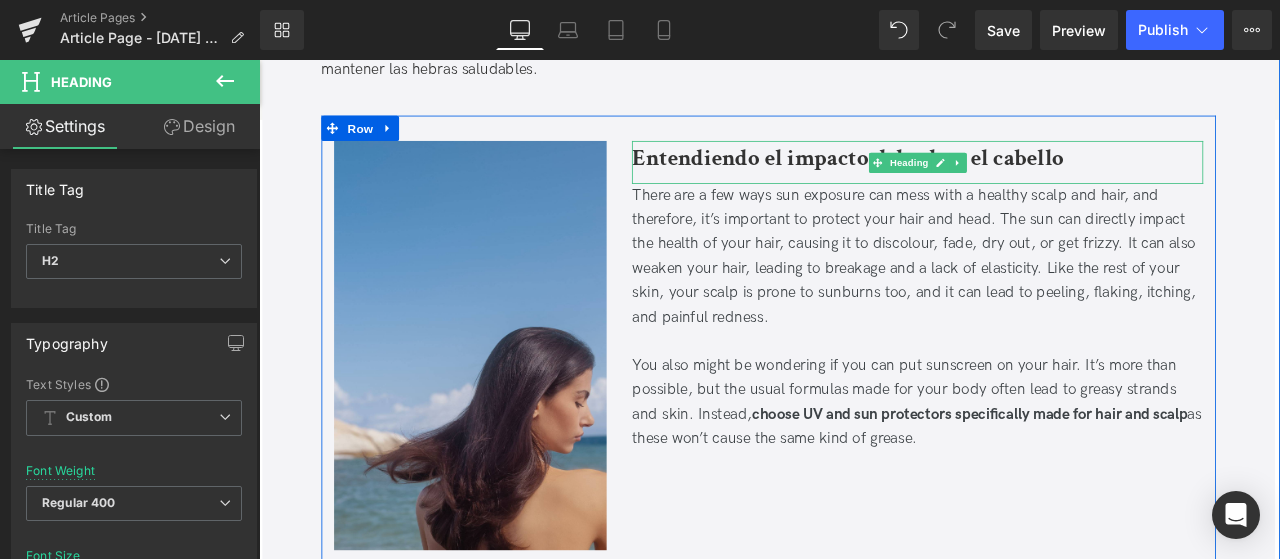 click on "Entendiendo el impacto del sol en el cabello" at bounding box center (957, 175) 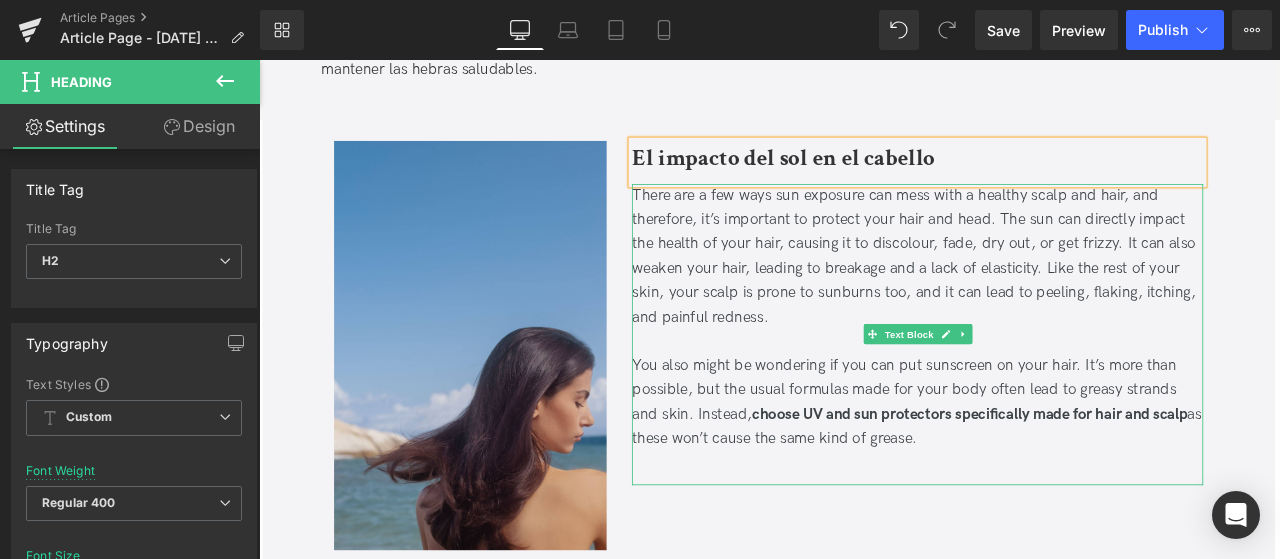 click on "There are a few ways sun exposure can mess with a healthy scalp and hair, and therefore, it’s important to protect your hair and head. The sun can directly impact the health of your hair, causing it to discolour, fade, dry out, or get frizzy. It can also weaken your hair, leading to breakage and a lack of elasticity. Like the rest of your skin, your scalp is prone to sunburns too, and it can lead to peeling, flaking, itching, and painful redness." at bounding box center (1039, 293) 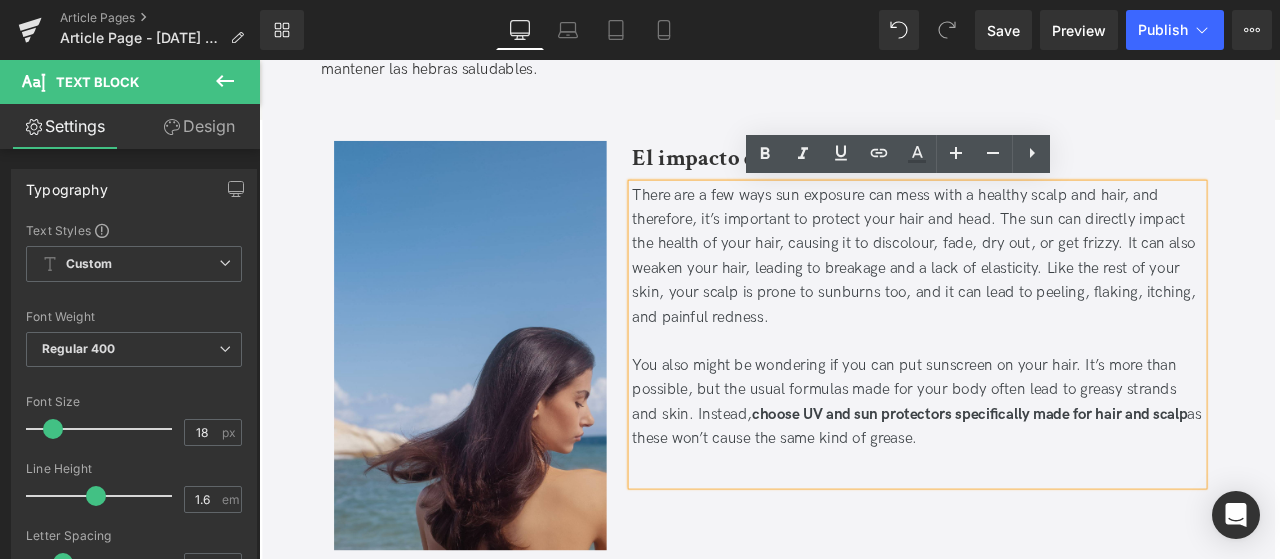 drag, startPoint x: 1098, startPoint y: 496, endPoint x: 689, endPoint y: 193, distance: 509.00885 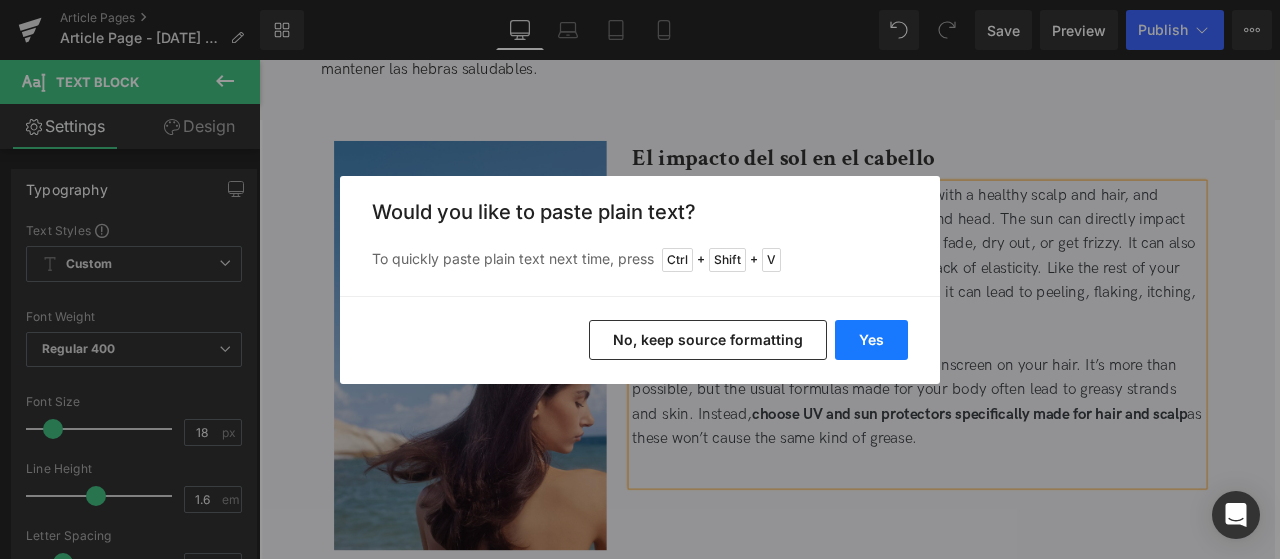click on "Yes" at bounding box center [871, 340] 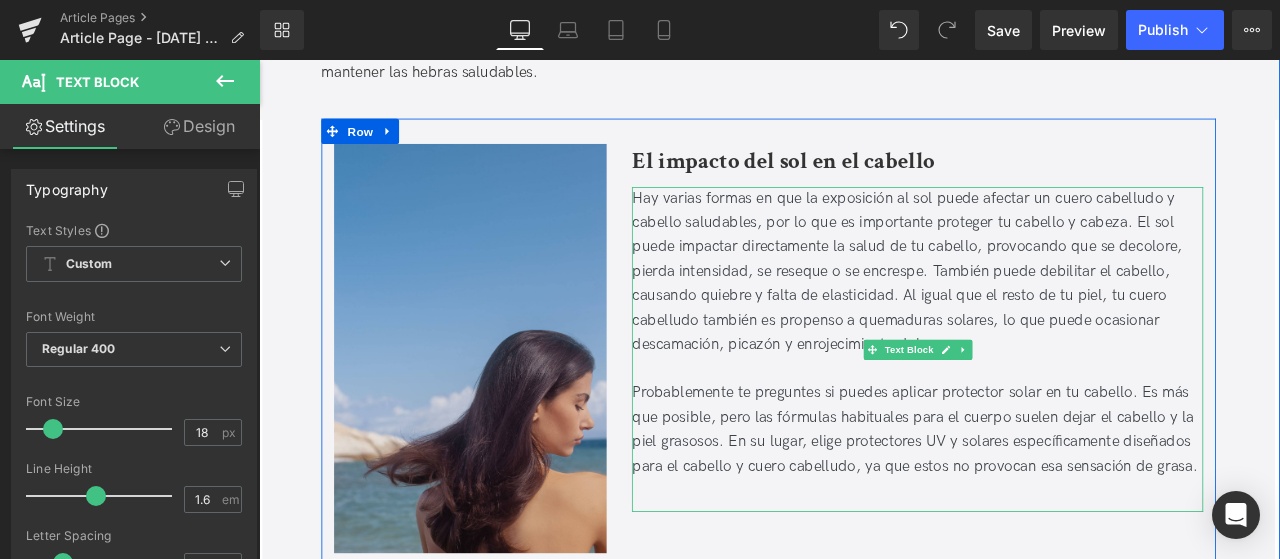 click on "Hay varias formas en que la exposición al sol puede afectar un cuero cabelludo y cabello saludables, por lo que es importante proteger tu cabello y cabeza. El sol puede impactar directamente la salud de tu cabello, provocando que se decolore, pierda intensidad, se reseque o se encrespe. También puede debilitar el cabello, causando quiebre y falta de elasticidad. Al igual que el resto de tu piel, tu cuero cabelludo también es propenso a quemaduras solares, lo que puede ocasionar descamación, picazón y enrojecimiento doloroso. Probablemente te preguntes si puedes aplicar protector solar en tu cabello. Es más que posible, pero las fórmulas habituales para el cuerpo suelen dejar el cabello y la piel grasosos. En su lugar, elige protectores UV y solares específicamente diseñados para el cabello y cuero cabelludo, ya que estos no provocan esa sensación de grasa." at bounding box center (1039, 403) 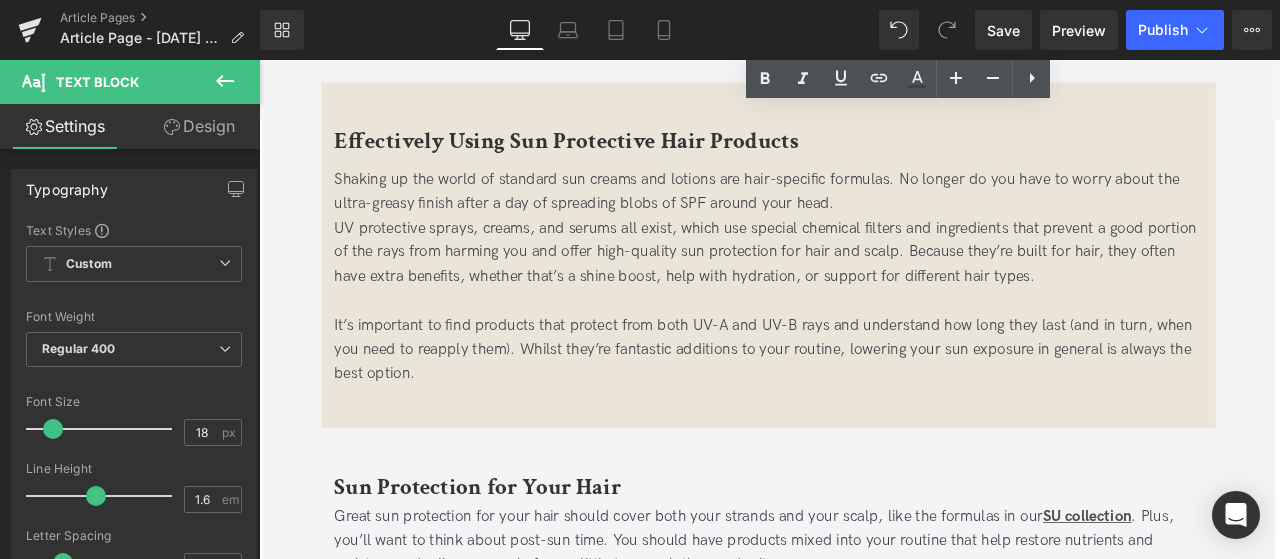 scroll, scrollTop: 1446, scrollLeft: 0, axis: vertical 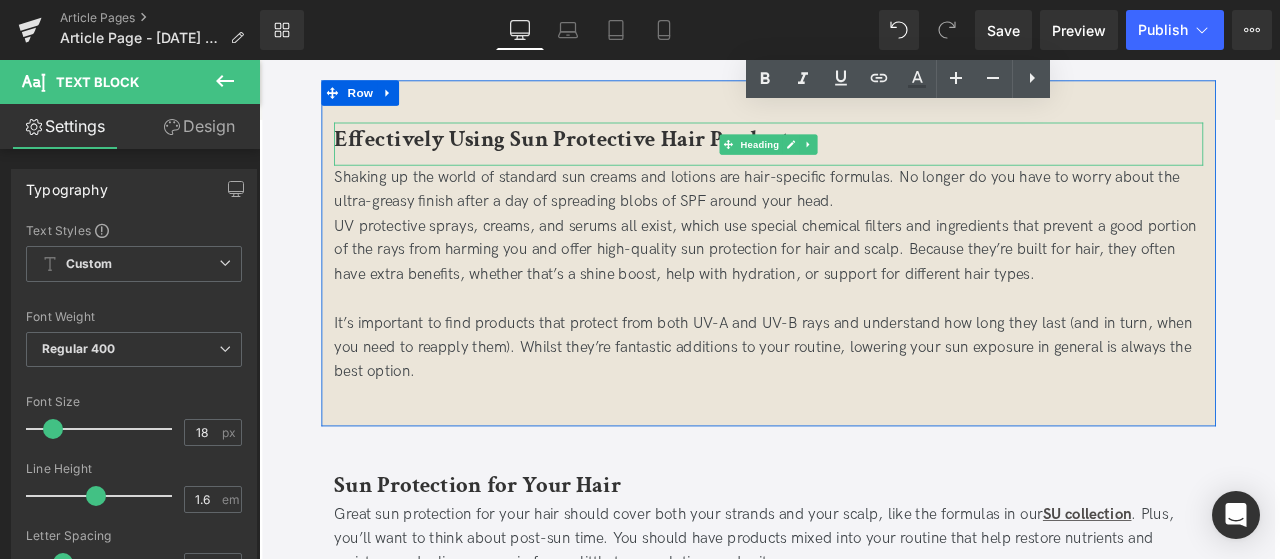 click on "Effectively Using Sun Protective Hair Products" at bounding box center [623, 153] 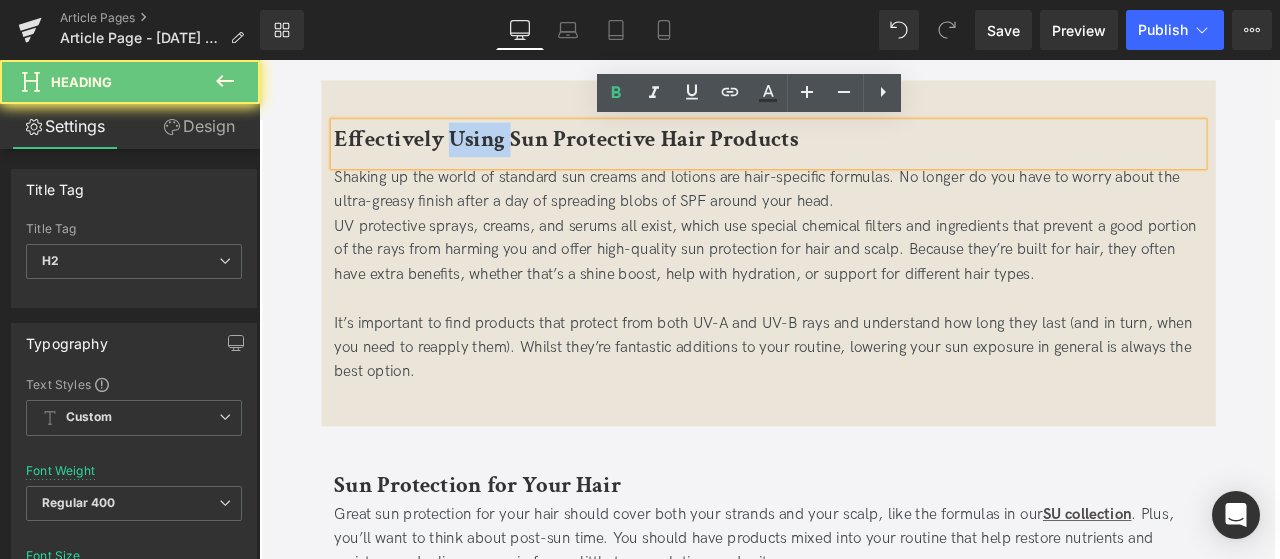 click on "Effectively Using Sun Protective Hair Products" at bounding box center (623, 153) 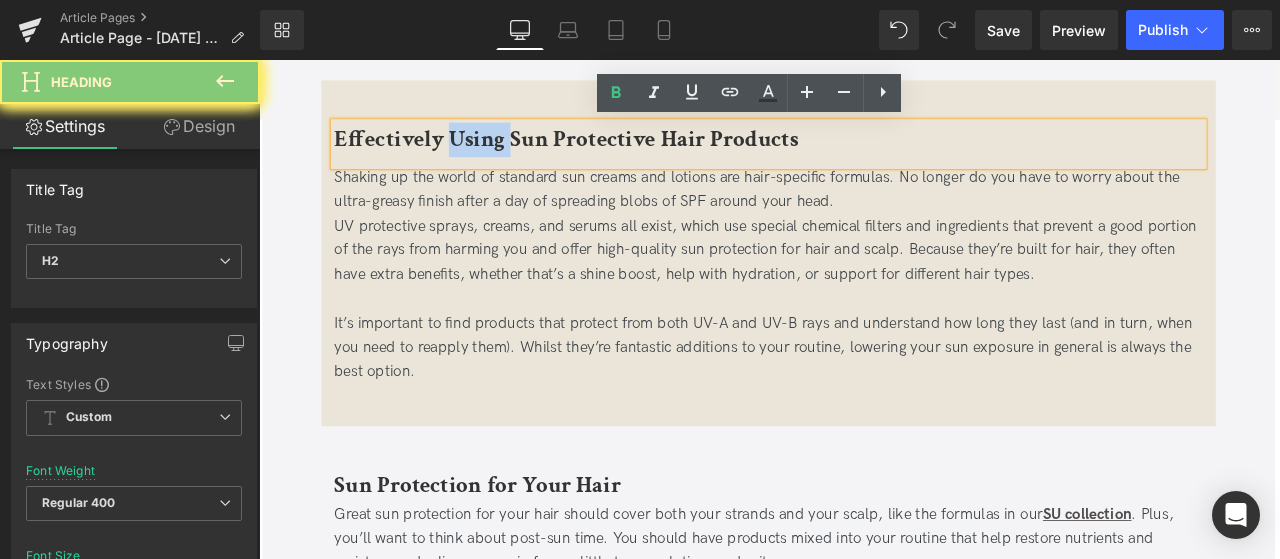 click on "Effectively Using Sun Protective Hair Products" at bounding box center (623, 153) 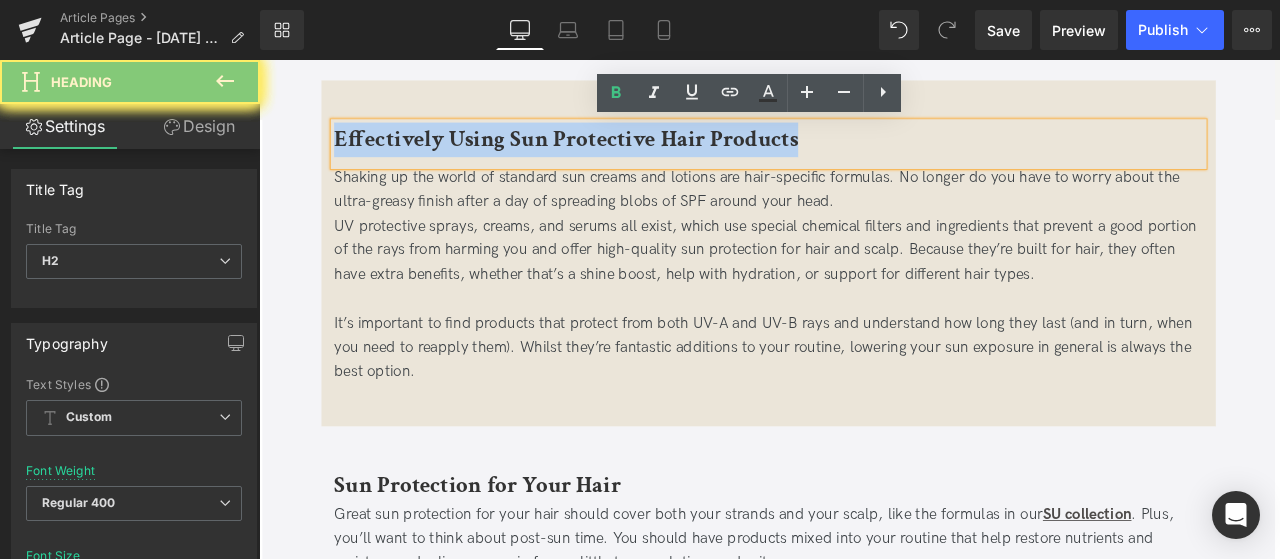 click on "Effectively Using Sun Protective Hair Products" at bounding box center (623, 153) 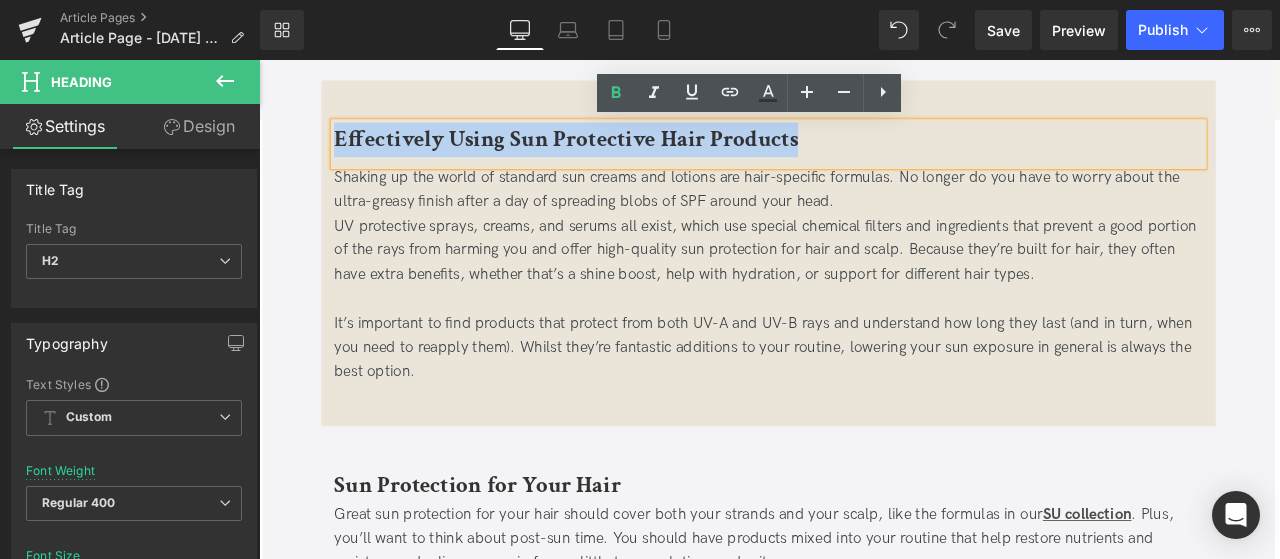 copy on "Effectively Using Sun Protective Hair Products" 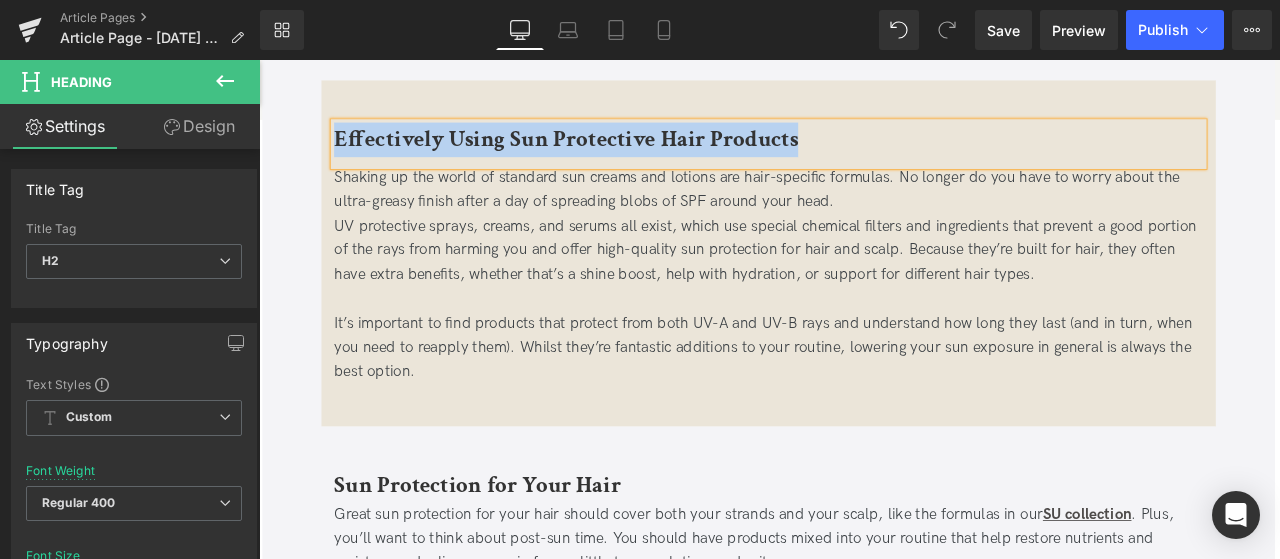click on "UV protective sprays, creams, and serums all exist, which use special chemical filters and ingredients that prevent a good portion of the rays from harming you and offer high-quality sun protection for hair and scalp. Because they’re built for hair, they often have extra benefits, whether that’s a shine boost, help with hydration, or support for different hair types." at bounding box center [863, 286] 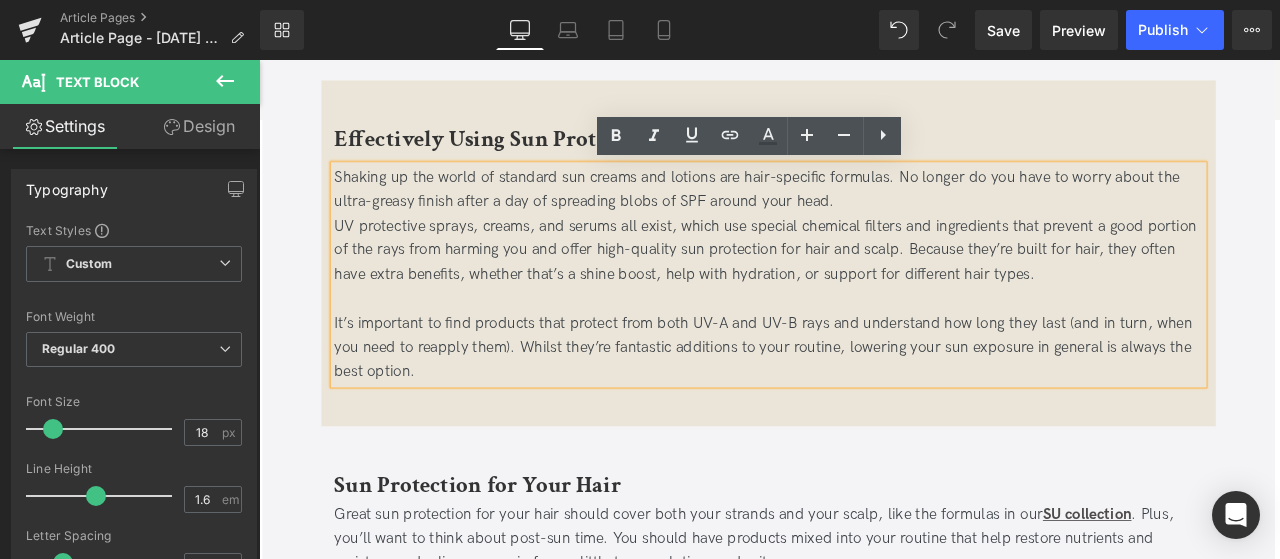 drag, startPoint x: 347, startPoint y: 197, endPoint x: 507, endPoint y: 460, distance: 307.84573 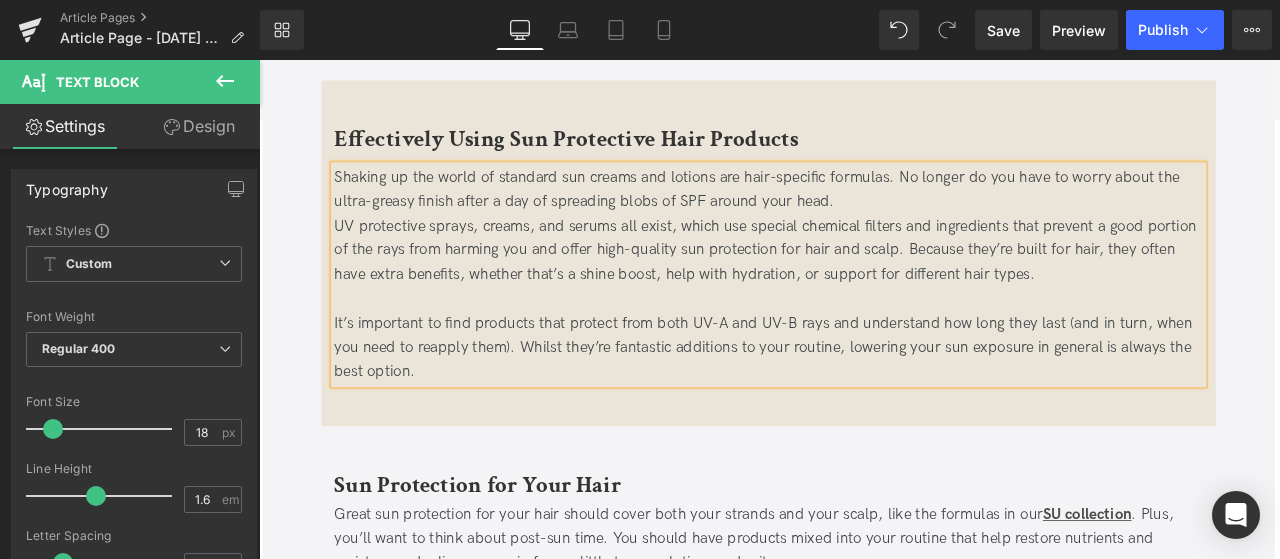 click on "Effectively Using Sun Protective Hair Products" at bounding box center [623, 153] 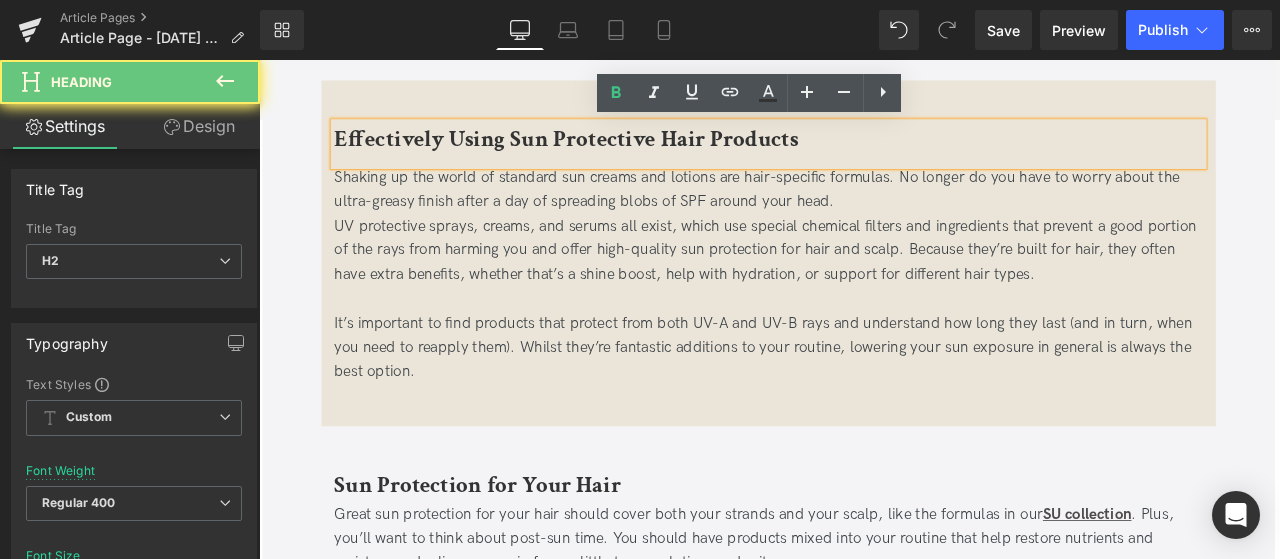 click on "Effectively Using Sun Protective Hair Products" at bounding box center (623, 153) 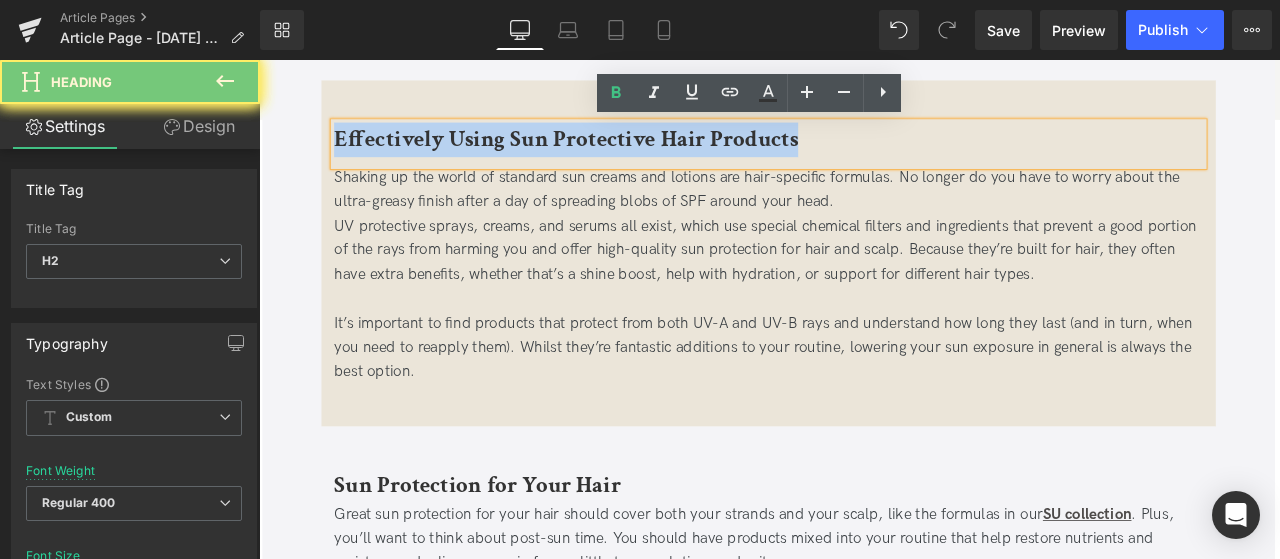 click on "Effectively Using Sun Protective Hair Products" at bounding box center (623, 153) 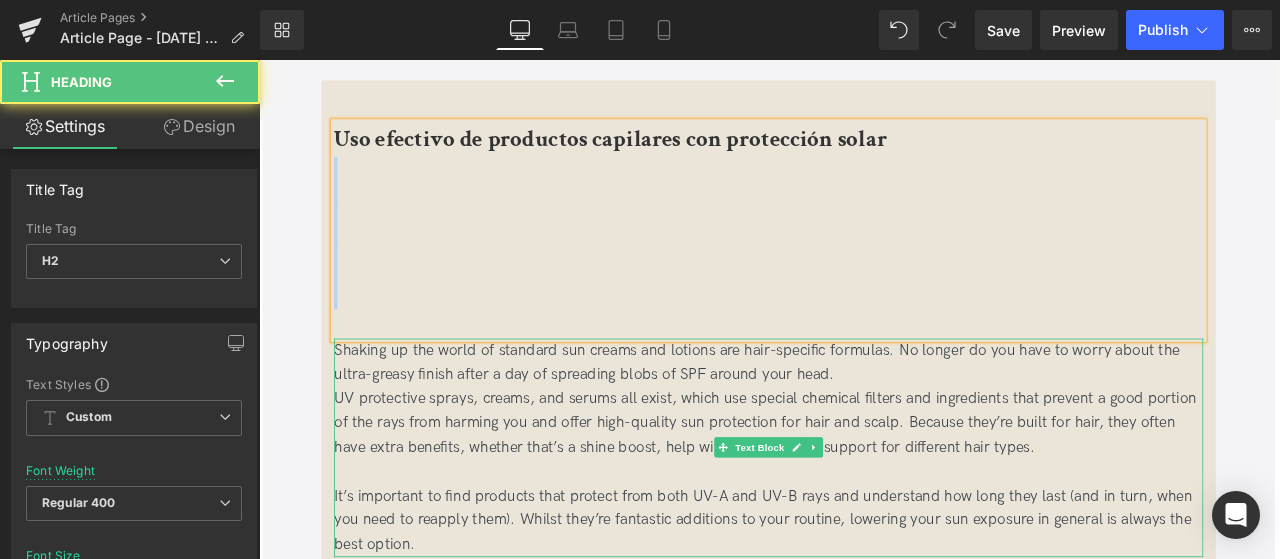 drag, startPoint x: 1094, startPoint y: 146, endPoint x: 1136, endPoint y: 483, distance: 339.60712 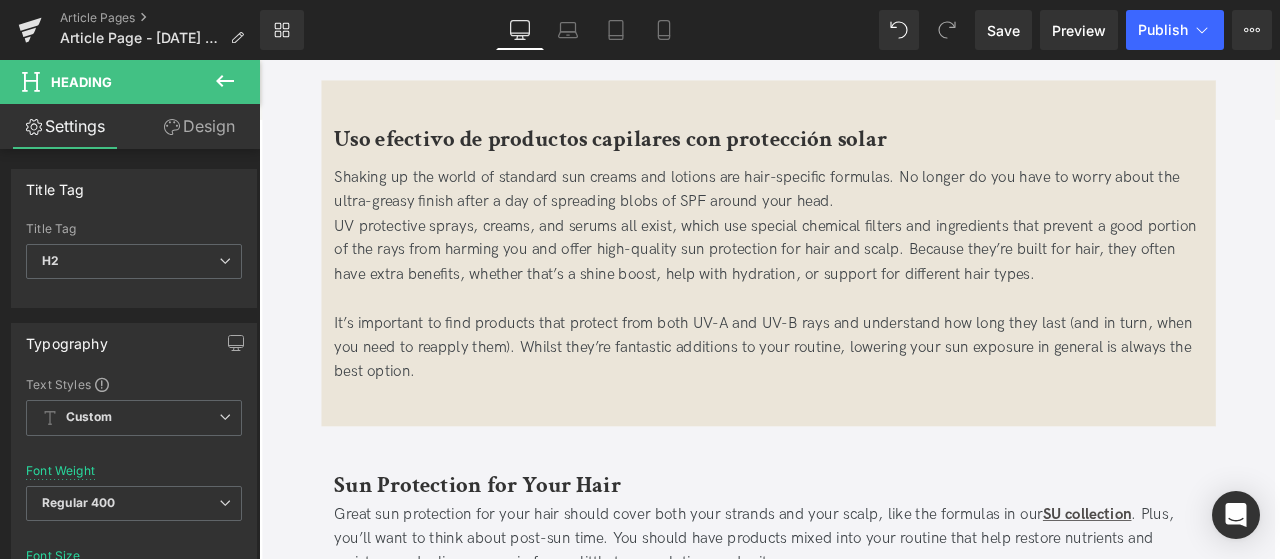 click on "UV protective sprays, creams, and serums all exist, which use special chemical filters and ingredients that prevent a good portion of the rays from harming you and offer high-quality sun protection for hair and scalp. Because they’re built for hair, they often have extra benefits, whether that’s a shine boost, help with hydration, or support for different hair types." at bounding box center [863, 286] 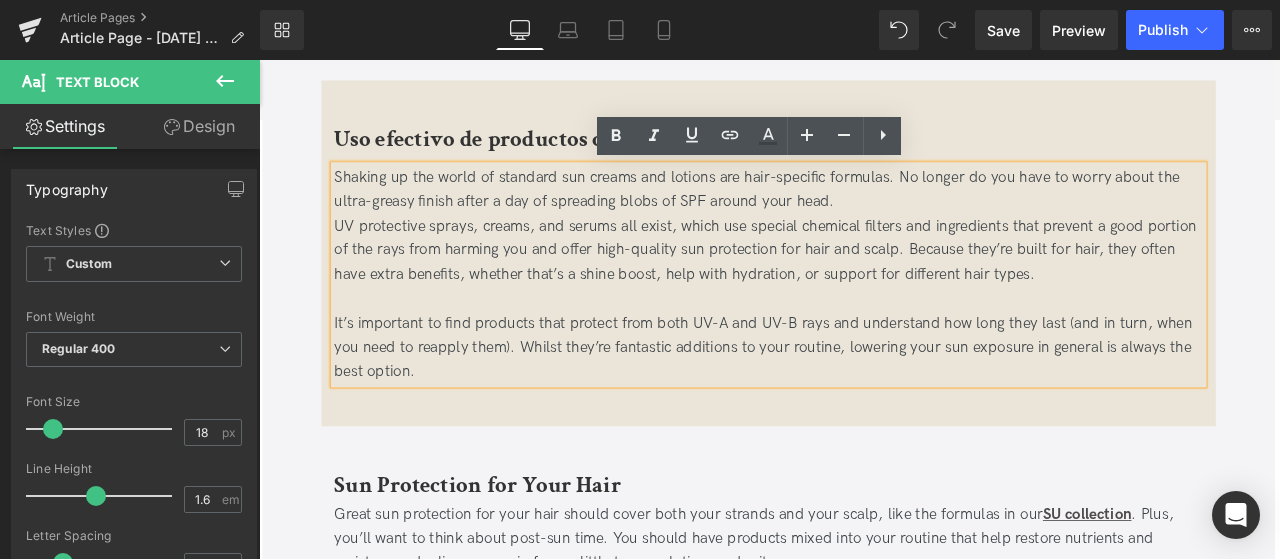 drag, startPoint x: 450, startPoint y: 428, endPoint x: 347, endPoint y: 206, distance: 244.73047 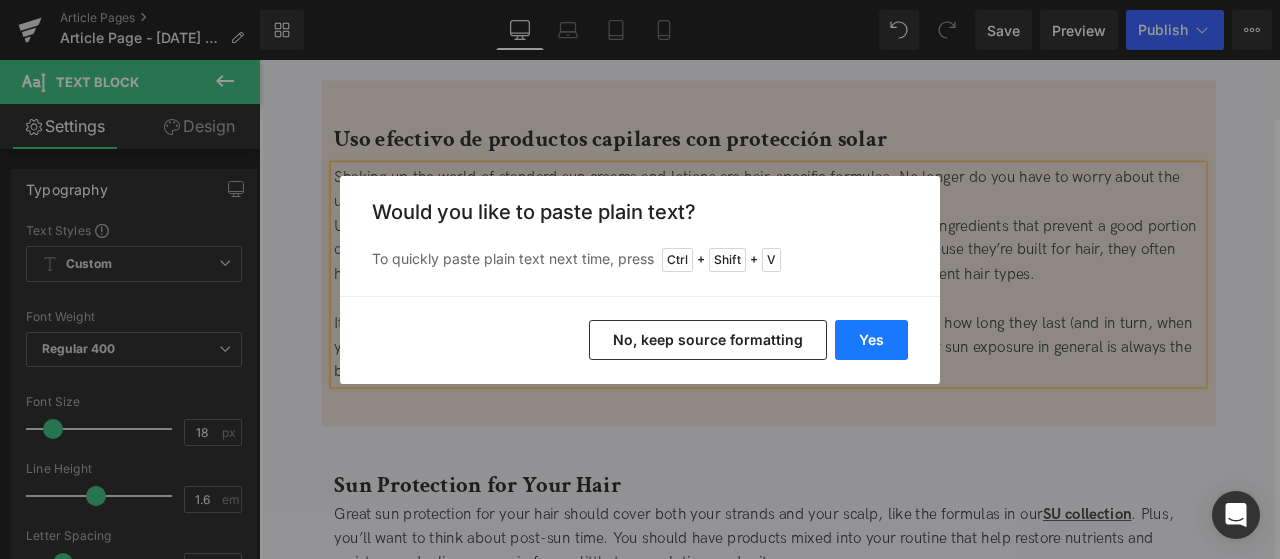 click on "Yes" at bounding box center (871, 340) 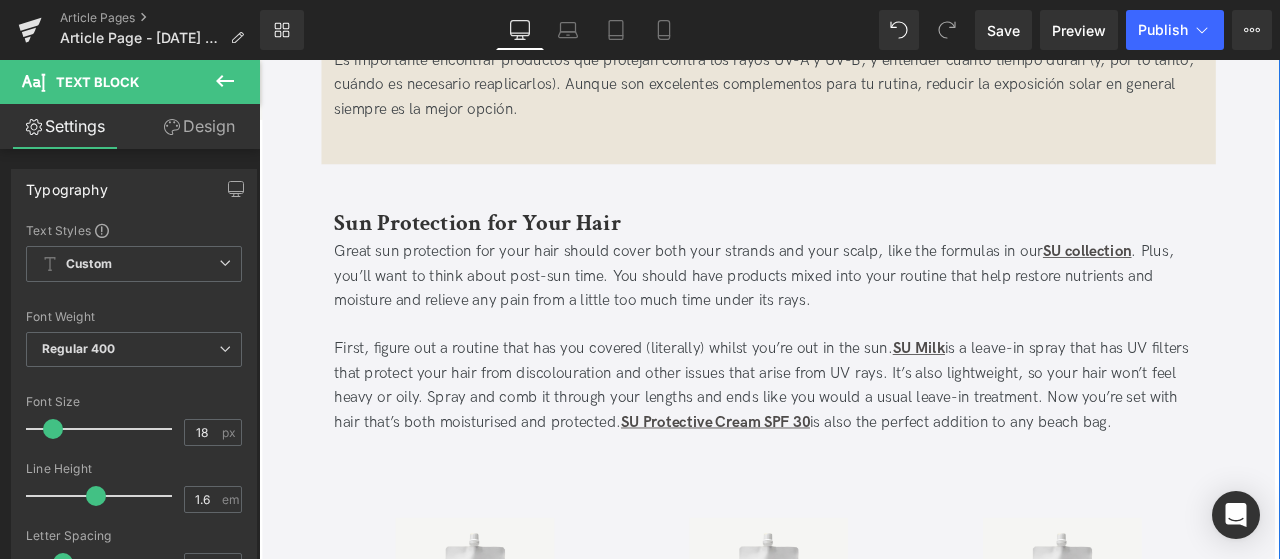 scroll, scrollTop: 1846, scrollLeft: 0, axis: vertical 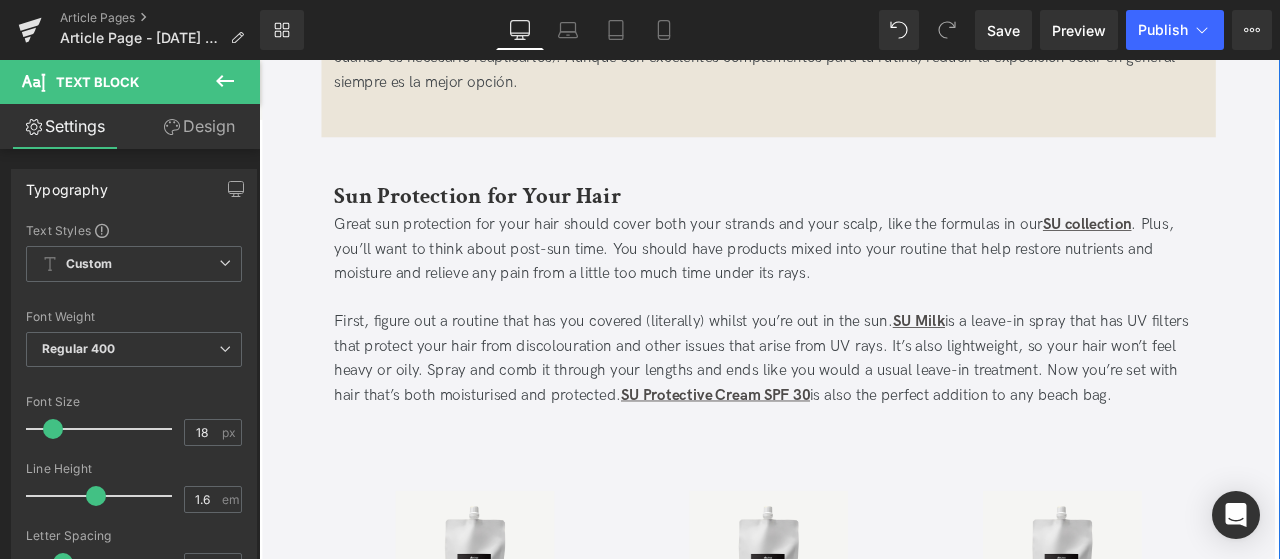 drag, startPoint x: 524, startPoint y: 252, endPoint x: 516, endPoint y: 240, distance: 14.422205 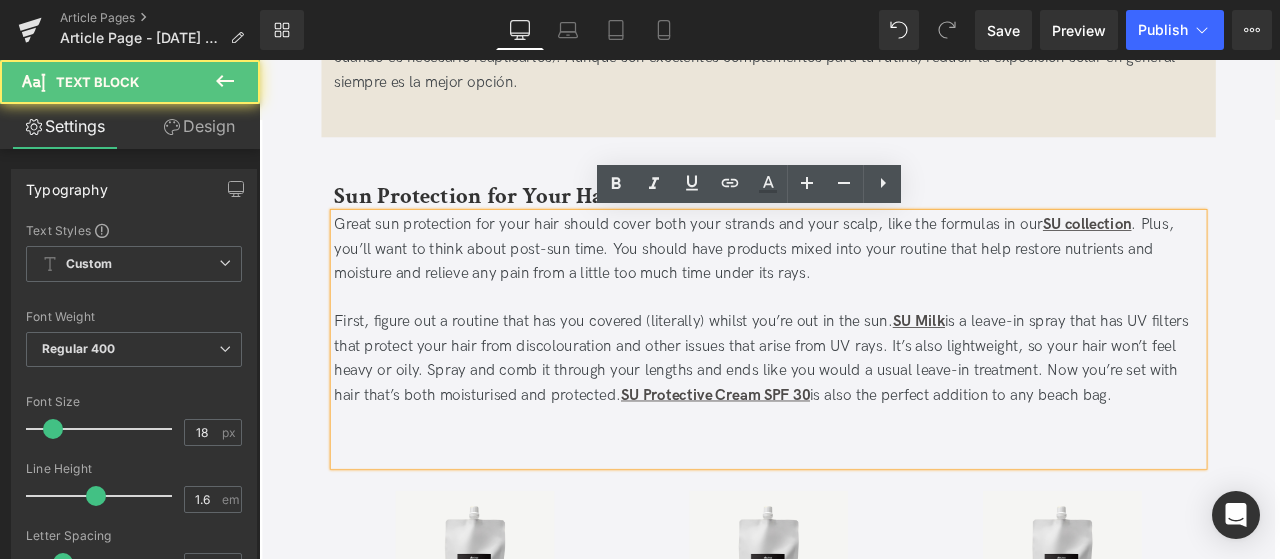click on "Sun Protection for Your Hair" at bounding box center [518, 221] 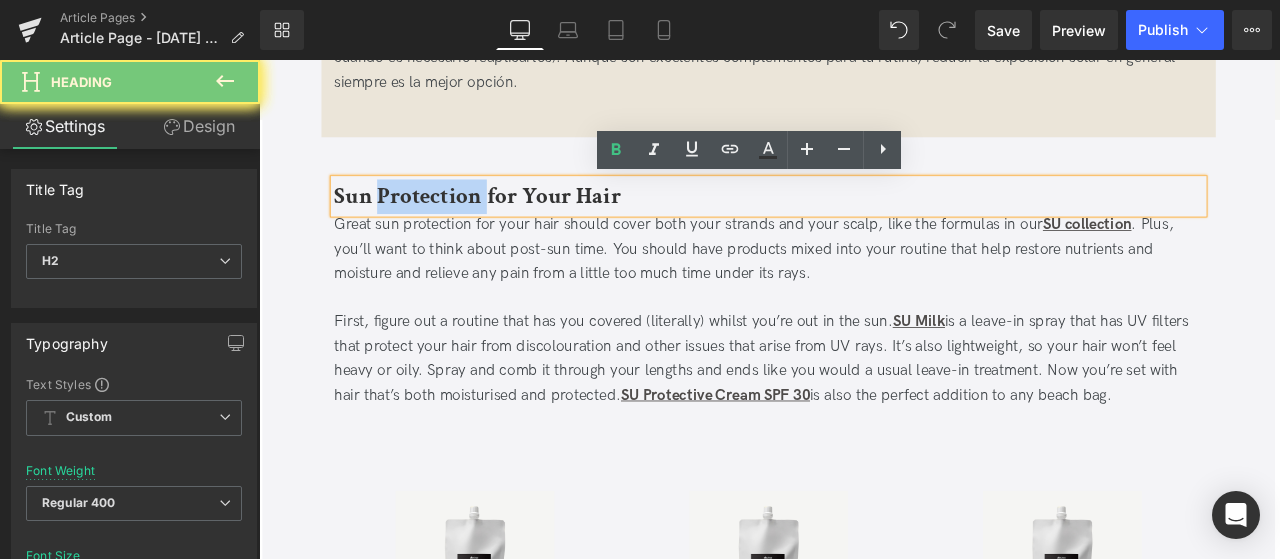 click on "Sun Protection for Your Hair" at bounding box center (518, 221) 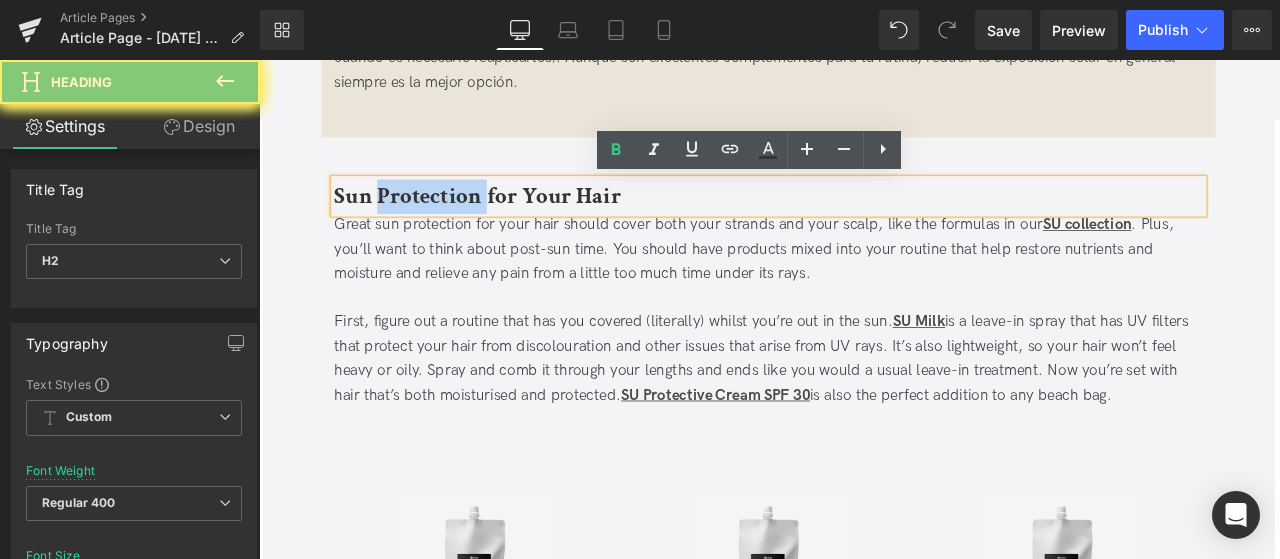 click on "Sun Protection for Your Hair" at bounding box center [518, 221] 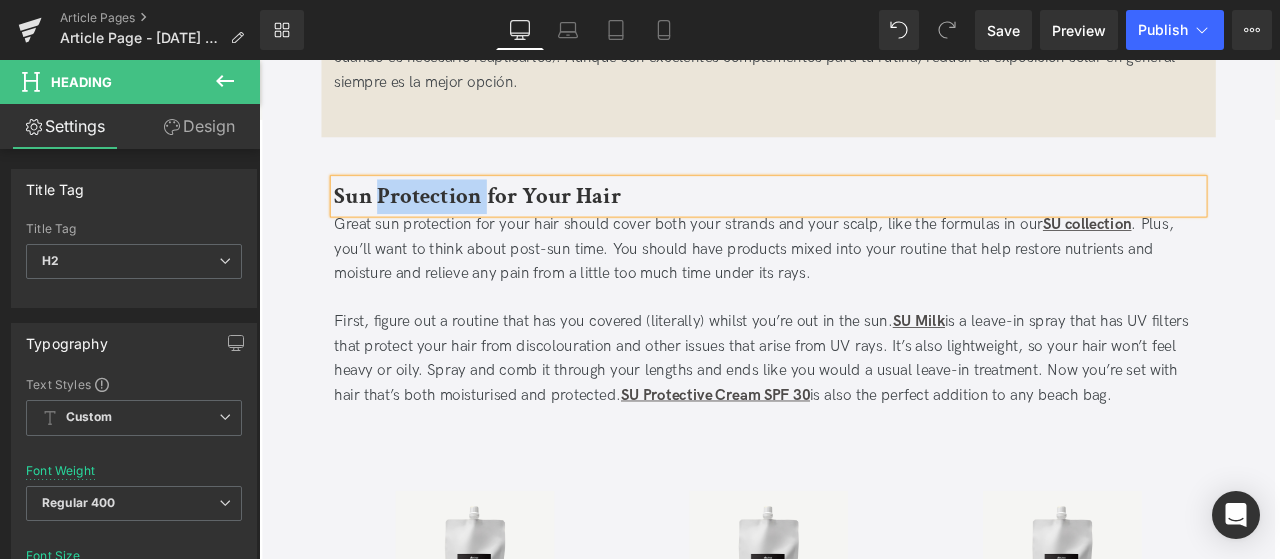 click on "First, figure out a routine that has you covered (literally) whilst you’re out in the sun. SU Milk is a leave-in spray that has UV filters that protect your hair from discolouration and other issues that arise from UV rays. It’s also lightweight, so your hair won’t feel heavy or oily. Spray and comb it through your lengths and ends like you would a usual leave-in treatment. Now you’re set with hair that’s both moisturised and protected. SU Protective Cream SPF 30 is also the perfect addition to any beach bag." at bounding box center (863, 414) 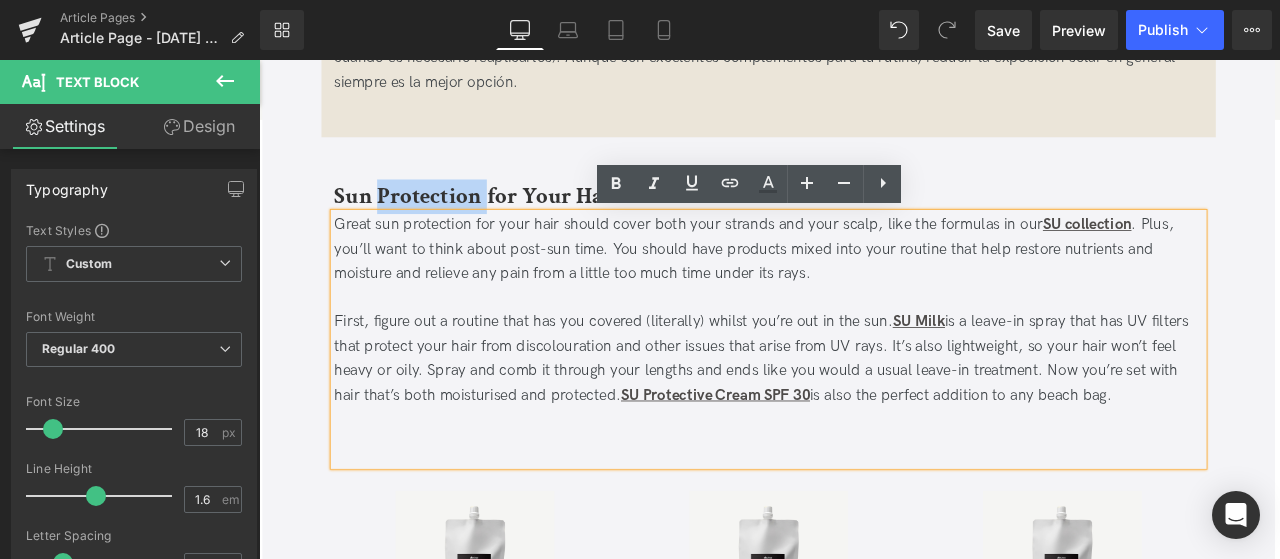 drag, startPoint x: 1258, startPoint y: 472, endPoint x: 349, endPoint y: 246, distance: 936.67334 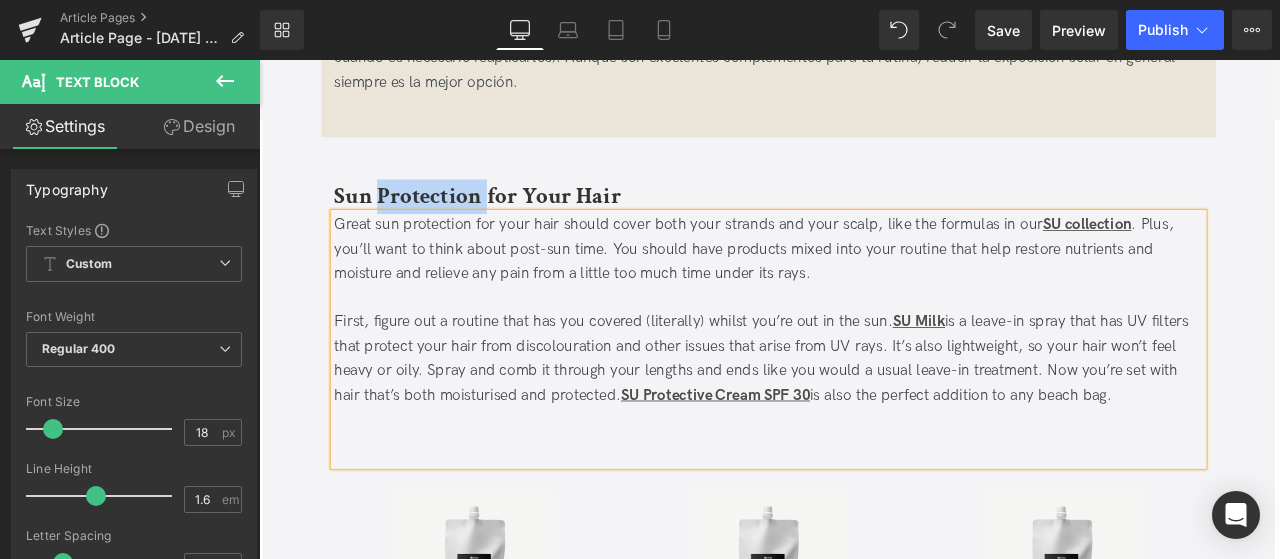 click on "Sun Protection for Your Hair" at bounding box center [518, 221] 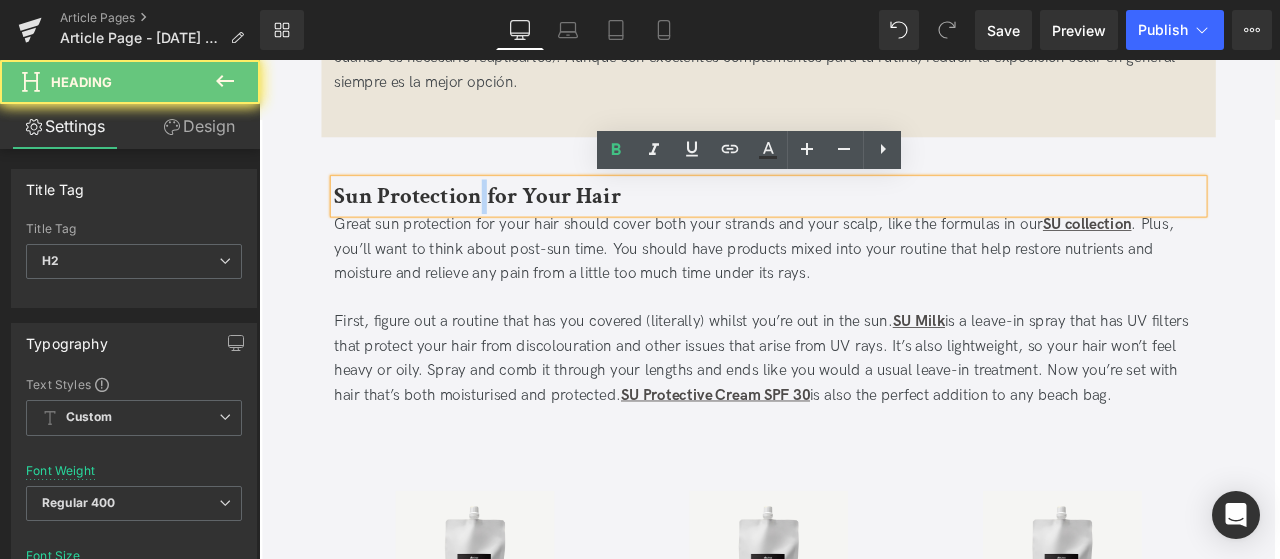 click on "Sun Protection for Your Hair" at bounding box center (518, 221) 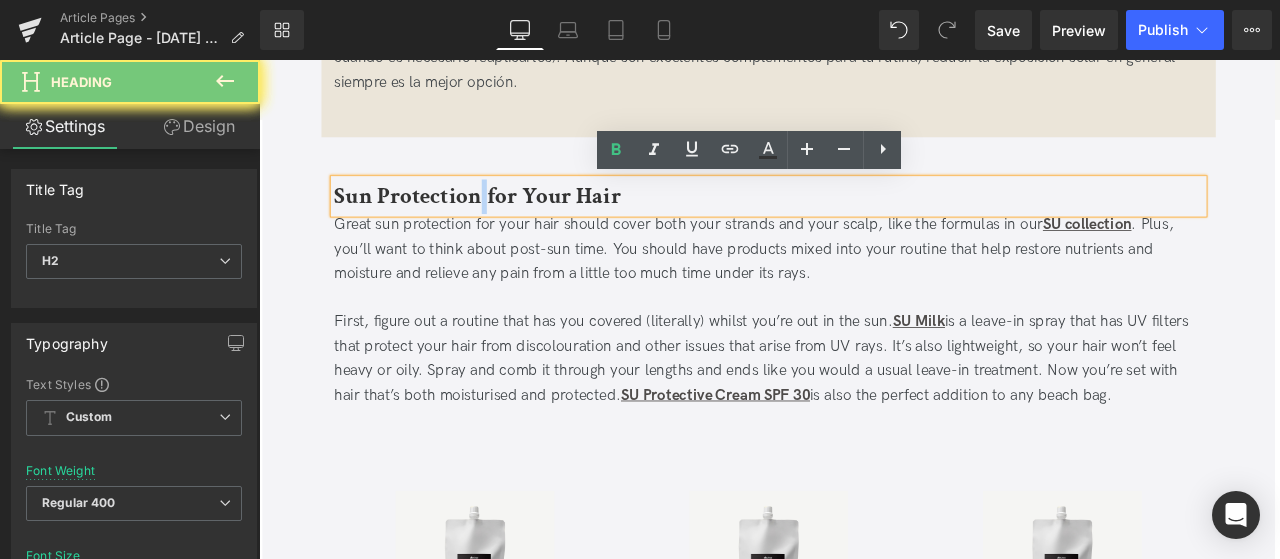 click on "Sun Protection for Your Hair" at bounding box center (518, 221) 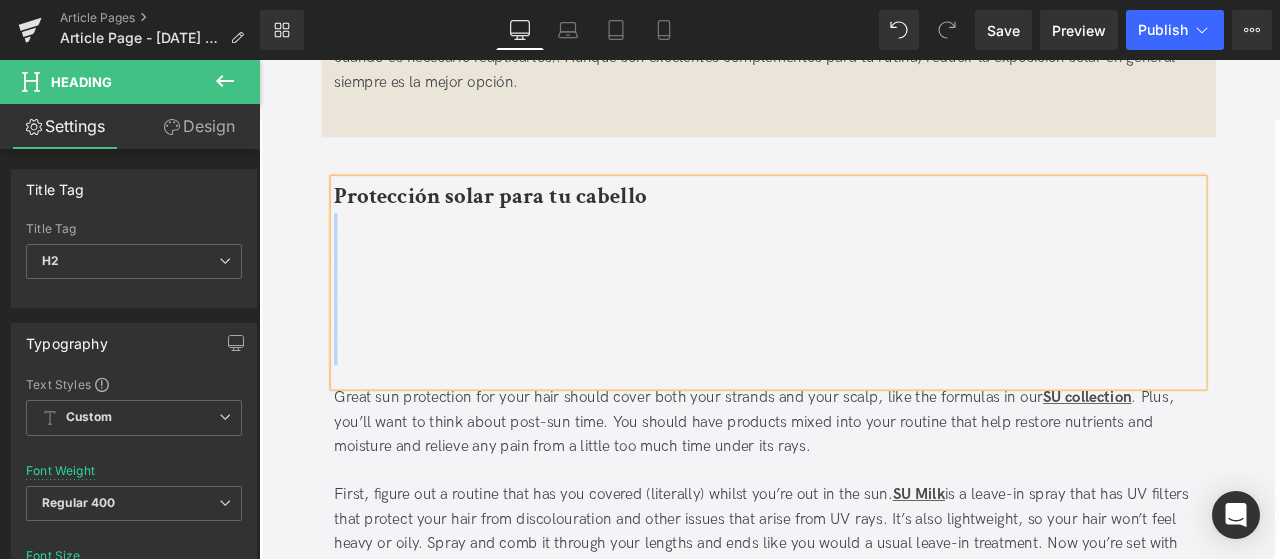drag, startPoint x: 755, startPoint y: 201, endPoint x: 835, endPoint y: 444, distance: 255.83002 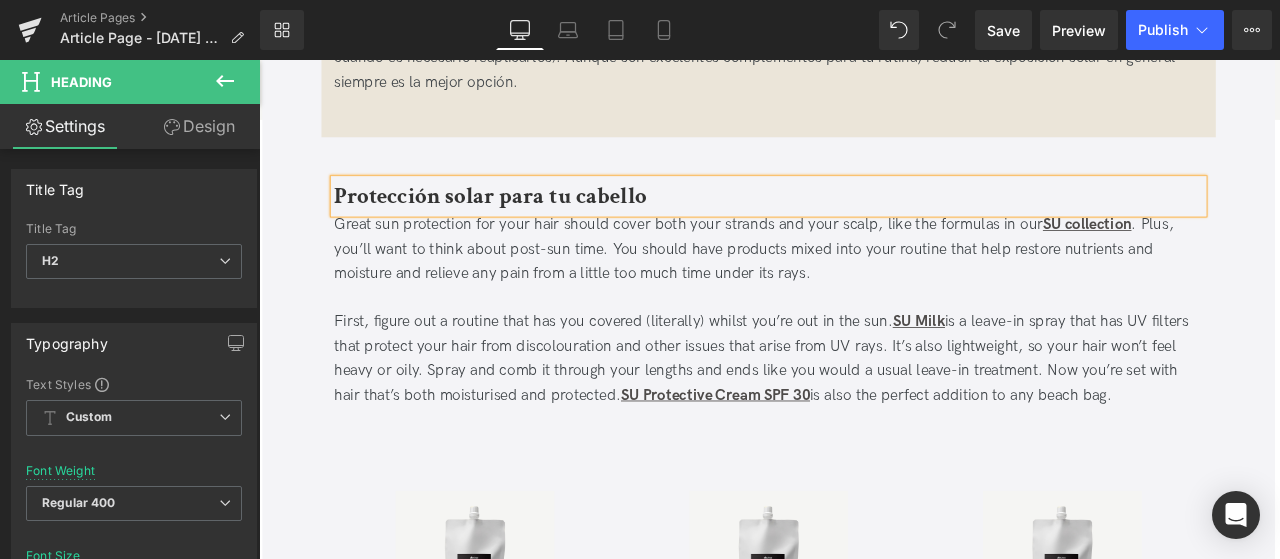 click on "Great sun protection for your hair should cover both your strands and your scalp, like the formulas in our  SU collection . Plus, you’ll want to think about post-sun time. You should have products mixed into your routine that help restore nutrients and moisture and relieve any pain from a little too much time under its rays." at bounding box center [863, 285] 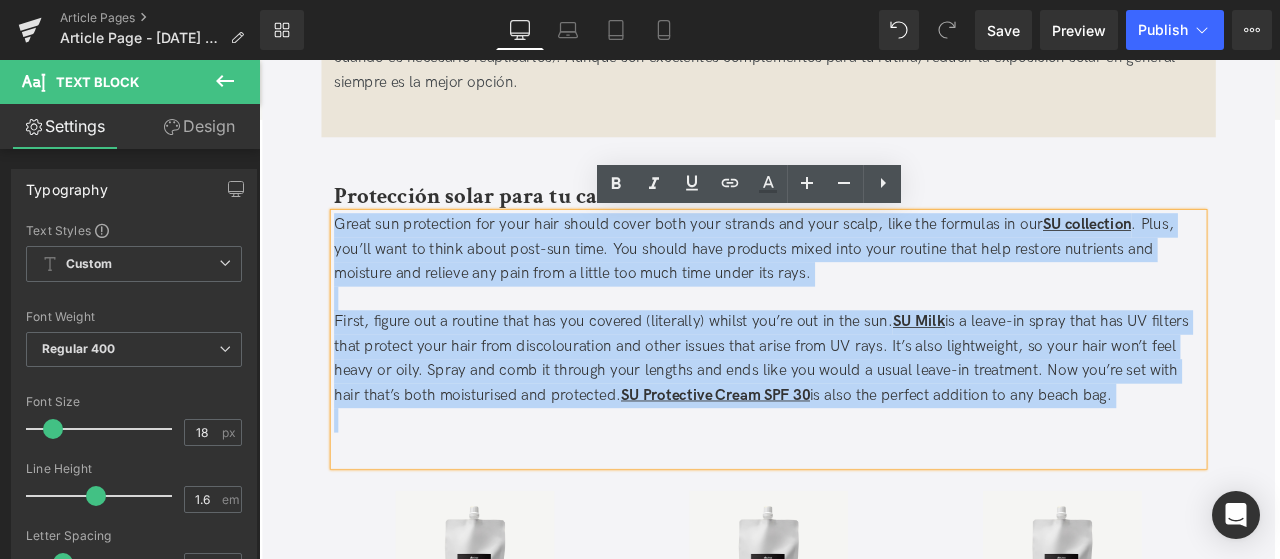 drag, startPoint x: 730, startPoint y: 521, endPoint x: 325, endPoint y: 251, distance: 486.74942 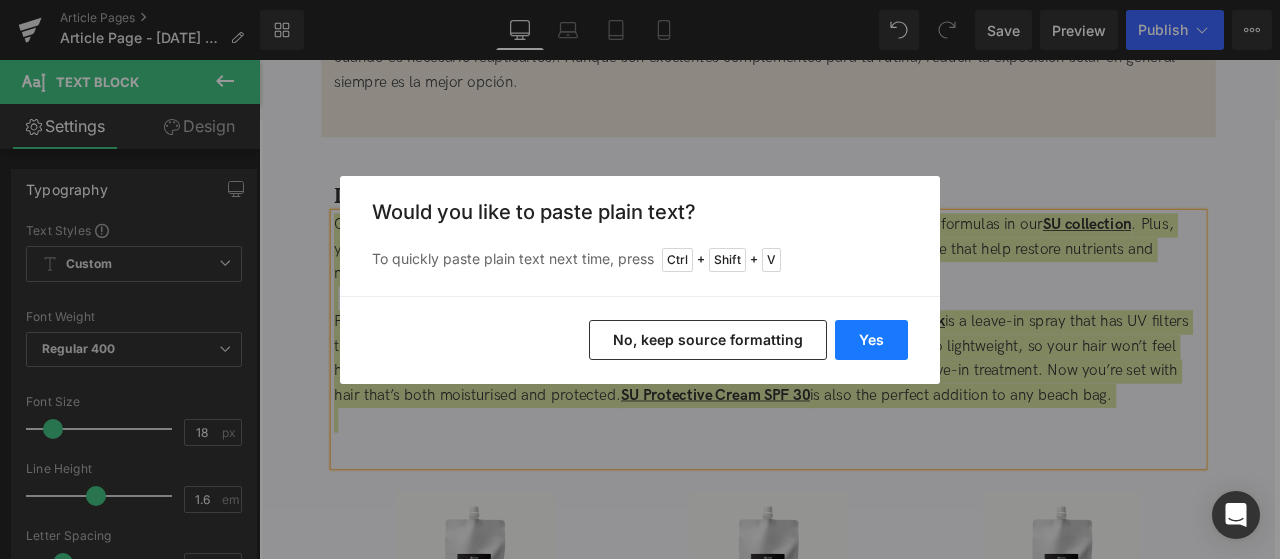 click on "Yes" at bounding box center [871, 340] 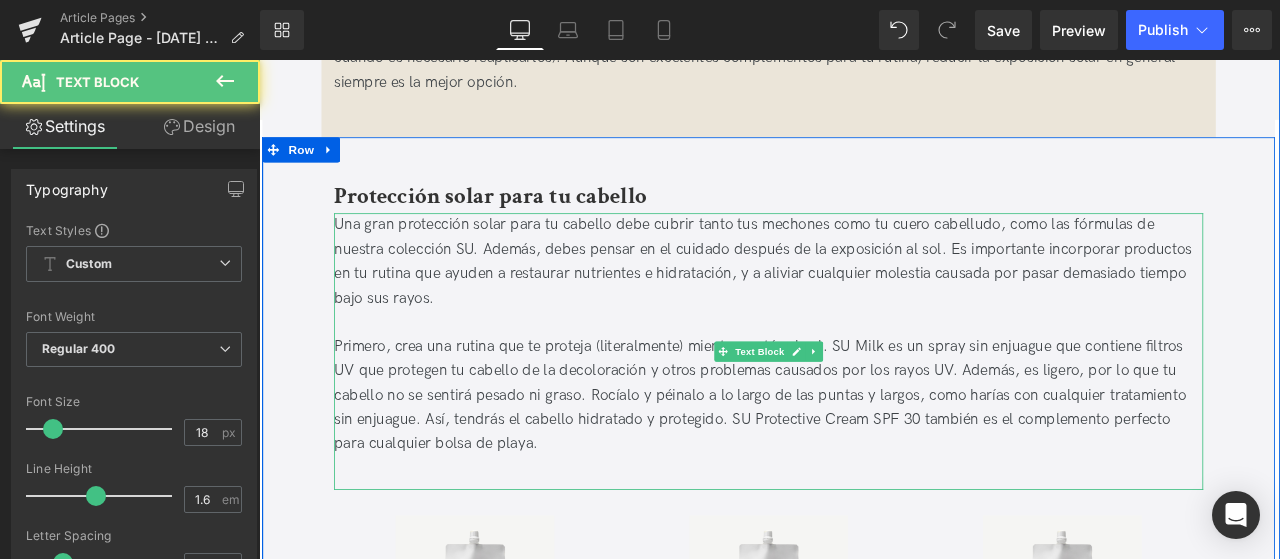 click on "Una gran protección solar para tu cabello debe cubrir tanto tus mechones como tu cuero cabelludo, como las fórmulas de nuestra colección SU. Además, debes pensar en el cuidado después de la exposición al sol. Es importante incorporar productos en tu rutina que ayuden a restaurar nutrientes e hidratación, y a aliviar cualquier molestia causada por pasar demasiado tiempo bajo sus rayos. Primero, crea una rutina que te proteja (literalmente) mientras estás al sol. SU Milk es un spray sin enjuague que contiene filtros UV que protegen tu cabello de la decoloración y otros problemas causados por los rayos UV. Además, es ligero, por lo que tu cabello no se sentirá pesado ni graso. Rocíalo y péinalo a lo largo de las puntas y largos, como harías con cualquier tratamiento sin enjuague. Así, tendrás el cabello hidratado y protegido. SU Protective Cream SPF 30 también es el complemento perfecto para cualquier bolsa de playa." at bounding box center [863, 406] 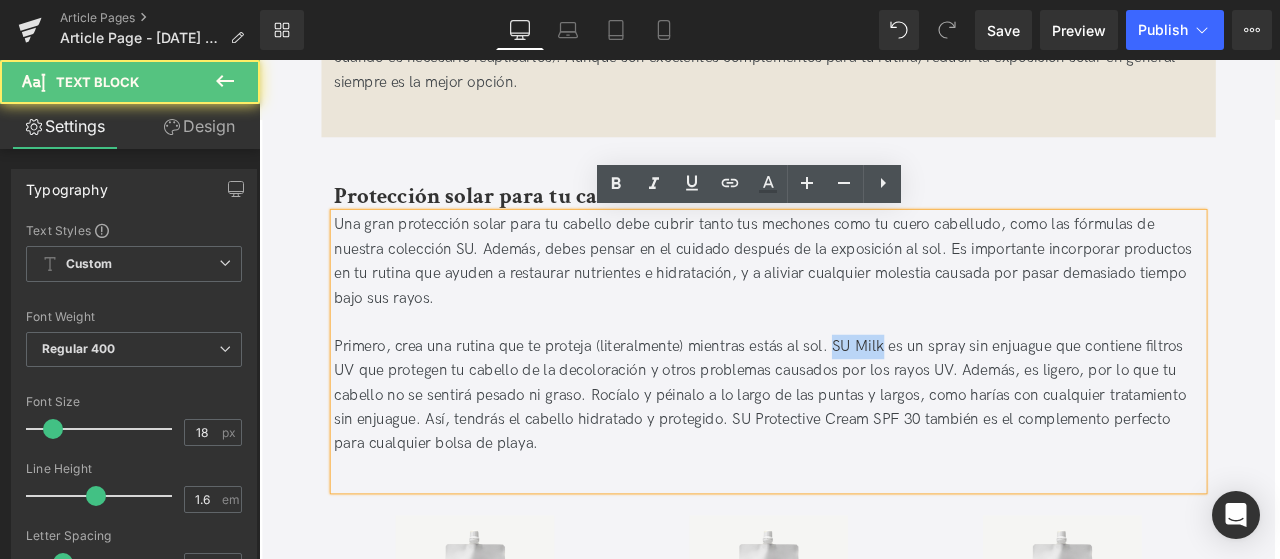 drag, startPoint x: 942, startPoint y: 405, endPoint x: 997, endPoint y: 412, distance: 55.443665 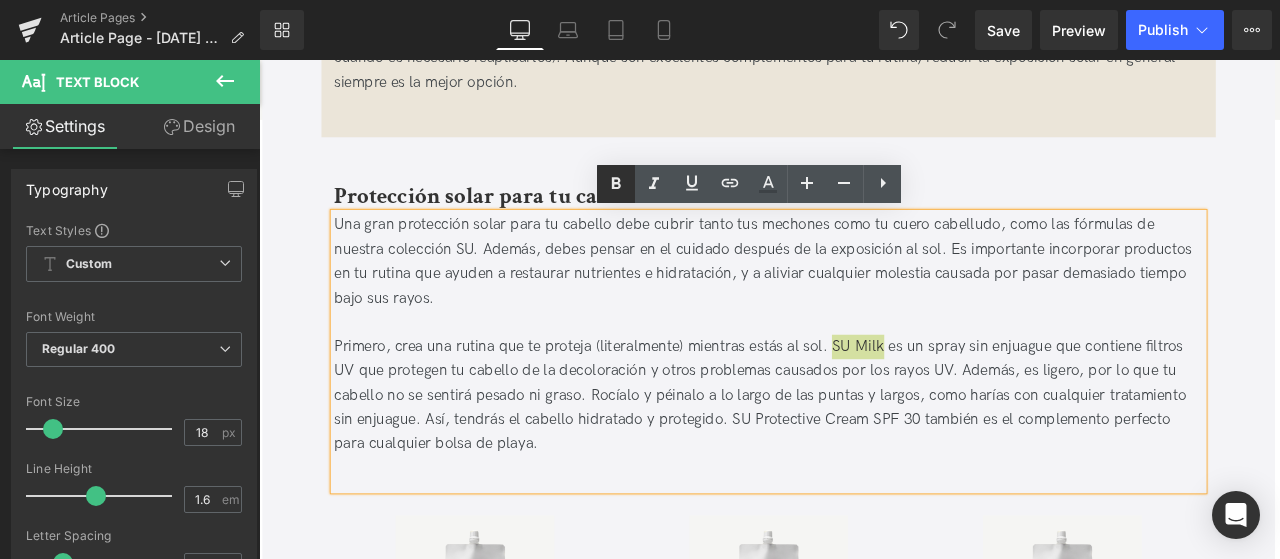 click 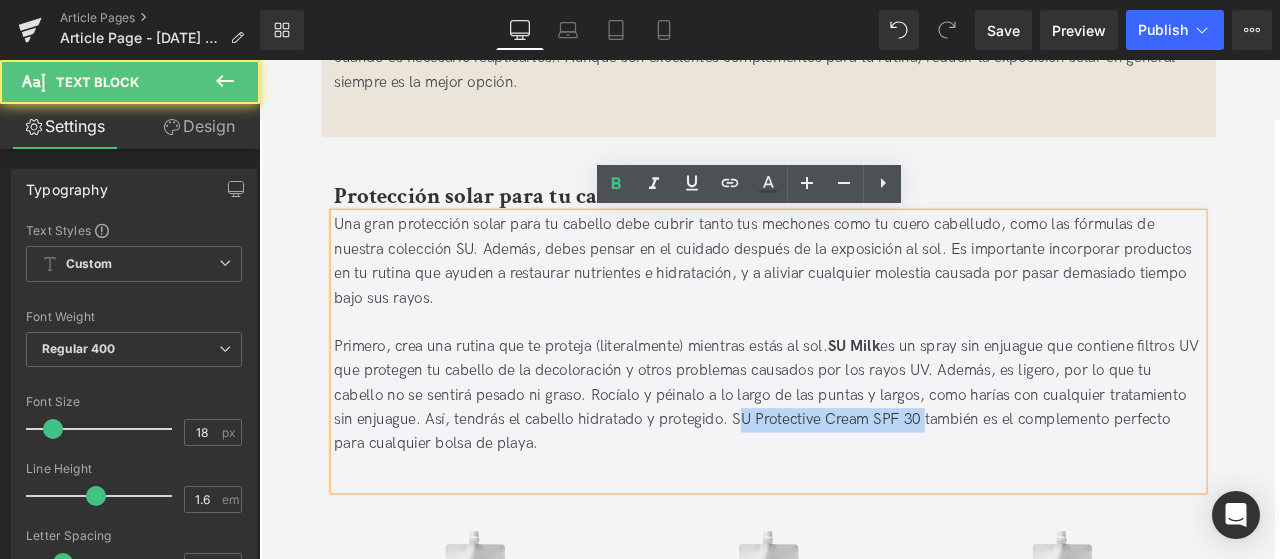 drag, startPoint x: 1039, startPoint y: 485, endPoint x: 819, endPoint y: 481, distance: 220.03636 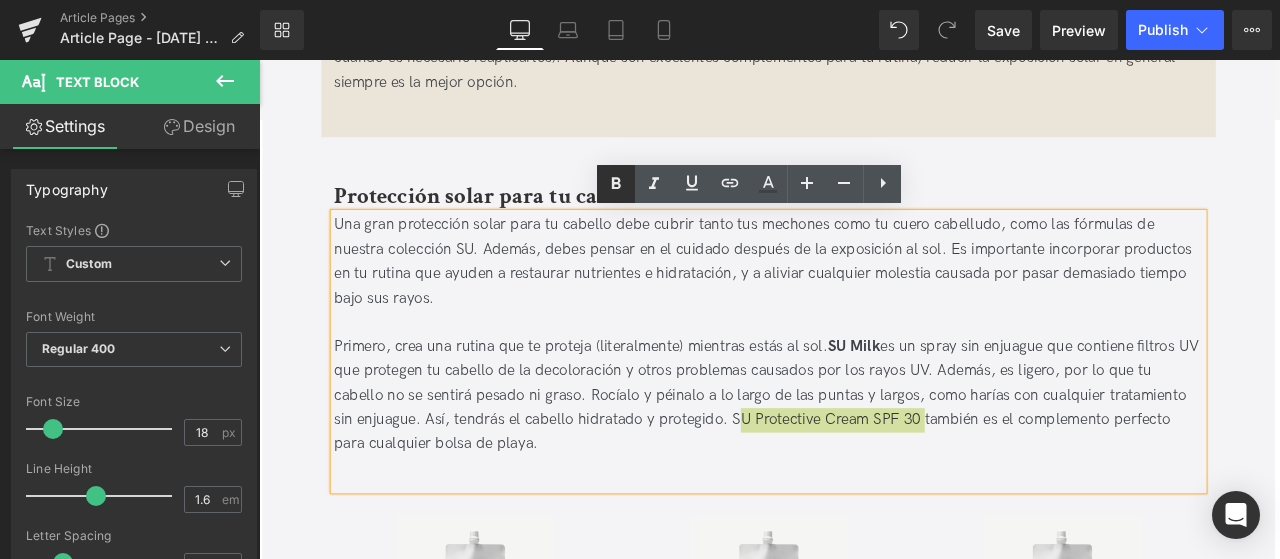 click 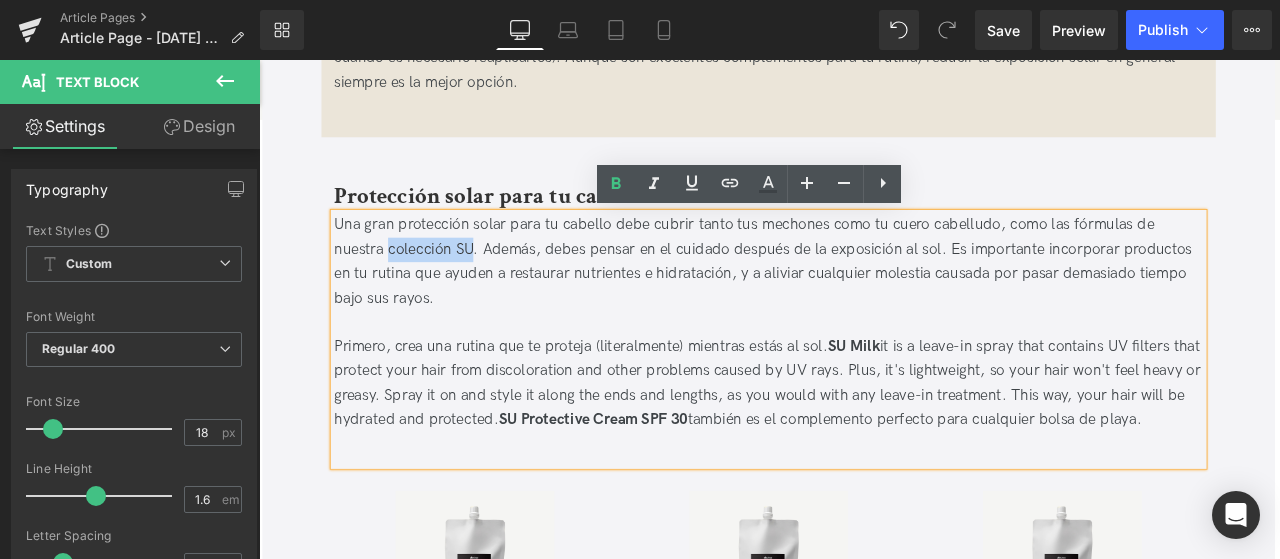 drag, startPoint x: 510, startPoint y: 284, endPoint x: 411, endPoint y: 283, distance: 99.00505 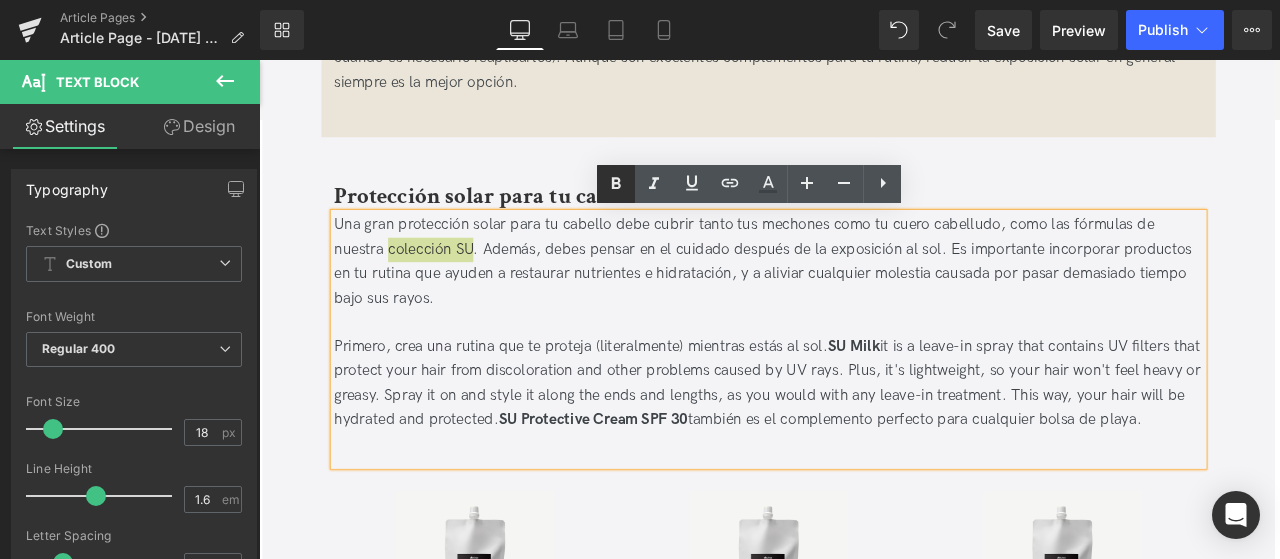 click 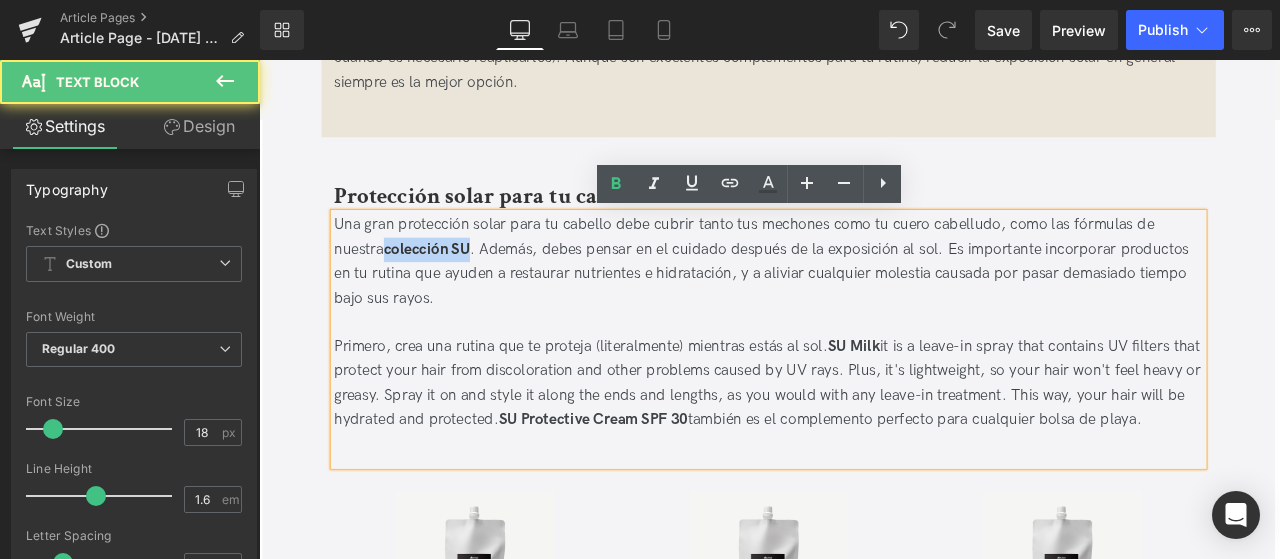 drag, startPoint x: 506, startPoint y: 287, endPoint x: 411, endPoint y: 289, distance: 95.02105 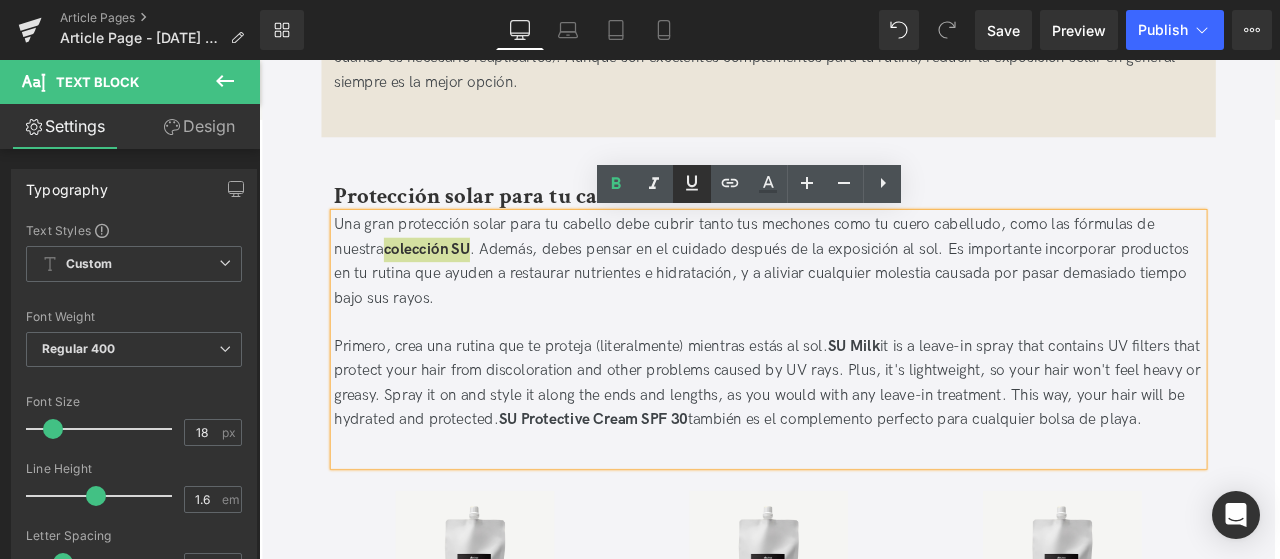 click 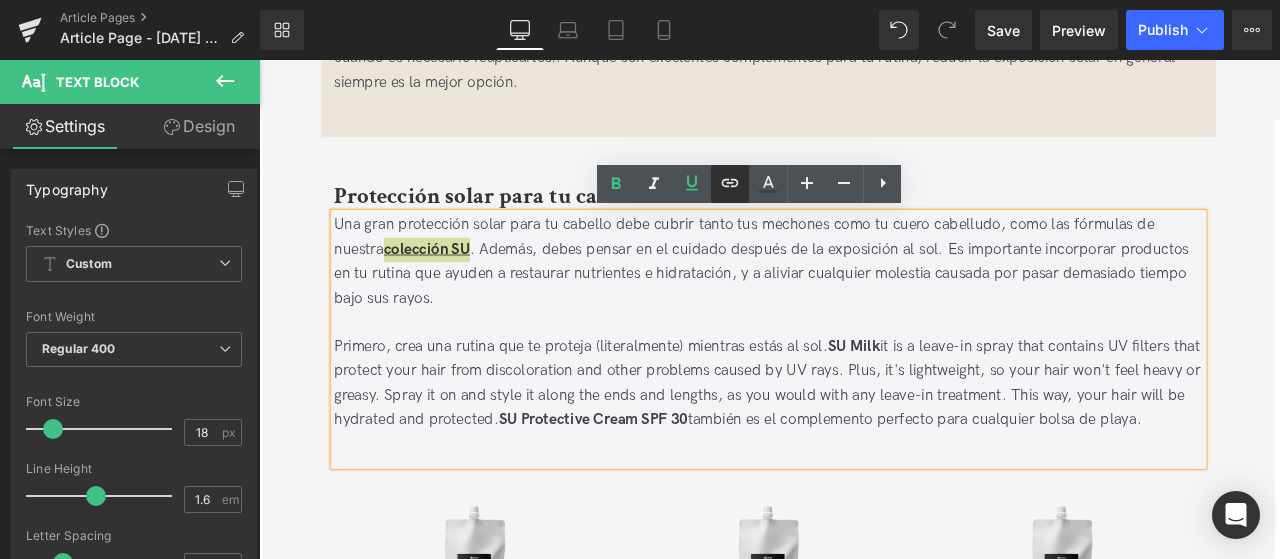 click 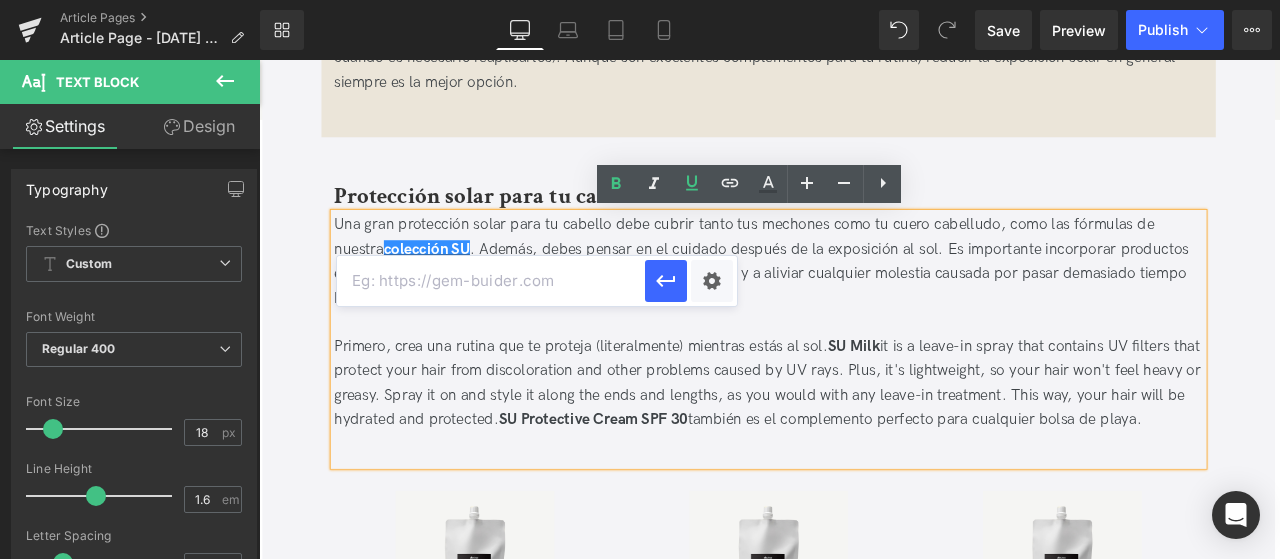drag, startPoint x: 654, startPoint y: 261, endPoint x: 636, endPoint y: 264, distance: 18.248287 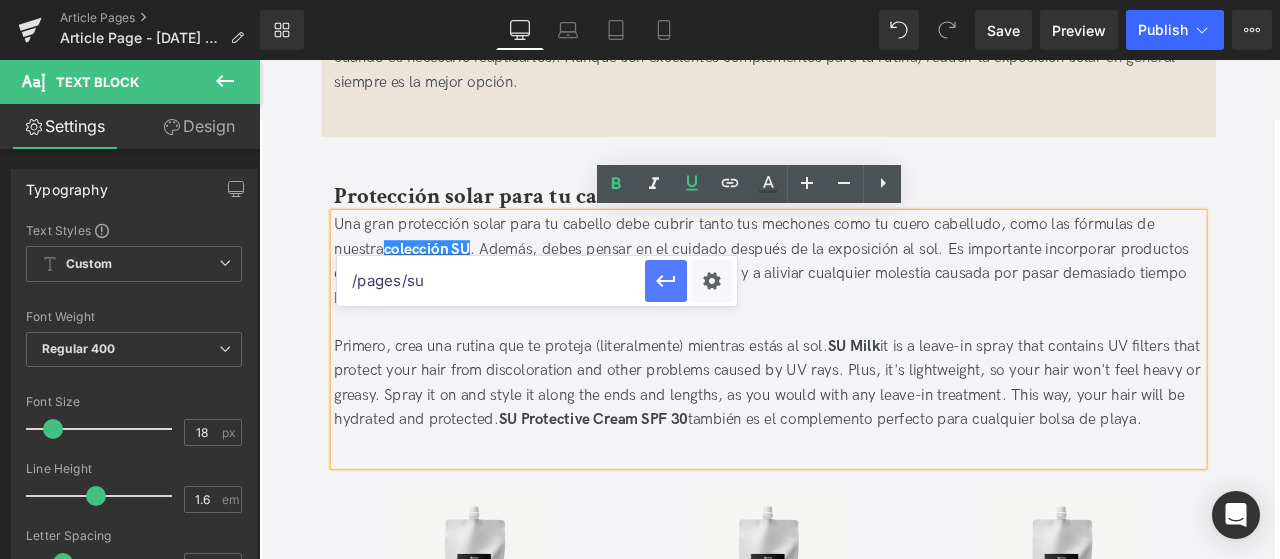 type on "/pages/su" 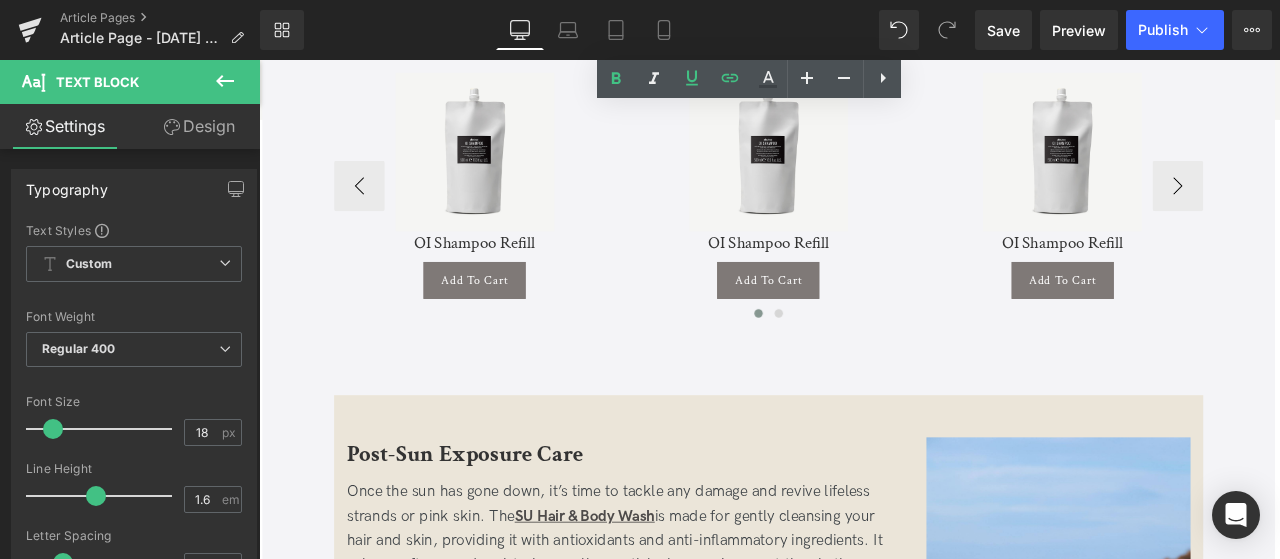 scroll, scrollTop: 2346, scrollLeft: 0, axis: vertical 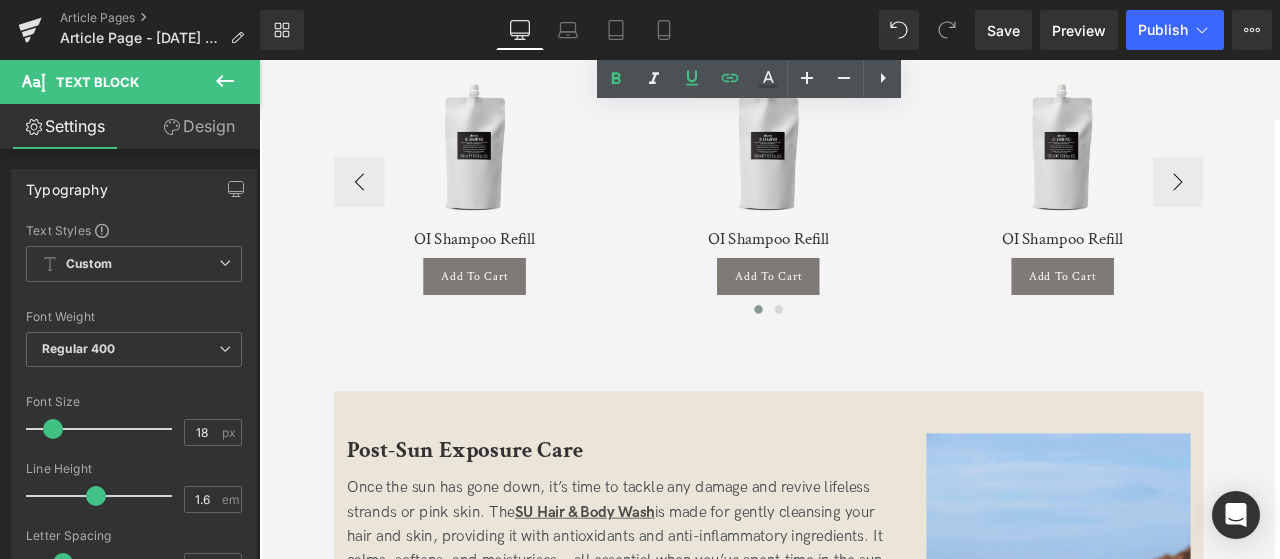 click on "Sale Off
(P) Image" at bounding box center [514, 165] 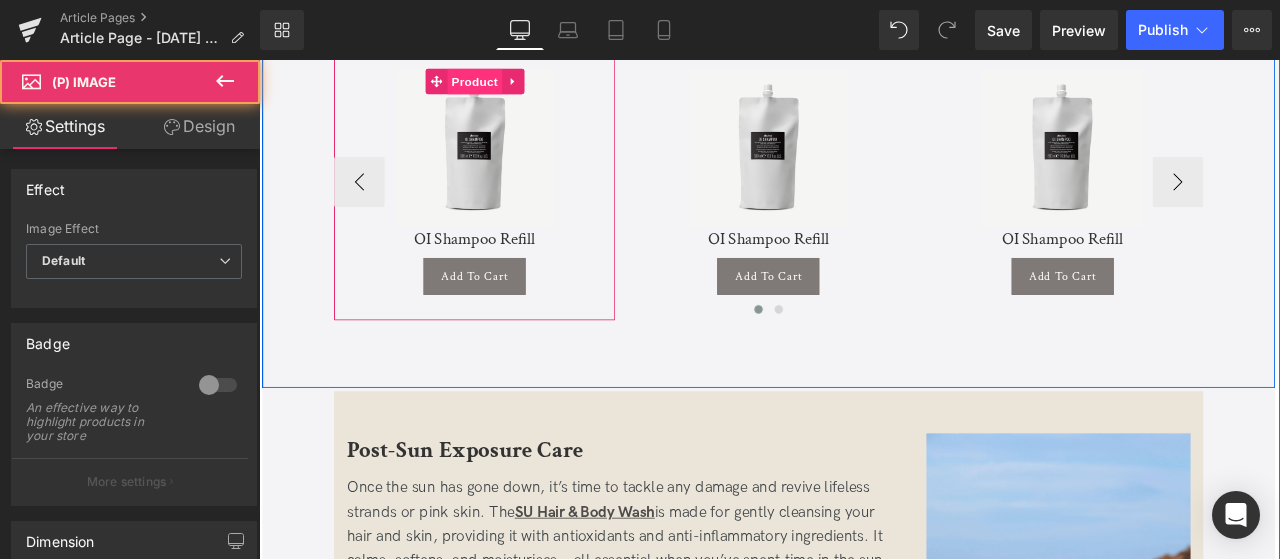 click on "Product" at bounding box center (514, 86) 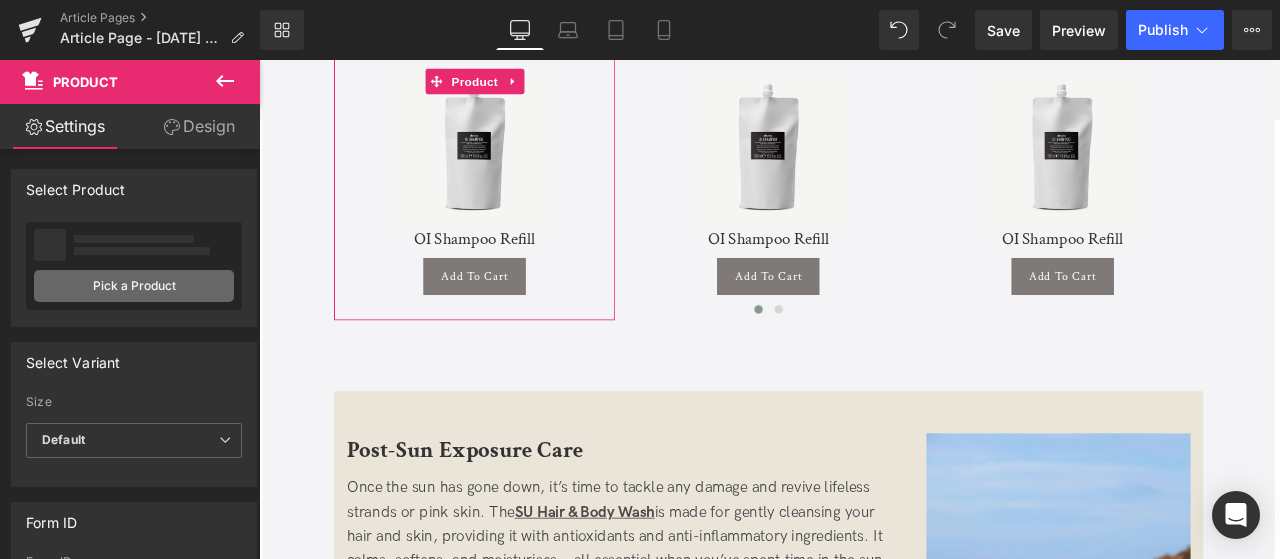 click on "Pick a Product" at bounding box center (134, 286) 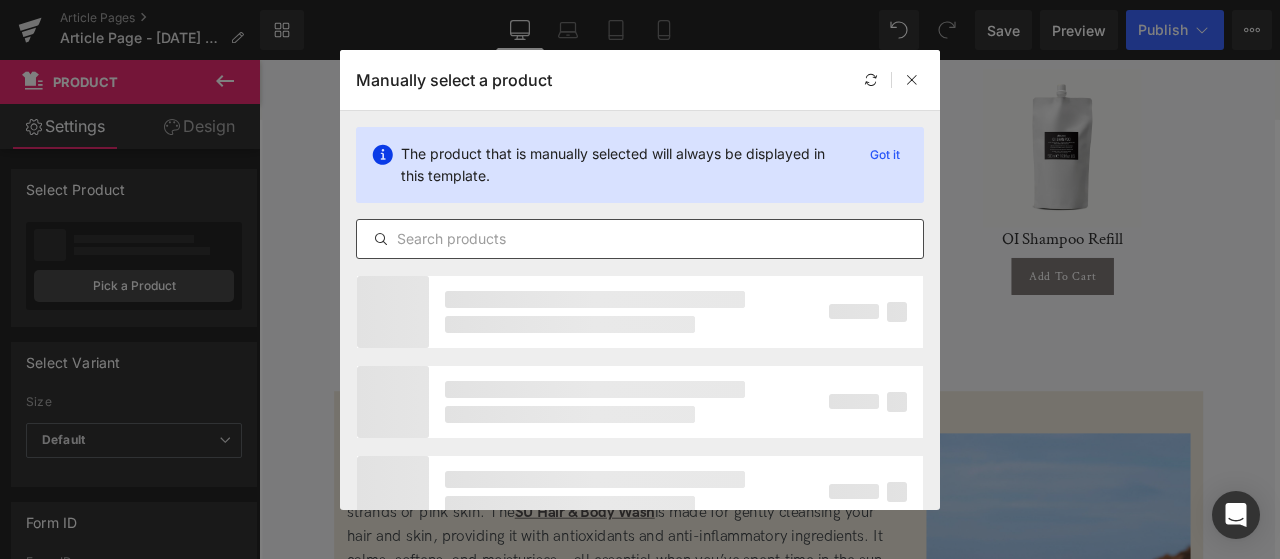 click at bounding box center [640, 239] 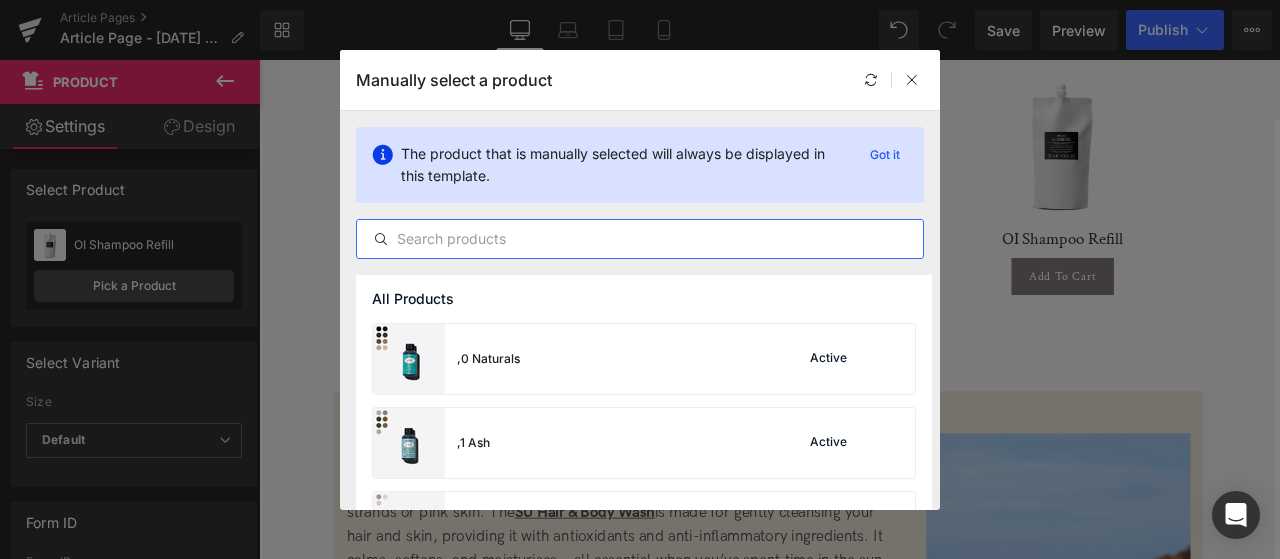 click at bounding box center [640, 239] 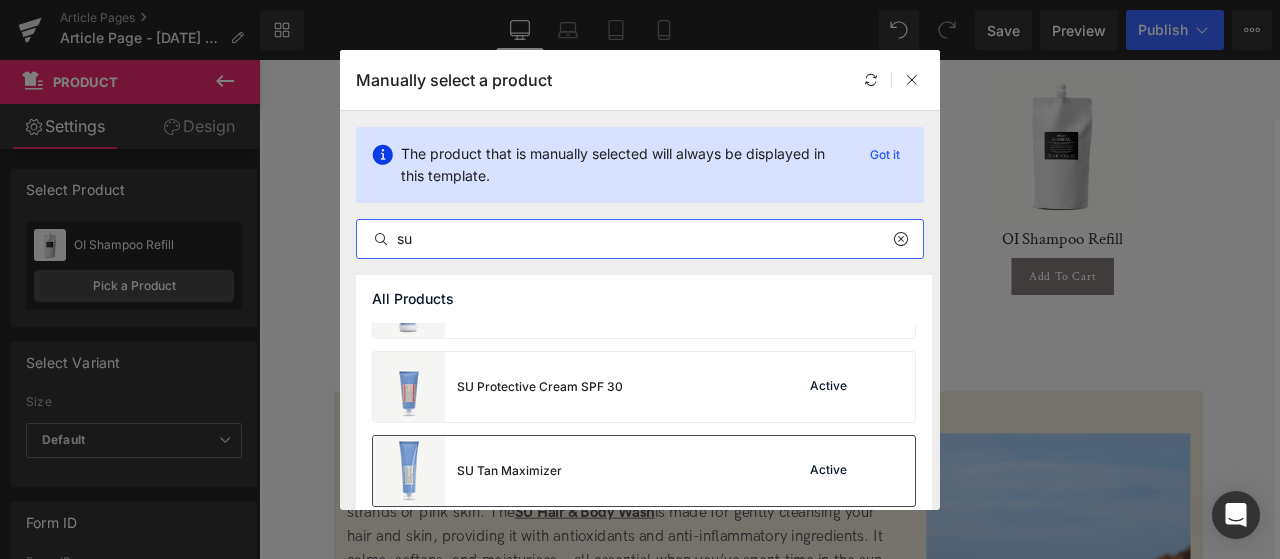 scroll, scrollTop: 1300, scrollLeft: 0, axis: vertical 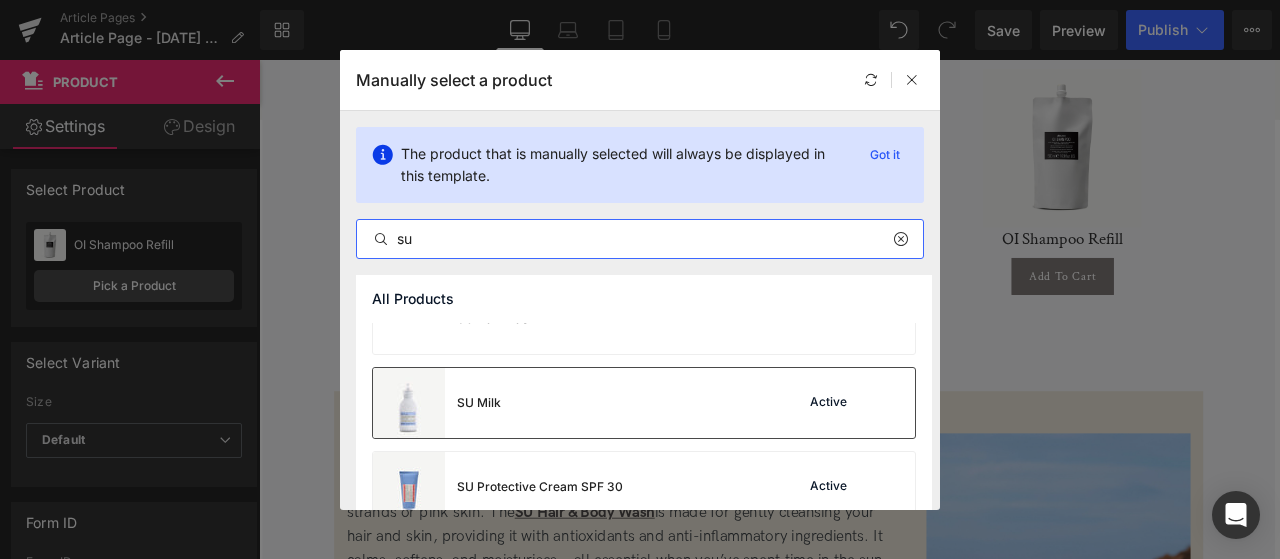 type on "su" 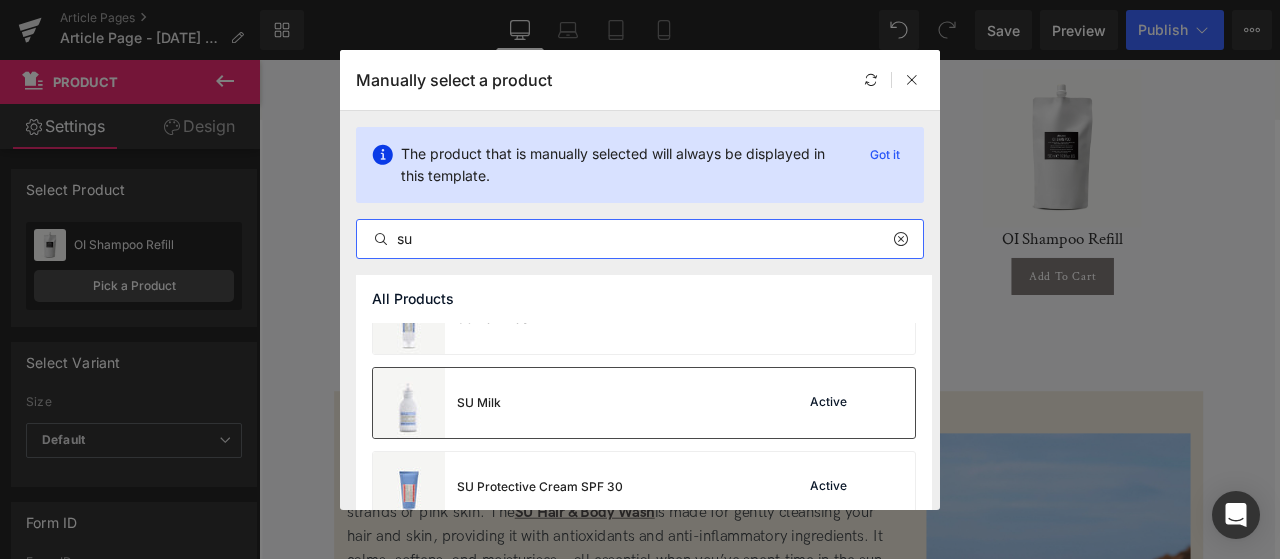 click on "SU Milk Active" at bounding box center [644, 403] 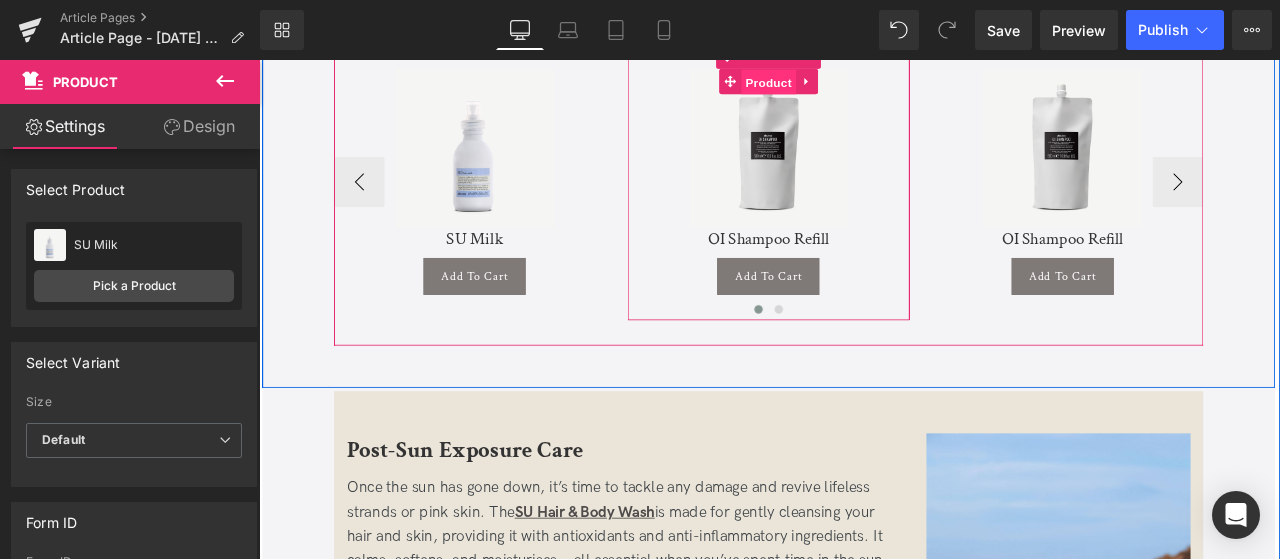 click on "Product" at bounding box center [862, 87] 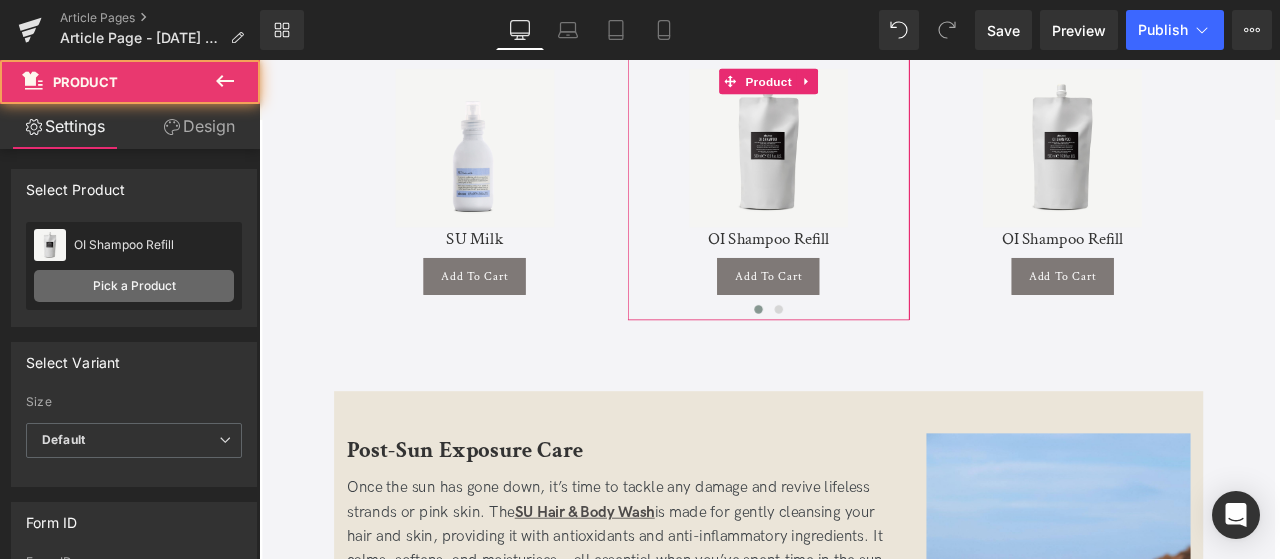 click on "Pick a Product" at bounding box center (134, 286) 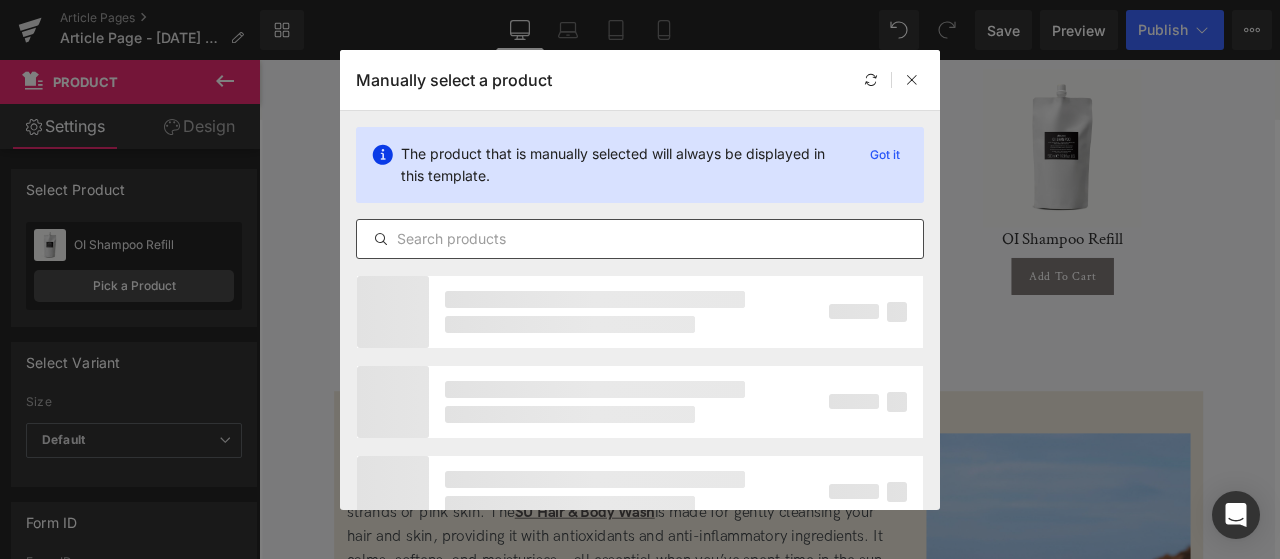 click at bounding box center [640, 239] 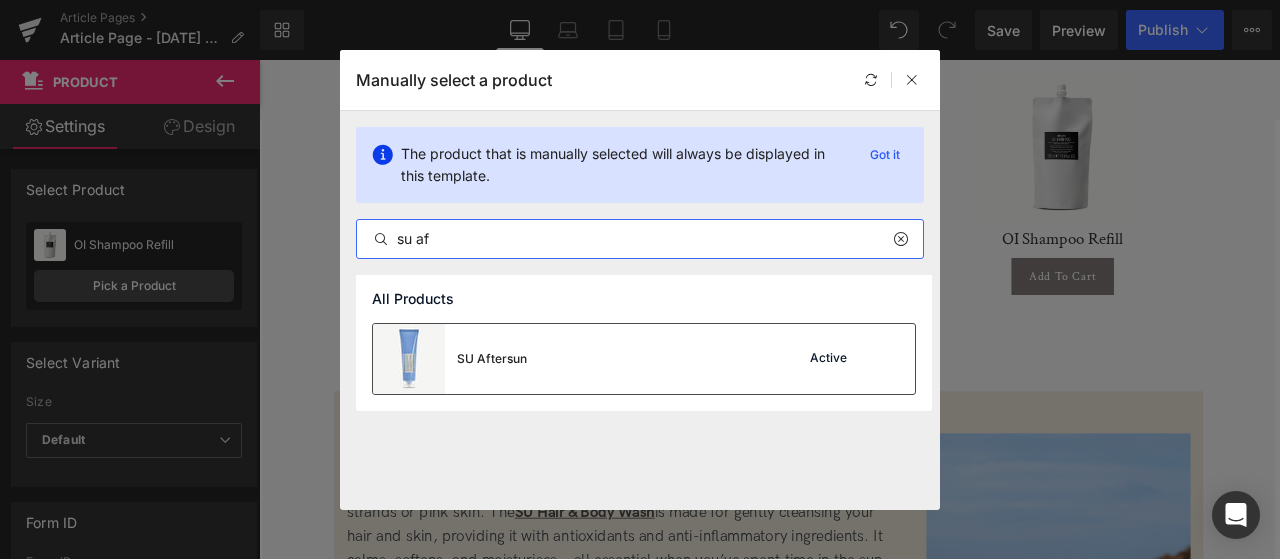 type on "su af" 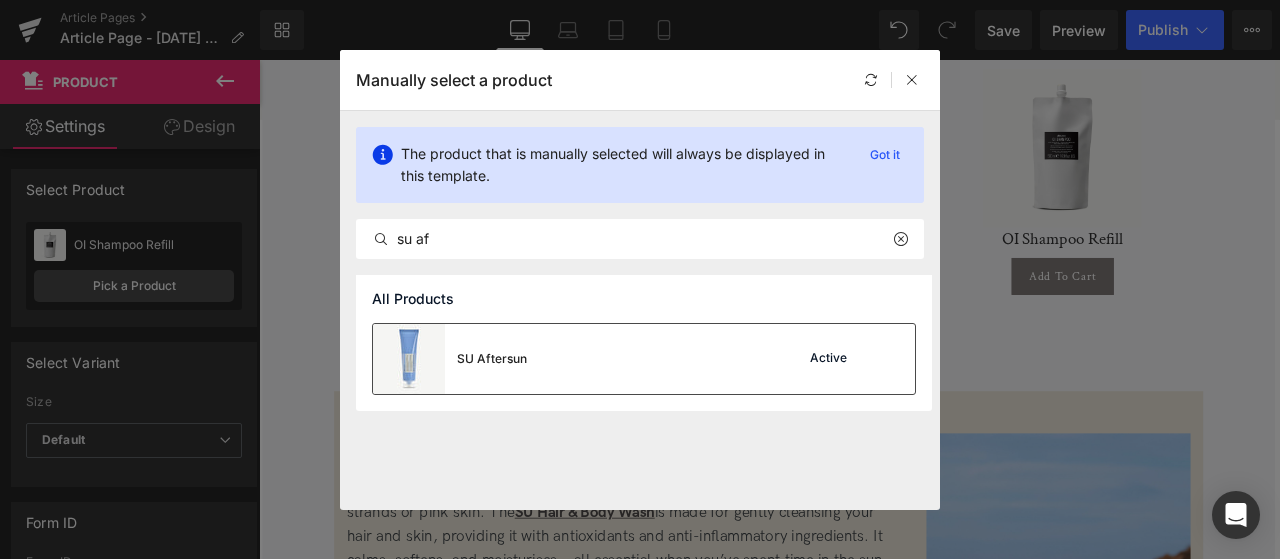 click on "SU Aftersun" at bounding box center [492, 359] 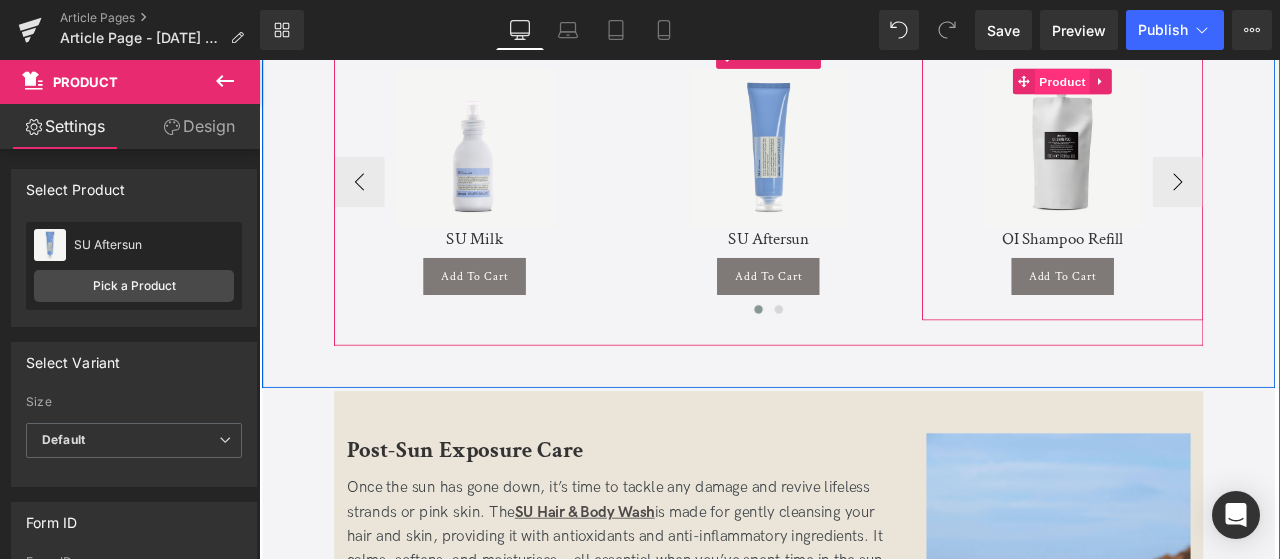 click on "Product" at bounding box center [1211, 86] 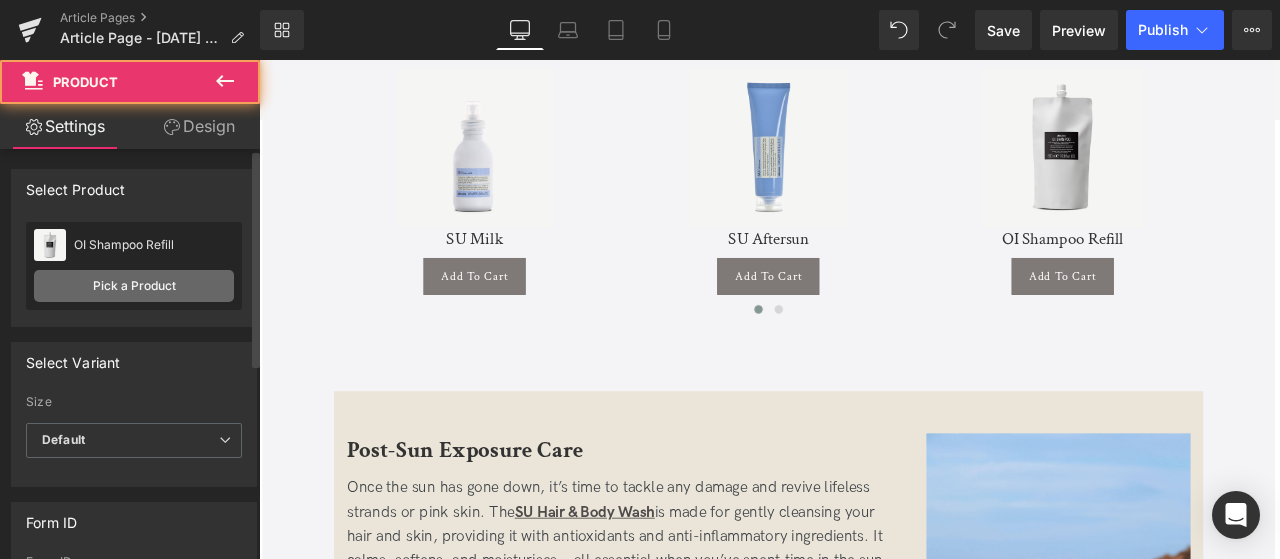 click on "Pick a Product" at bounding box center (134, 286) 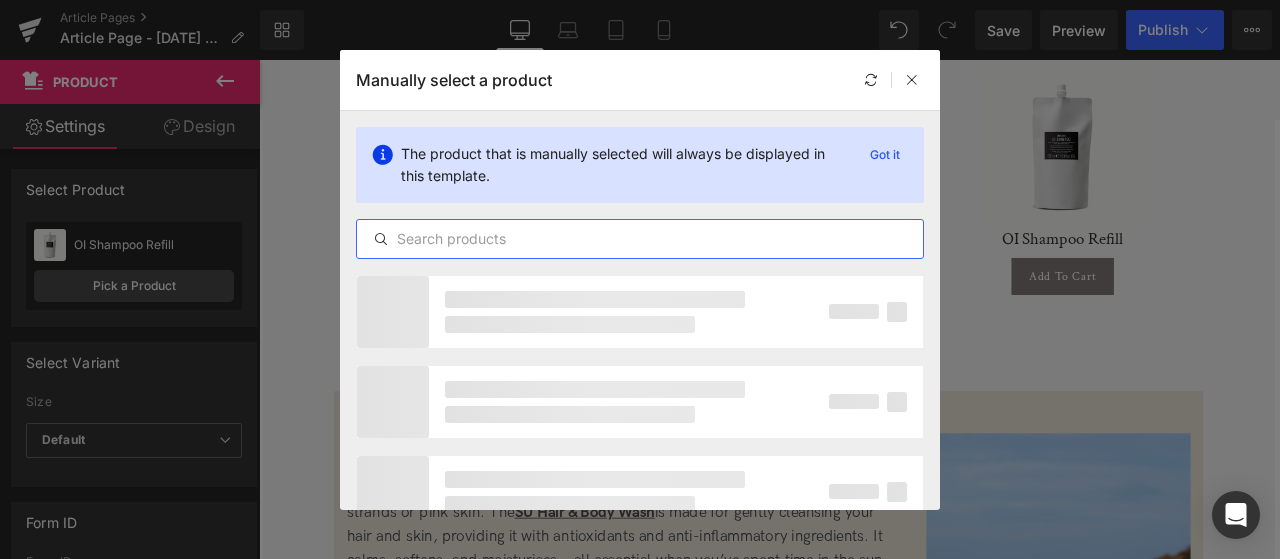 click at bounding box center (640, 239) 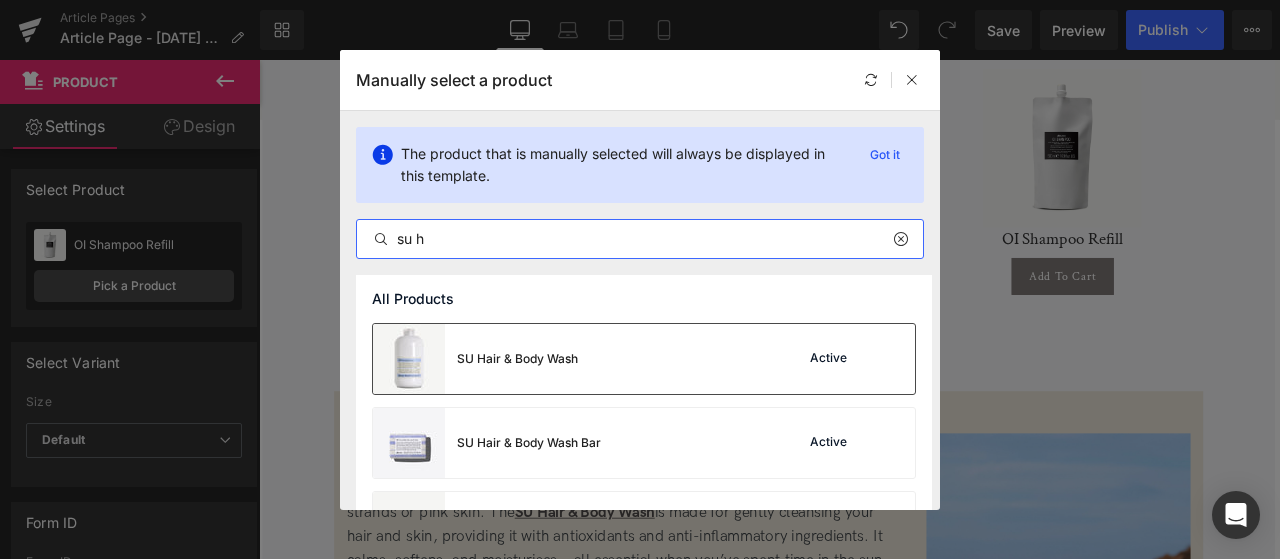 type on "su h" 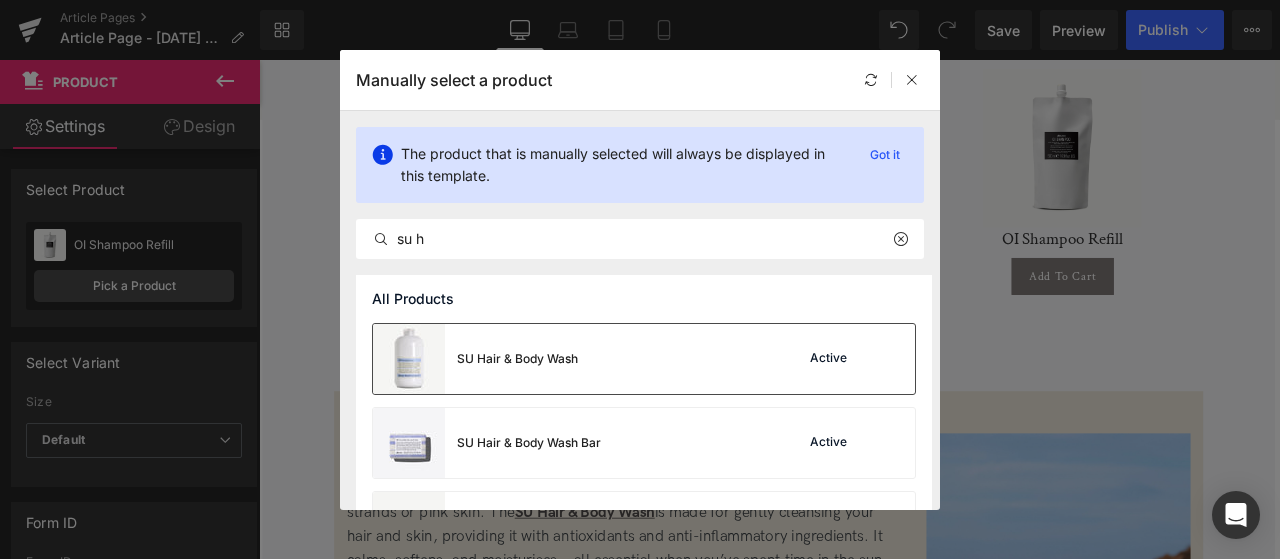 click on "SU Hair & Body Wash Active" at bounding box center (644, 359) 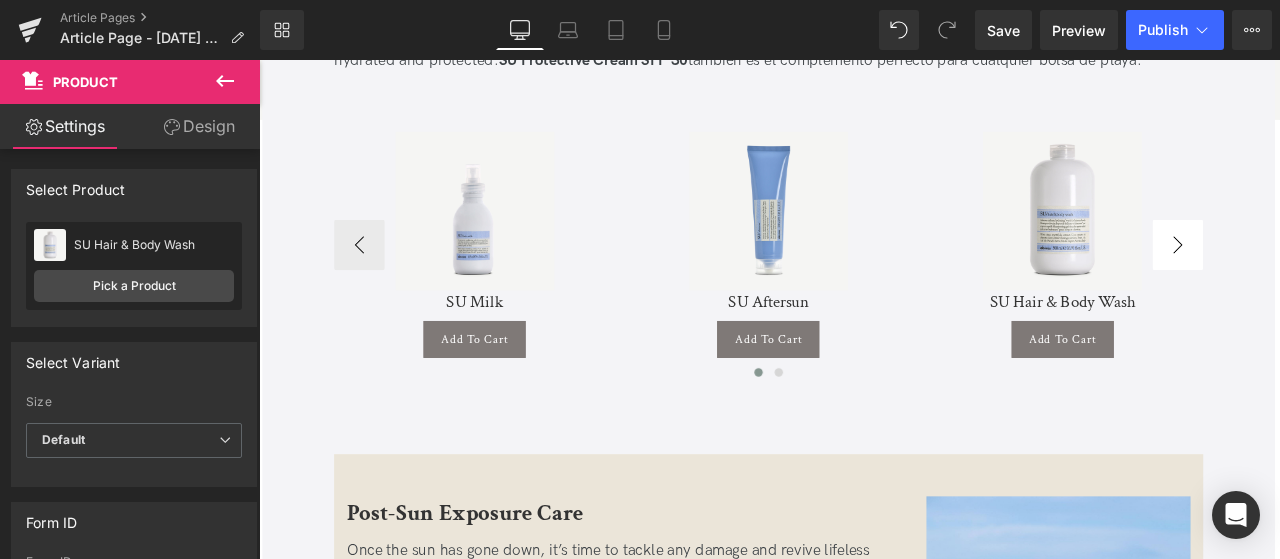 scroll, scrollTop: 2246, scrollLeft: 0, axis: vertical 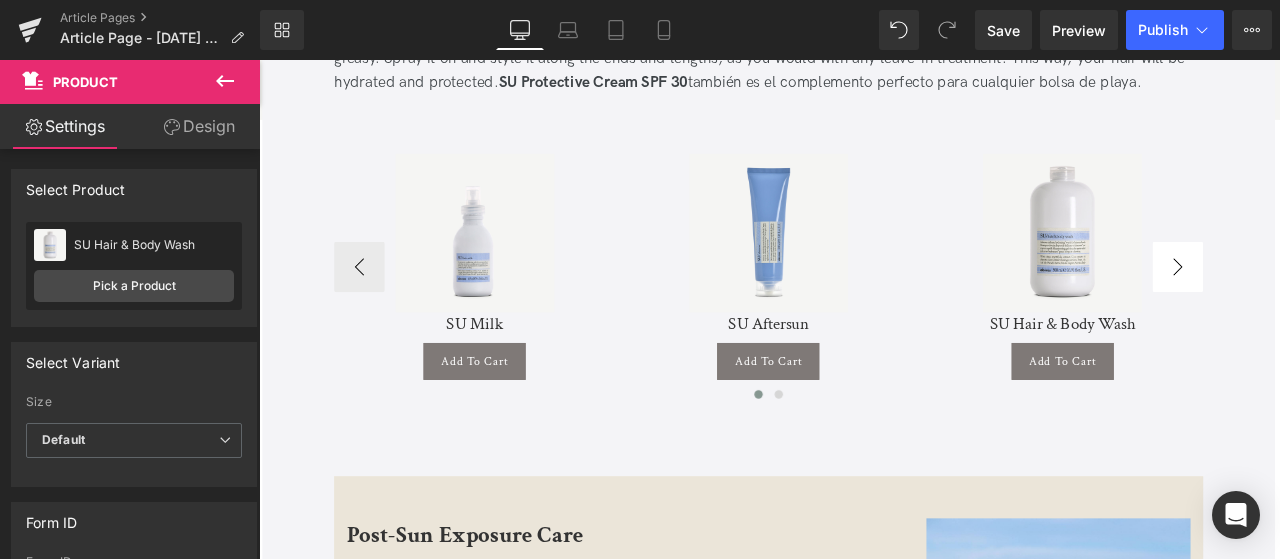 click on "Protección solar para tu cabello Heading         Una gran protección solar para tu cabello debe cubrir tanto tus mechones como tu cuero cabelludo, como las fórmulas de nuestra  colección SU . Además, debes pensar en el cuidado después de la exposición al sol. Es importante incorporar productos en tu rutina que ayuden a restaurar nutrientes e hidratación, y a aliviar cualquier molestia causada por pasar demasiado tiempo bajo sus rayos. Primero, crea una rutina que te proteja (literalmente) mientras estás al sol.  SU Milk  es un spray sin enjuague que contiene filtros UV que protegen tu cabello de la decoloración y otros problemas causados por los rayos UV. Además, es ligero, por lo que tu cabello no se sentirá pesado ni graso. Rocíalo y péinalo a lo largo de las puntas y largos, como harías con cualquier tratamiento sin enjuague. Así, tendrás el cabello hidratado y protegido.  SU Protective Cream SPF 30  también es el complemento perfecto para cualquier bolsa de playa. Text Block" at bounding box center [863, 151] 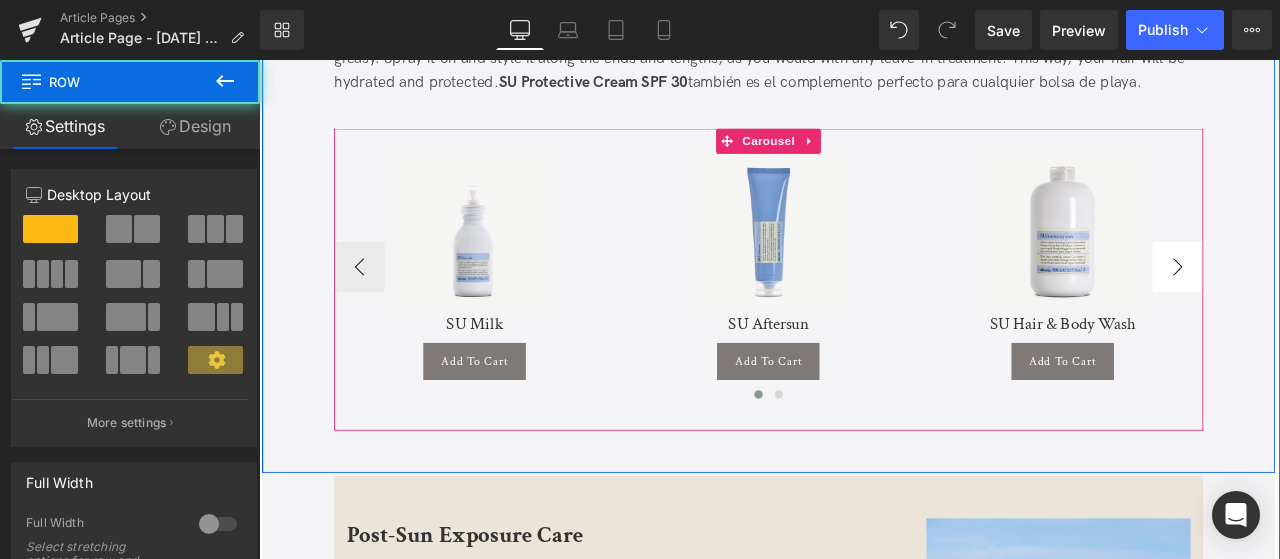 click on "›" at bounding box center [1348, 305] 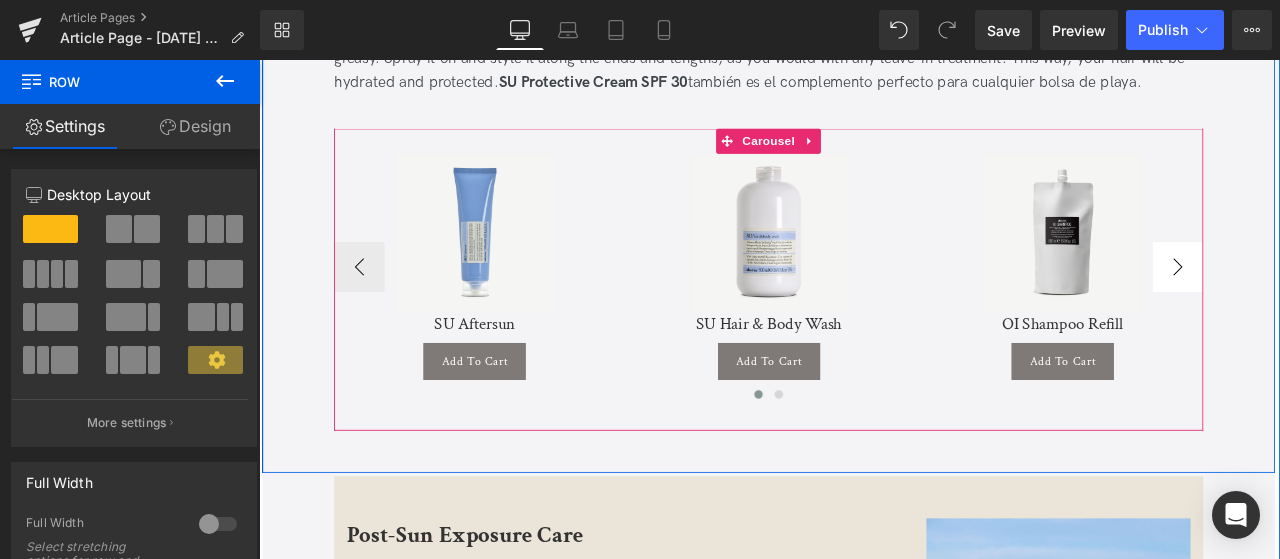 click on "›" at bounding box center (1348, 305) 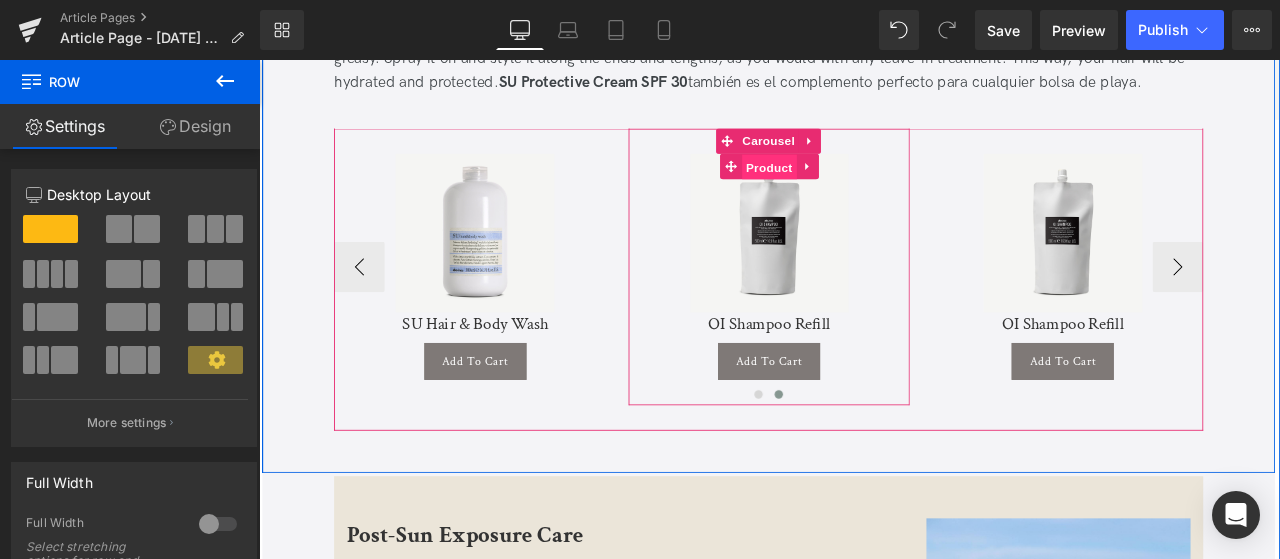 click on "Product" at bounding box center [863, 187] 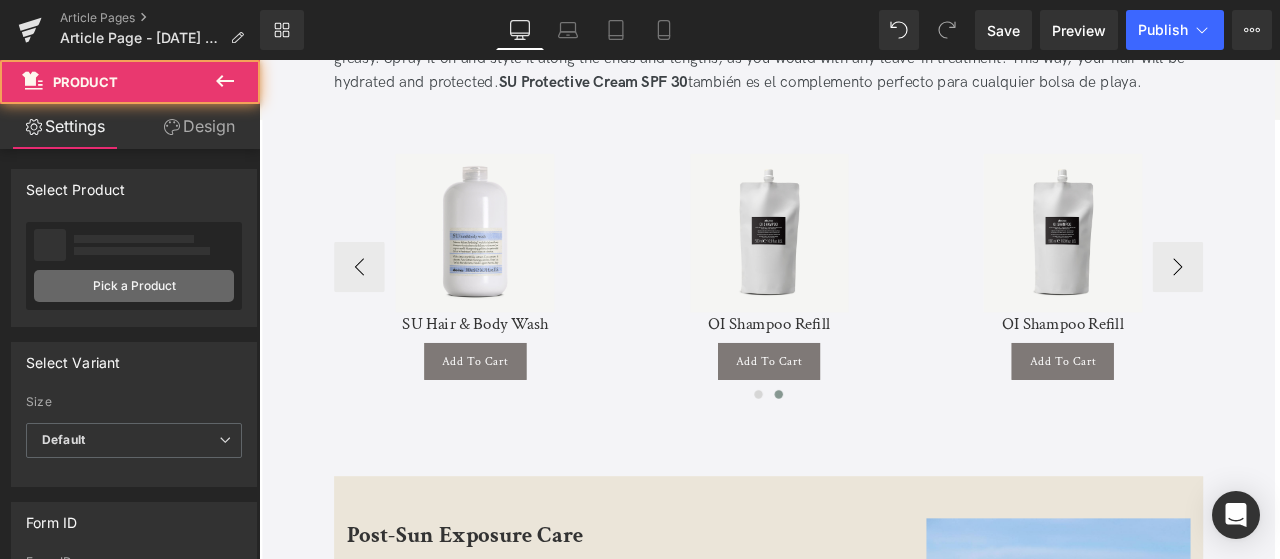 click on "Pick a Product" at bounding box center [134, 286] 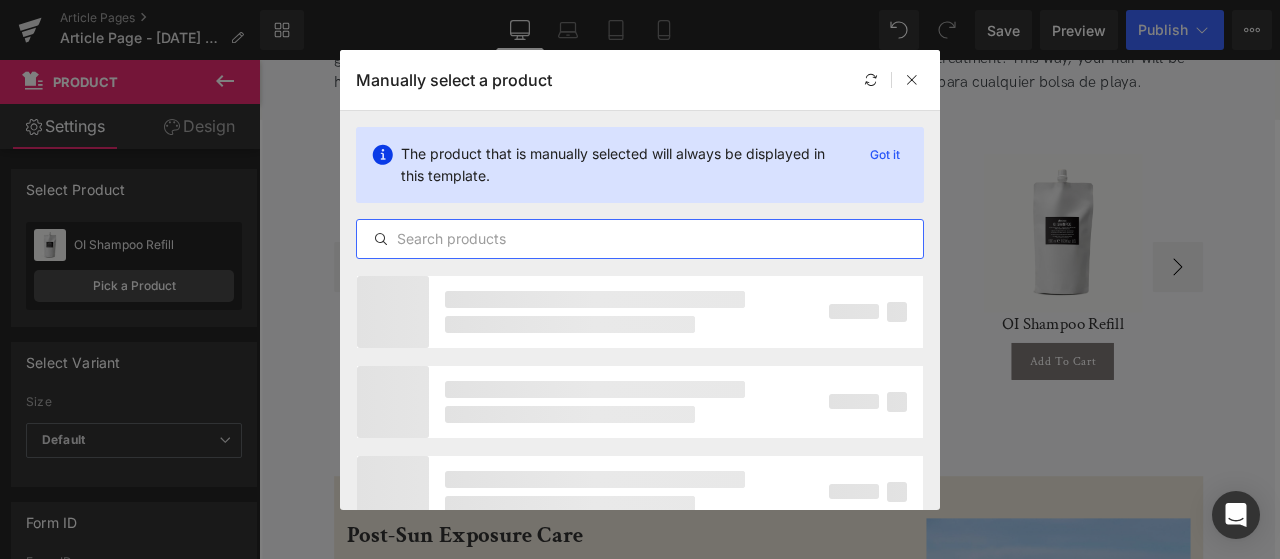 click at bounding box center [640, 239] 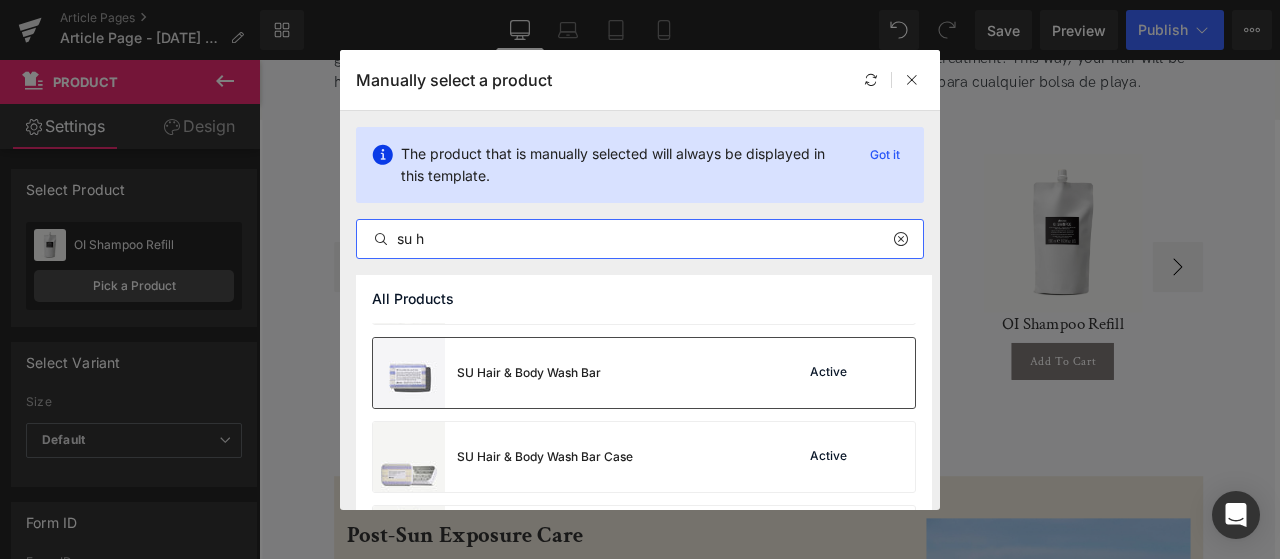 scroll, scrollTop: 38, scrollLeft: 0, axis: vertical 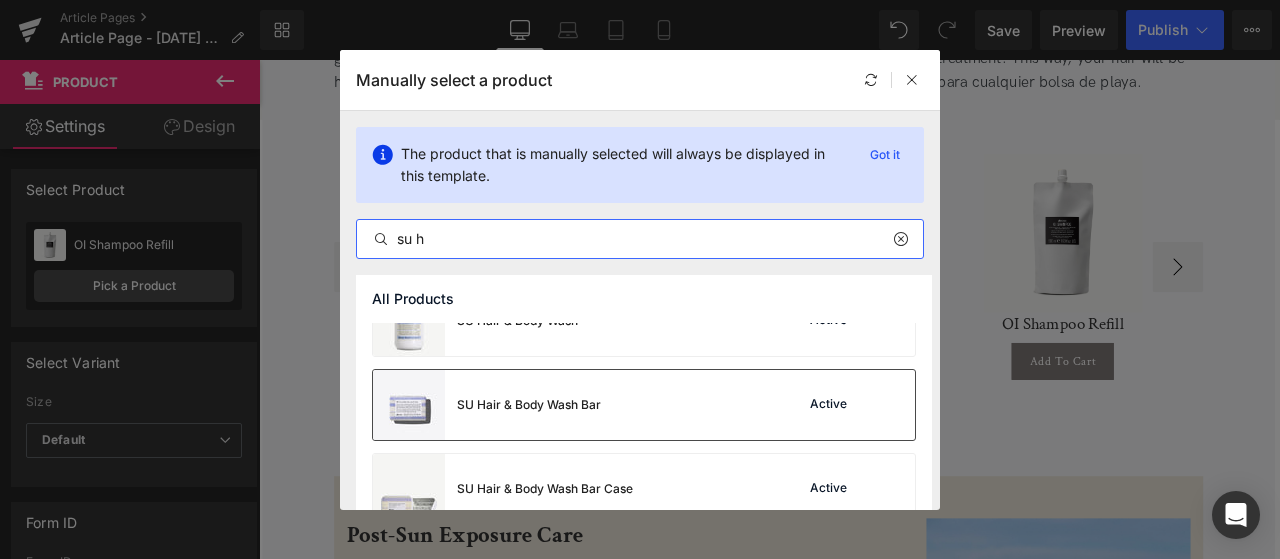 type on "su h" 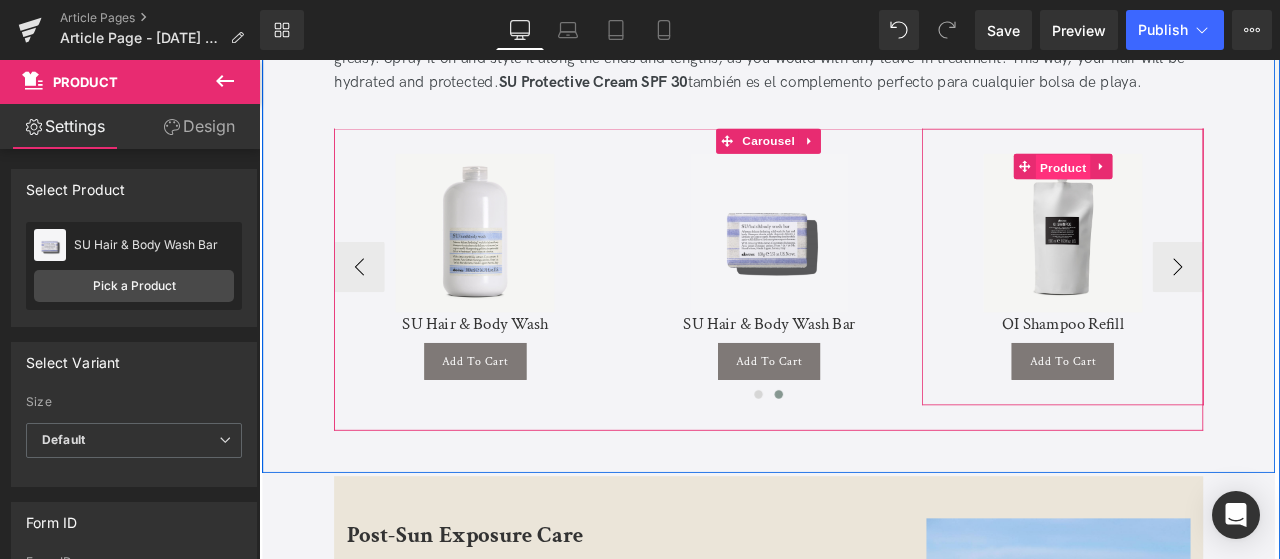click on "Product" at bounding box center [1211, 187] 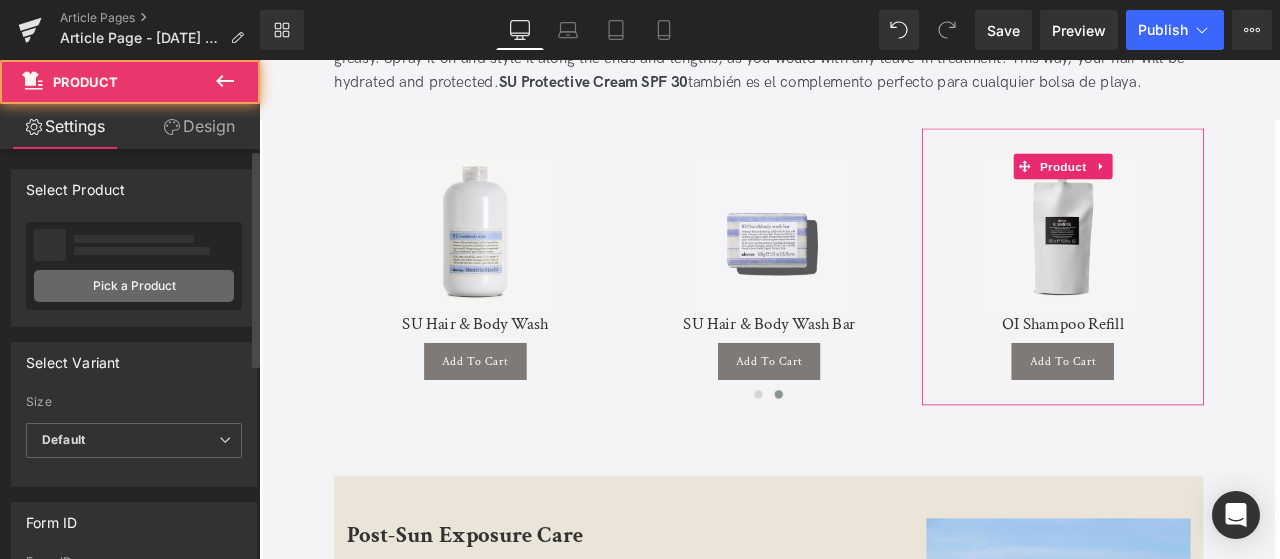 click on "Pick a Product" at bounding box center [134, 286] 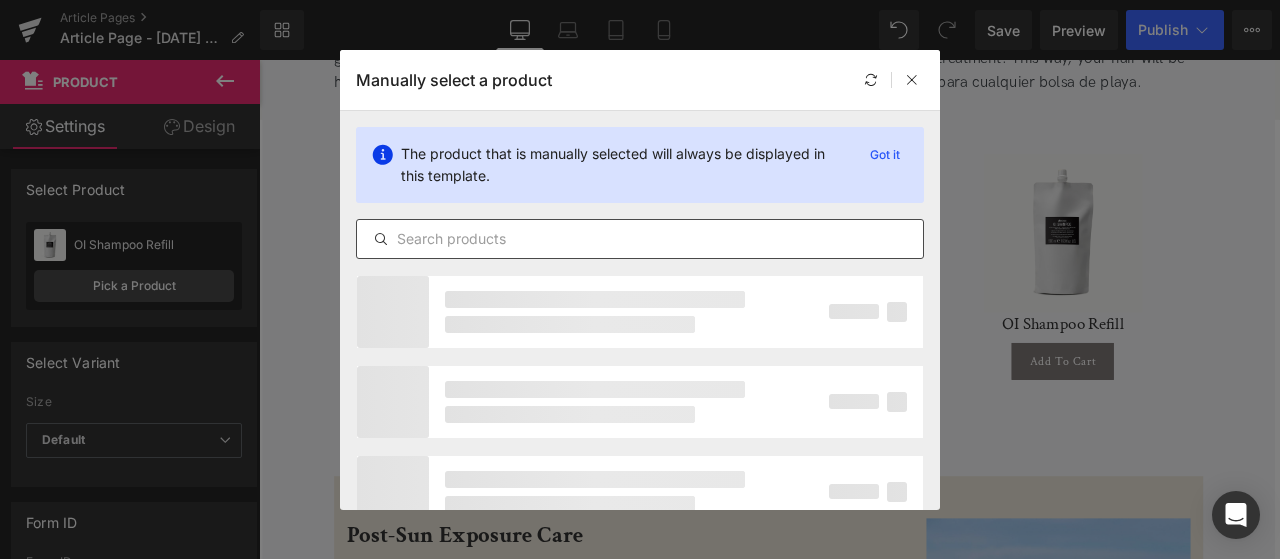 click at bounding box center [640, 239] 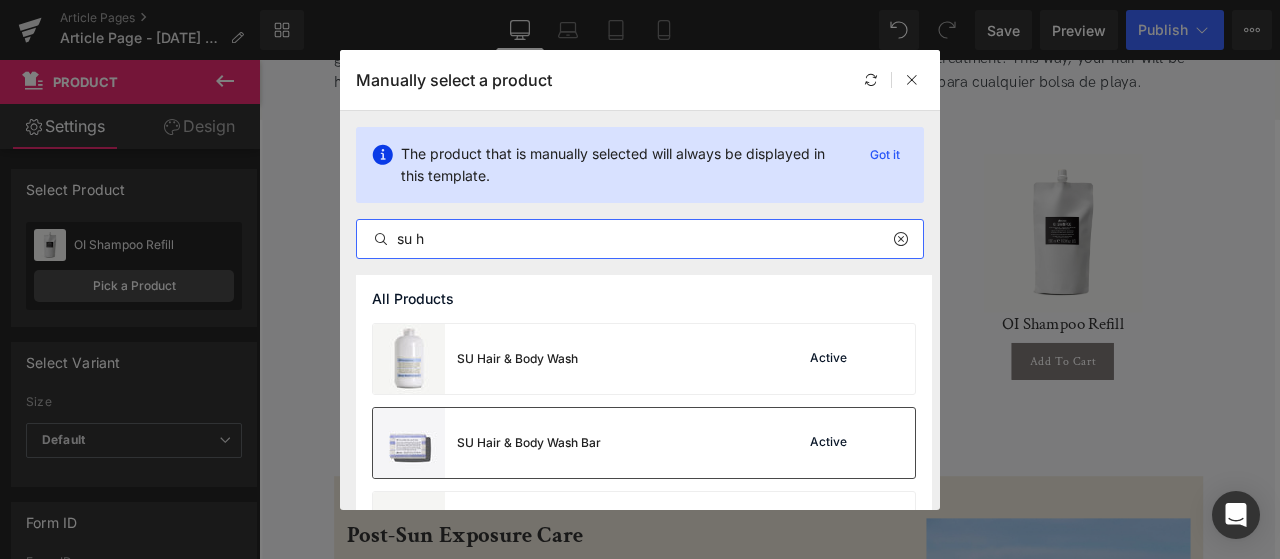 scroll, scrollTop: 100, scrollLeft: 0, axis: vertical 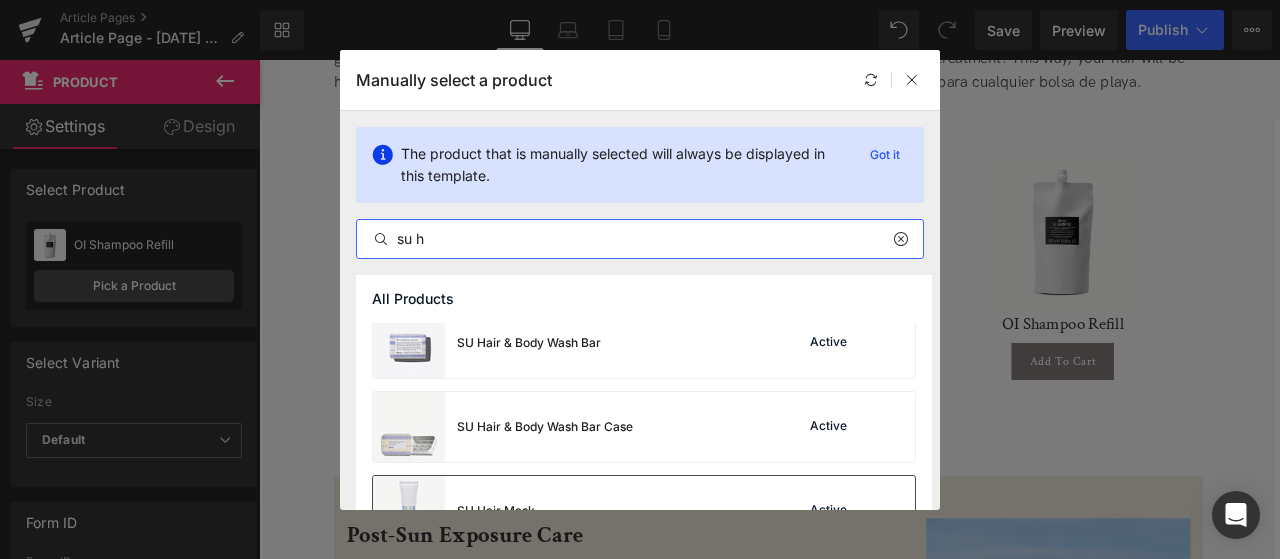 type on "su h" 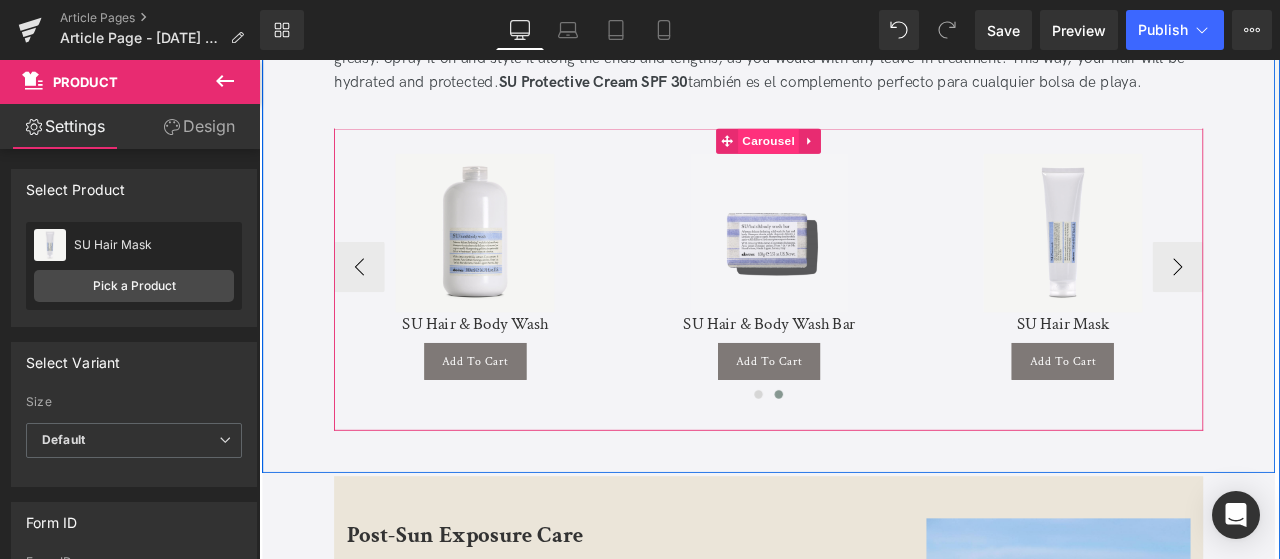 click on "Carousel" at bounding box center [863, 156] 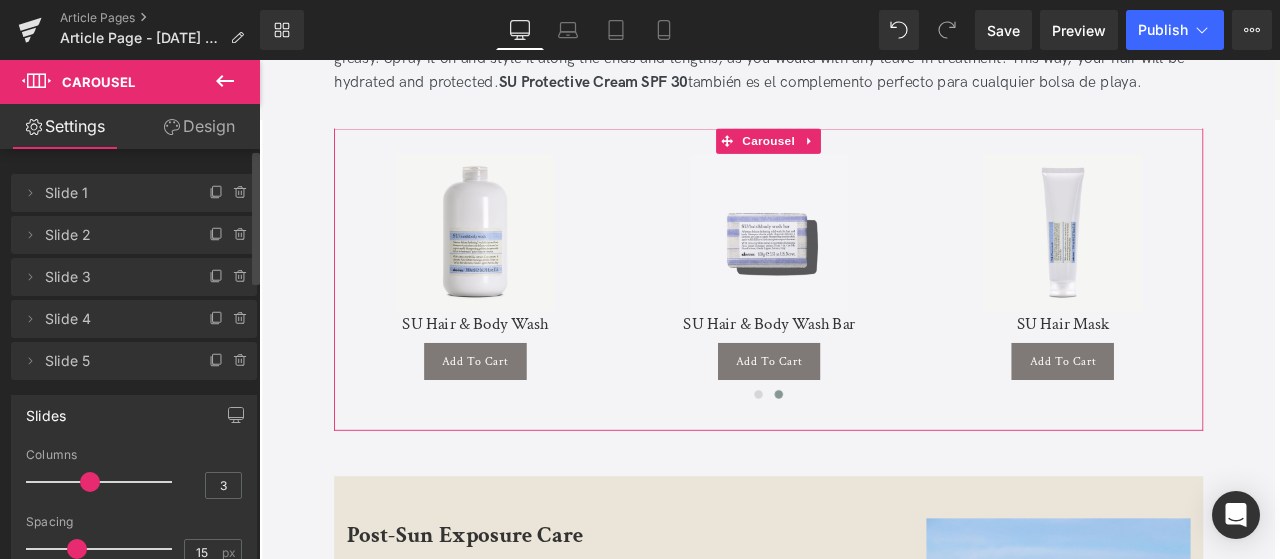 drag, startPoint x: 24, startPoint y: 357, endPoint x: 84, endPoint y: 348, distance: 60.671246 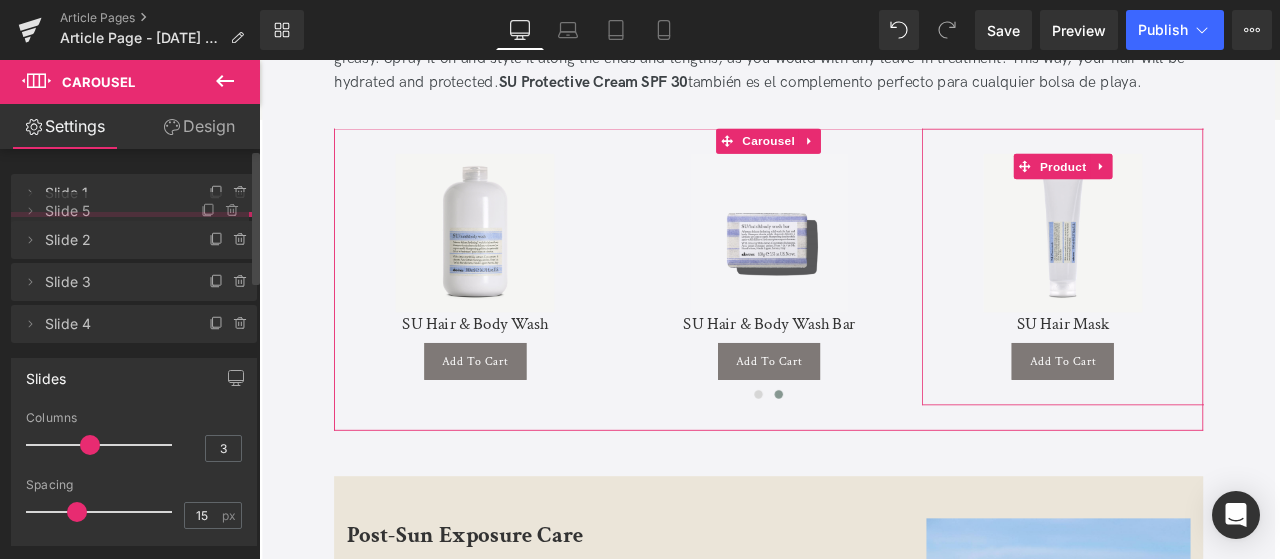 drag, startPoint x: 90, startPoint y: 364, endPoint x: 92, endPoint y: 224, distance: 140.01428 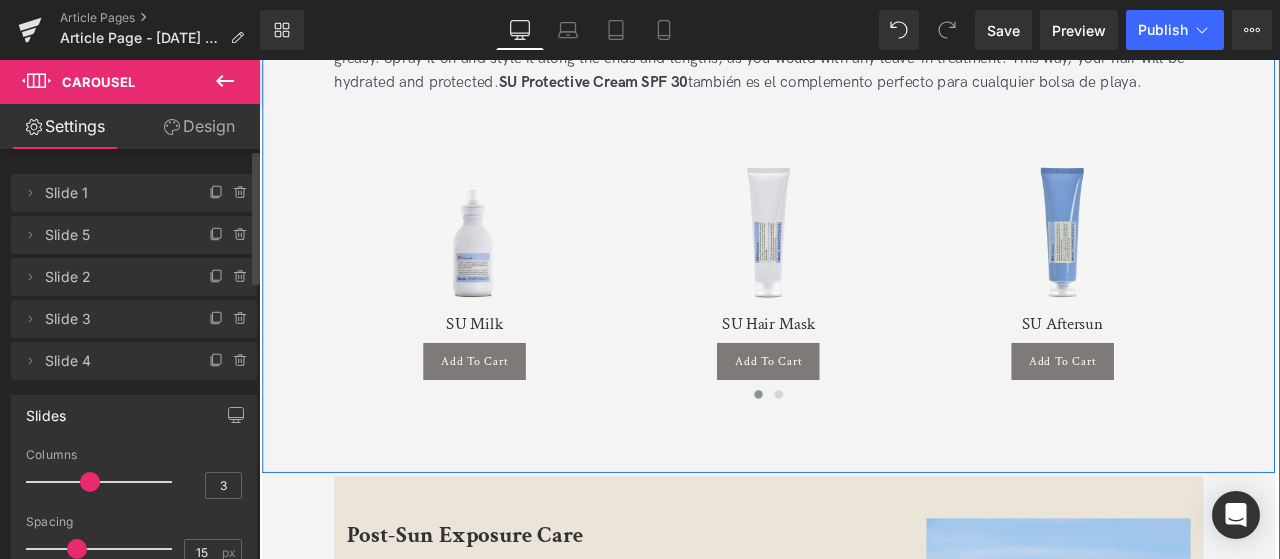 click on "Protección solar para tu cabello Heading         Una gran protección solar para tu cabello debe cubrir tanto tus mechones como tu cuero cabelludo, como las fórmulas de nuestra  colección SU . Además, debes pensar en el cuidado después de la exposición al sol. Es importante incorporar productos en tu rutina que ayuden a restaurar nutrientes e hidratación, y a aliviar cualquier molestia causada por pasar demasiado tiempo bajo sus rayos. Primero, crea una rutina que te proteja (literalmente) mientras estás al sol.  SU Milk  es un spray sin enjuague que contiene filtros UV que protegen tu cabello de la decoloración y otros problemas causados por los rayos UV. Además, es ligero, por lo que tu cabello no se sentirá pesado ni graso. Rocíalo y péinalo a lo largo de las puntas y largos, como harías con cualquier tratamiento sin enjuague. Así, tendrás el cabello hidratado y protegido.  SU Protective Cream SPF 30  también es el complemento perfecto para cualquier bolsa de playa. Text Block" at bounding box center [863, 151] 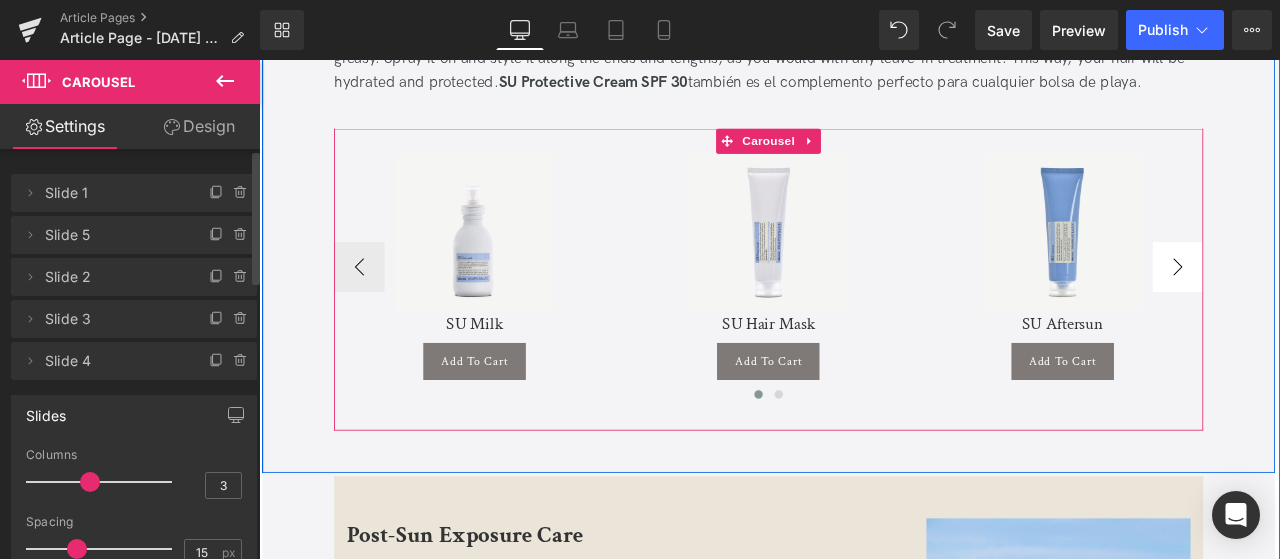 click on "›" at bounding box center [1348, 305] 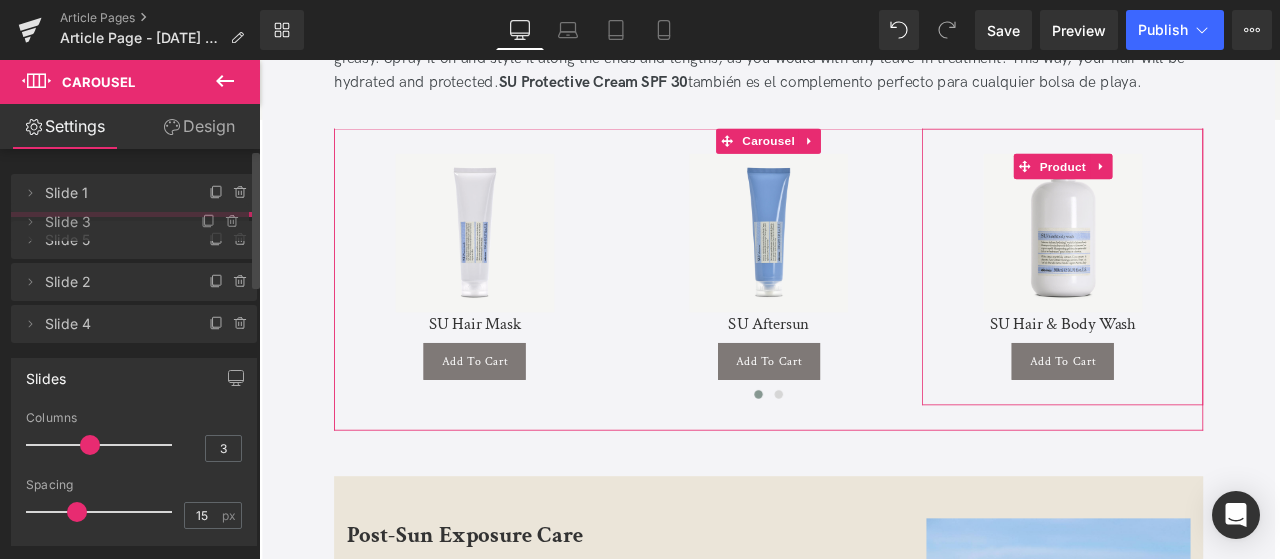 drag, startPoint x: 98, startPoint y: 326, endPoint x: 112, endPoint y: 229, distance: 98.005104 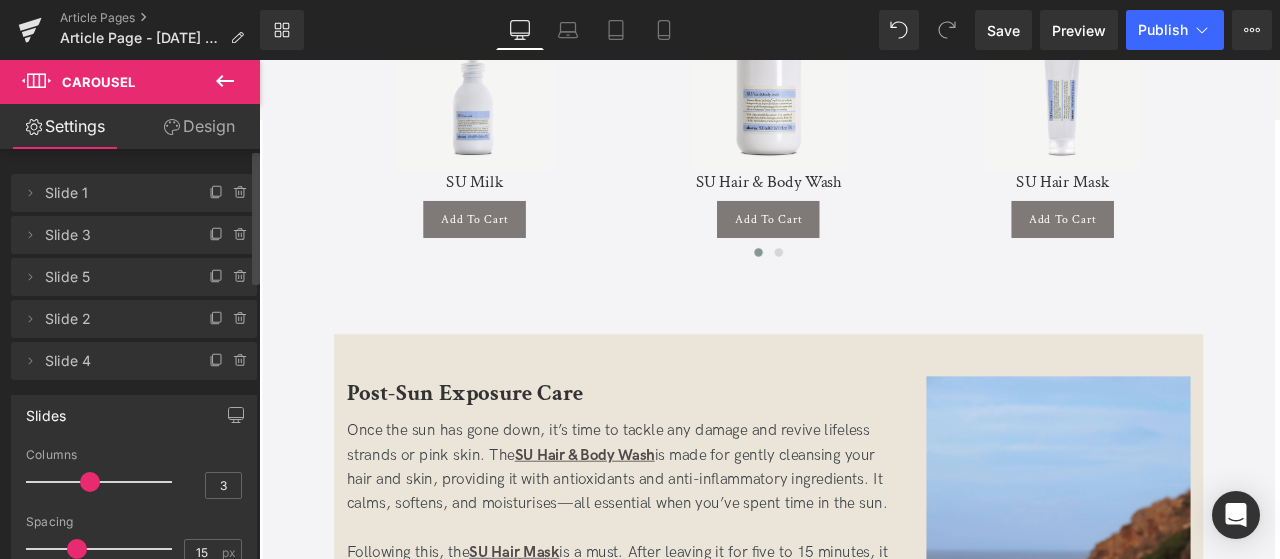 scroll, scrollTop: 2746, scrollLeft: 0, axis: vertical 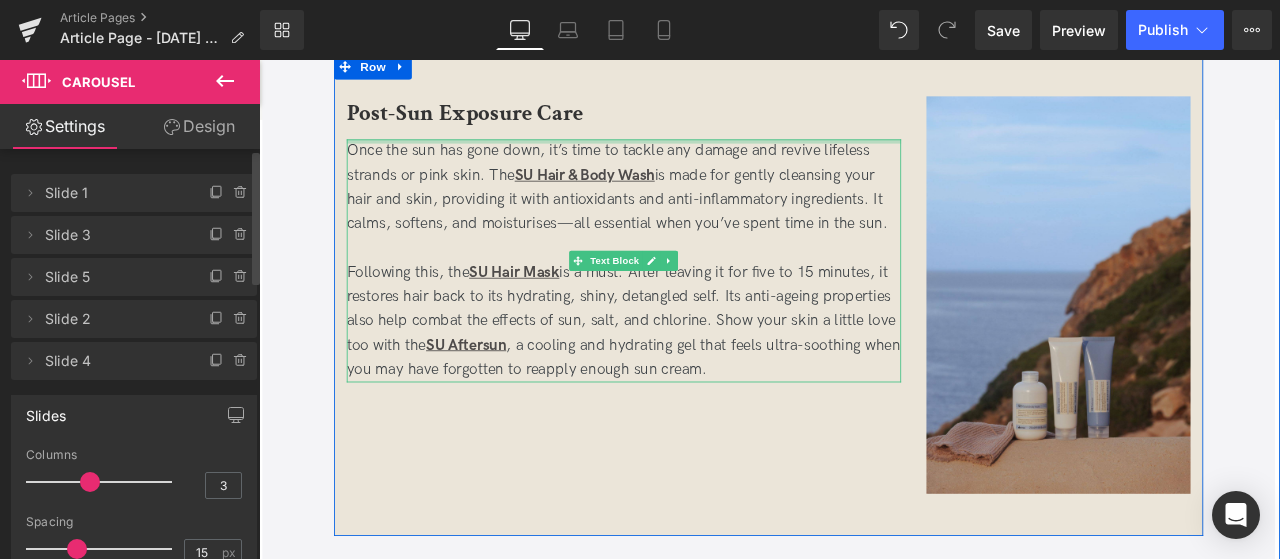 click on "Post-Sun Exposure Care" at bounding box center (503, 122) 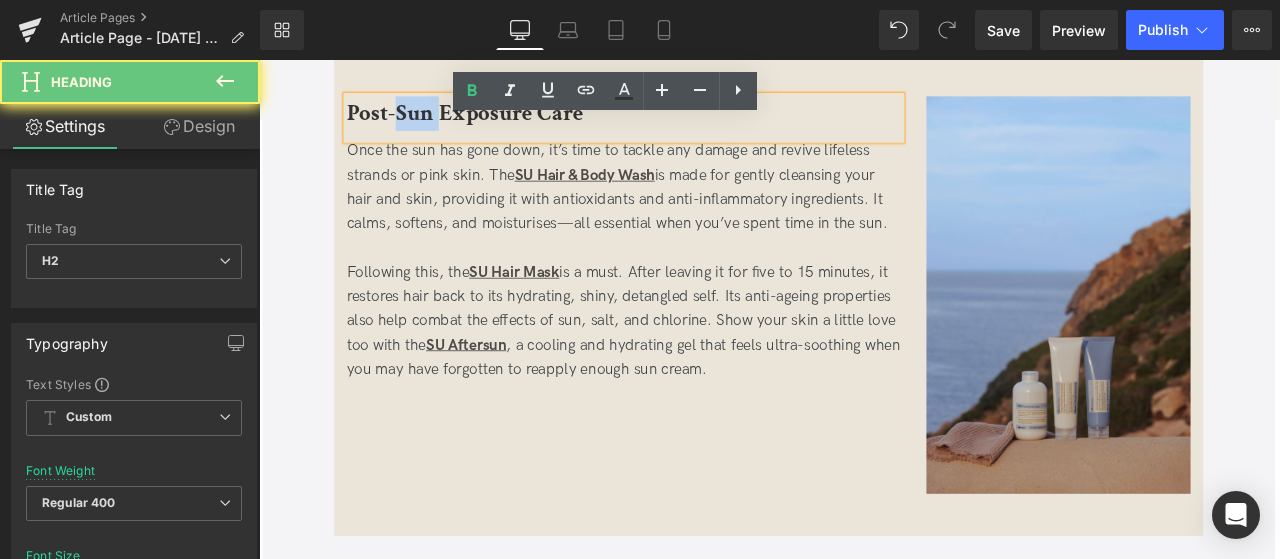 click on "Post-Sun Exposure Care" at bounding box center (503, 122) 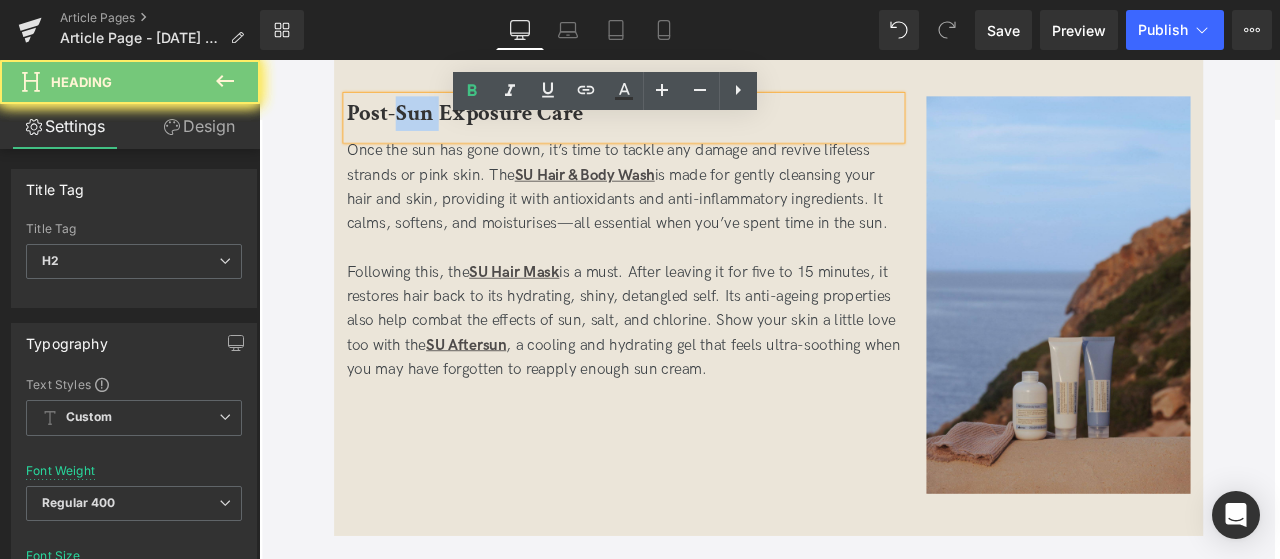 copy on "Post-Sun Exposure Care" 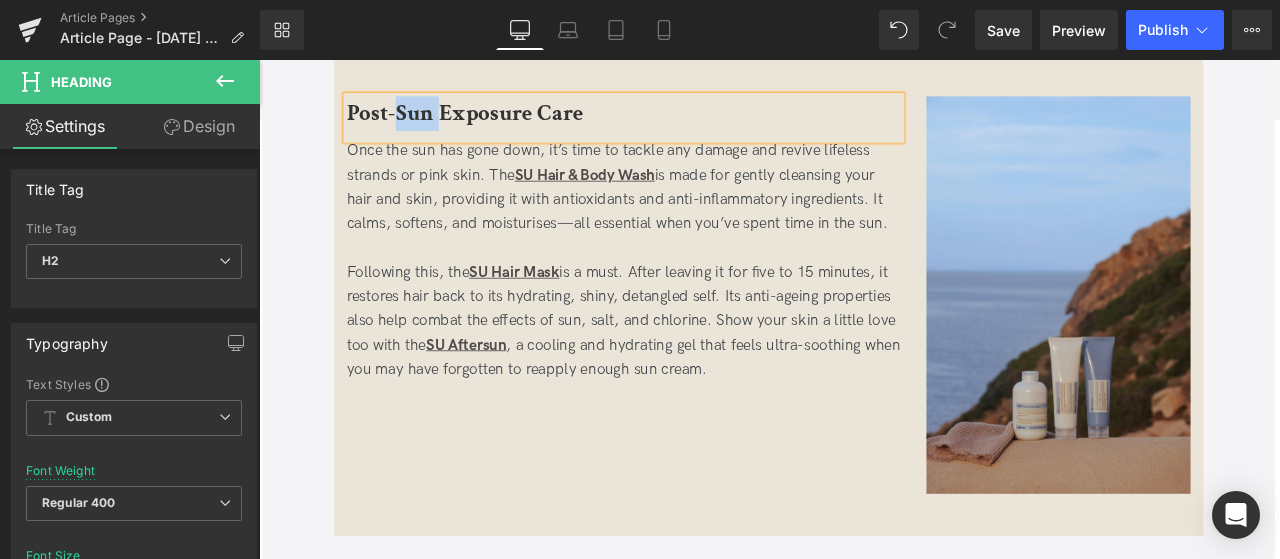 click on "Following this, the  SU Hair Mask  is a must. After leaving it for five to 15 minutes, it restores hair back to its hydrating, shiny, detangled self. Its anti-ageing properties also help combat the effects of sun, salt, and chlorine. Show your skin a little love too with the  SU Aftersun , a cooling and hydrating gel that feels ultra-soothing when you may have forgotten to reapply enough sun cream." at bounding box center (691, 370) 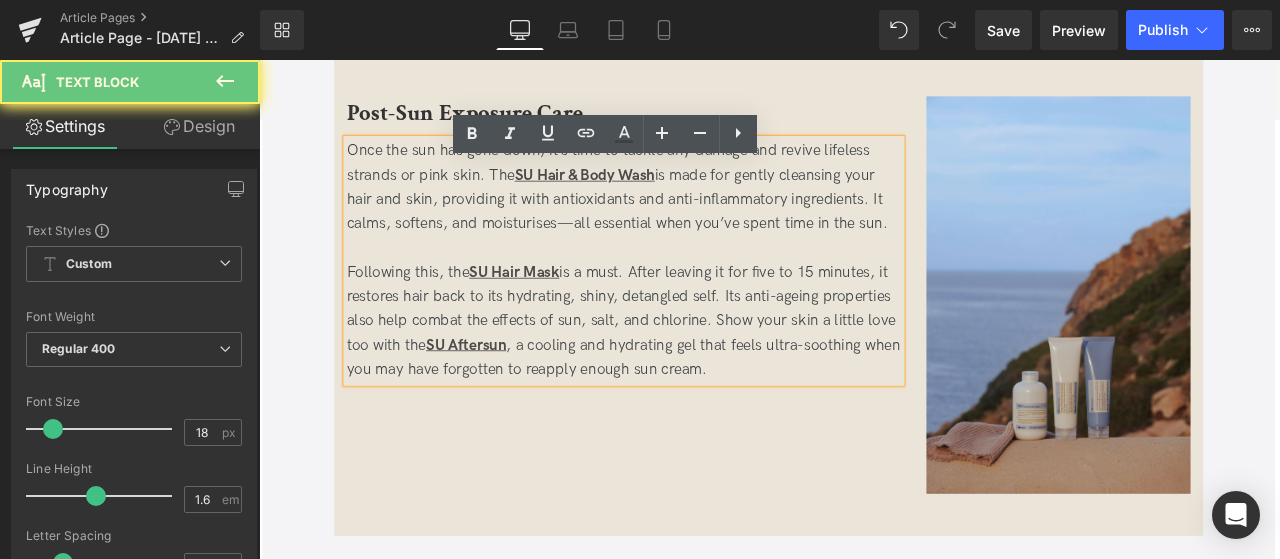 drag, startPoint x: 889, startPoint y: 446, endPoint x: 348, endPoint y: 192, distance: 597.6596 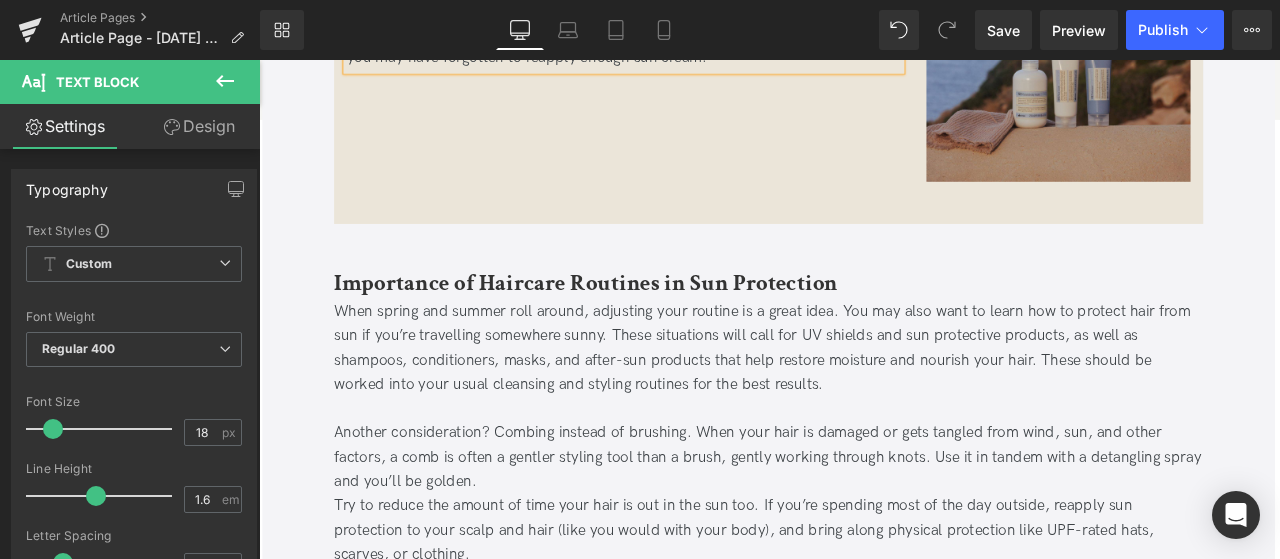 scroll, scrollTop: 3146, scrollLeft: 0, axis: vertical 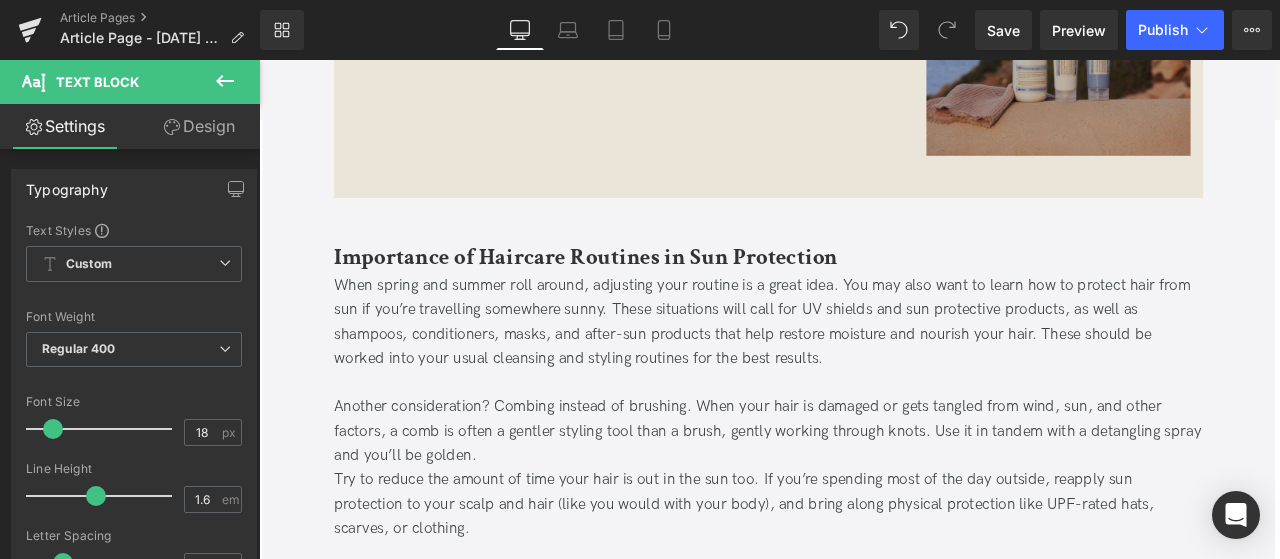 click on "Importance of Haircare Routines in Sun Protection" at bounding box center (646, 293) 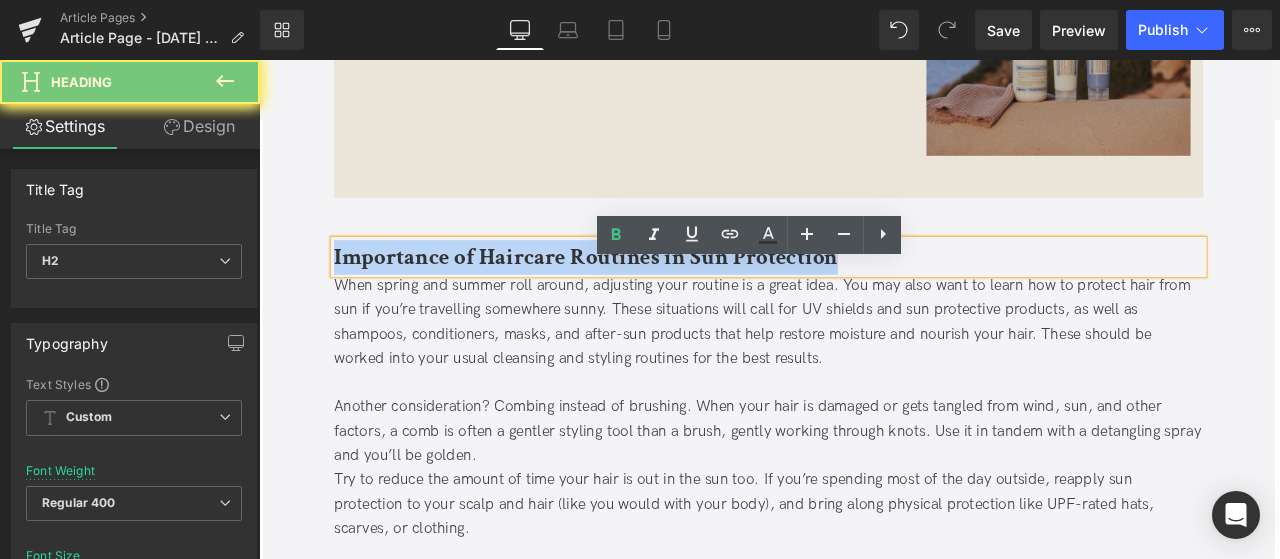 click on "Importance of Haircare Routines in Sun Protection" at bounding box center (646, 293) 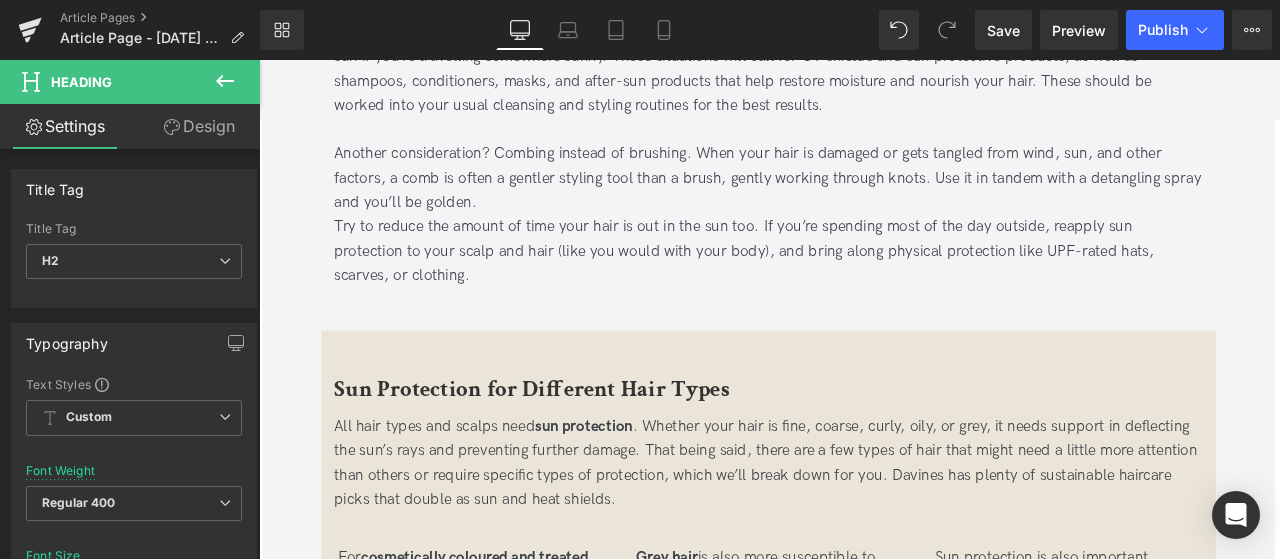 click on "Try to reduce the amount of time your hair is out in the sun too. If you’re spending most of the day outside, reapply sun protection to your scalp and hair (like you would with your body), and bring along physical protection like UPF-rated hats, scarves, or clothing." at bounding box center [863, 287] 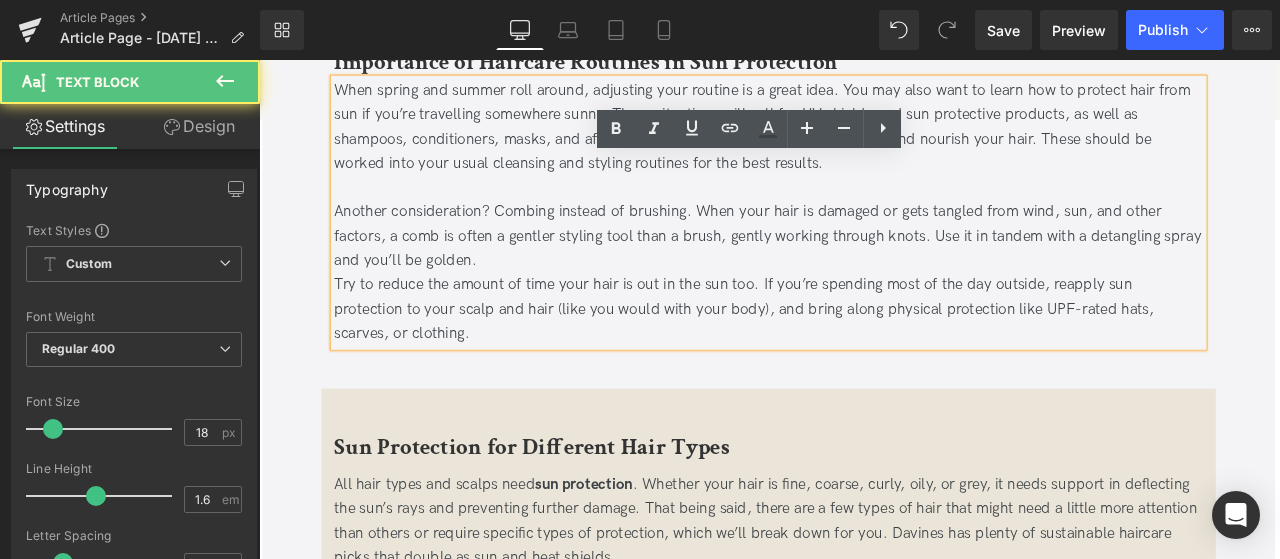 scroll, scrollTop: 3346, scrollLeft: 0, axis: vertical 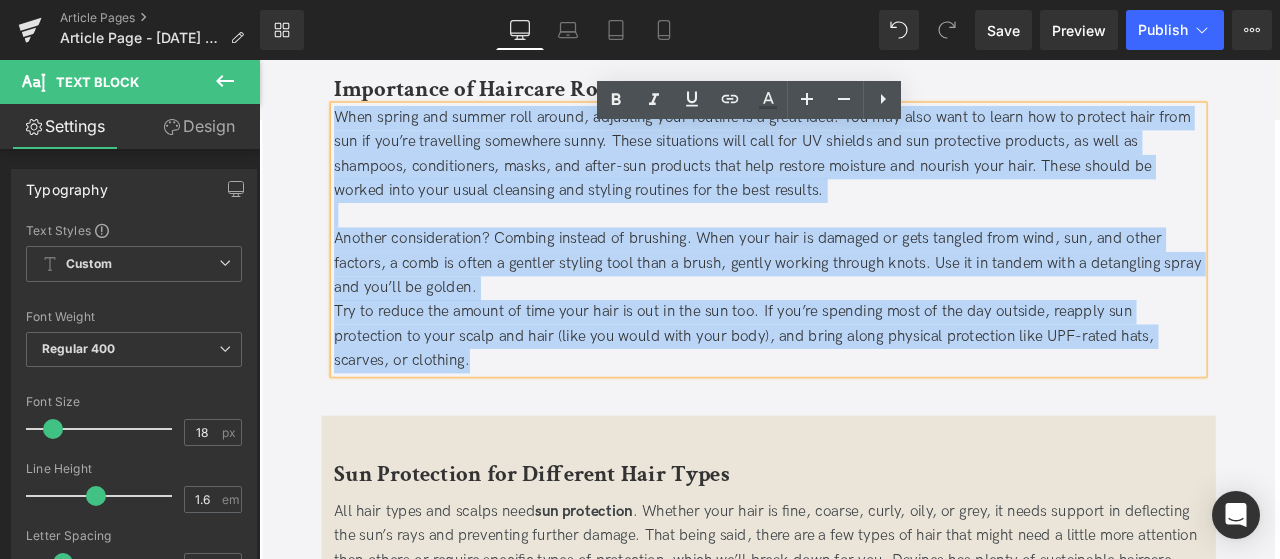 drag, startPoint x: 456, startPoint y: 451, endPoint x: 344, endPoint y: 156, distance: 315.54556 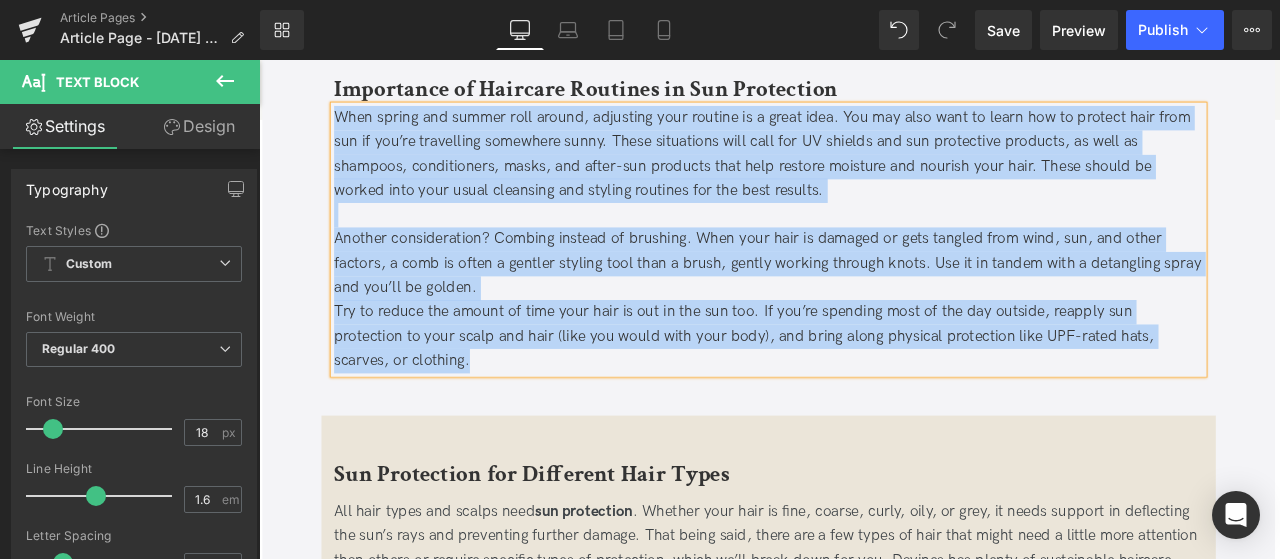 click on "Importance of Haircare Routines in Sun Protection" at bounding box center (646, 93) 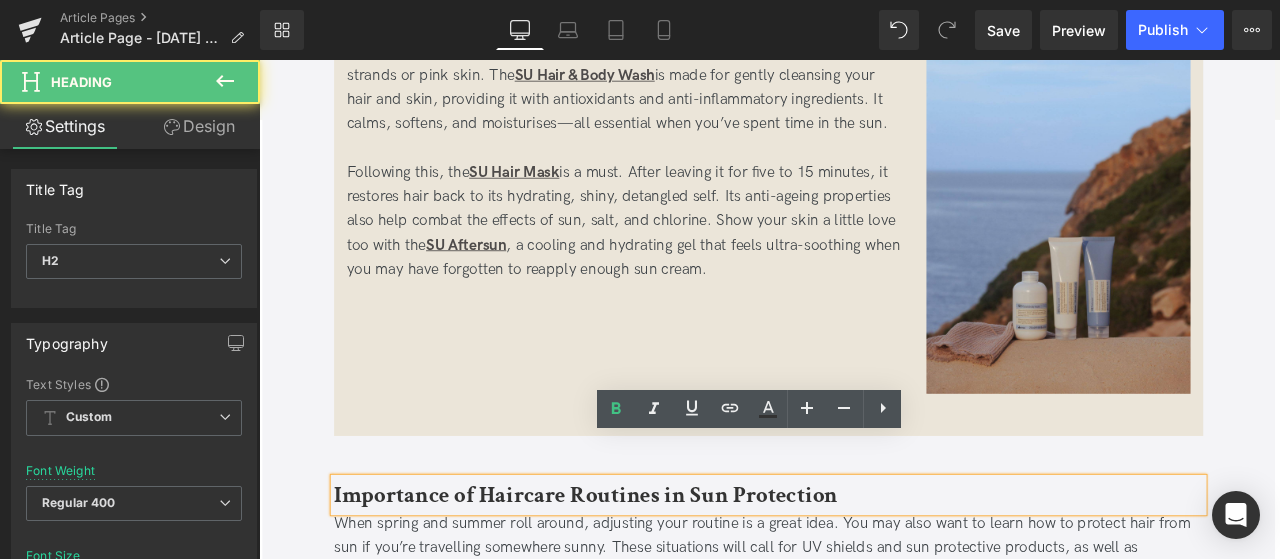 scroll, scrollTop: 2746, scrollLeft: 0, axis: vertical 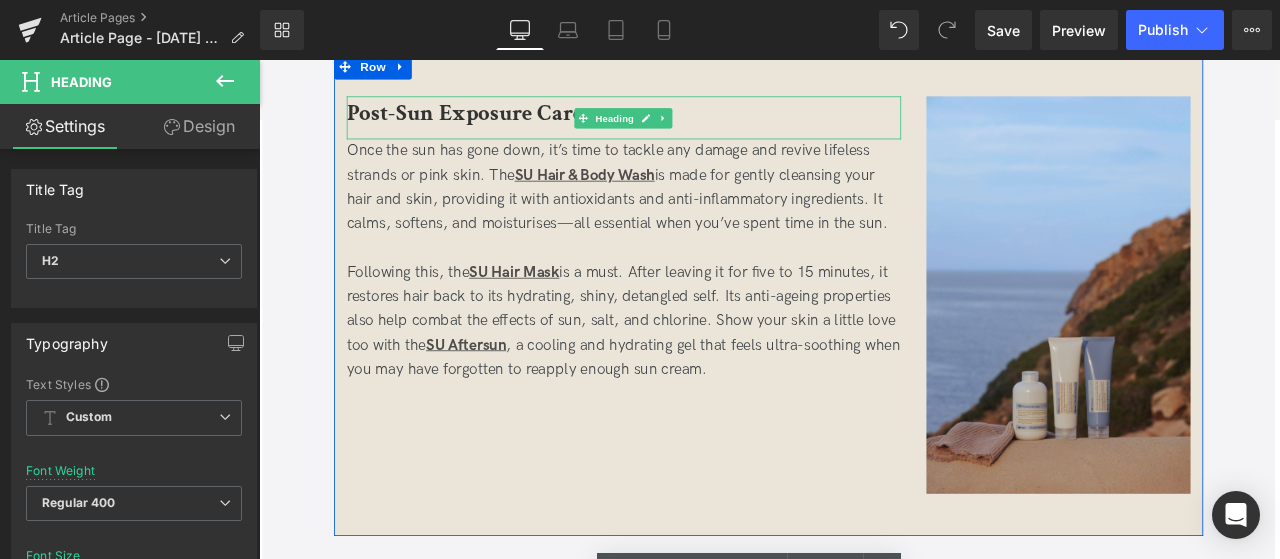 click on "Post-Sun Exposure Care" at bounding box center [503, 122] 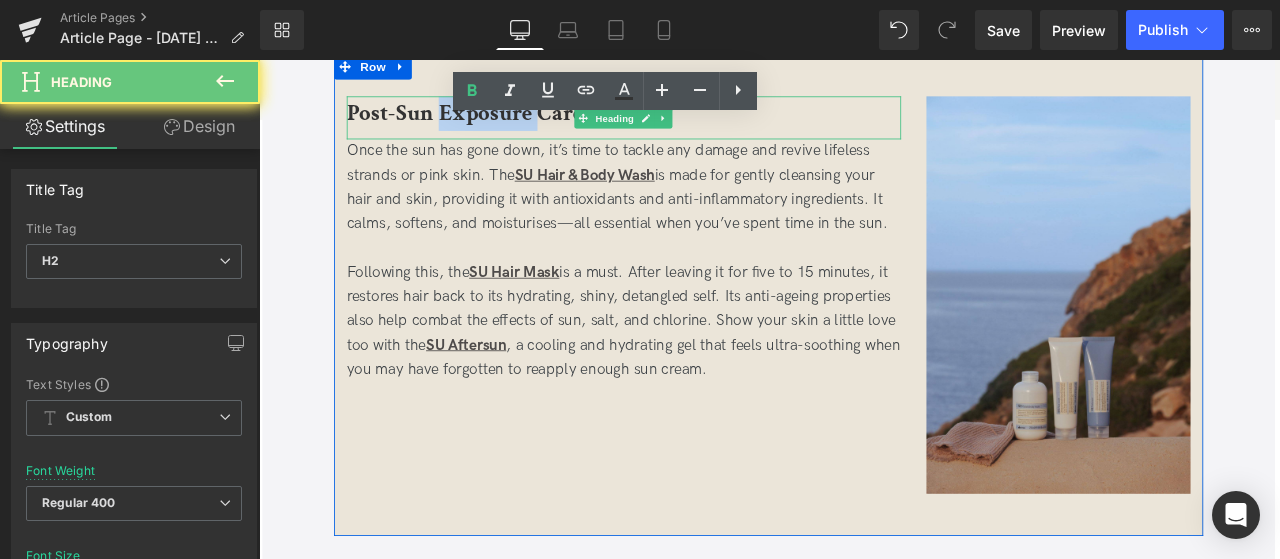 click on "Post-Sun Exposure Care" at bounding box center [503, 122] 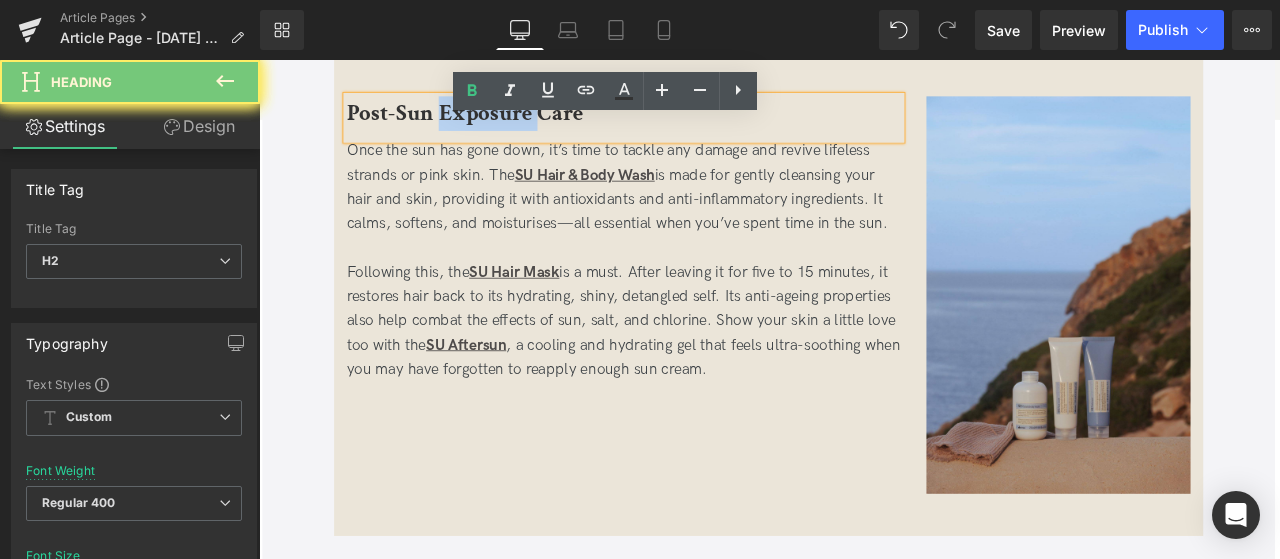 click on "Post-Sun Exposure Care" at bounding box center [503, 122] 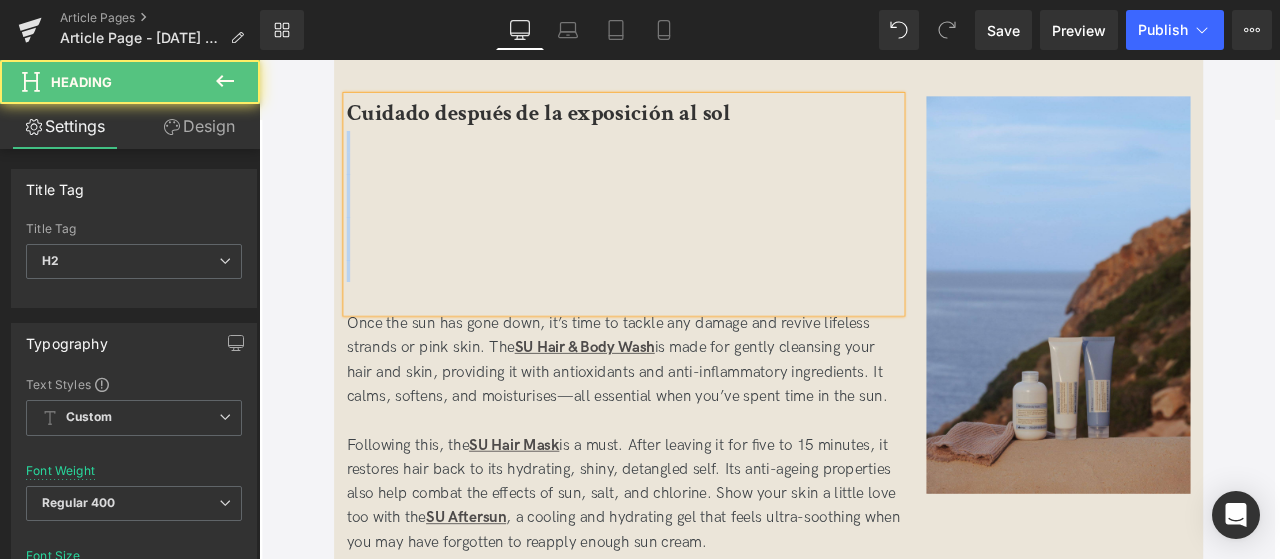 drag, startPoint x: 842, startPoint y: 154, endPoint x: 888, endPoint y: 448, distance: 297.57687 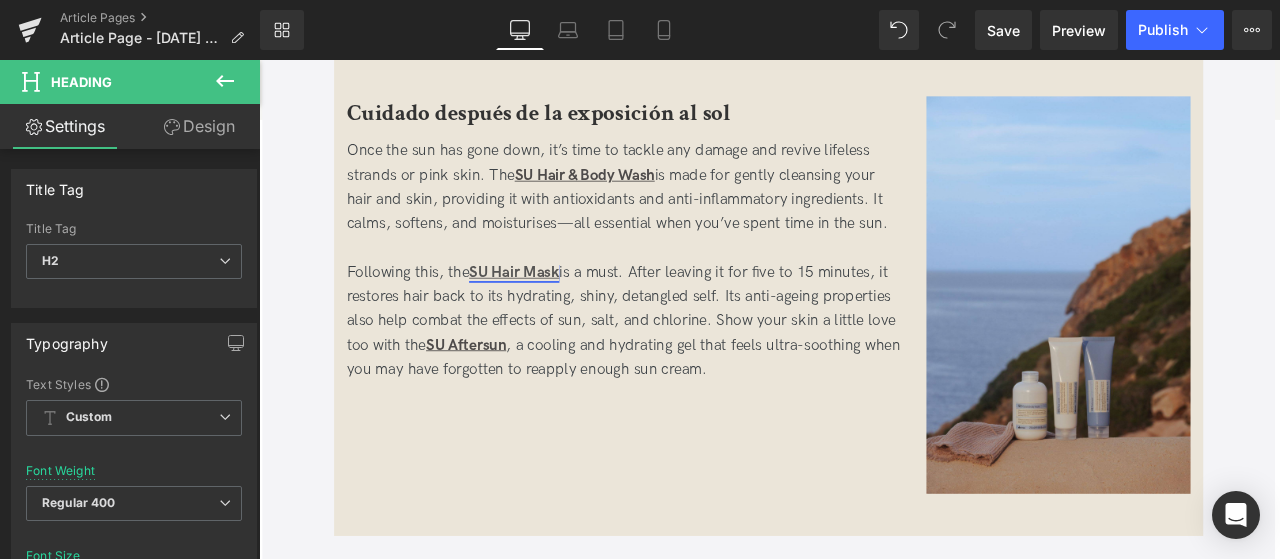 click on "Following this, the  SU Hair Mask  is a must. After leaving it for five to 15 minutes, it restores hair back to its hydrating, shiny, detangled self. Its anti-ageing properties also help combat the effects of sun, salt, and chlorine. Show your skin a little love too with the  SU Aftersun , a cooling and hydrating gel that feels ultra-soothing when you may have forgotten to reapply enough sun cream." at bounding box center [691, 370] 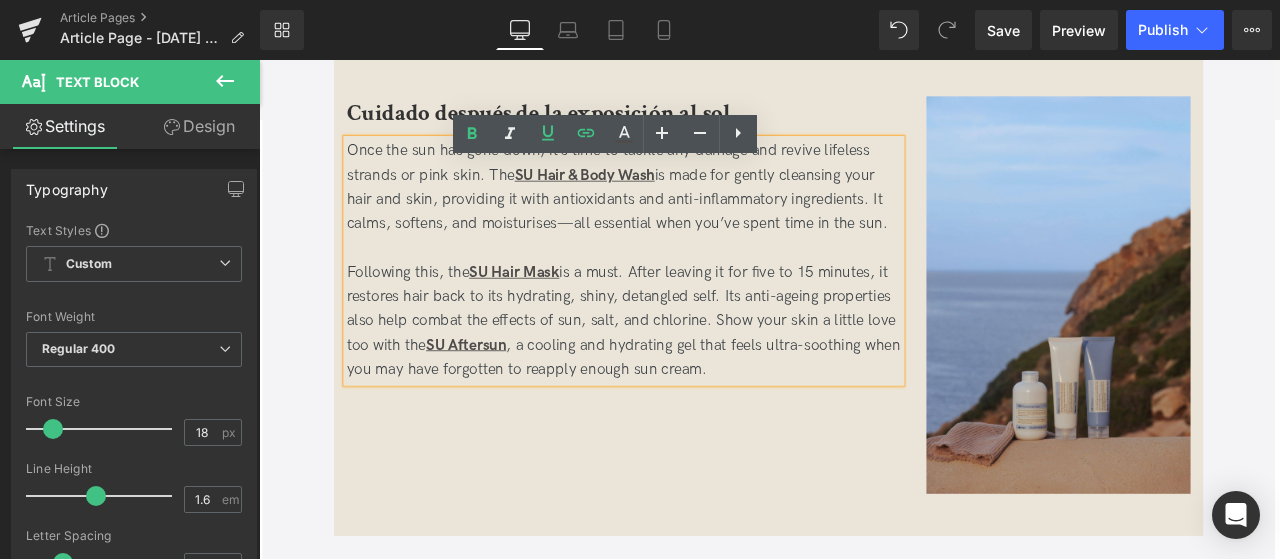 drag, startPoint x: 865, startPoint y: 450, endPoint x: 354, endPoint y: 118, distance: 609.38086 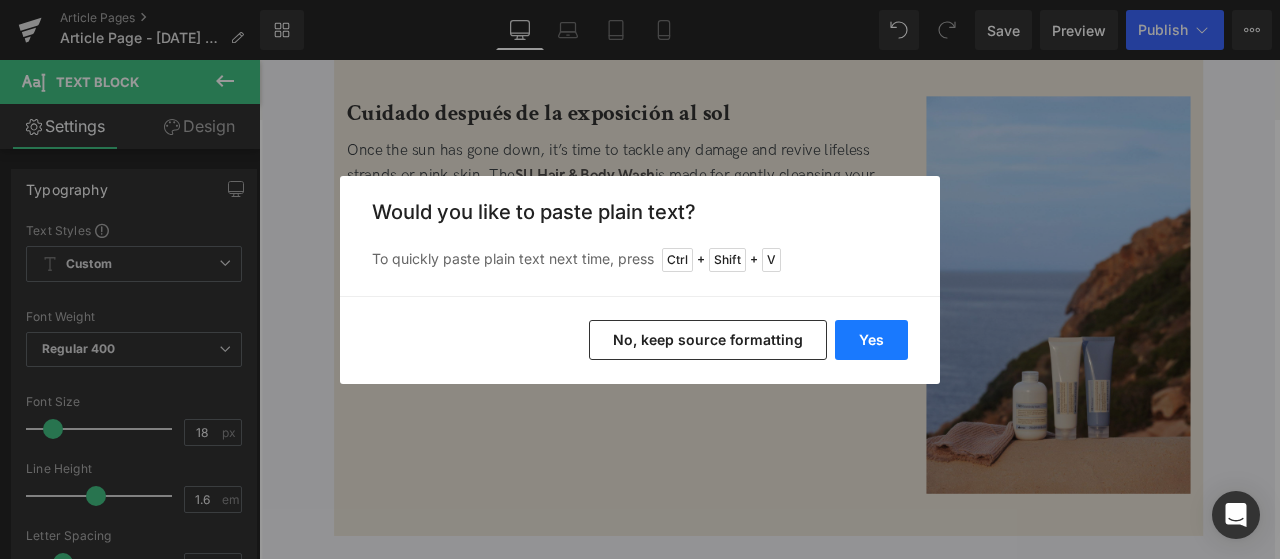 click on "Yes" at bounding box center (871, 340) 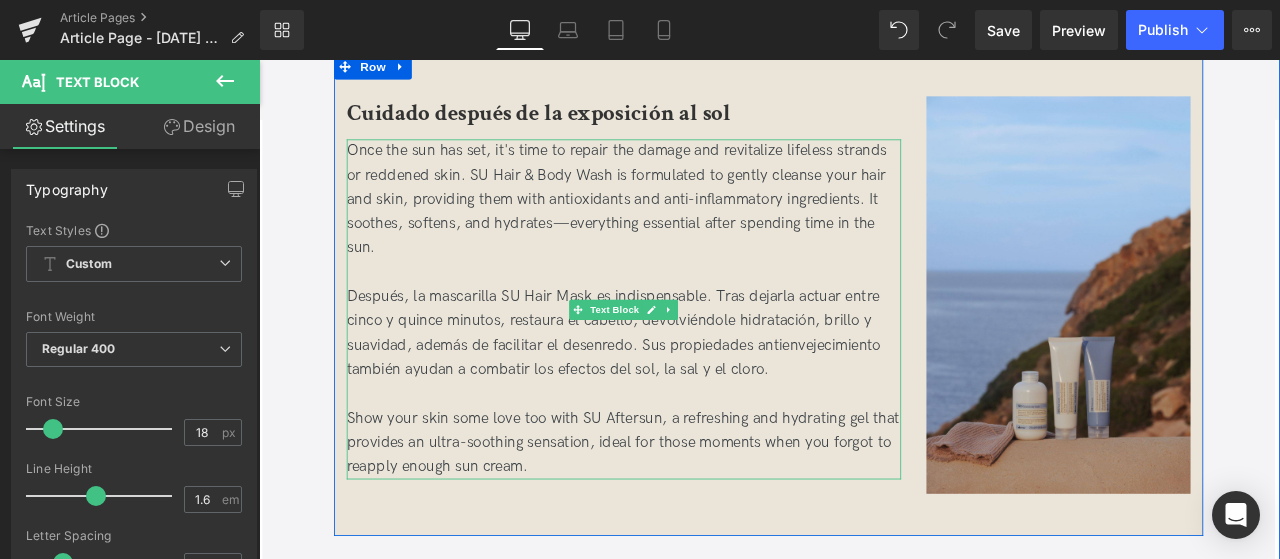 click on "Show your skin some love too with SU Aftersun, a refreshing and hydrating gel that provides an ultra-soothing sensation, ideal for those moments when you forgot to reapply enough sun cream." at bounding box center (691, 514) 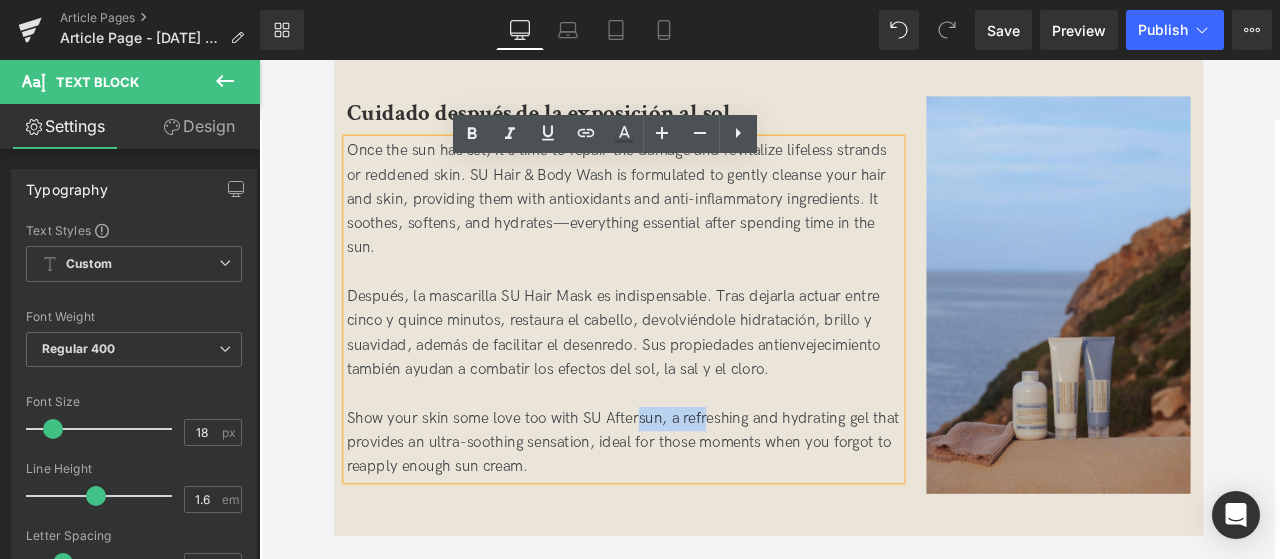 drag, startPoint x: 789, startPoint y: 517, endPoint x: 698, endPoint y: 508, distance: 91.44397 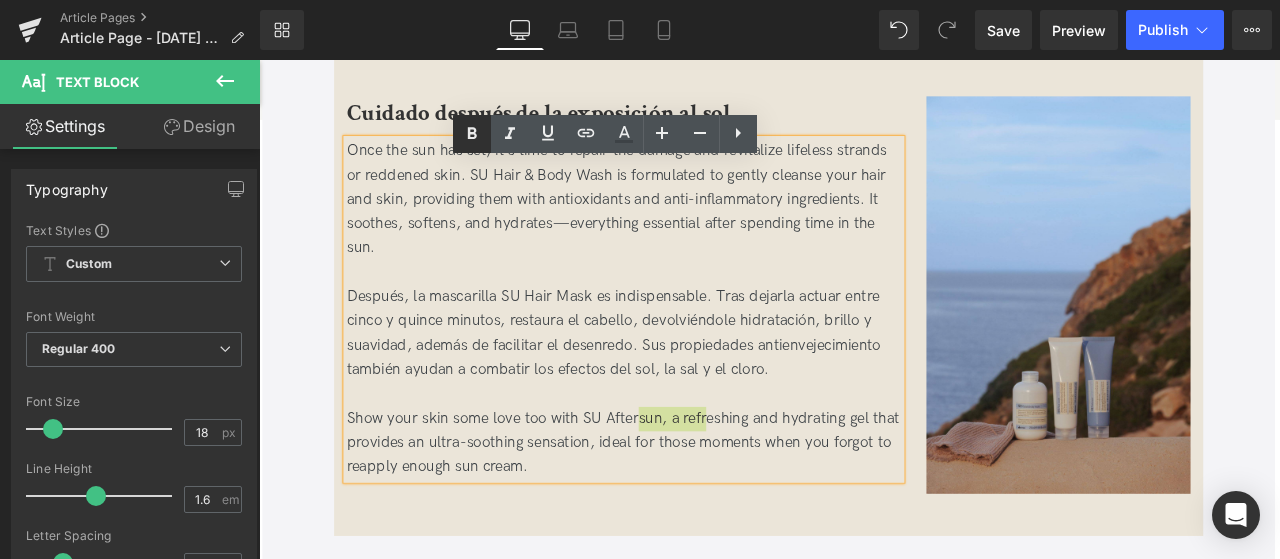 click 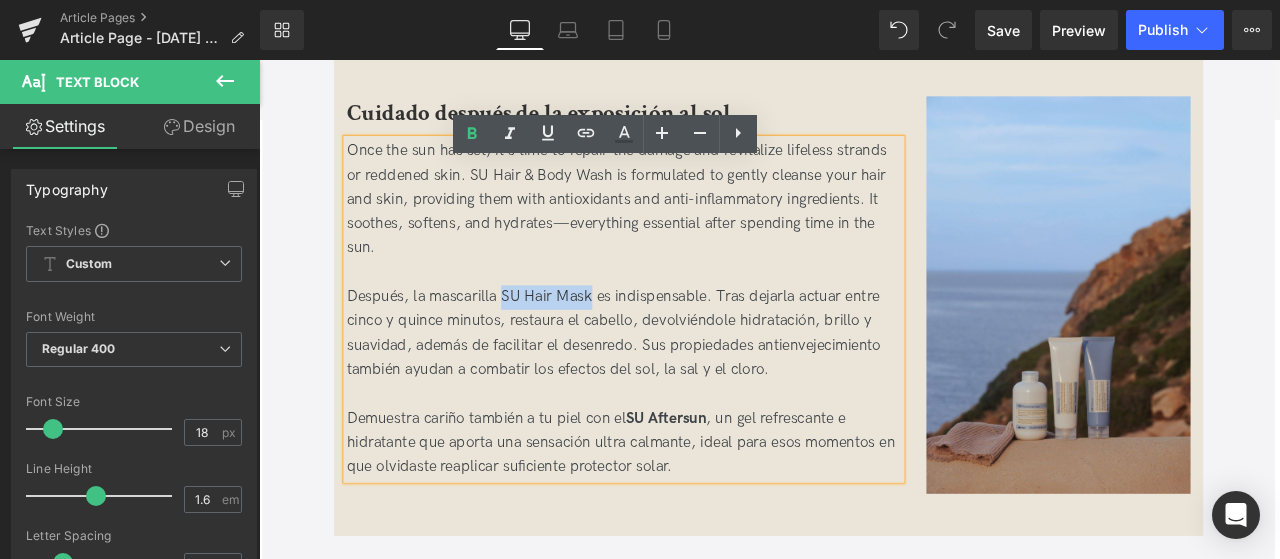 drag, startPoint x: 547, startPoint y: 370, endPoint x: 647, endPoint y: 375, distance: 100.12492 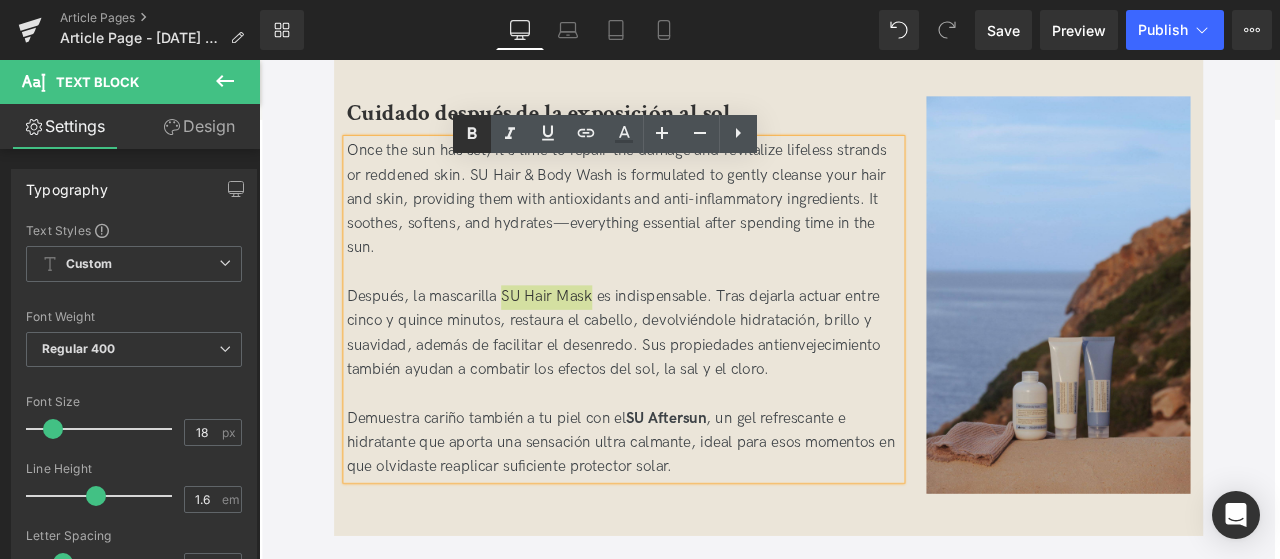 click 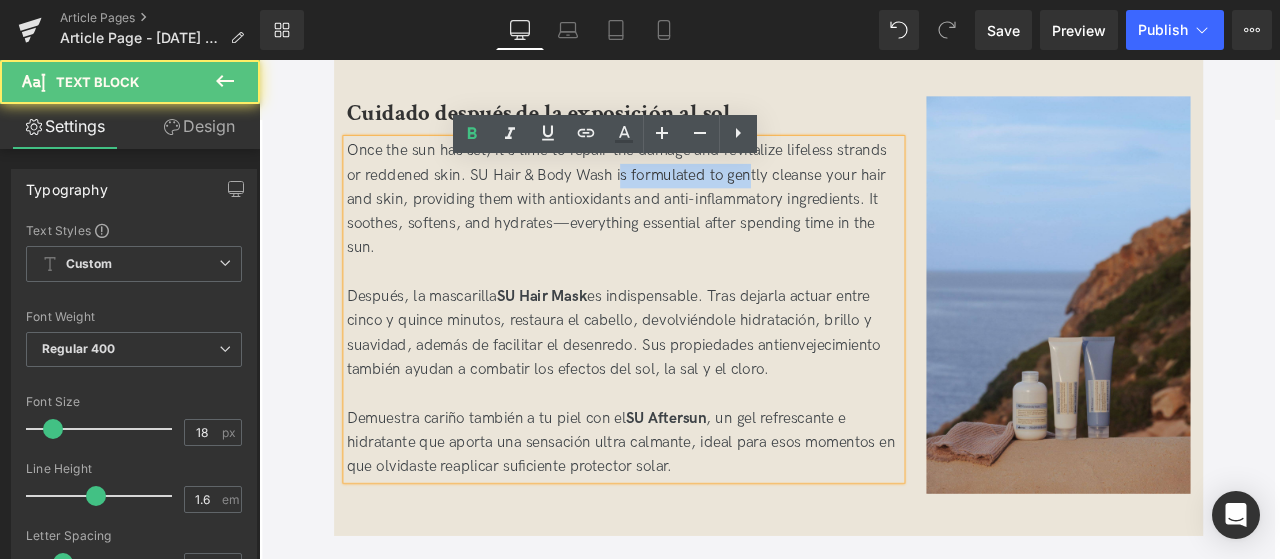 drag, startPoint x: 664, startPoint y: 227, endPoint x: 831, endPoint y: 234, distance: 167.14664 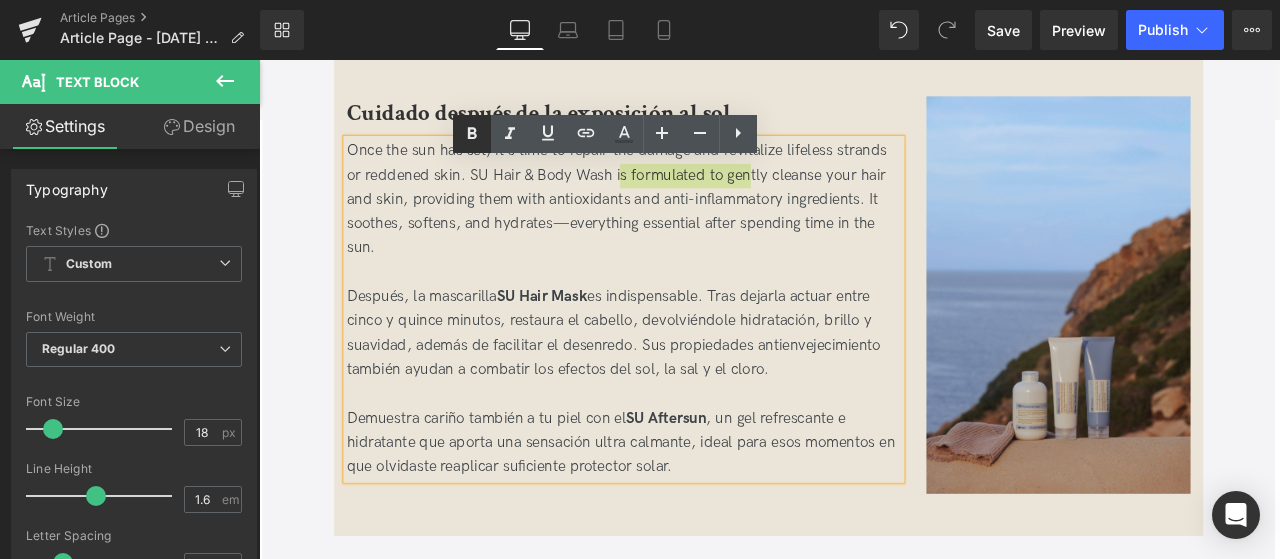 click 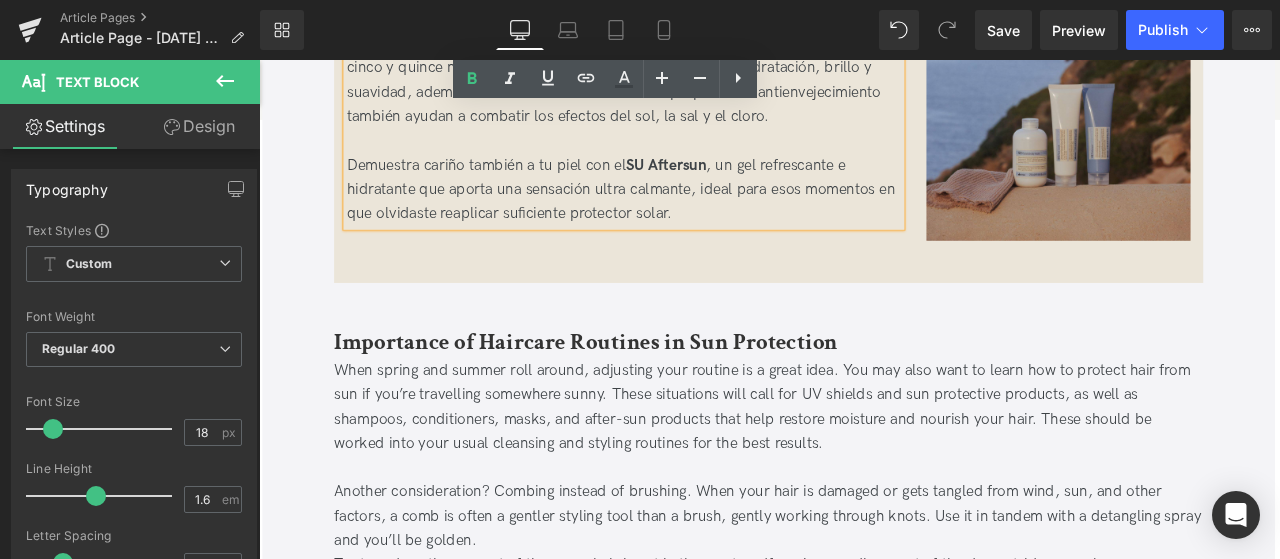 scroll, scrollTop: 3346, scrollLeft: 0, axis: vertical 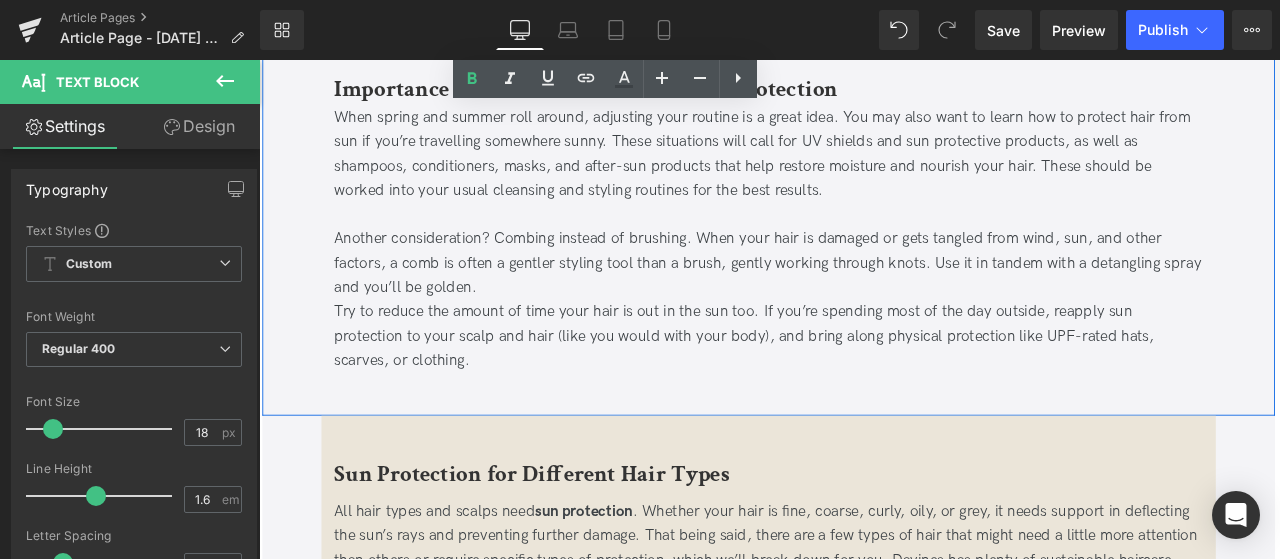 click on "Importance of Haircare Routines in Sun Protection" at bounding box center [646, 93] 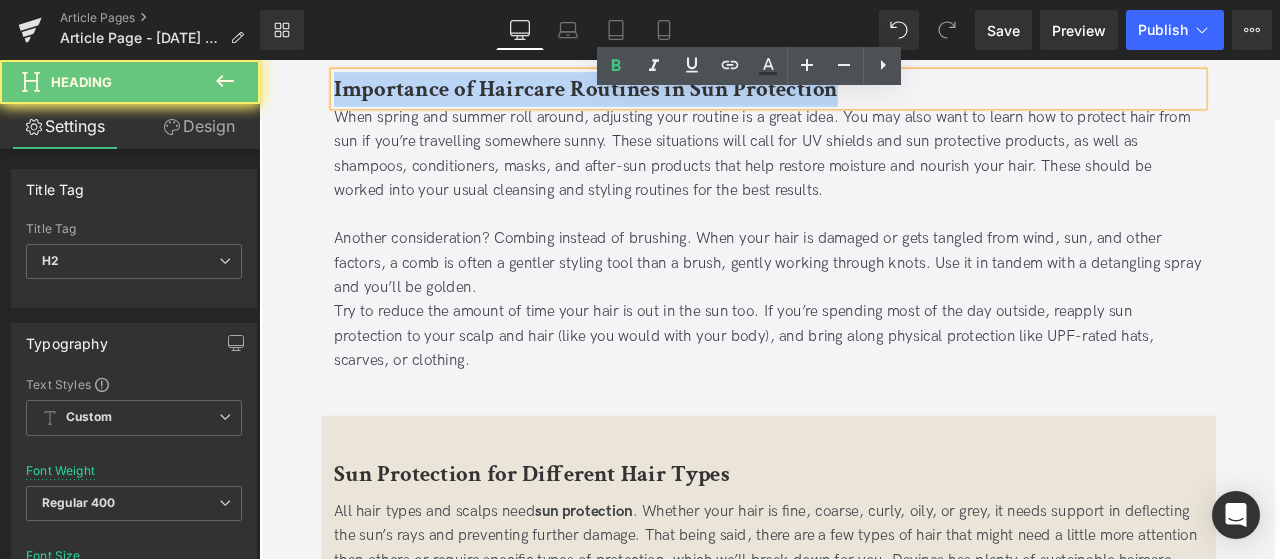 click on "Importance of Haircare Routines in Sun Protection" at bounding box center (646, 93) 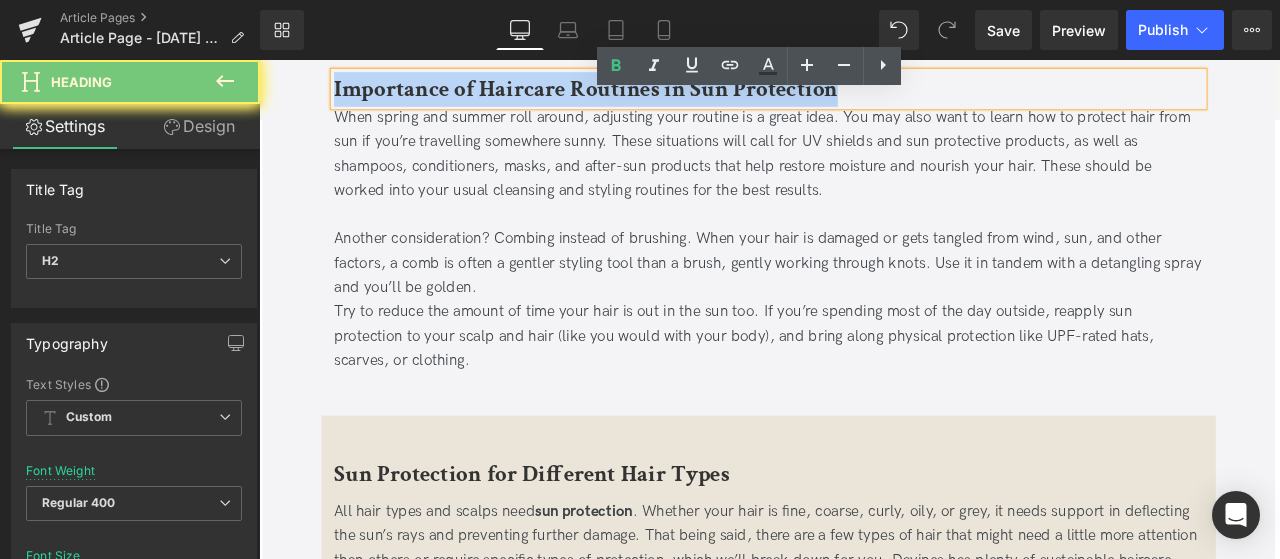 type 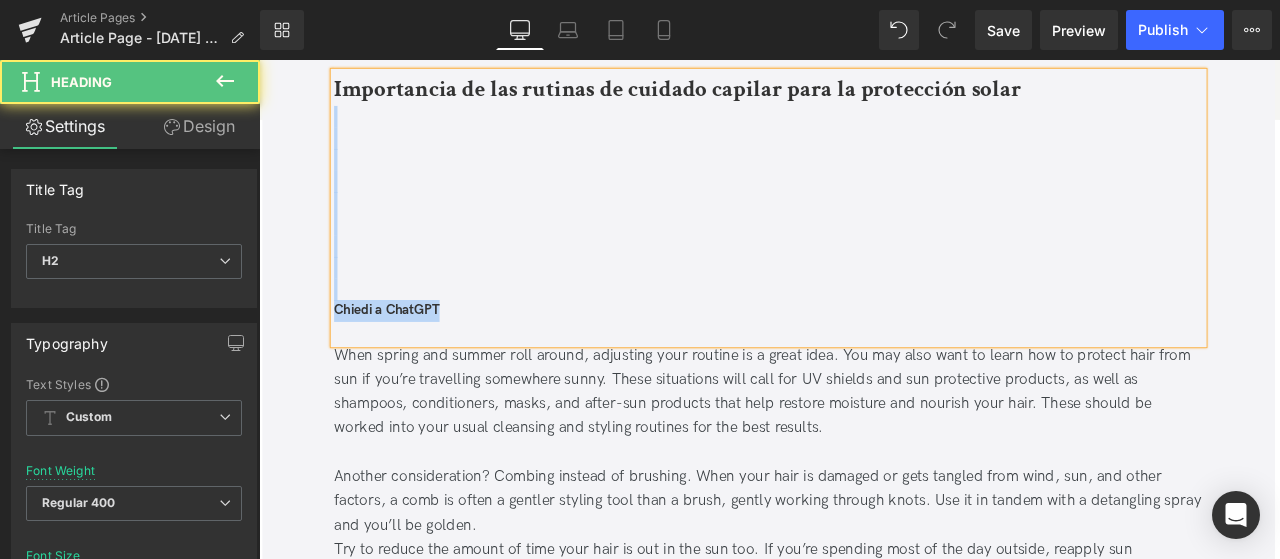 drag, startPoint x: 1142, startPoint y: 116, endPoint x: 1239, endPoint y: 595, distance: 488.72284 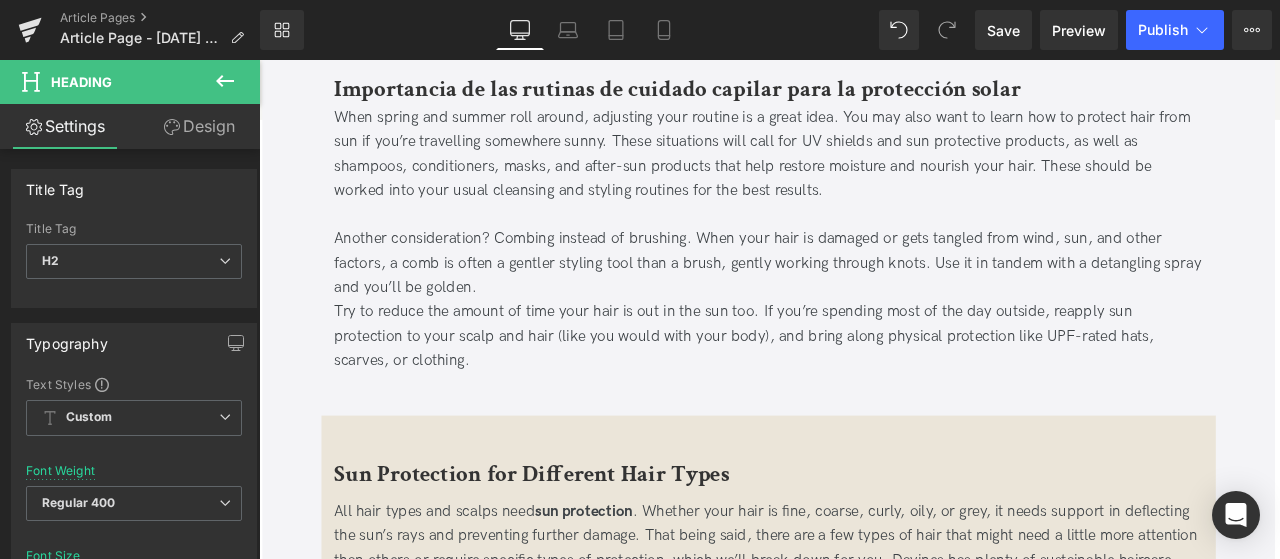 click on "When spring and summer roll around, adjusting your routine is a great idea. You may also want to learn how to protect hair from sun if you’re travelling somewhere sunny. These situations will call for UV shields and sun protective products, as well as shampoos, conditioners, masks, and after-sun products that help restore moisture and nourish your hair. These should be worked into your usual cleansing and styling routines for the best results." at bounding box center (863, 171) 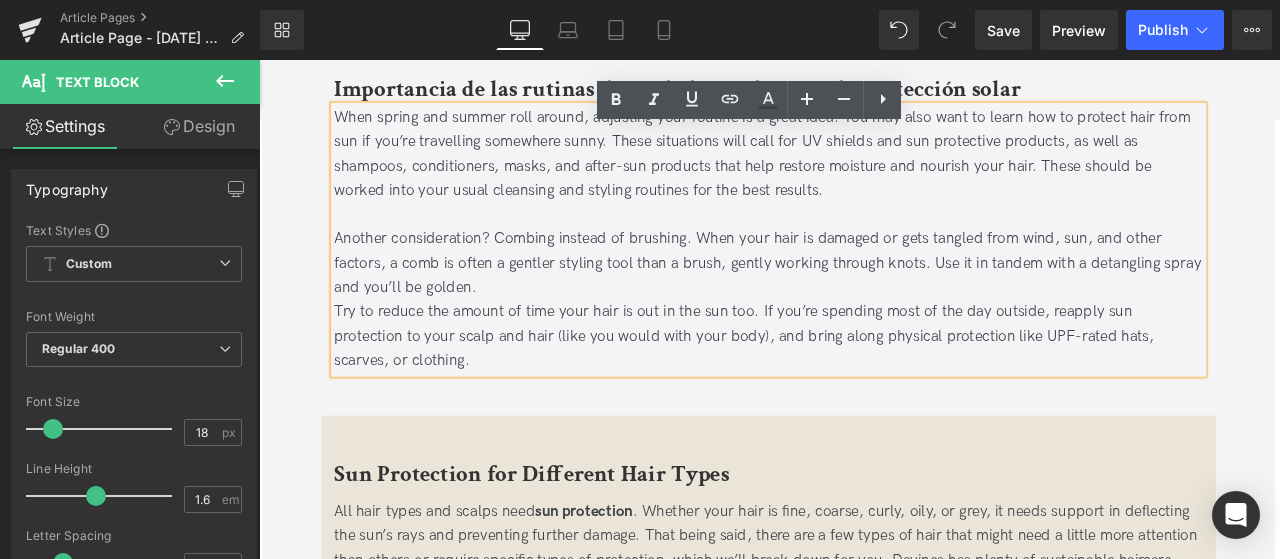 drag, startPoint x: 441, startPoint y: 442, endPoint x: 343, endPoint y: 161, distance: 297.59872 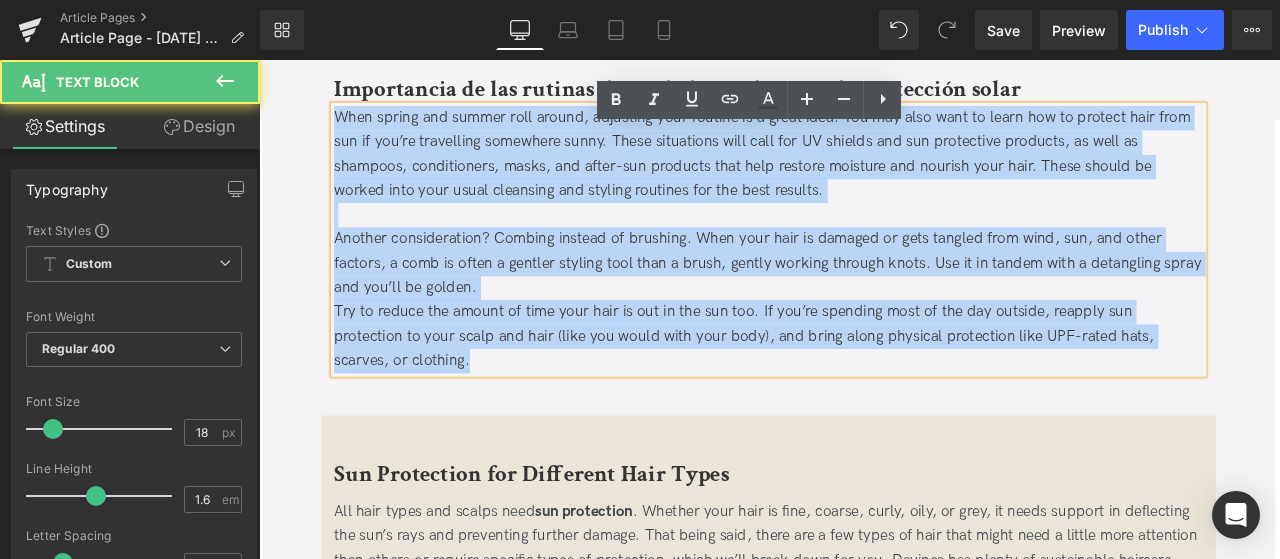 drag, startPoint x: 349, startPoint y: 149, endPoint x: 500, endPoint y: 506, distance: 387.62094 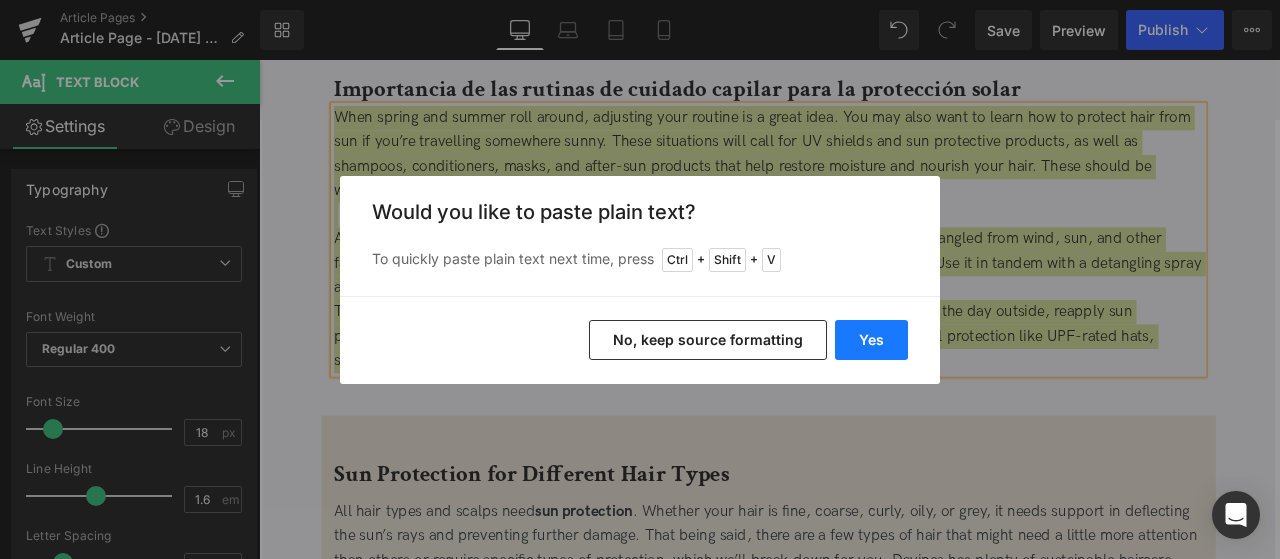click on "Yes" at bounding box center (871, 340) 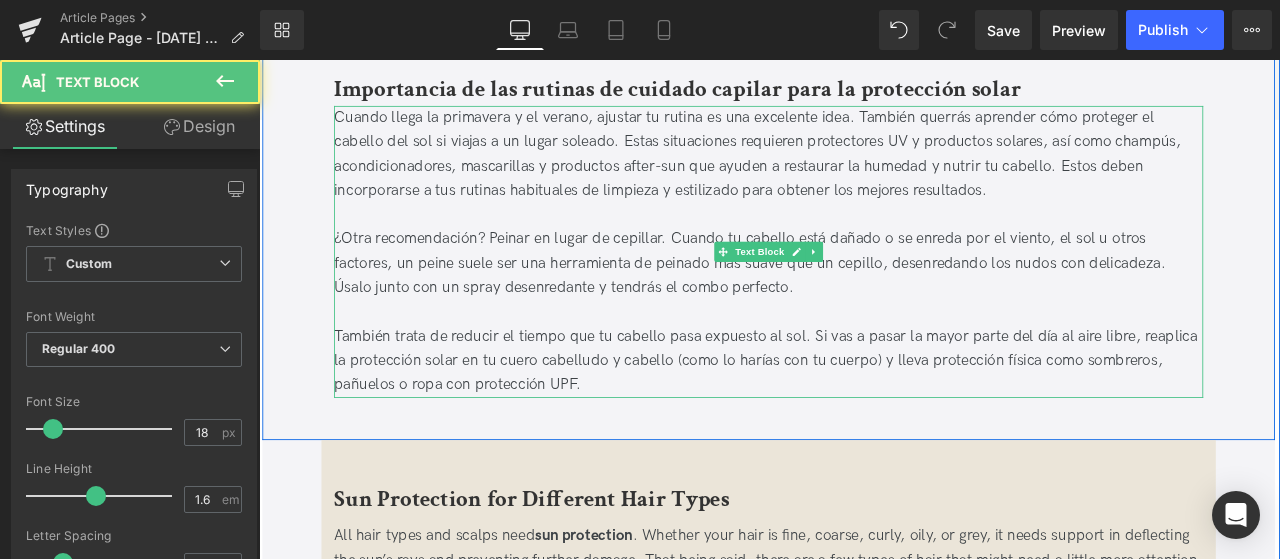 drag, startPoint x: 635, startPoint y: 474, endPoint x: 556, endPoint y: 466, distance: 79.40403 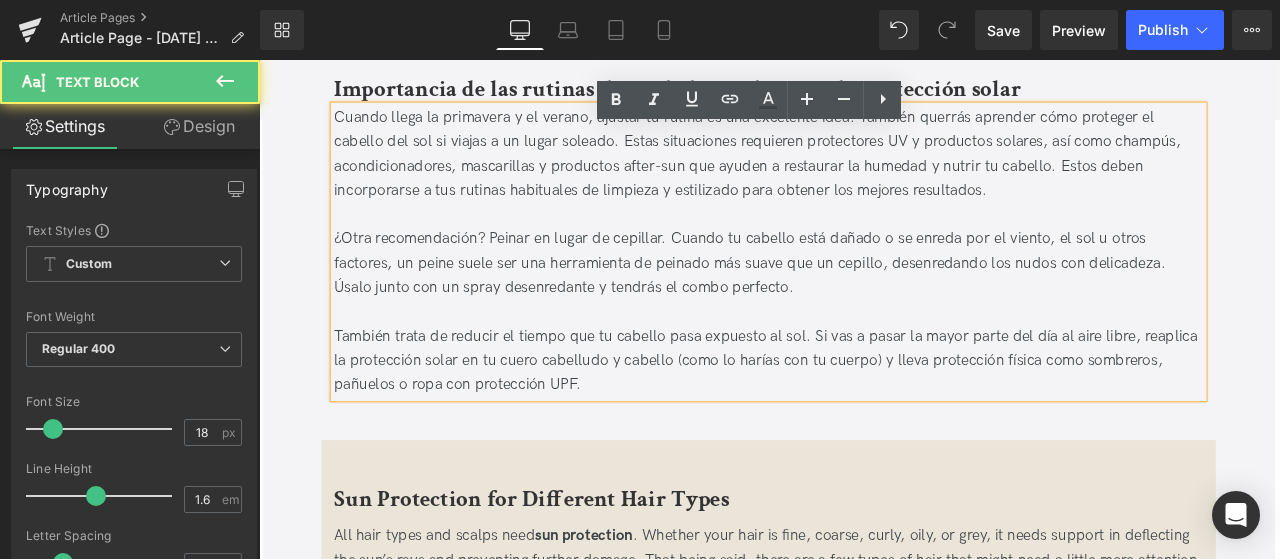 click at bounding box center [863, 243] 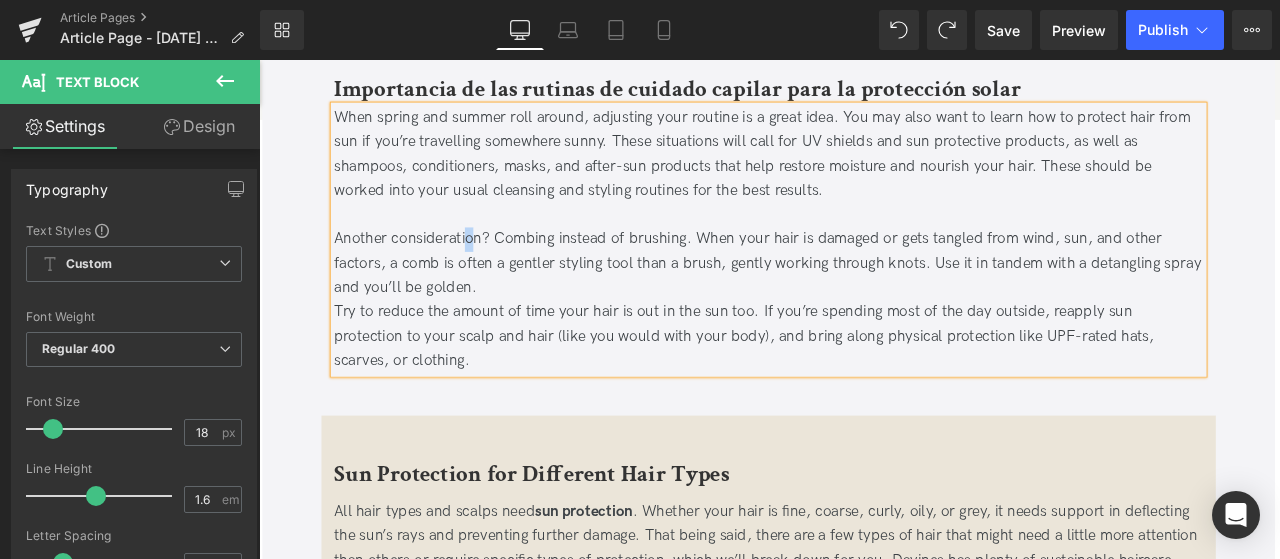 click on "Another consideration? Combing instead of brushing. When your hair is damaged or gets tangled from wind, sun, and other factors, a comb is often a gentler styling tool than a brush, gently working through knots. Use it in tandem with a detangling spray and you’ll be golden." at bounding box center [863, 301] 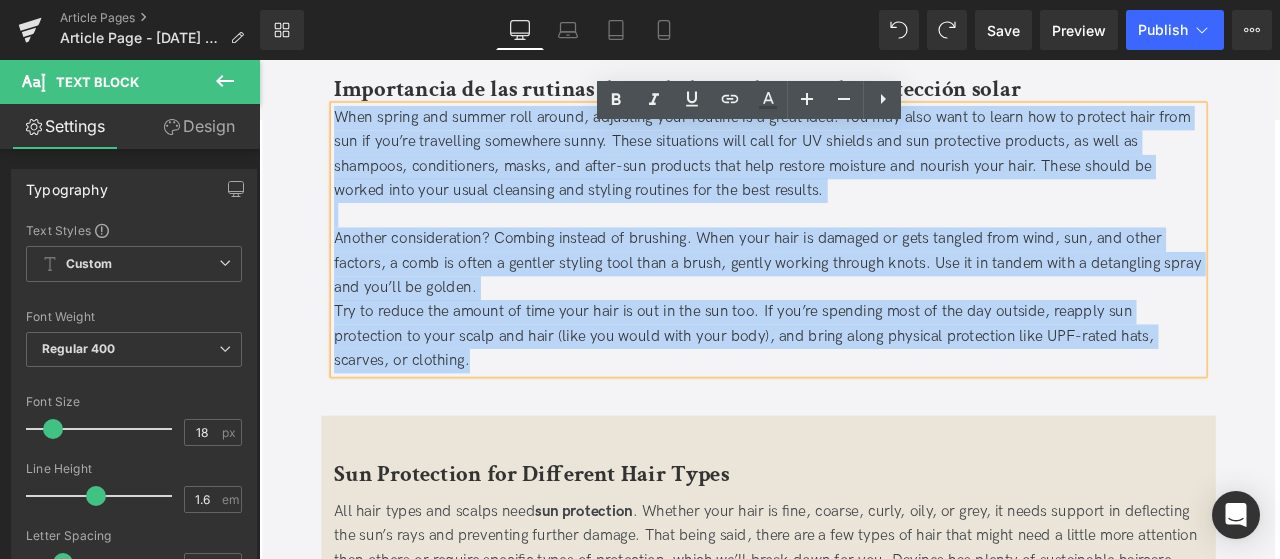 drag, startPoint x: 443, startPoint y: 445, endPoint x: 303, endPoint y: 155, distance: 322.02484 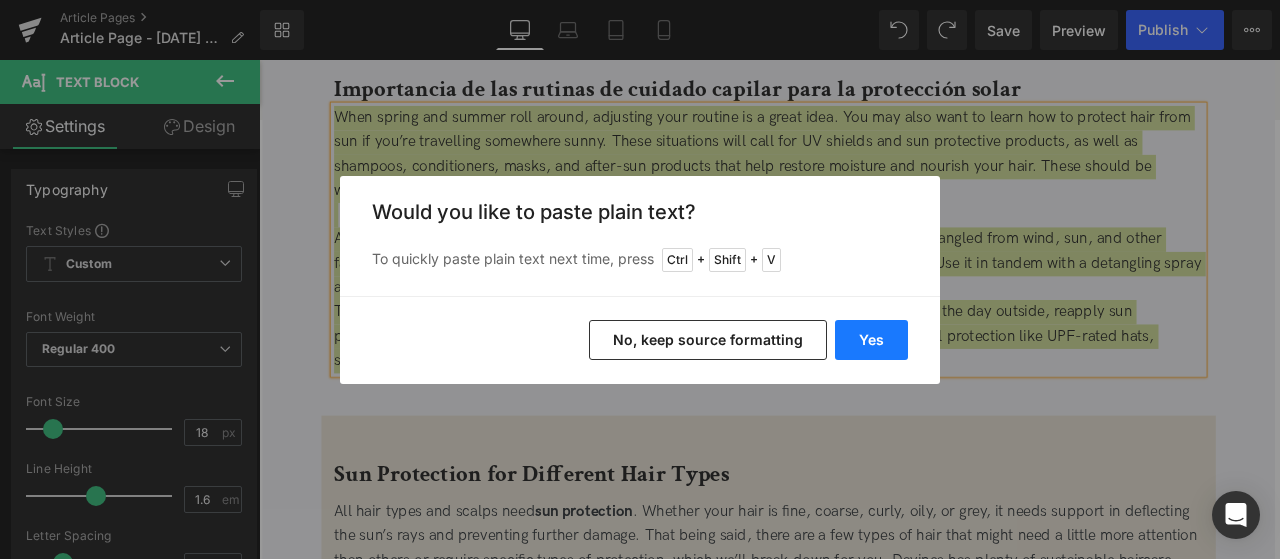 click on "Yes" at bounding box center (871, 340) 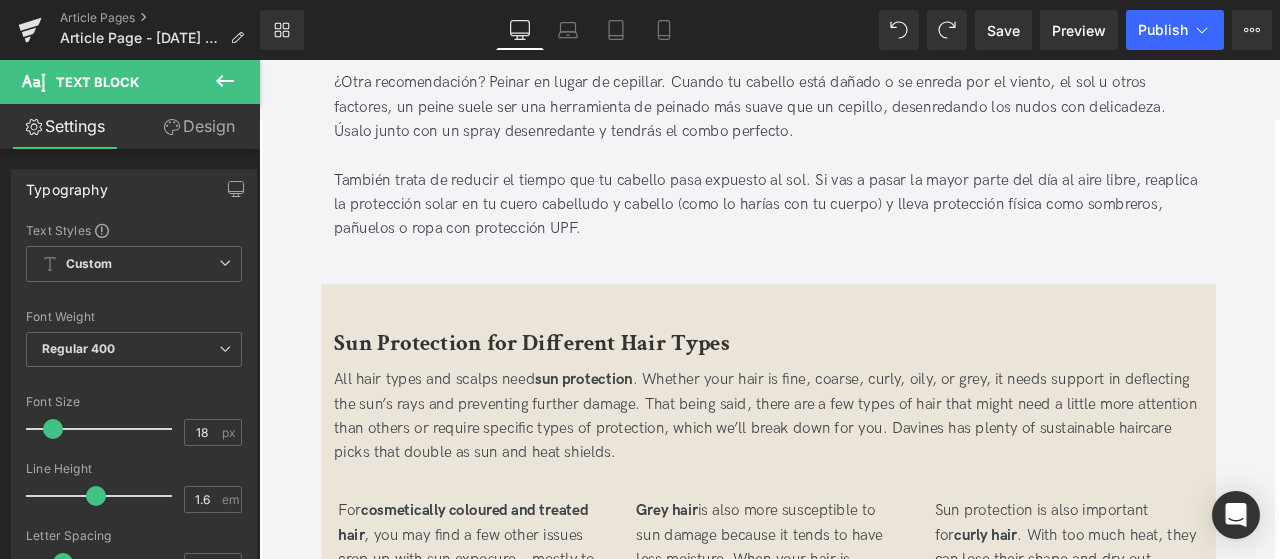 scroll, scrollTop: 3646, scrollLeft: 0, axis: vertical 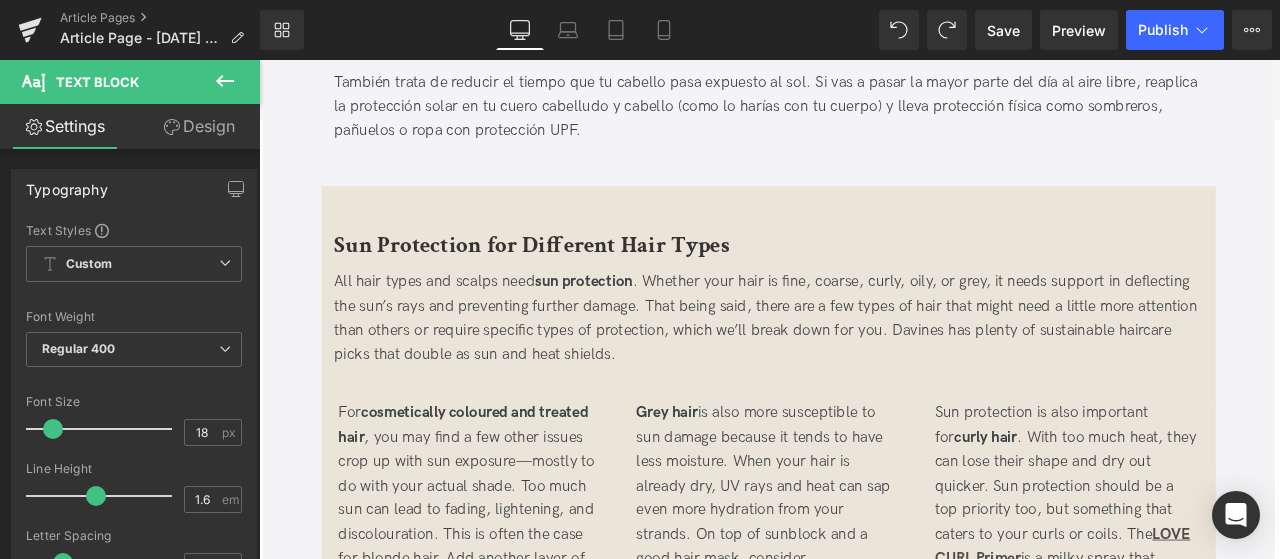 click on "Sun Protection for Different Hair Types" at bounding box center (582, 279) 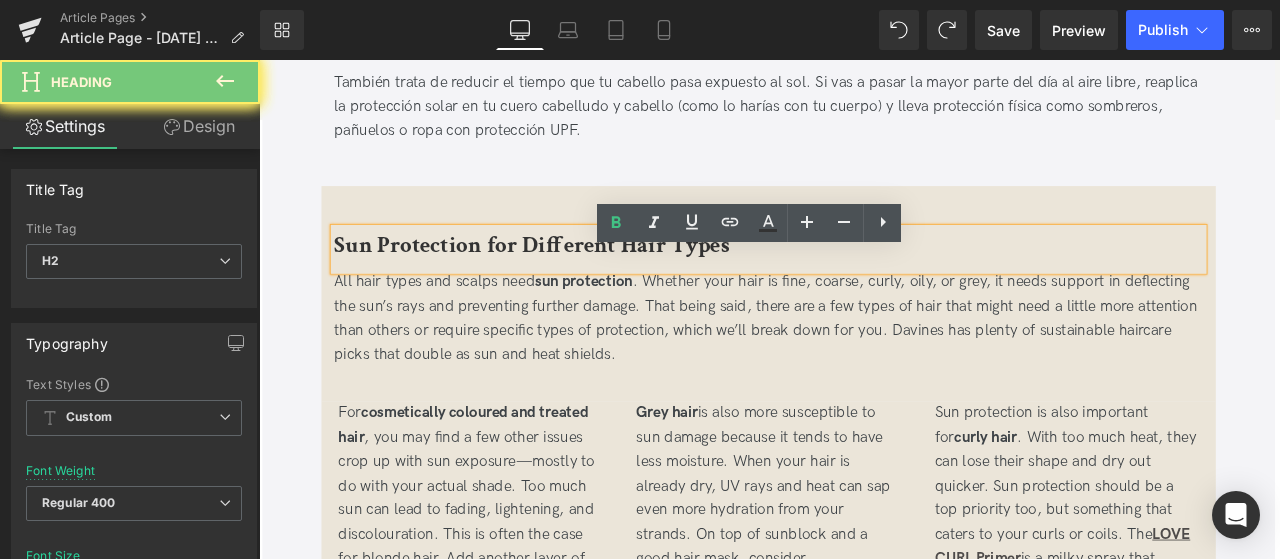 click on "Sun Protection for Different Hair Types" at bounding box center [582, 279] 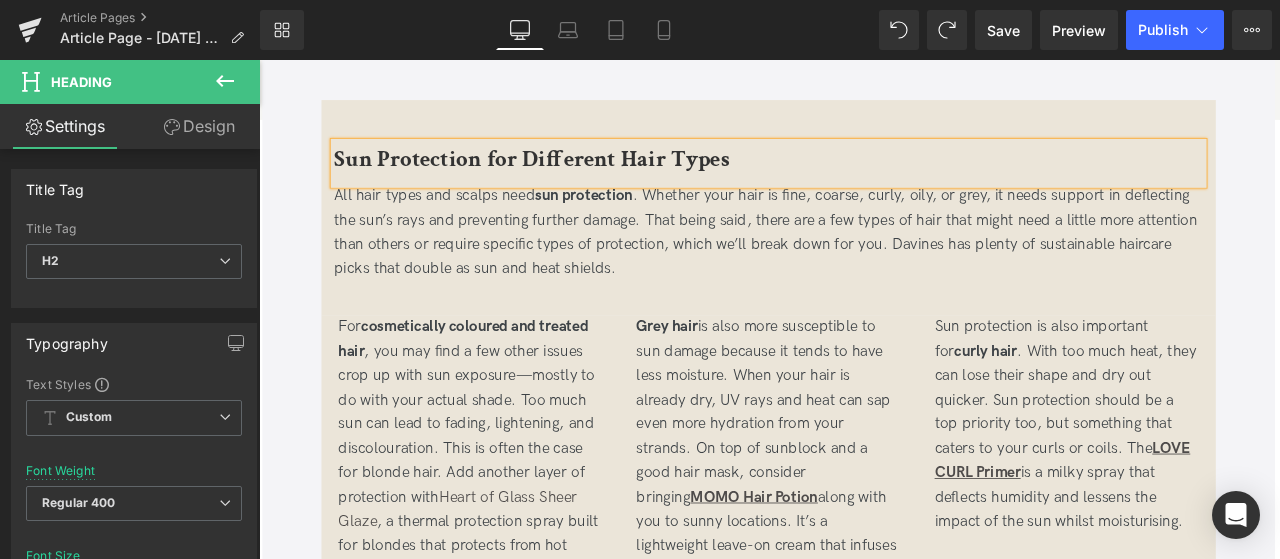 scroll, scrollTop: 3846, scrollLeft: 0, axis: vertical 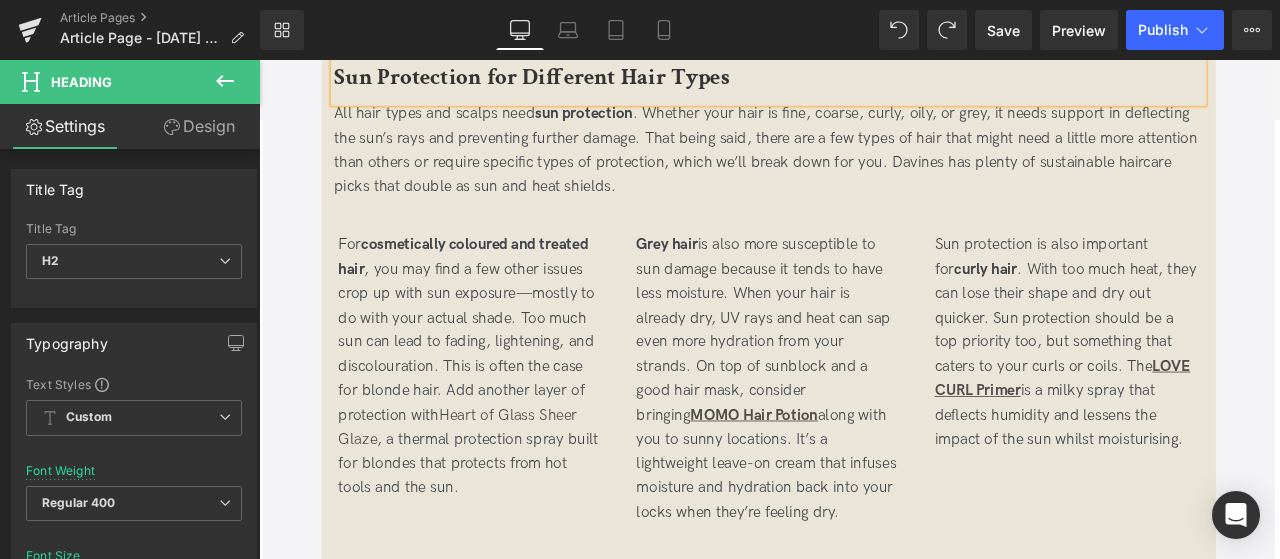 click on "All hair types and scalps need sun protection . Whether your hair is fine, coarse, curly, oily, or grey, it needs support in deflecting the sun’s rays and preventing further damage. That being said, there are a few types of hair that might need a little more attention than others or require specific types of protection, which we’ll break down for you. Davines has plenty of sustainable haircare picks that double as sun and heat shields." at bounding box center (863, 167) 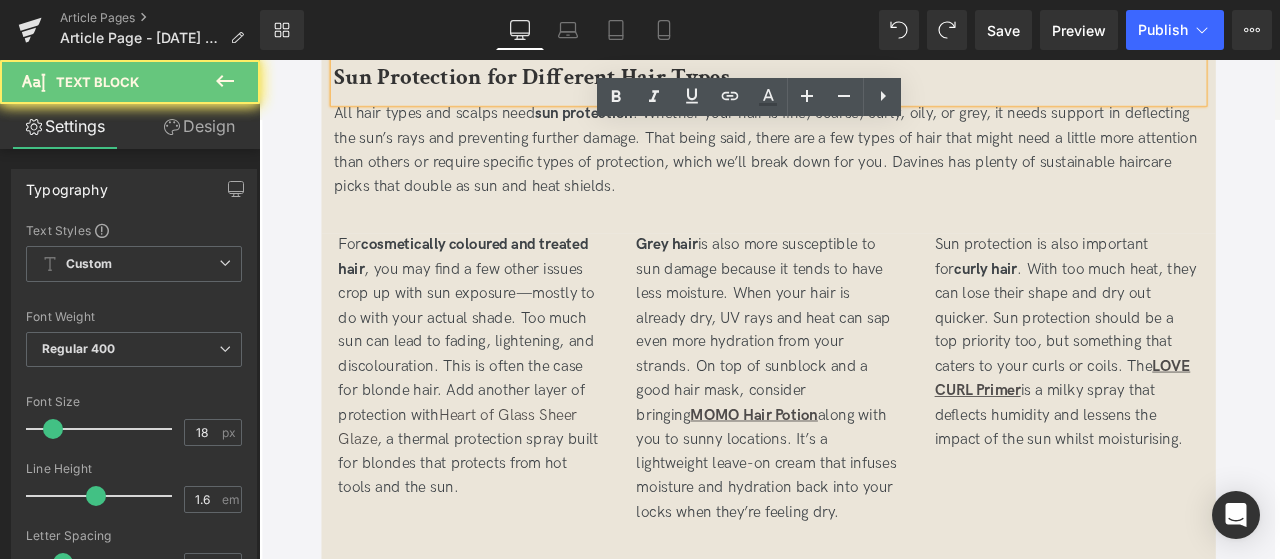 click on "All hair types and scalps need sun protection . Whether your hair is fine, coarse, curly, oily, or grey, it needs support in deflecting the sun’s rays and preventing further damage. That being said, there are a few types of hair that might need a little more attention than others or require specific types of protection, which we’ll break down for you. Davines has plenty of sustainable haircare picks that double as sun and heat shields." at bounding box center [863, 167] 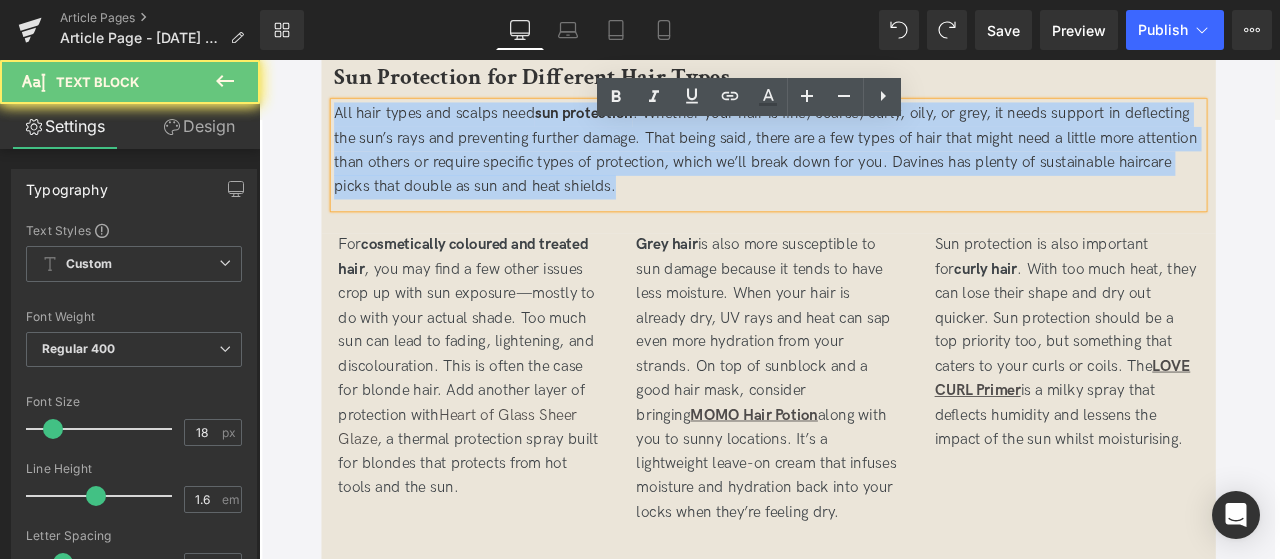 click on "All hair types and scalps need sun protection . Whether your hair is fine, coarse, curly, oily, or grey, it needs support in deflecting the sun’s rays and preventing further damage. That being said, there are a few types of hair that might need a little more attention than others or require specific types of protection, which we’ll break down for you. Davines has plenty of sustainable haircare picks that double as sun and heat shields." at bounding box center (863, 167) 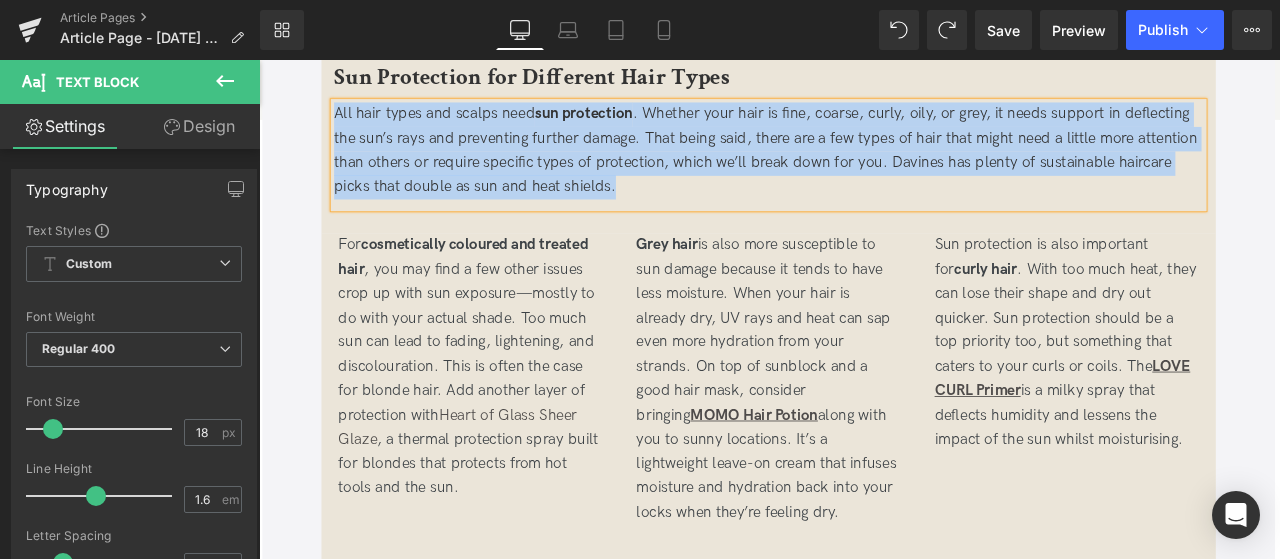 click on "For cosmetically coloured and treated hair, you may find a few other issues crop up with sun exposure—mostly to do with your actual shade. Too much sun can lead to fading, lightening, and discolouration. This is often the case for blonde hair. Add another layer of protection with Heart of Glass Sheer Glaze, a thermal protection spray built for blondes that protects from hot tools and the sun." at bounding box center (509, 423) 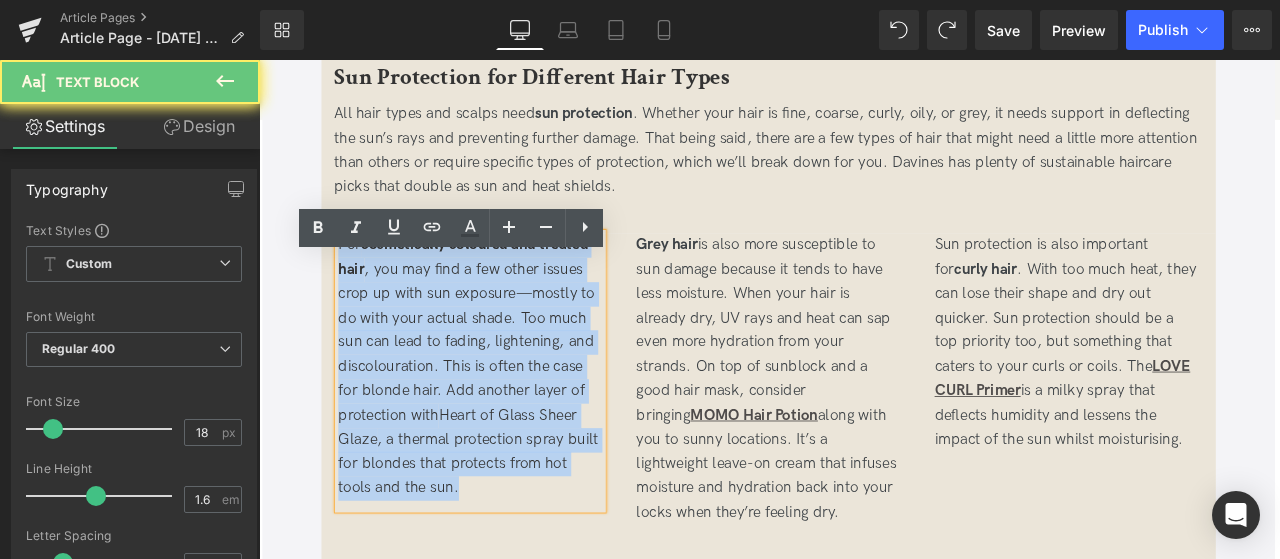 click on "For cosmetically coloured and treated hair, you may find a few other issues crop up with sun exposure—mostly to do with your actual shade. Too much sun can lead to fading, lightening, and discolouration. This is often the case for blonde hair. Add another layer of protection with Heart of Glass Sheer Glaze, a thermal protection spray built for blondes that protects from hot tools and the sun." at bounding box center (509, 423) 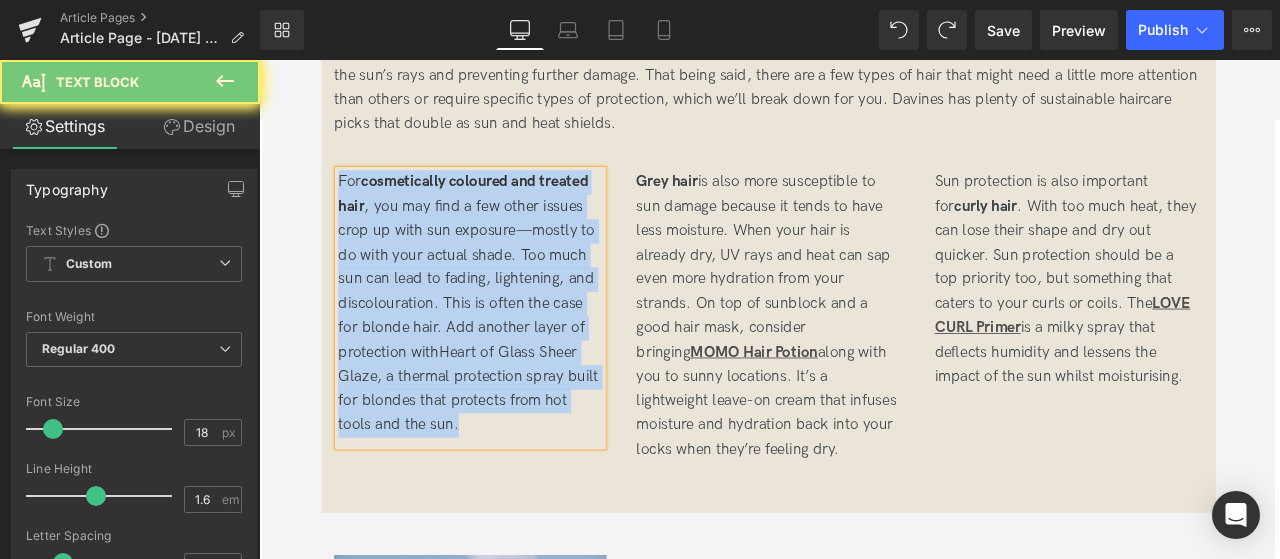 scroll, scrollTop: 4046, scrollLeft: 0, axis: vertical 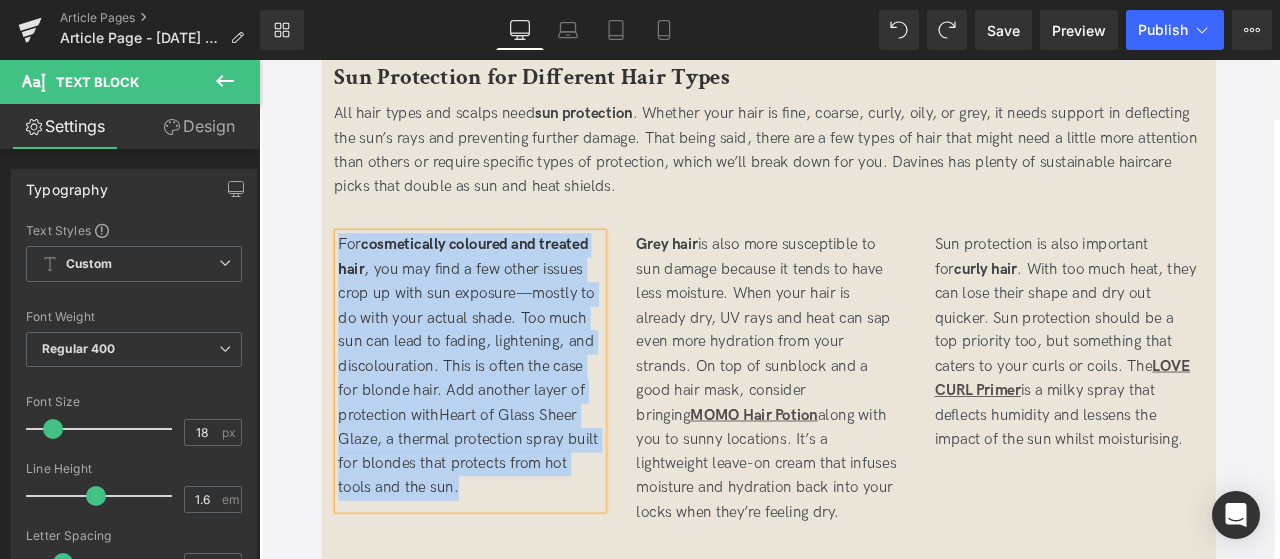 click on "All hair types and scalps need sun protection . Whether your hair is fine, coarse, curly, oily, or grey, it needs support in deflecting the sun’s rays and preventing further damage. That being said, there are a few types of hair that might need a little more attention than others or require specific types of protection, which we’ll break down for you. Davines has plenty of sustainable haircare picks that double as sun and heat shields." at bounding box center [863, 167] 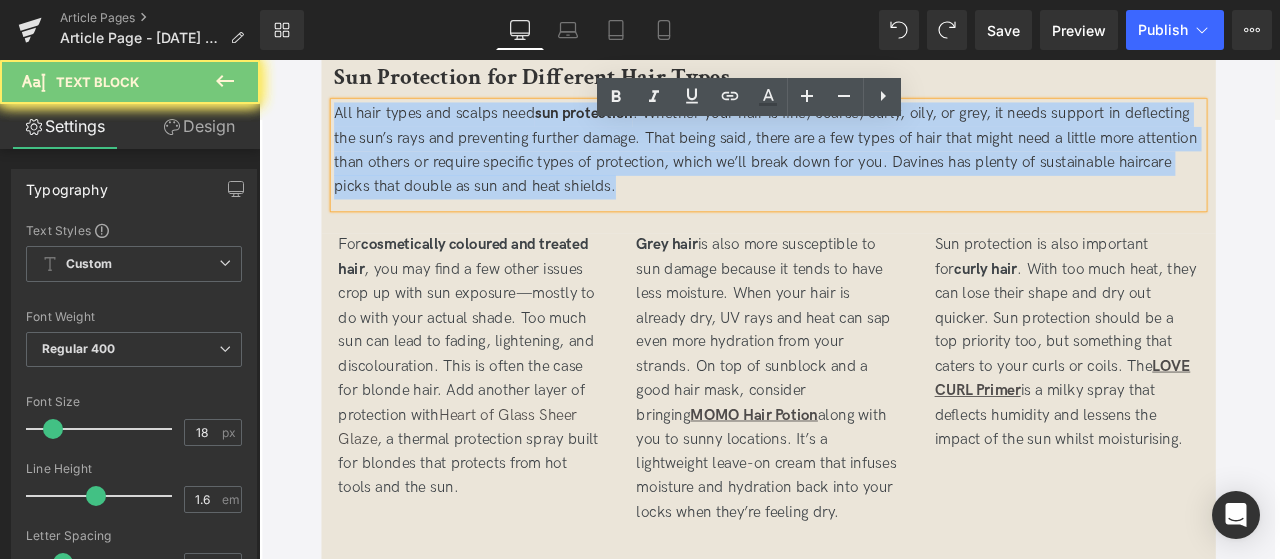 click on "All hair types and scalps need sun protection . Whether your hair is fine, coarse, curly, oily, or grey, it needs support in deflecting the sun’s rays and preventing further damage. That being said, there are a few types of hair that might need a little more attention than others or require specific types of protection, which we’ll break down for you. Davines has plenty of sustainable haircare picks that double as sun and heat shields." at bounding box center [863, 167] 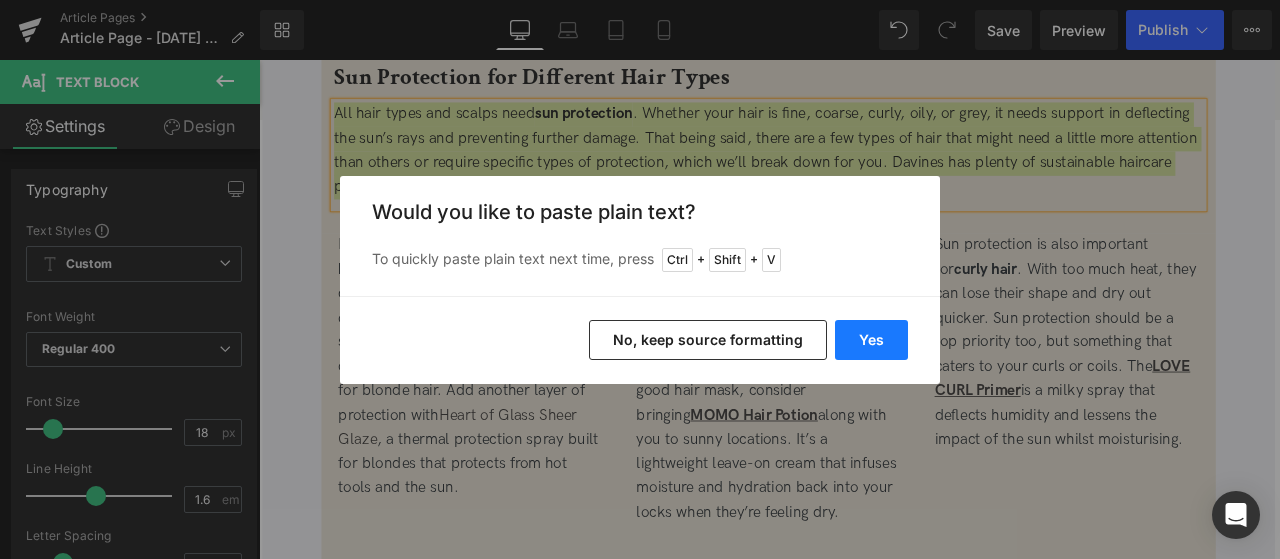 click on "Yes" at bounding box center (871, 340) 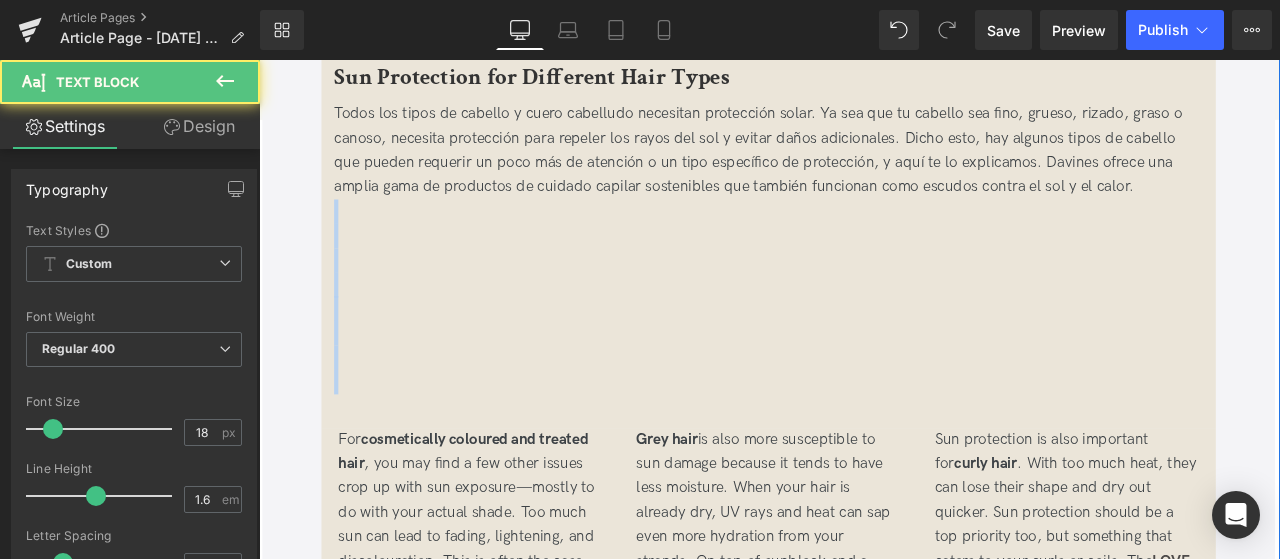 drag, startPoint x: 1341, startPoint y: 235, endPoint x: 1417, endPoint y: 529, distance: 303.66428 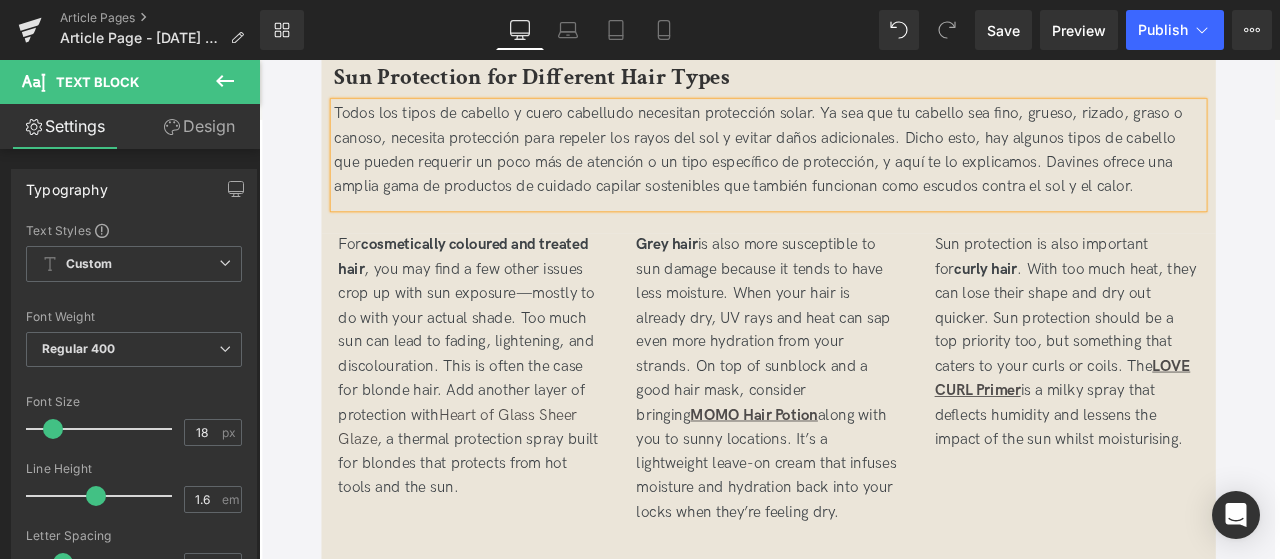 click on "Todos los tipos de cabello y cuero cabelludo necesitan protección solar. Ya sea que tu cabello sea fino, grueso, rizado, graso o canoso, necesita protección para repeler los rayos del sol y evitar daños adicionales. Dicho esto, hay algunos tipos de cabello que pueden requerir un poco más de atención o un tipo específico de protección, y aquí te lo explicamos. Davines ofrece una amplia gama de productos de cuidado capilar sostenibles que también funcionan como escudos contra el sol y el calor." at bounding box center [863, 172] 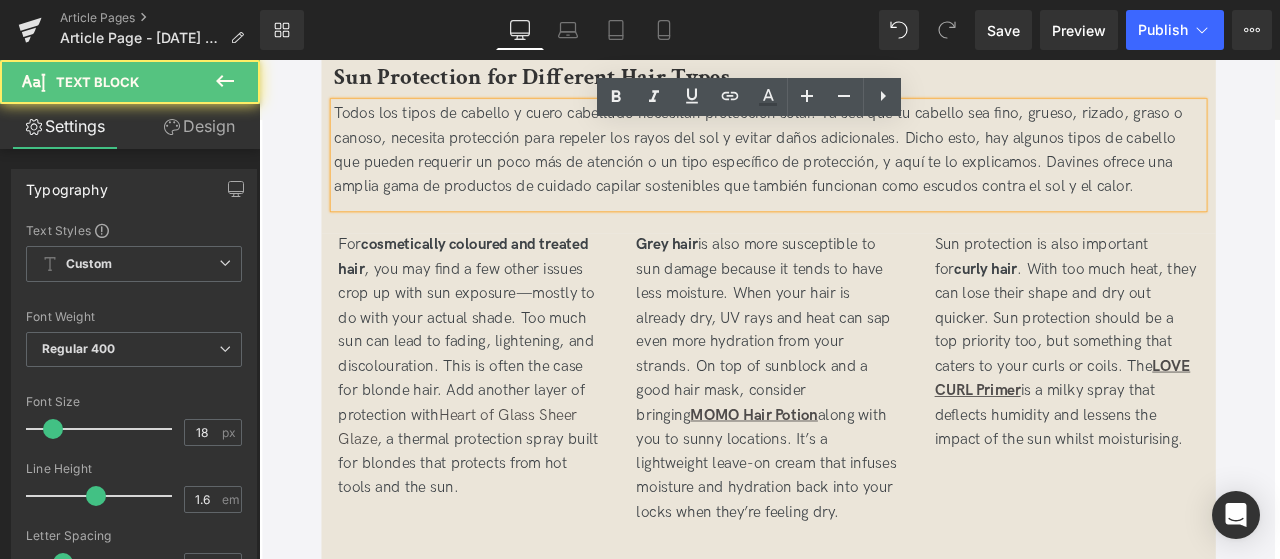 click on "Sun Protection for Different Hair Types" at bounding box center (582, 79) 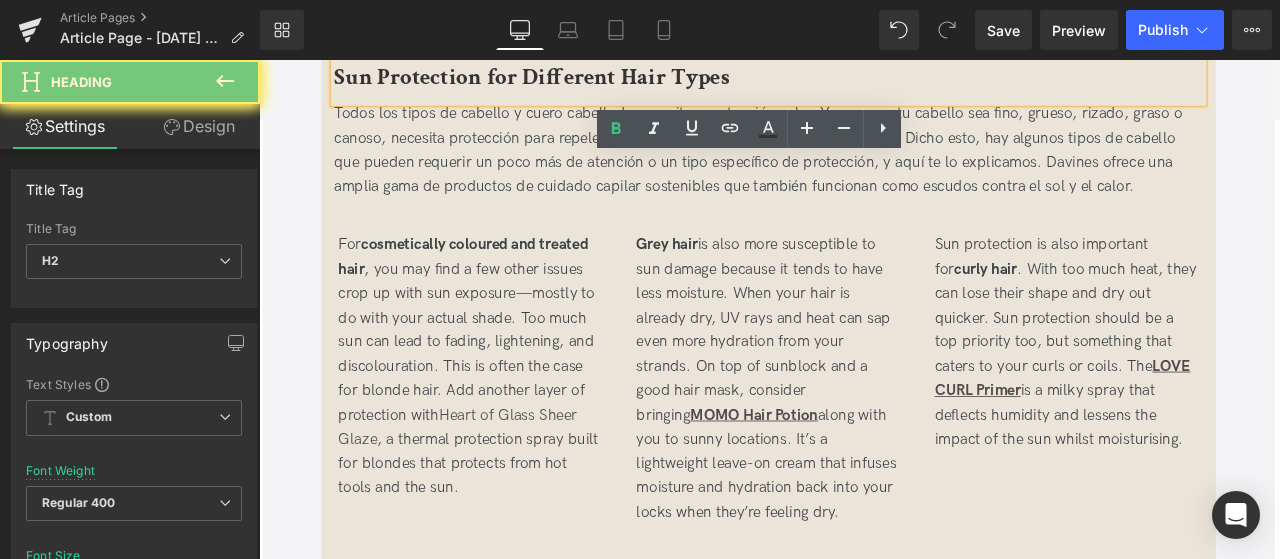 click on "Sun Protection for Different Hair Types" at bounding box center [582, 79] 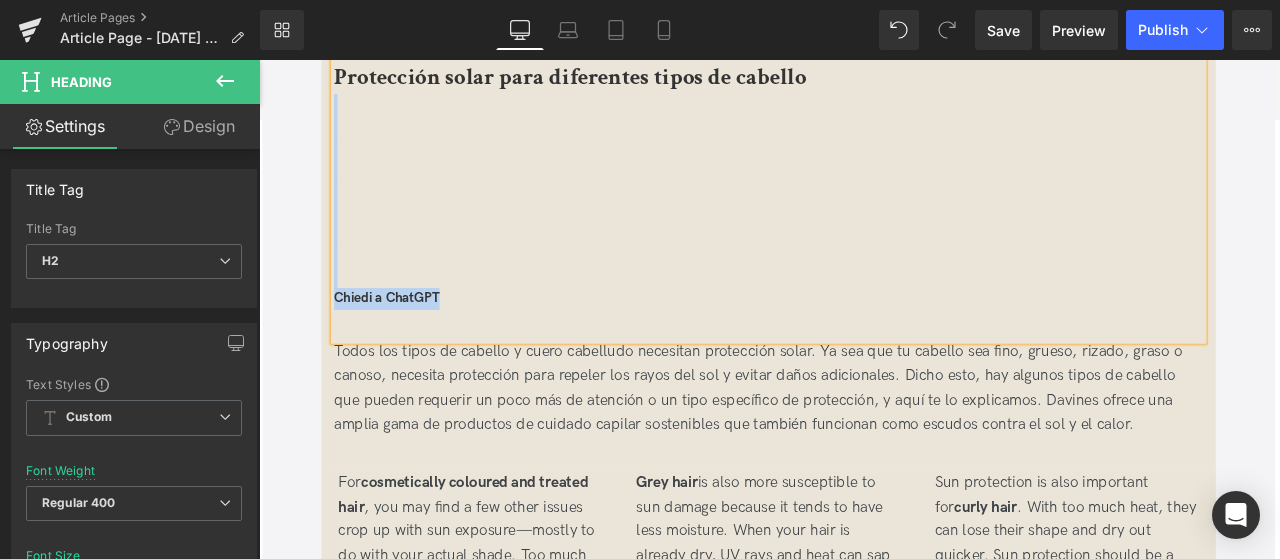 drag, startPoint x: 944, startPoint y: 104, endPoint x: 1076, endPoint y: 539, distance: 454.58664 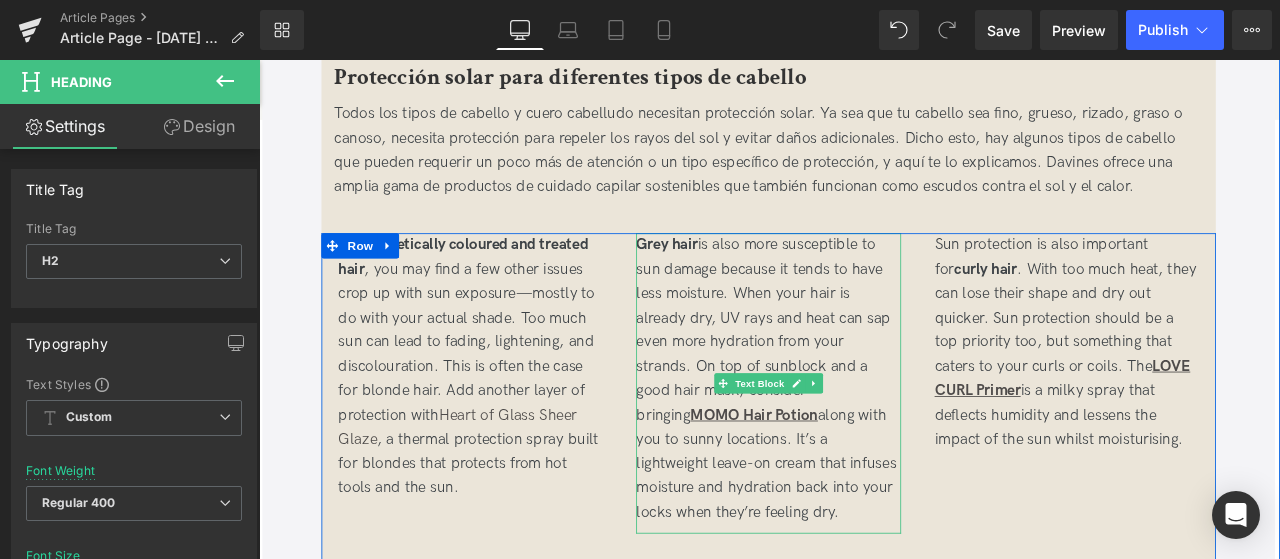 click on "Grey hair is also more susceptible to sun damage because it tends to have less moisture. When your hair is already dry, UV rays and heat can sap even more hydration from your strands. On top of sunblock and a good hair mask, consider bringing MOMO Hair Potion along with you to sunny locations. It’s a lightweight leave-on cream that infuses moisture and hydration back into your locks when they’re feeling dry." at bounding box center (862, 438) 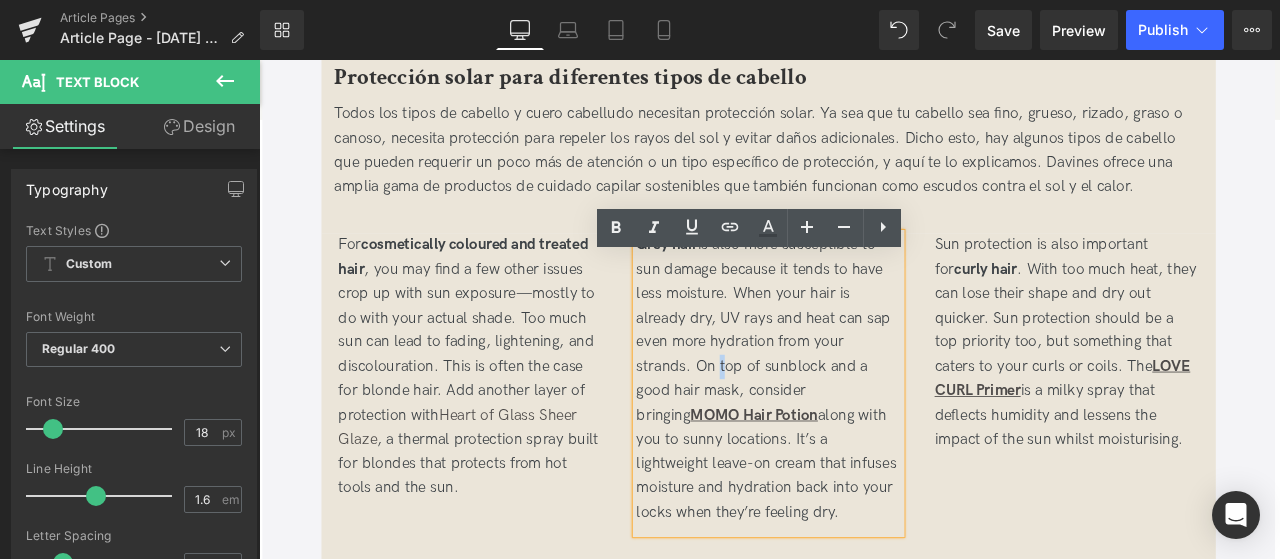 click on "Grey hair is also more susceptible to sun damage because it tends to have less moisture. When your hair is already dry, UV rays and heat can sap even more hydration from your strands. On top of sunblock and a good hair mask, consider bringing MOMO Hair Potion along with you to sunny locations. It’s a lightweight leave-on cream that infuses moisture and hydration back into your locks when they’re feeling dry." at bounding box center (862, 438) 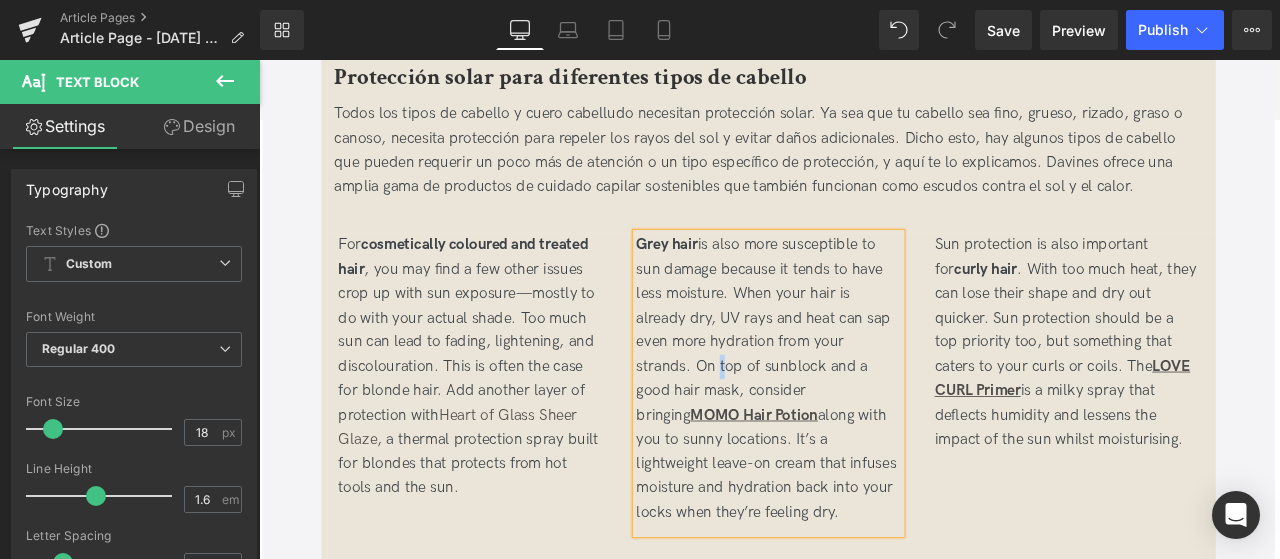 click on "For cosmetically coloured and treated hair, you may find a few other issues crop up with sun exposure—mostly to do with your actual shade. Too much sun can lead to fading, lightening, and discolouration. This is often the case for blonde hair. Add another layer of protection with Heart of Glass Sheer Glaze, a thermal protection spray built for blondes that protects from hot tools and the sun." at bounding box center (509, 423) 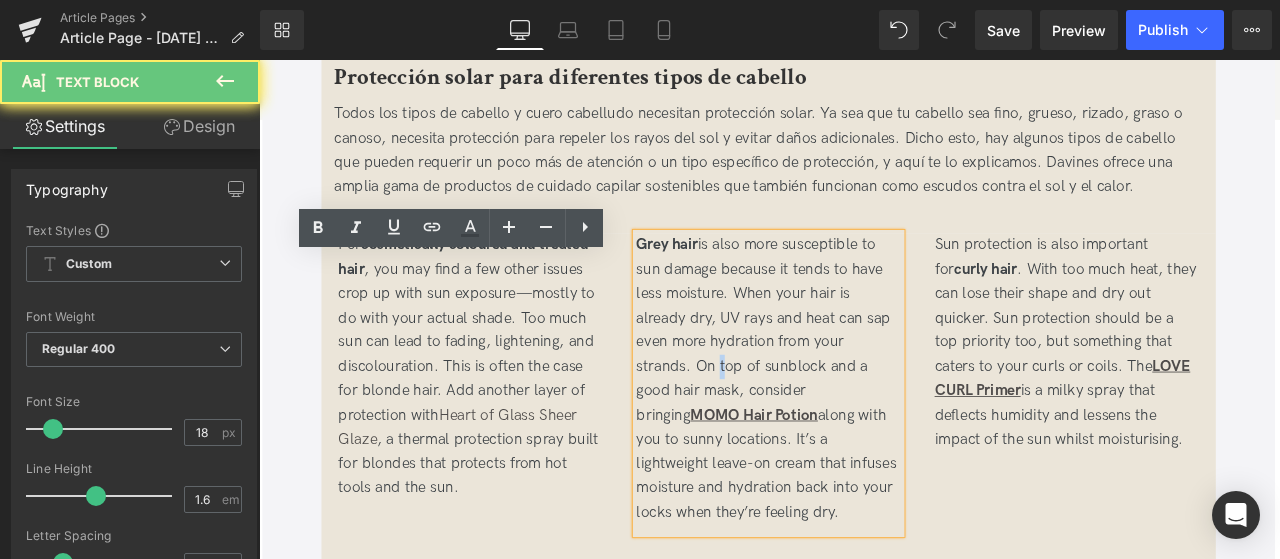 click on "For cosmetically coloured and treated hair, you may find a few other issues crop up with sun exposure—mostly to do with your actual shade. Too much sun can lead to fading, lightening, and discolouration. This is often the case for blonde hair. Add another layer of protection with Heart of Glass Sheer Glaze, a thermal protection spray built for blondes that protects from hot tools and the sun." at bounding box center [509, 423] 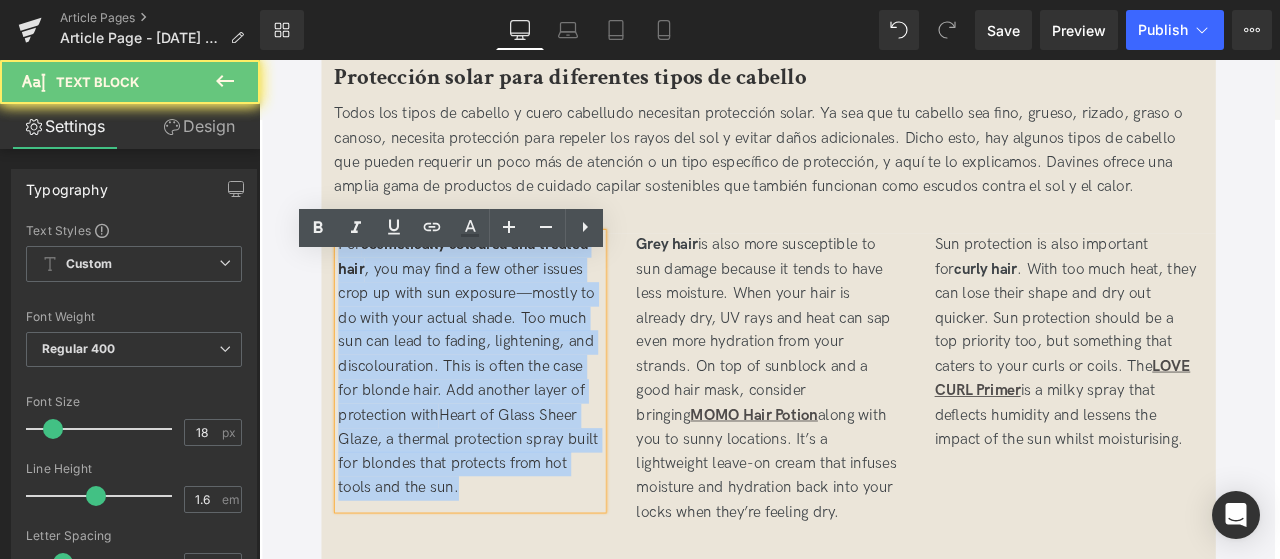 click on "For cosmetically coloured and treated hair, you may find a few other issues crop up with sun exposure—mostly to do with your actual shade. Too much sun can lead to fading, lightening, and discolouration. This is often the case for blonde hair. Add another layer of protection with Heart of Glass Sheer Glaze, a thermal protection spray built for blondes that protects from hot tools and the sun." at bounding box center [509, 423] 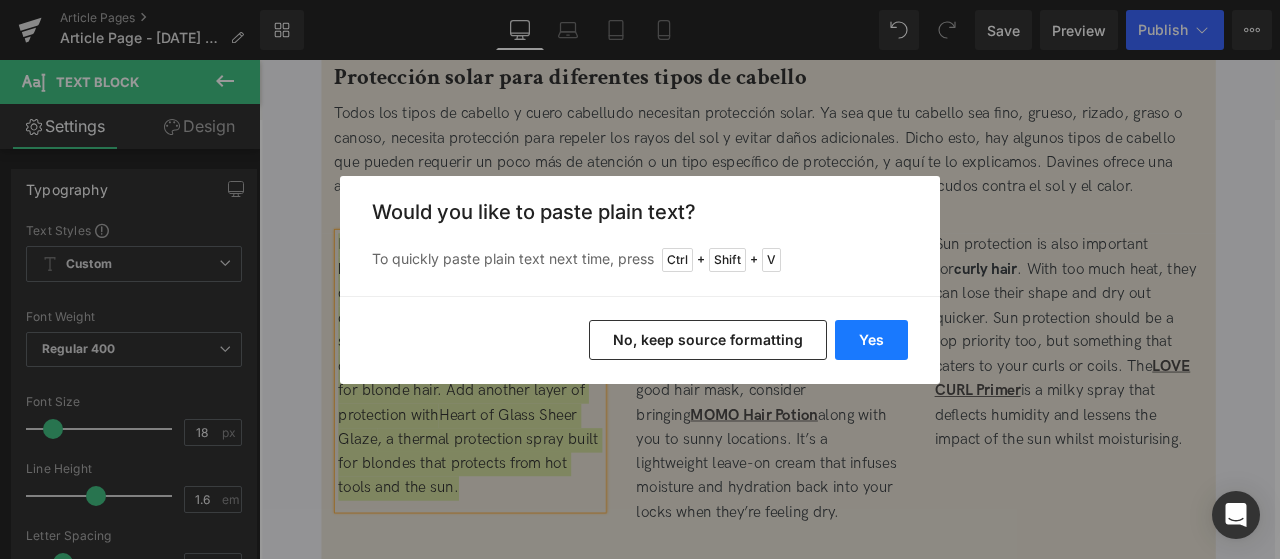 drag, startPoint x: 874, startPoint y: 335, endPoint x: 728, endPoint y: 326, distance: 146.27713 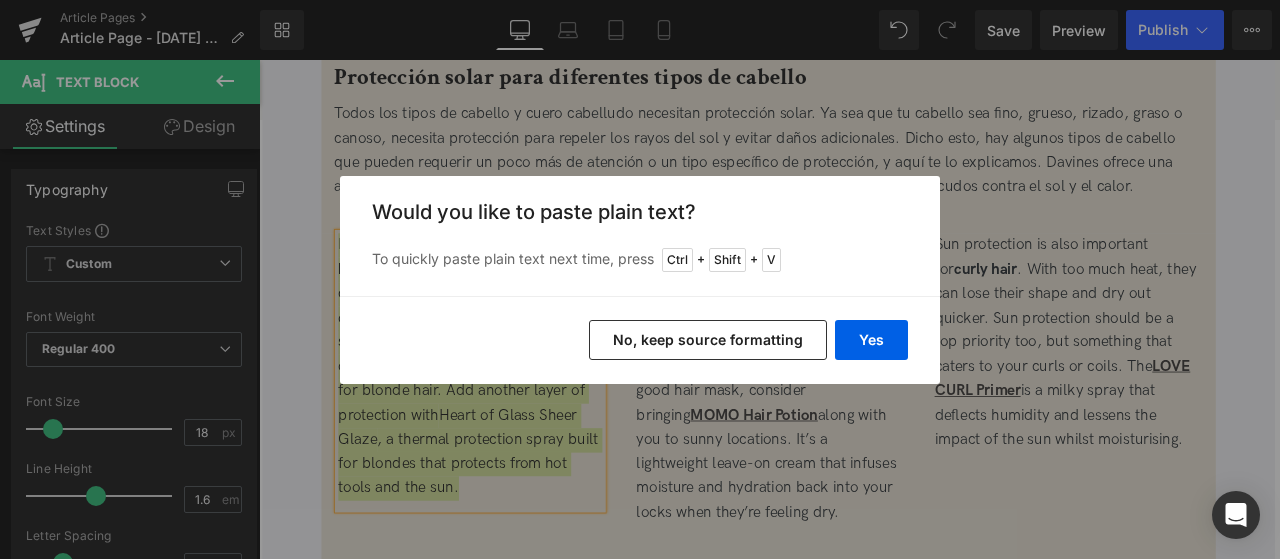 type 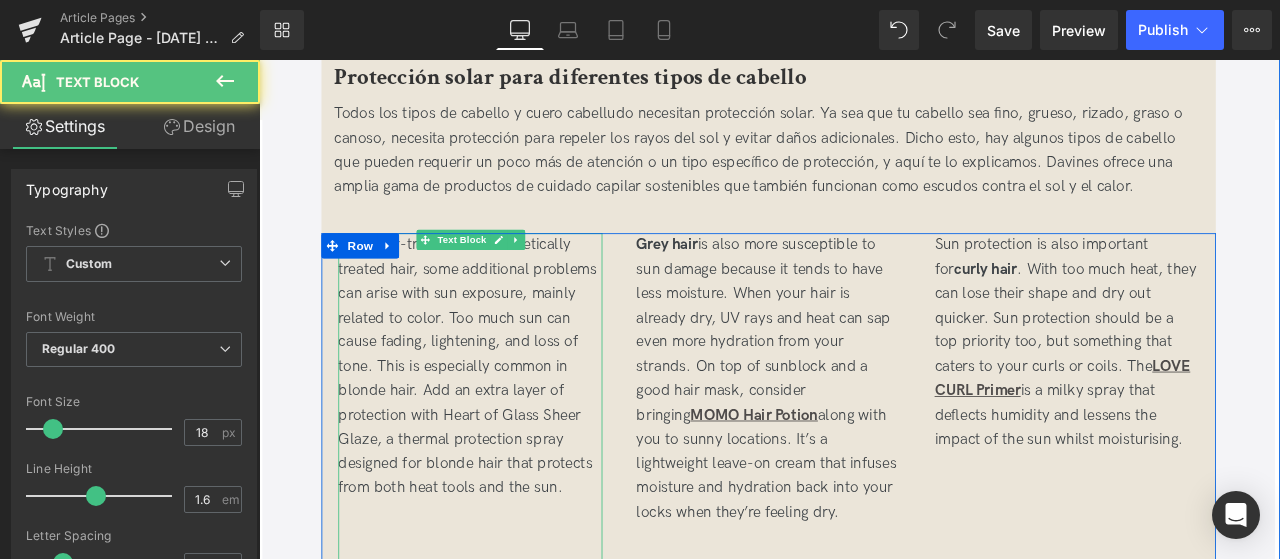 click on "For color-treated and cosmetically treated hair, some additional problems can arise with sun exposure, mainly related to color. Too much sun can cause fading, lightening, and loss of tone. This is especially common in blonde hair. Add an extra layer of protection with Heart of Glass Sheer Glaze, a thermal protection spray designed for blonde hair that protects from both heat tools and the sun." at bounding box center (509, 423) 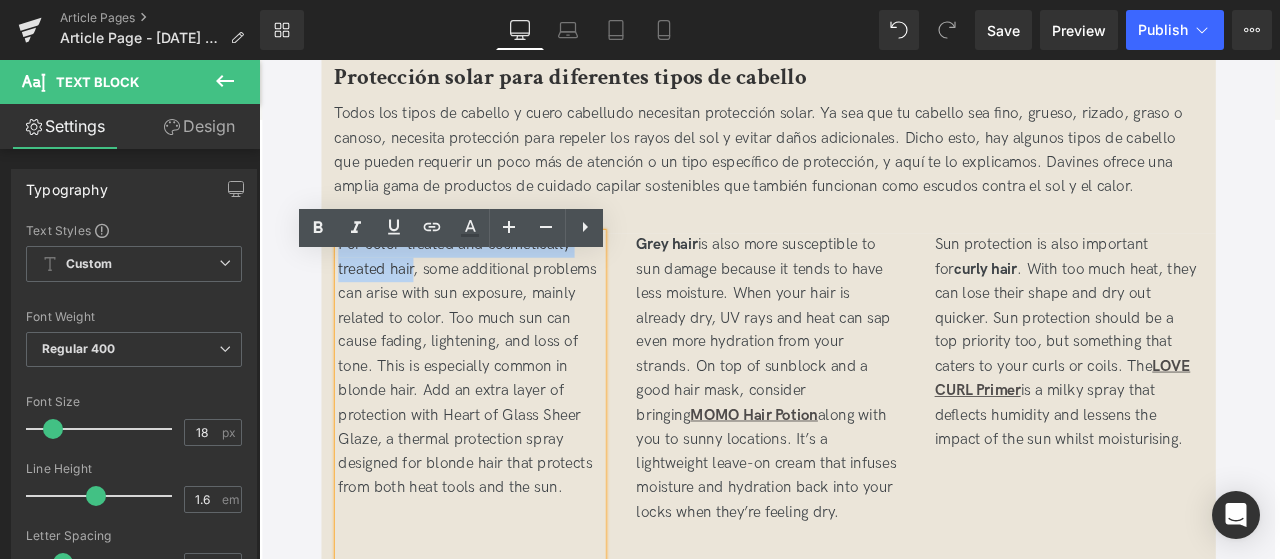 drag, startPoint x: 482, startPoint y: 332, endPoint x: 349, endPoint y: 293, distance: 138.60014 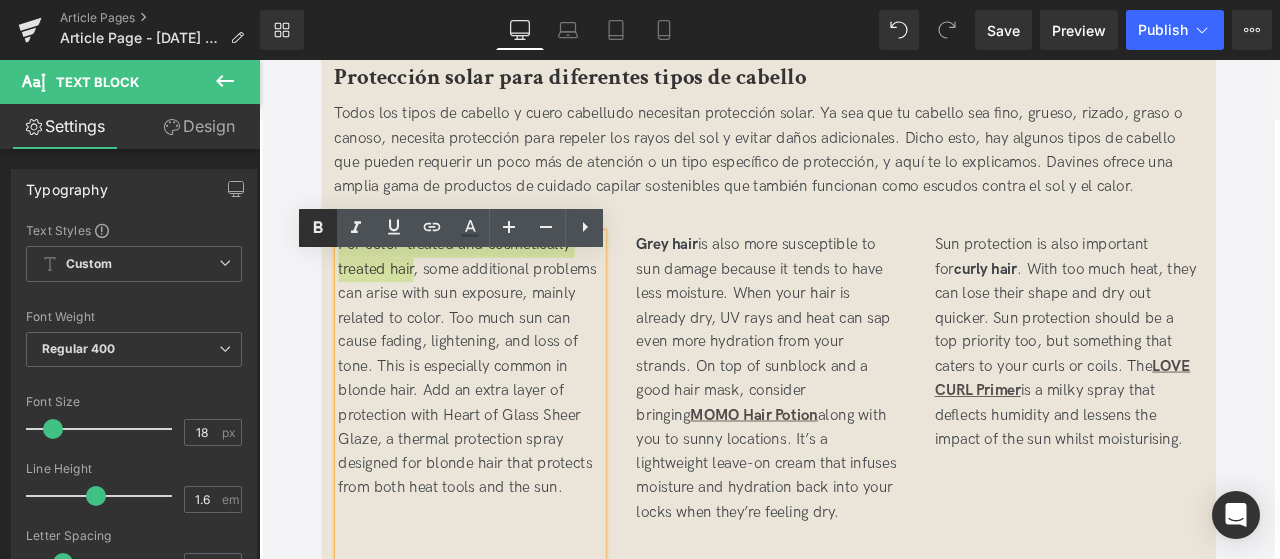 click 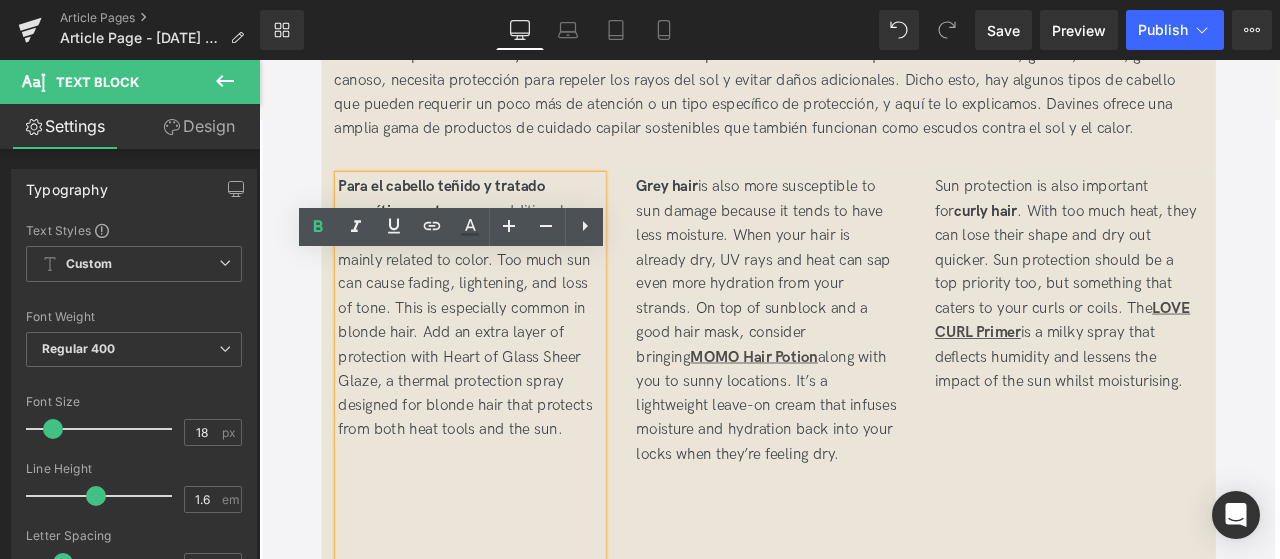 scroll, scrollTop: 3946, scrollLeft: 0, axis: vertical 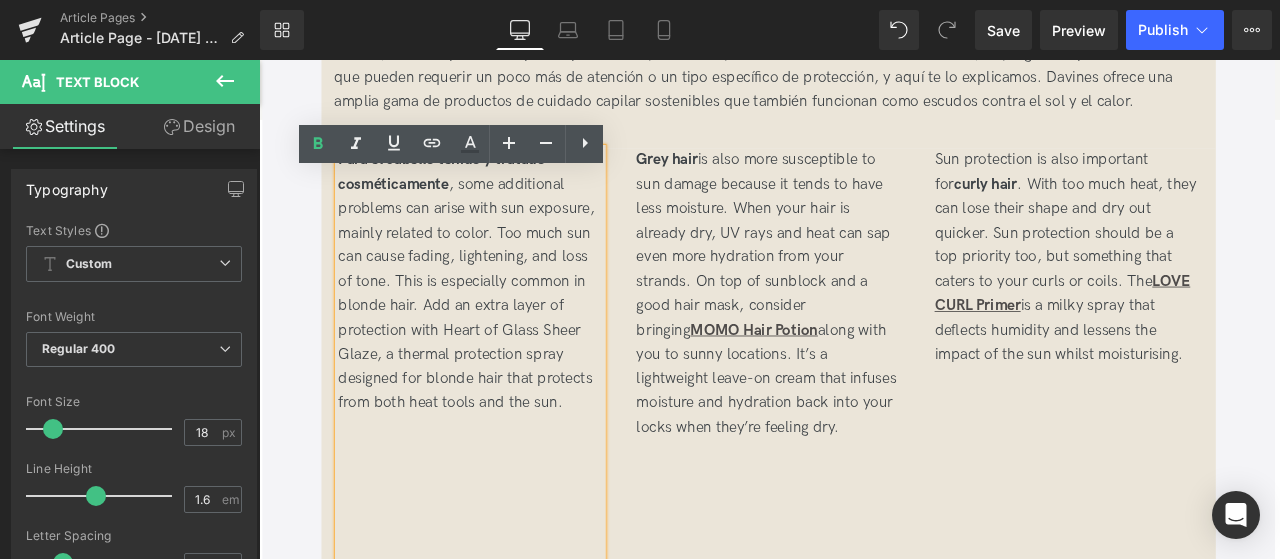 click at bounding box center (509, 496) 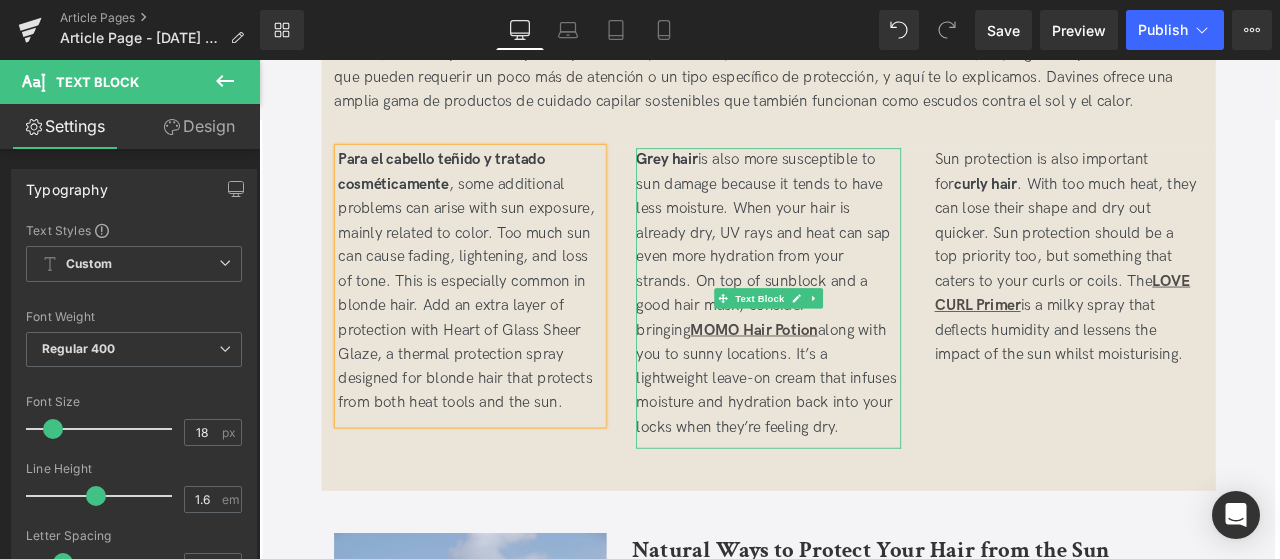 click on "Grey hair is also more susceptible to sun damage because it tends to have less moisture. When your hair is already dry, UV rays and heat can sap even more hydration from your strands. On top of sunblock and a good hair mask, consider bringing MOMO Hair Potion along with you to sunny locations. It’s a lightweight leave-on cream that infuses moisture and hydration back into your locks when they’re feeling dry." at bounding box center [862, 338] 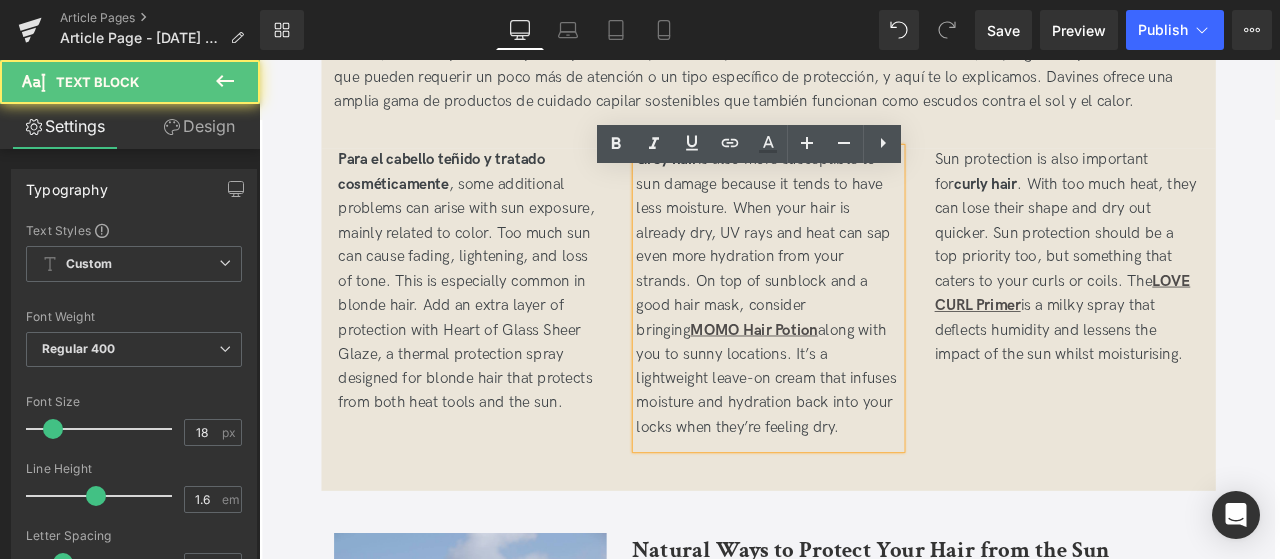 click on "Grey hair is also more susceptible to sun damage because it tends to have less moisture. When your hair is already dry, UV rays and heat can sap even more hydration from your strands. On top of sunblock and a good hair mask, consider bringing MOMO Hair Potion along with you to sunny locations. It’s a lightweight leave-on cream that infuses moisture and hydration back into your locks when they’re feeling dry." at bounding box center (862, 338) 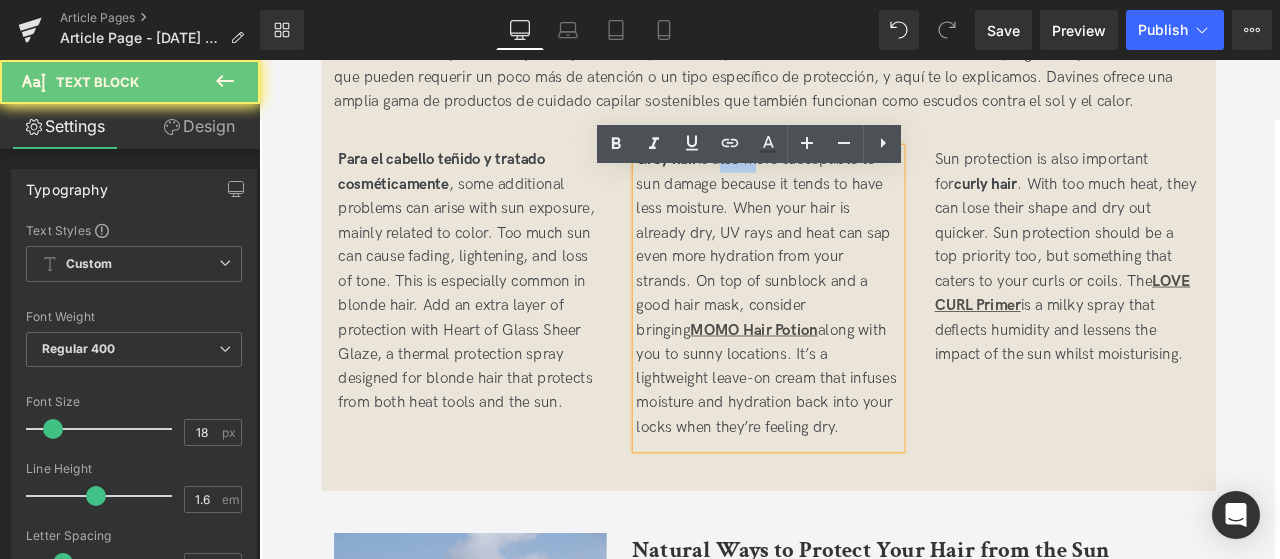 click on "Grey hair is also more susceptible to sun damage because it tends to have less moisture. When your hair is already dry, UV rays and heat can sap even more hydration from your strands. On top of sunblock and a good hair mask, consider bringing MOMO Hair Potion along with you to sunny locations. It’s a lightweight leave-on cream that infuses moisture and hydration back into your locks when they’re feeling dry." at bounding box center (862, 338) 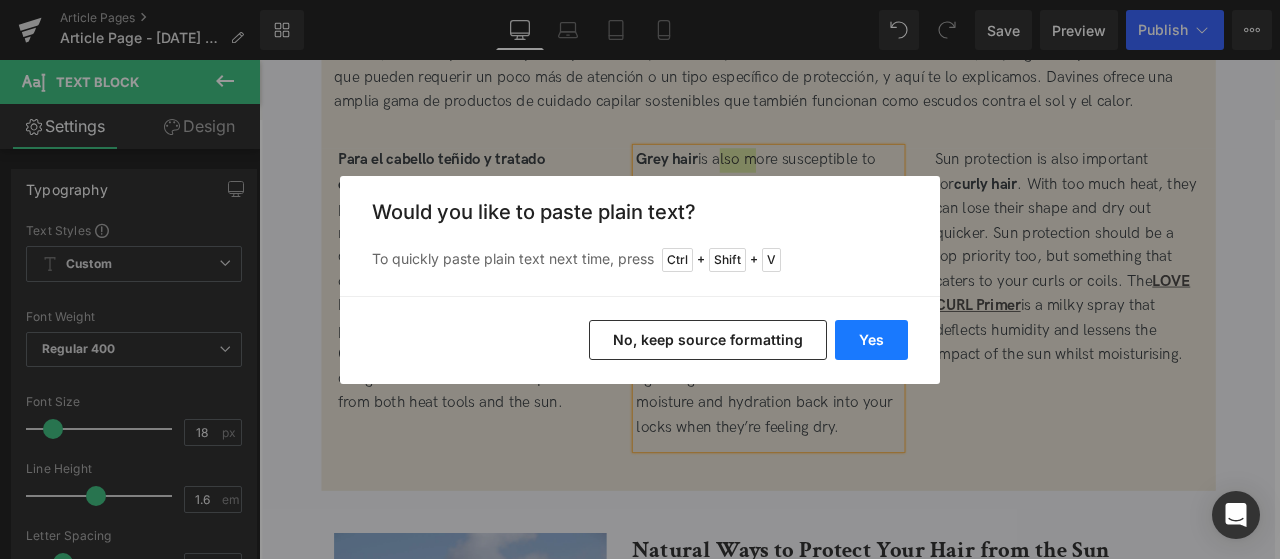 click on "Yes" at bounding box center (871, 340) 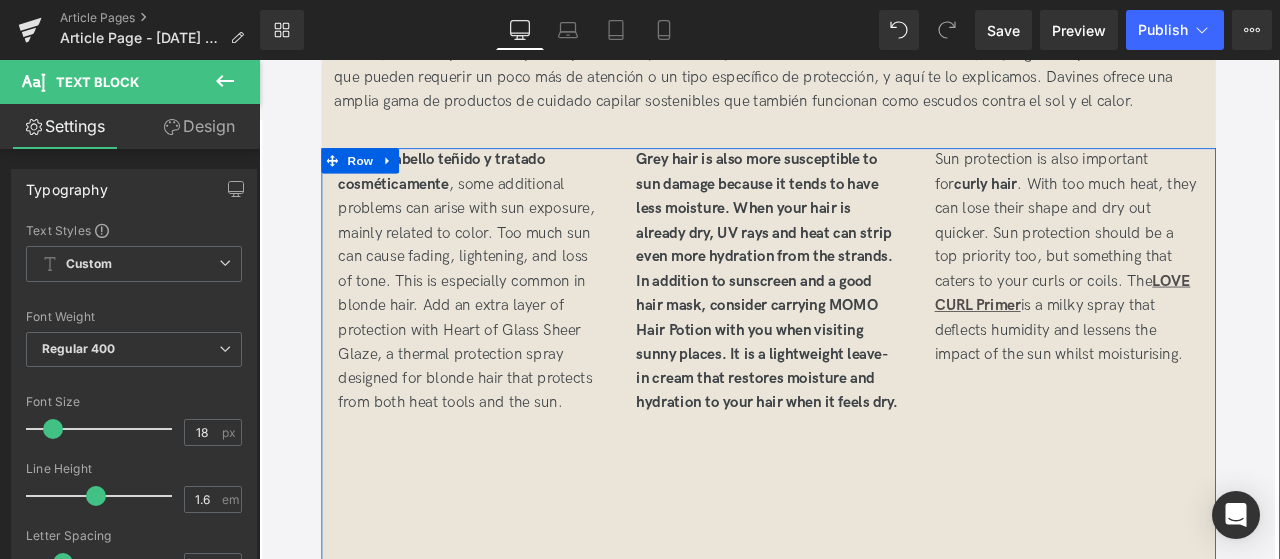 click on "Sun protection is also important for curly hair . With too much heat, they can lose their shape and dry out quicker. Sun protection should be a top priority too, but something that caters to your curls or coils. The LOVE CURL Primer is a milky spray that deflects humidity and lessens the impact of the sun whilst moisturising." at bounding box center [1216, 294] 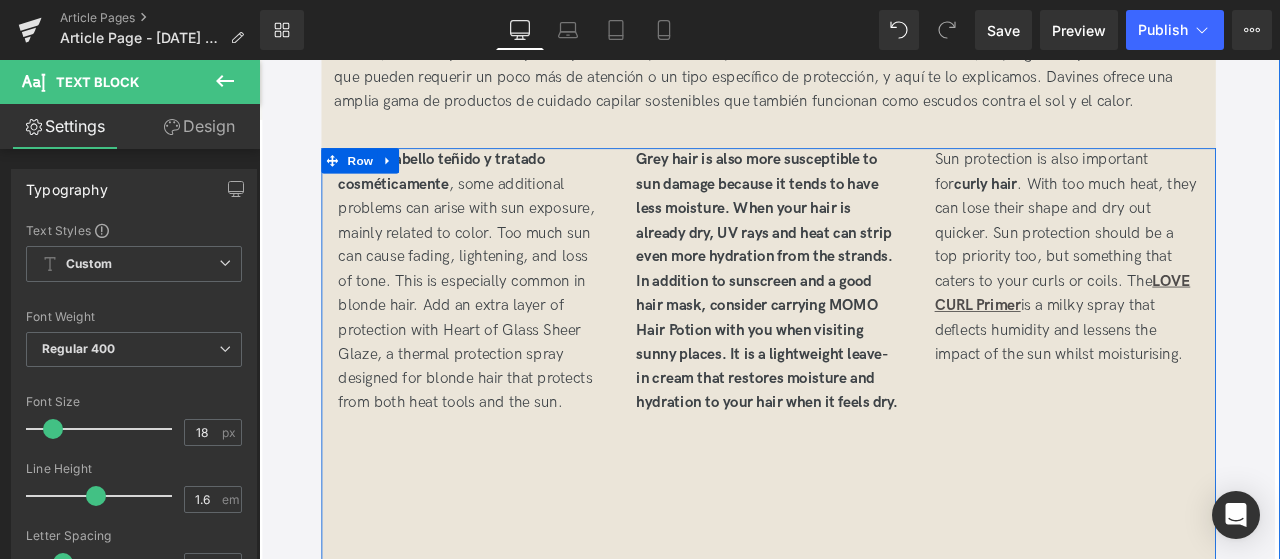 click on "Sun protection is also important for curly hair . With too much heat, they can lose their shape and dry out quicker. Sun protection should be a top priority too, but something that caters to your curls or coils. The LOVE CURL Primer is a milky spray that deflects humidity and lessens the impact of the sun whilst moisturising." at bounding box center (1216, 294) 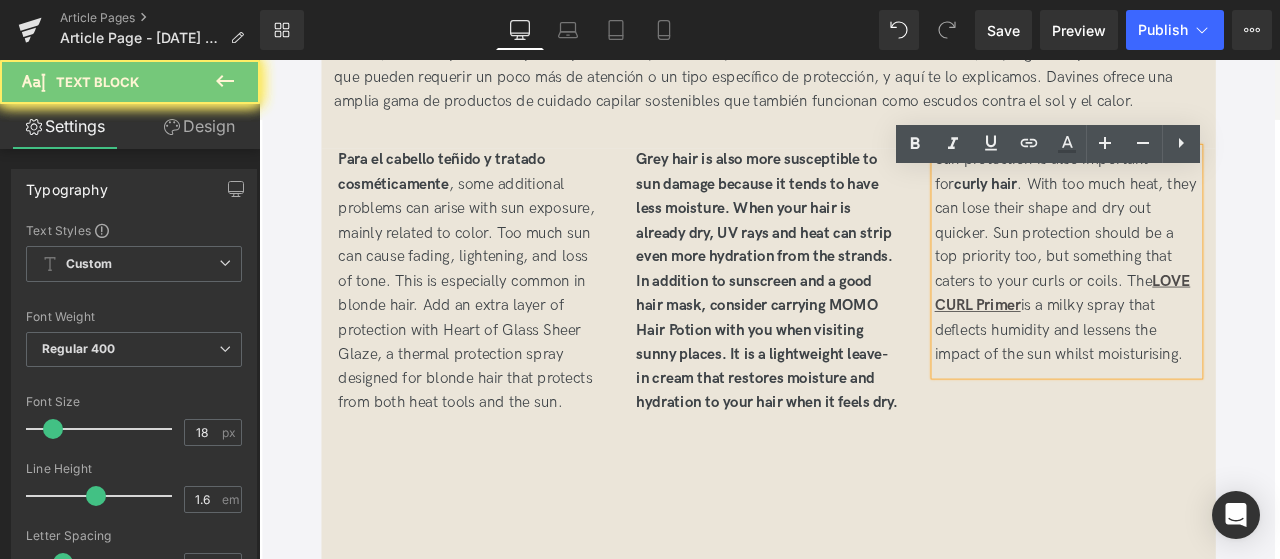 click on "Sun protection is also important for curly hair . With too much heat, they can lose their shape and dry out quicker. Sun protection should be a top priority too, but something that caters to your curls or coils. The LOVE CURL Primer is a milky spray that deflects humidity and lessens the impact of the sun whilst moisturising." at bounding box center [1216, 294] 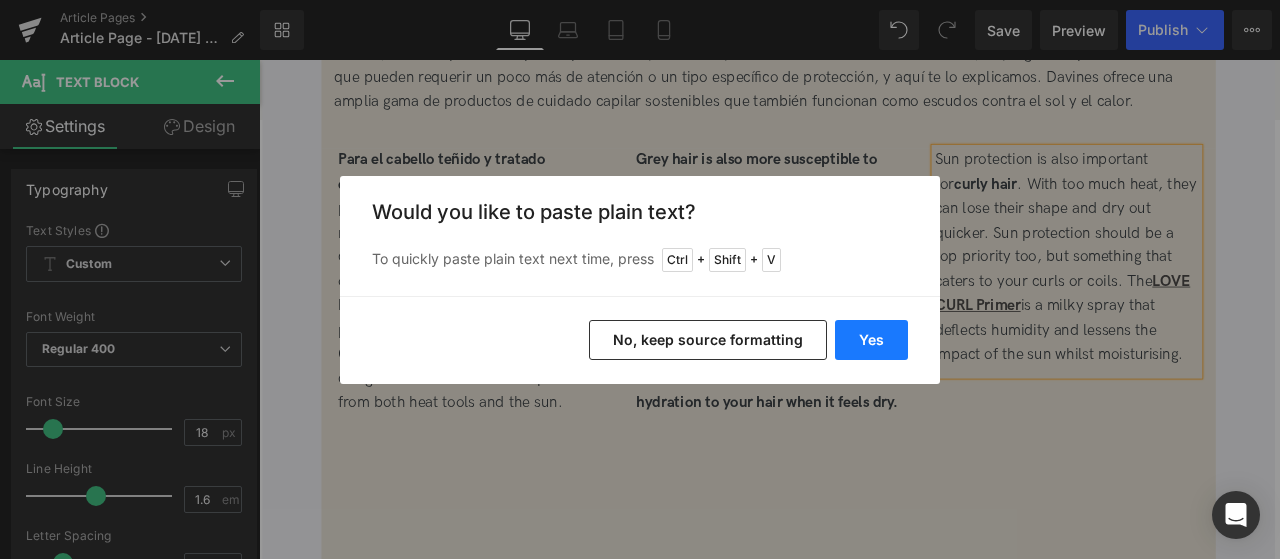 click on "Yes" at bounding box center [871, 340] 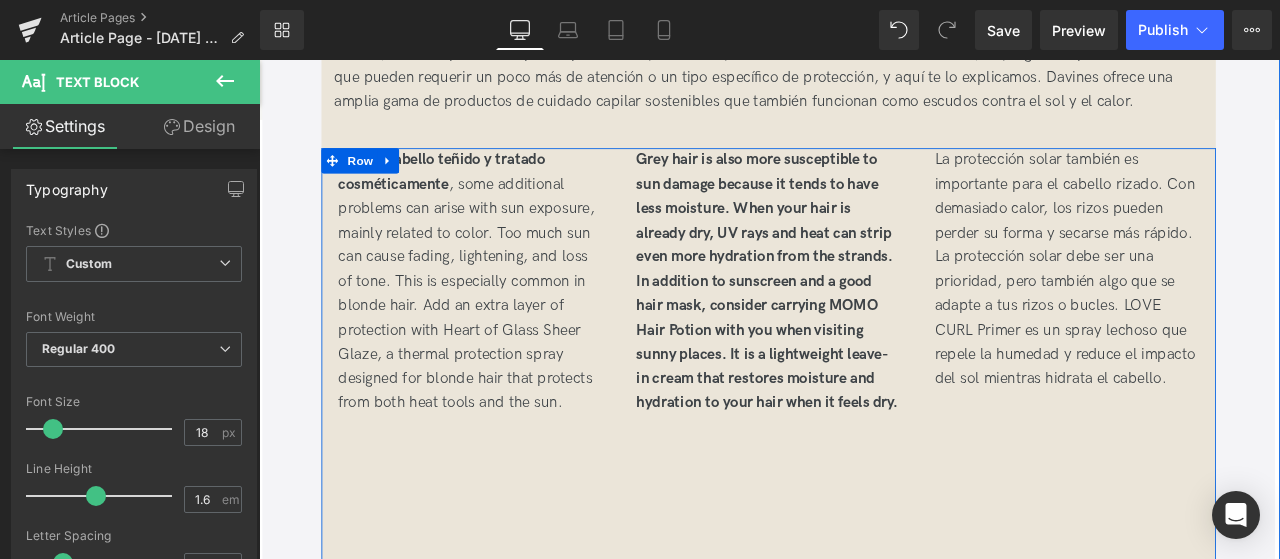 click on "Grey hair is also more susceptible to sun damage because it tends to have less moisture. When your hair is already dry, UV rays and heat can strip even more hydration from the strands. In addition to sunscreen and a good hair mask, consider carrying MOMO Hair Potion with you when visiting sunny places. It is a lightweight leave-in cream that restores moisture and hydration to your hair when it feels dry." at bounding box center [861, 322] 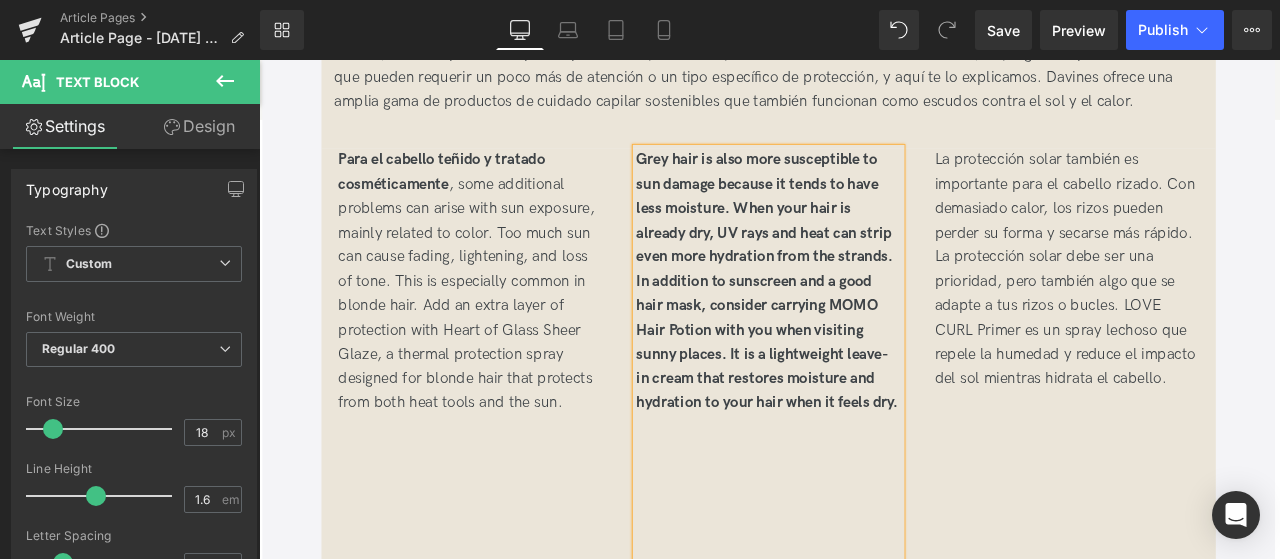 click on "Grey hair is also more susceptible to sun damage because it tends to have less moisture. When your hair is already dry, UV rays and heat can strip even more hydration from the strands. In addition to sunscreen and a good hair mask, consider carrying MOMO Hair Potion with you when visiting sunny places. It is a lightweight leave-in cream that restores moisture and hydration to your hair when it feels dry." at bounding box center [861, 322] 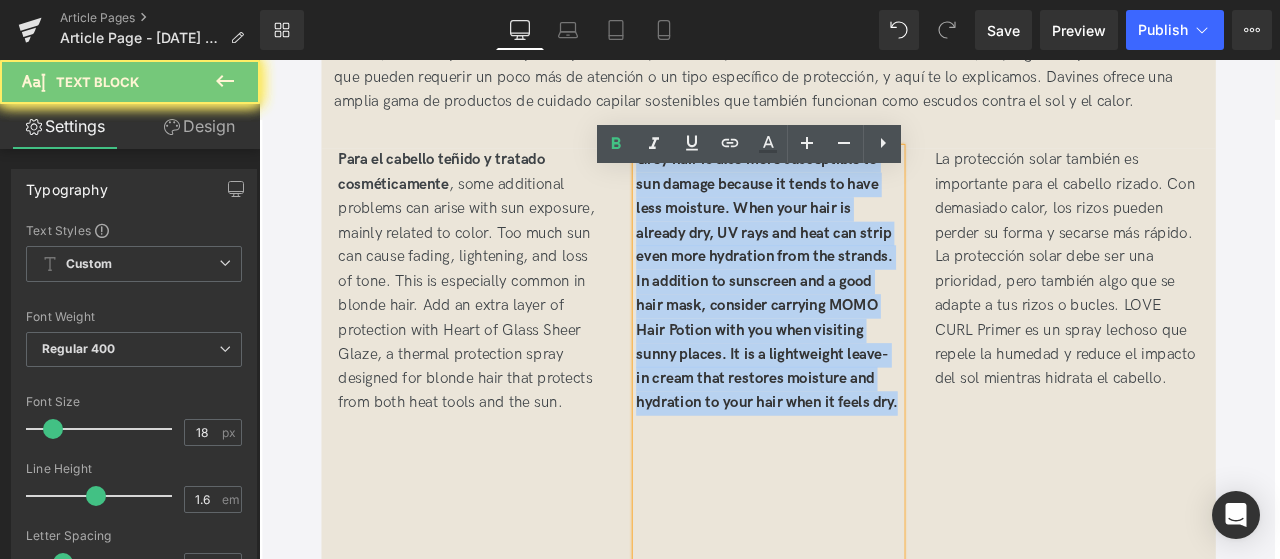 click on "Grey hair is also more susceptible to sun damage because it tends to have less moisture. When your hair is already dry, UV rays and heat can strip even more hydration from the strands. In addition to sunscreen and a good hair mask, consider carrying MOMO Hair Potion with you when visiting sunny places. It is a lightweight leave-in cream that restores moisture and hydration to your hair when it feels dry." at bounding box center (861, 322) 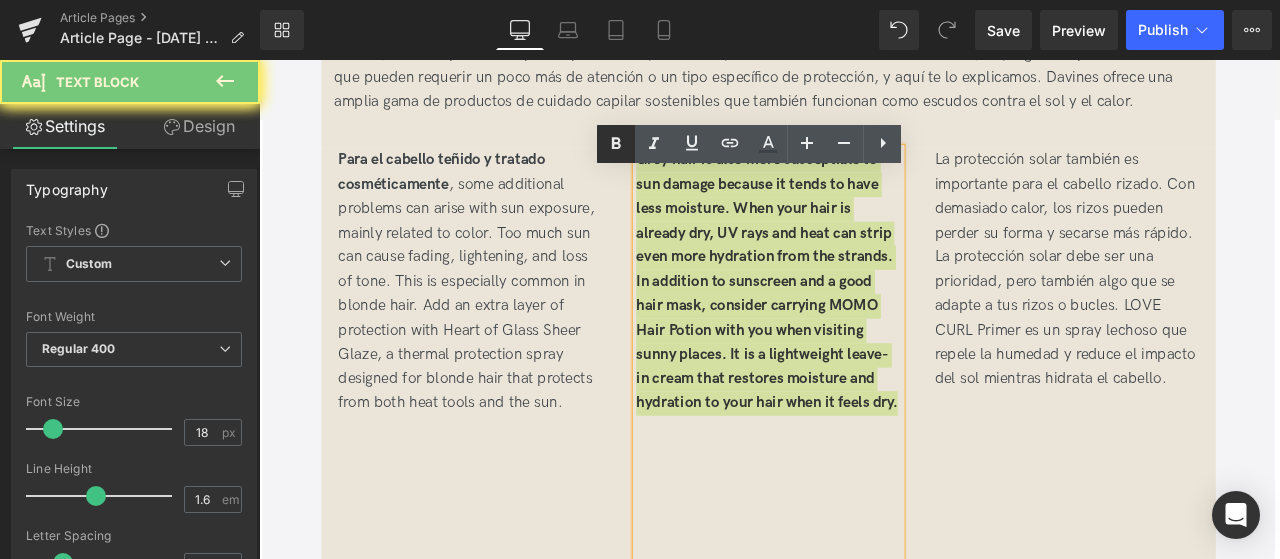 click 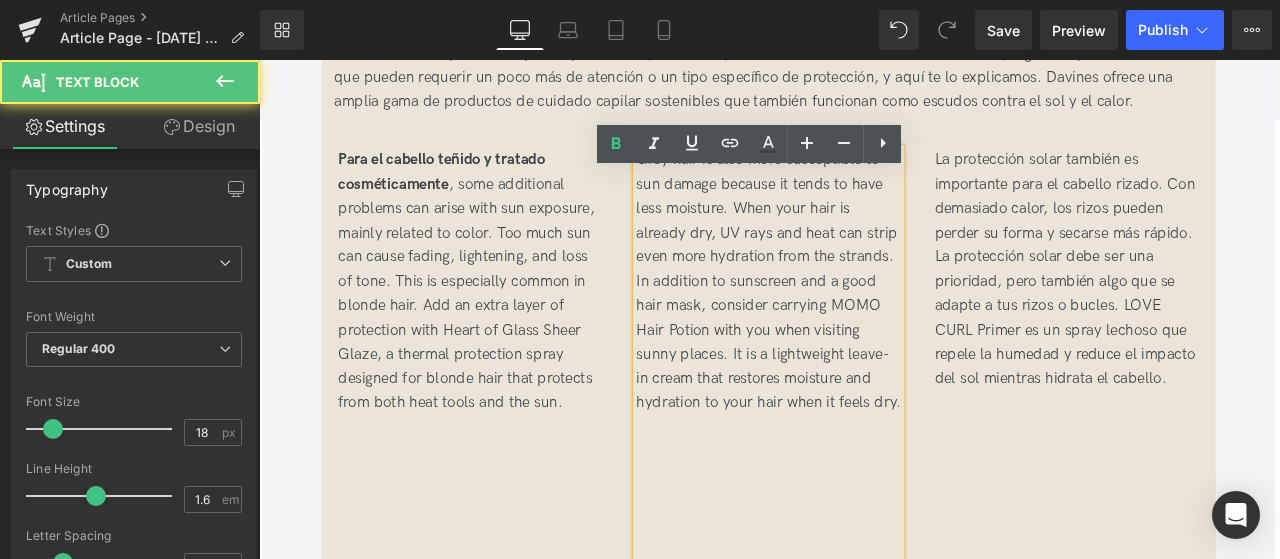 click on "Grey hair is also more susceptible to sun damage because it tends to have less moisture. When your hair is already dry, UV rays and heat can strip even more hydration from the strands. In addition to sunscreen and a good hair mask, consider carrying MOMO Hair Potion with you when visiting sunny places. It is a lightweight leave-in cream that restores moisture and hydration to your hair when it feels dry." at bounding box center [862, 323] 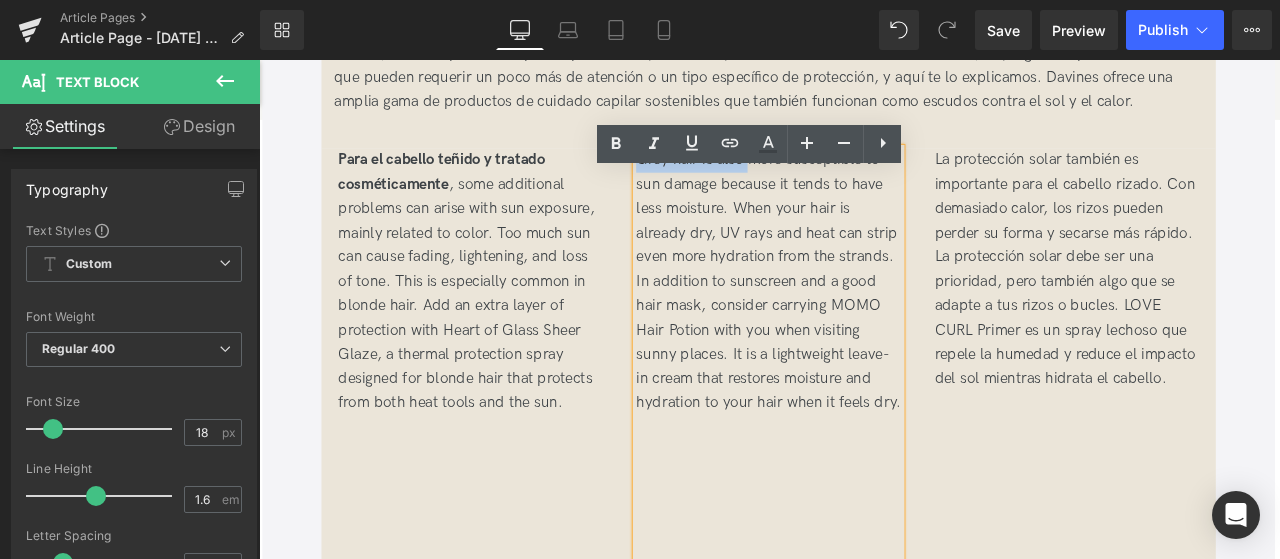 drag, startPoint x: 800, startPoint y: 204, endPoint x: 687, endPoint y: 198, distance: 113.15918 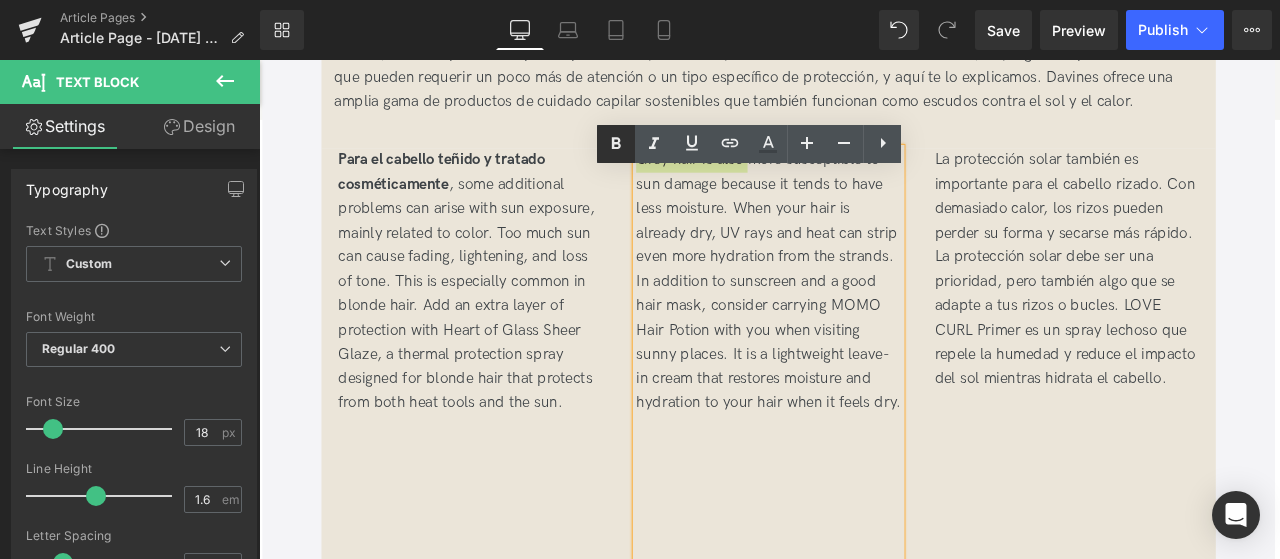 click 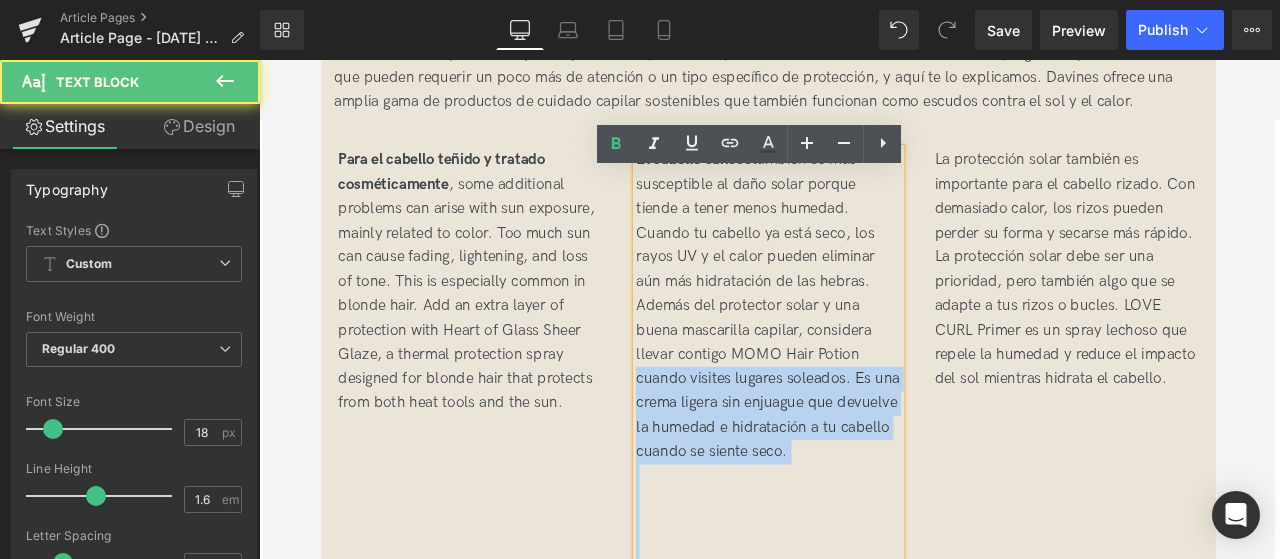 drag, startPoint x: 856, startPoint y: 434, endPoint x: 701, endPoint y: 429, distance: 155.08063 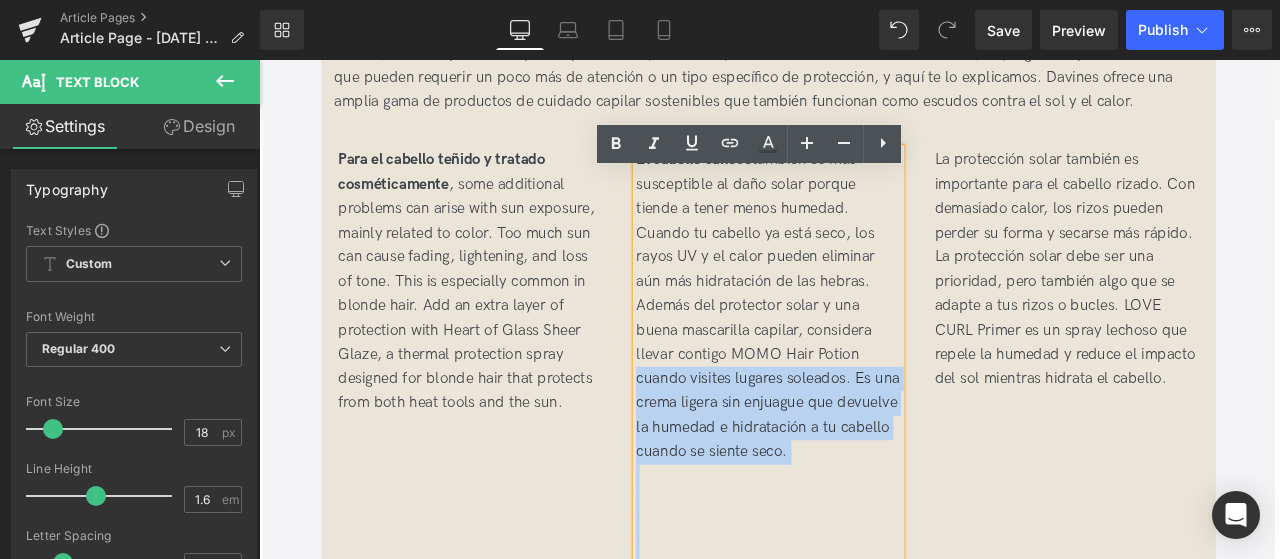 click on "El cabello canoso también es más susceptible al daño solar porque tiende a tener menos humedad. Cuando tu cabello ya está seco, los rayos UV y el calor pueden eliminar aún más hidratación de las hebras. Además del protector solar y una buena mascarilla capilar, considera llevar contigo MOMO Hair Potion cuando visites lugares soleados. Es una crema ligera sin enjuague que devuelve la humedad e hidratación a tu cabello cuando se siente seco." at bounding box center [862, 352] 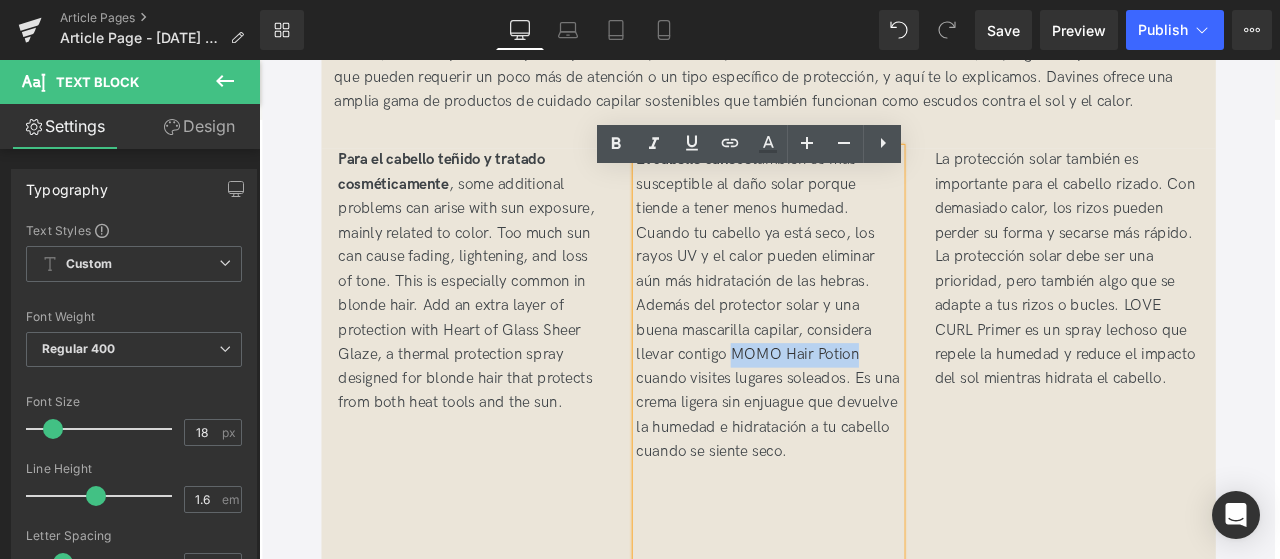 drag, startPoint x: 856, startPoint y: 432, endPoint x: 704, endPoint y: 434, distance: 152.01315 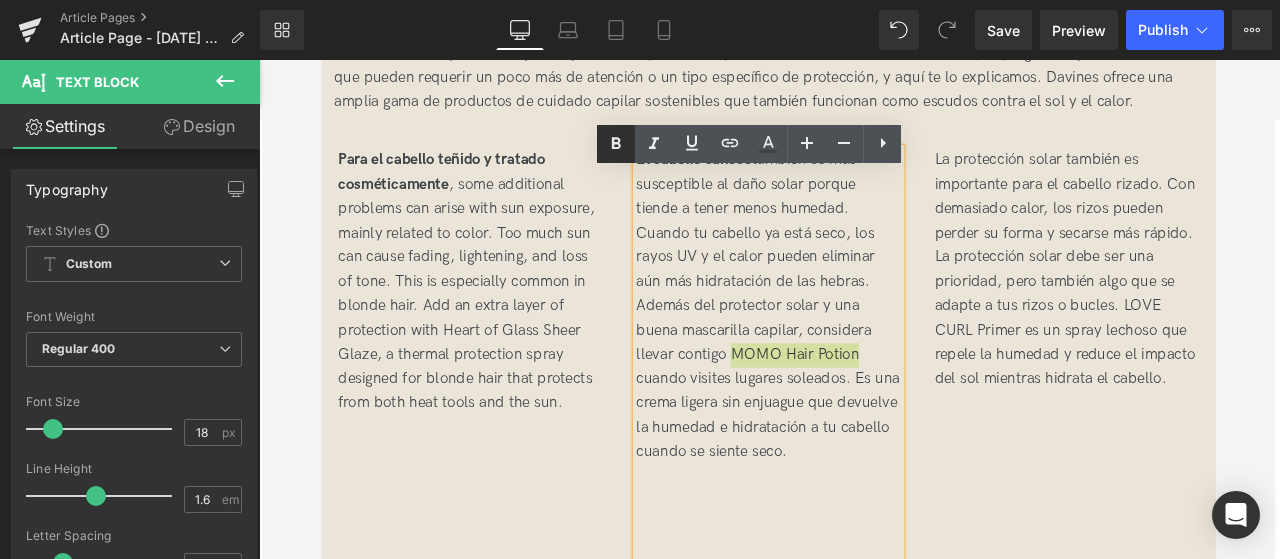 click 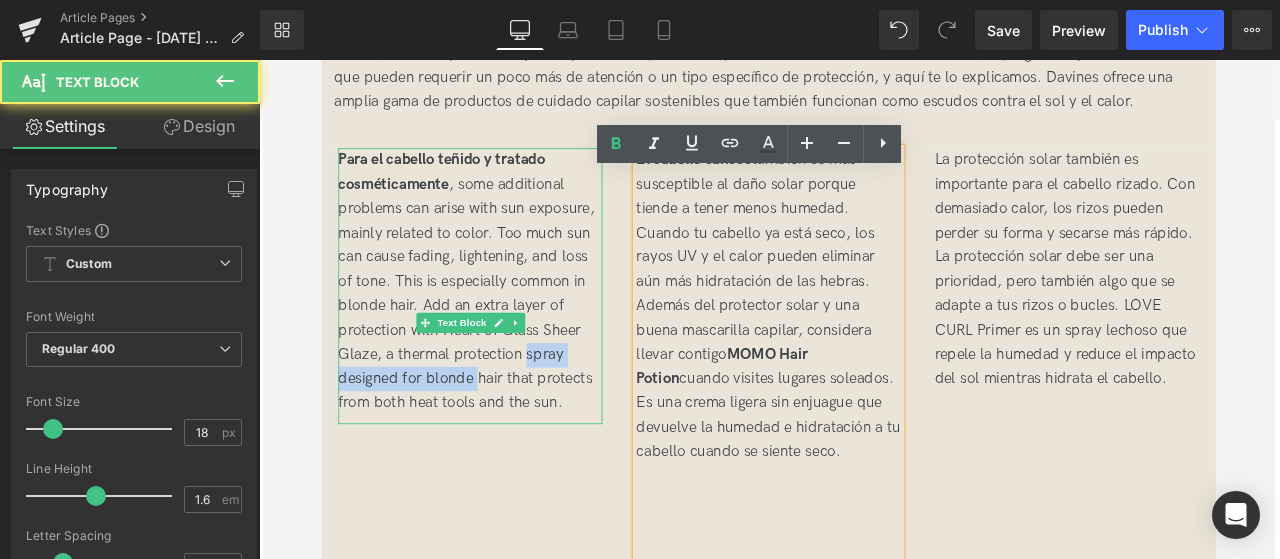 drag, startPoint x: 443, startPoint y: 490, endPoint x: 393, endPoint y: 490, distance: 50 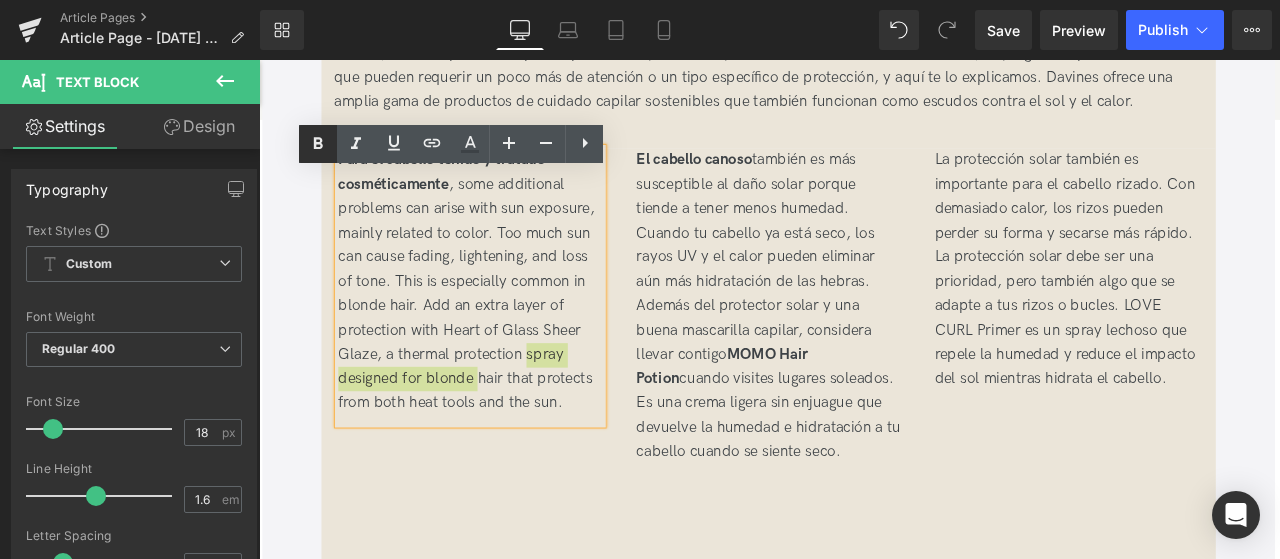 click 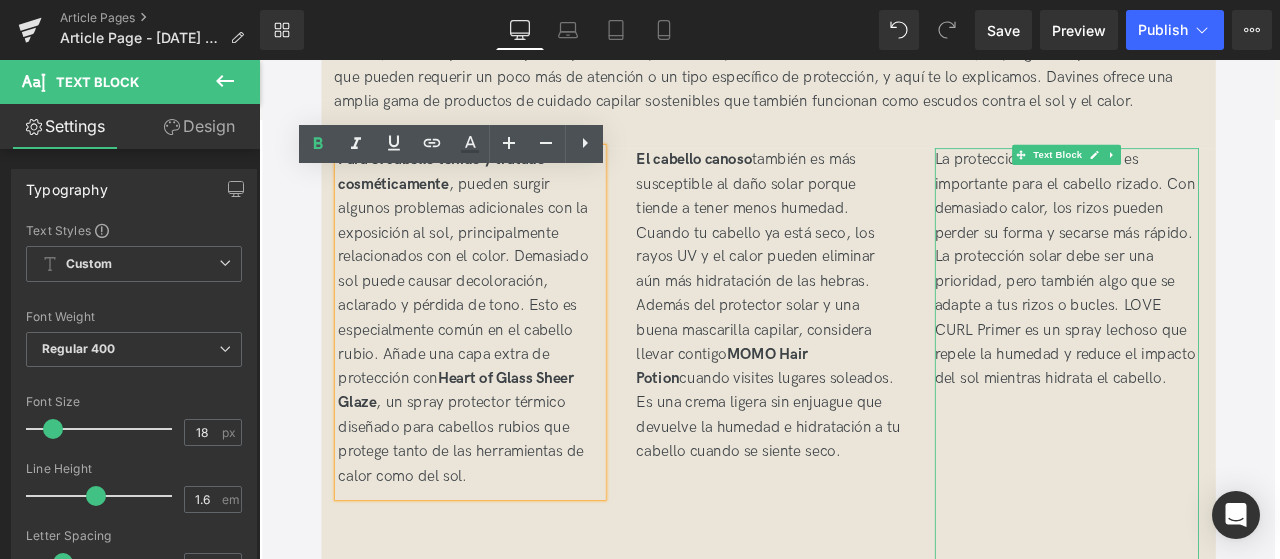 drag, startPoint x: 1313, startPoint y: 341, endPoint x: 1281, endPoint y: 359, distance: 36.71512 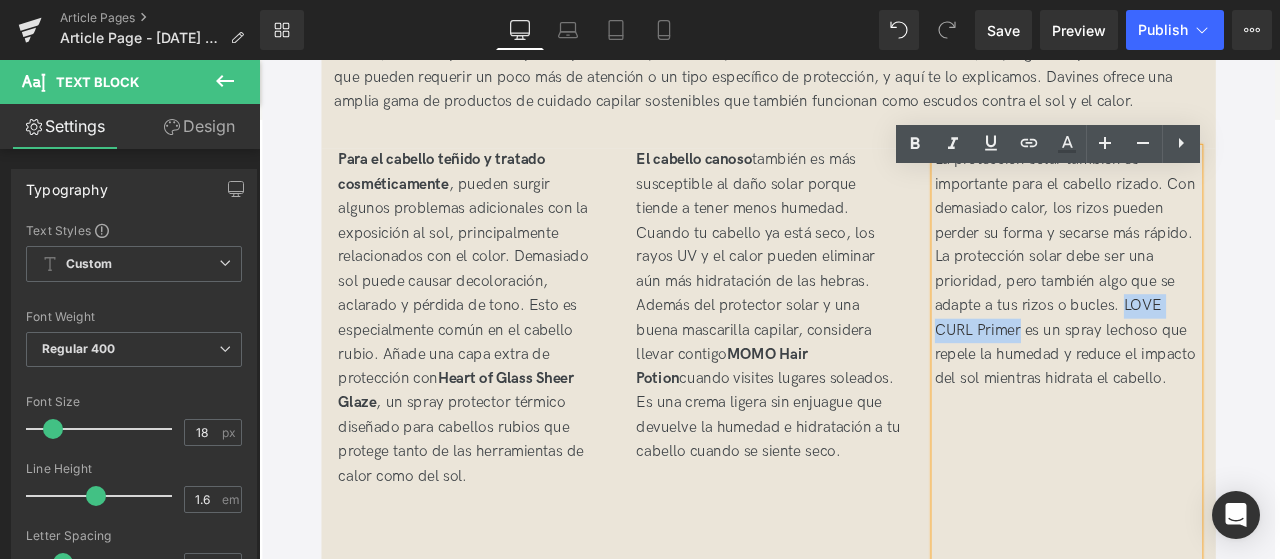 drag, startPoint x: 1280, startPoint y: 382, endPoint x: 1157, endPoint y: 405, distance: 125.13193 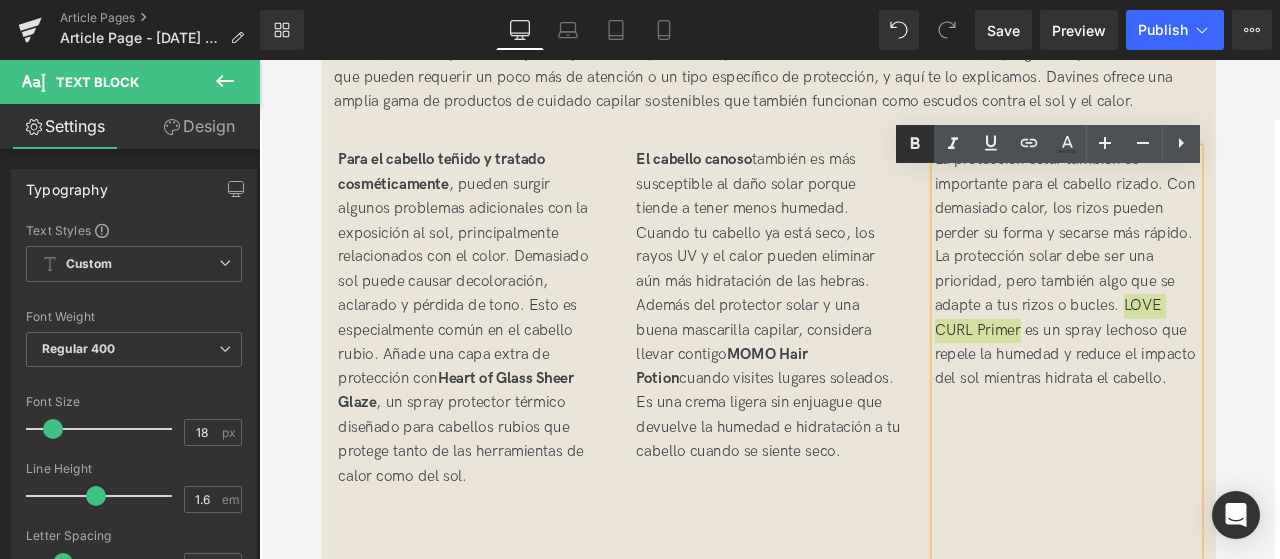 click 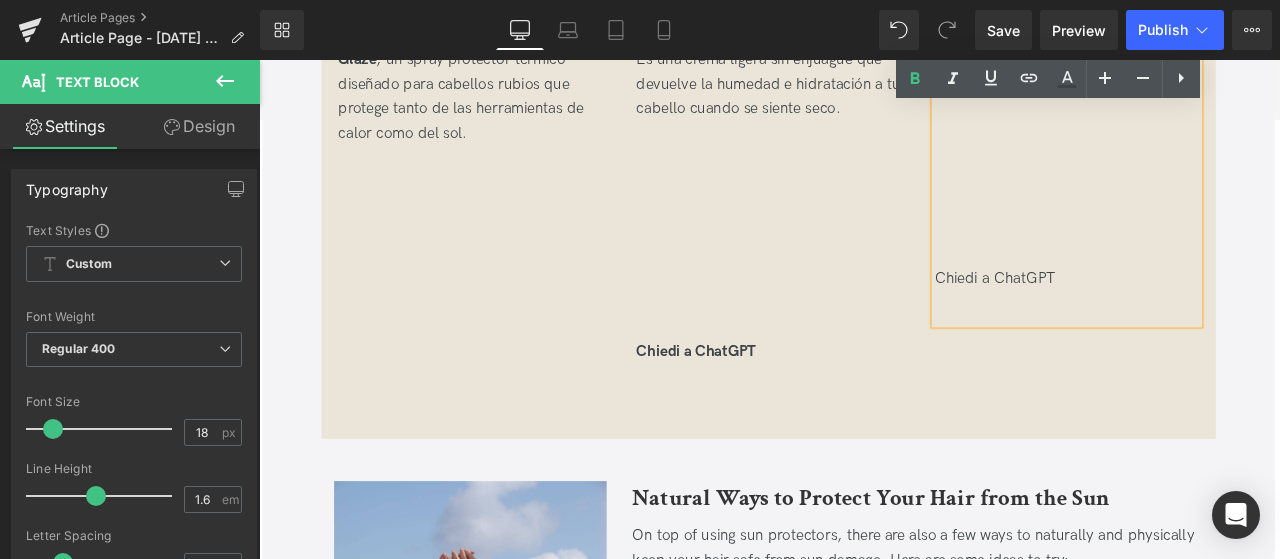scroll, scrollTop: 4346, scrollLeft: 0, axis: vertical 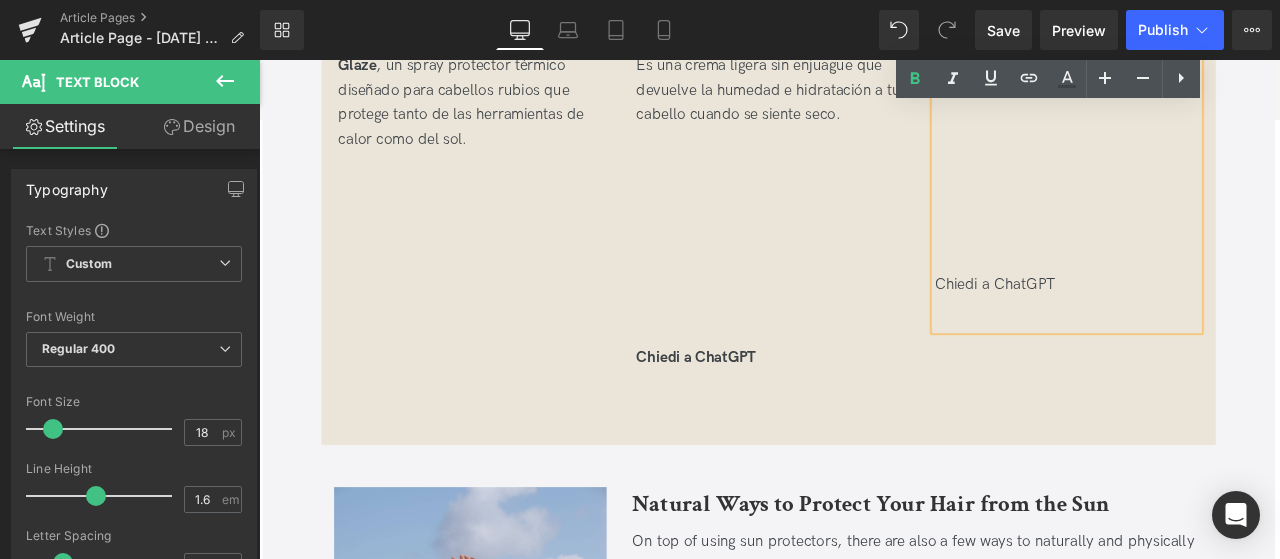 click at bounding box center [862, 154] 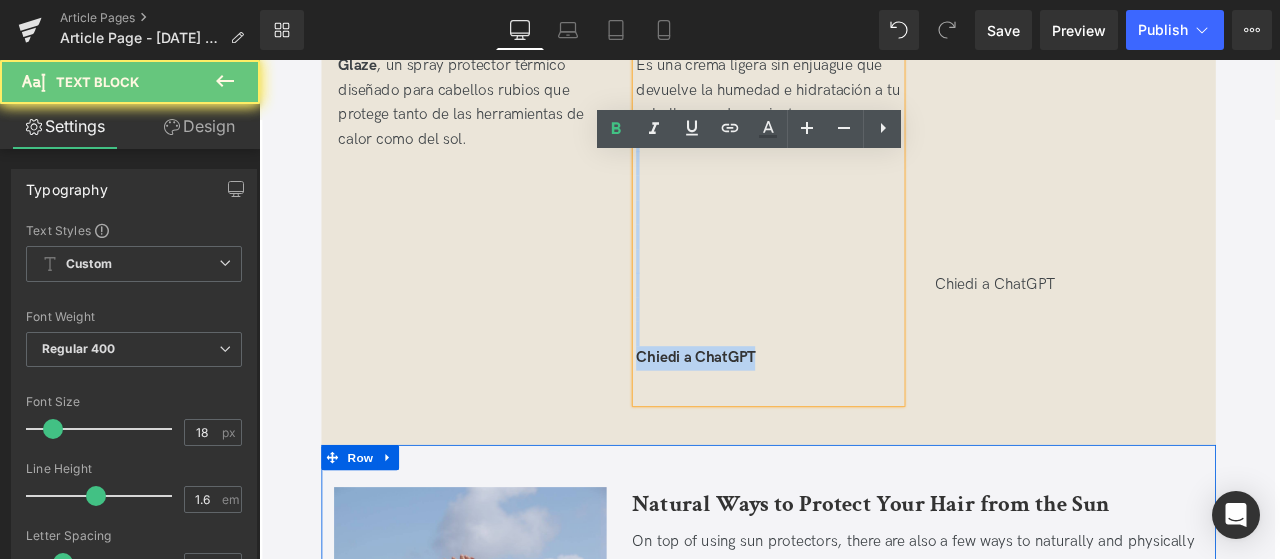 drag, startPoint x: 848, startPoint y: 168, endPoint x: 927, endPoint y: 587, distance: 426.38245 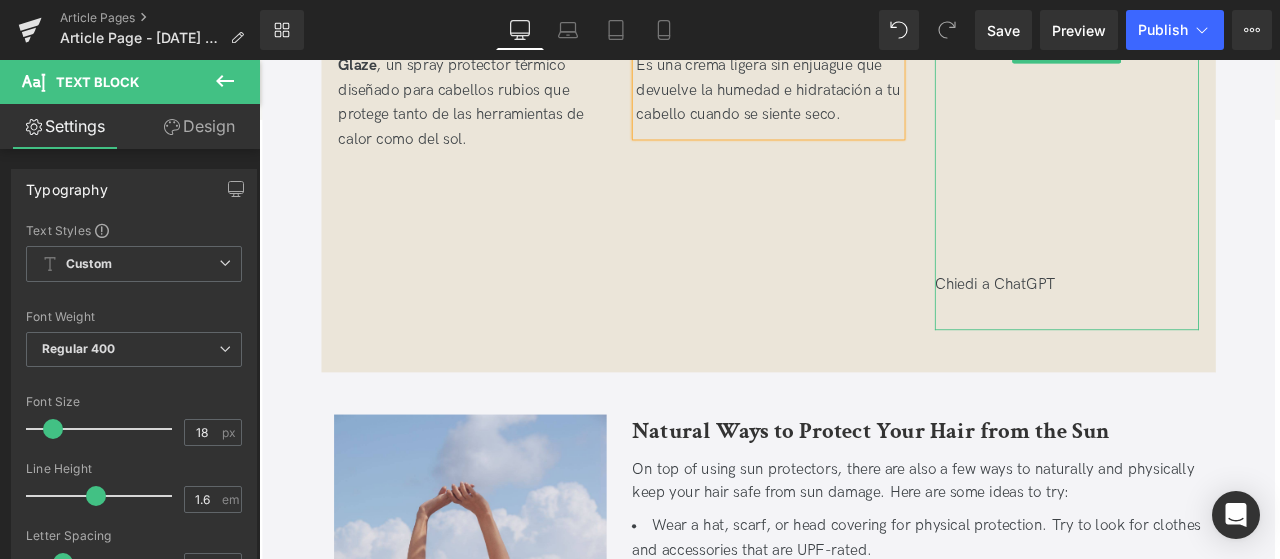 drag, startPoint x: 1213, startPoint y: 118, endPoint x: 1177, endPoint y: 118, distance: 36 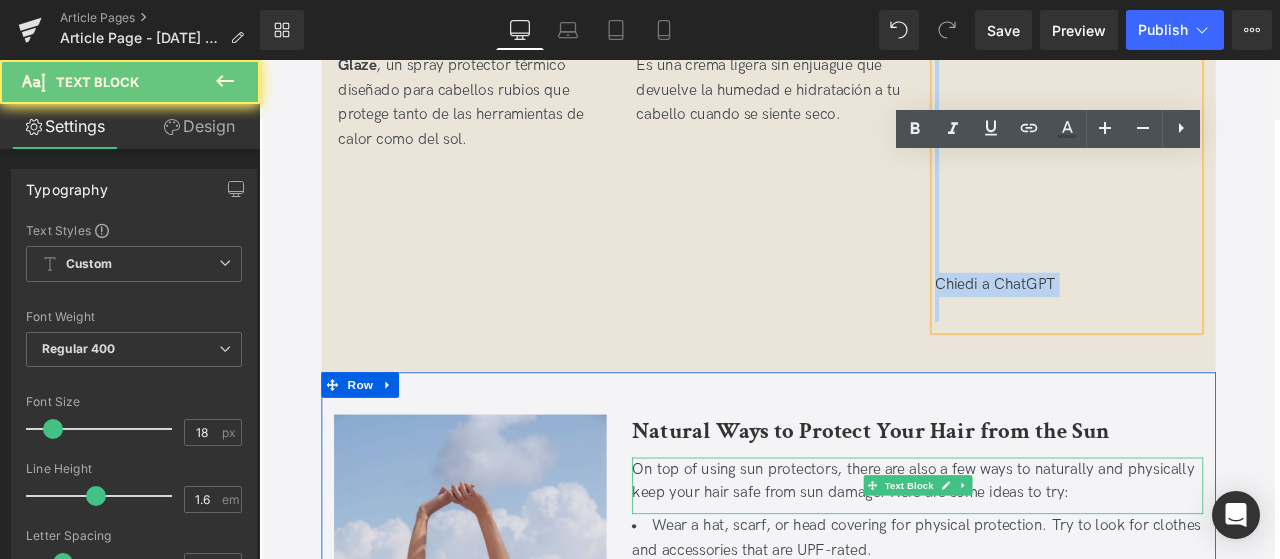 drag, startPoint x: 1097, startPoint y: 88, endPoint x: 1295, endPoint y: 597, distance: 546.1547 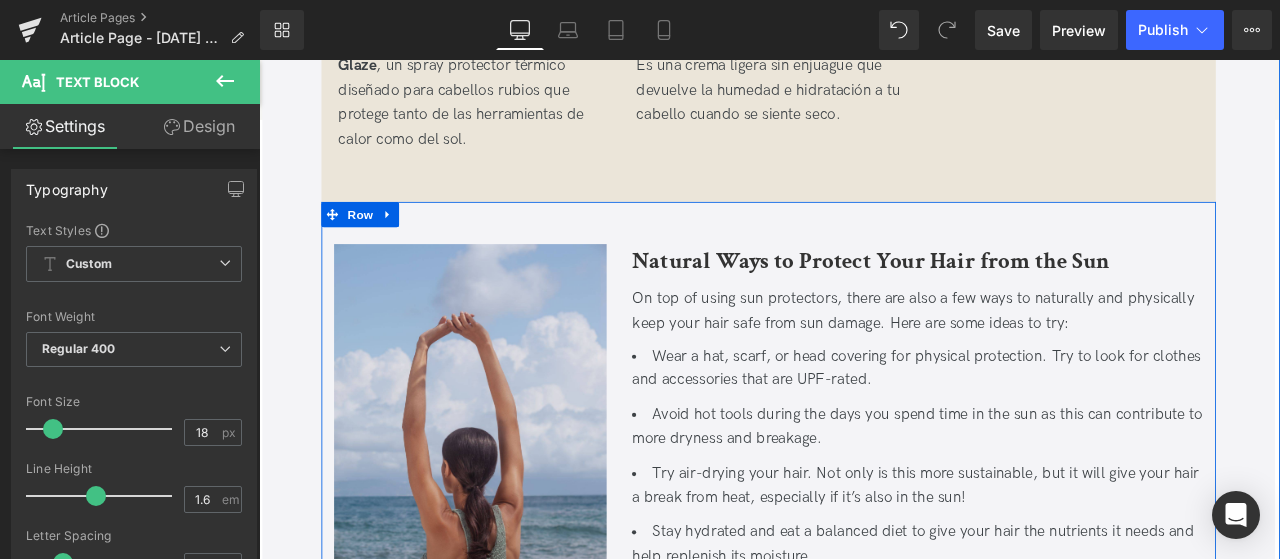 scroll, scrollTop: 4342, scrollLeft: 0, axis: vertical 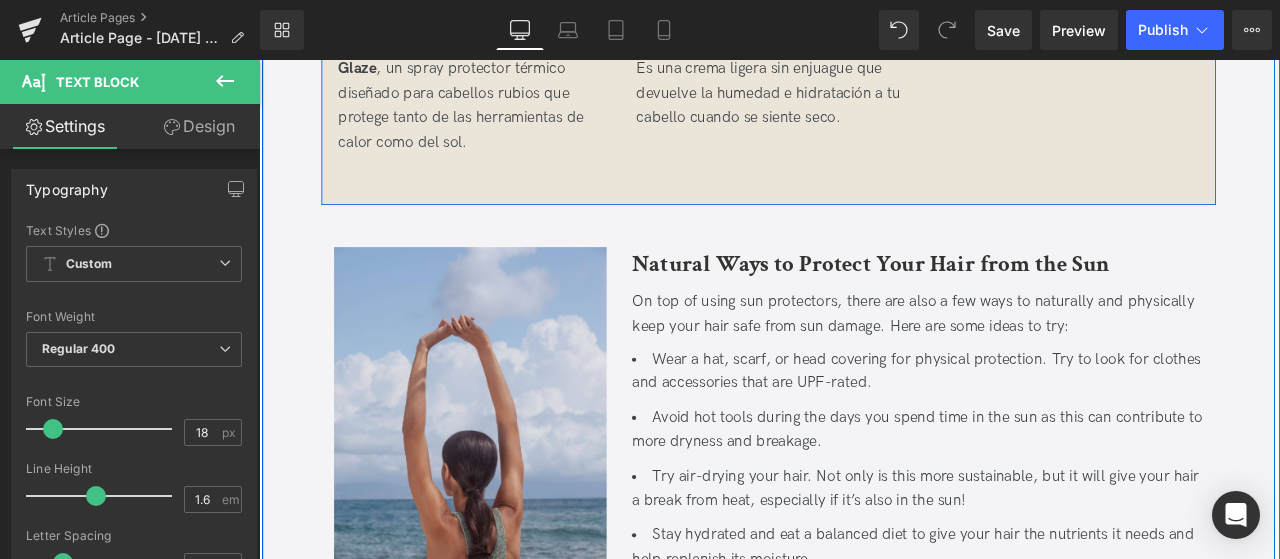 click on "Para el cabello teñido y tratado cosméticamente , pueden surgir algunos problemas adicionales con la exposición al sol, principalmente relacionados con el color. Demasiado sol puede causar decoloración, aclarado y pérdida de tono. Esto es especialmente común en el cabello rubio. Añade una capa extra de protección con  Heart of Glass Sheer Glaze , un spray protector térmico diseñado para cabellos rubios que protege tanto de las herramientas de calor como del sol. Text Block         El cabello canoso  también es más susceptible al daño solar porque tiende a tener menos humedad. Cuando tu cabello ya está seco, los rayos UV y el calor pueden eliminar aún más hidratación de las hebras. Además del protector solar y una buena mascarilla capilar, considera llevar contigo  MOMO Hair Potion  cuando visites lugares soleados. Es una crema ligera sin enjuague que devuelve la humedad e hidratación a tu cabello cuando se siente seco. Text Block         LOVE CURL Primer Text Block         Row" at bounding box center (863, 0) 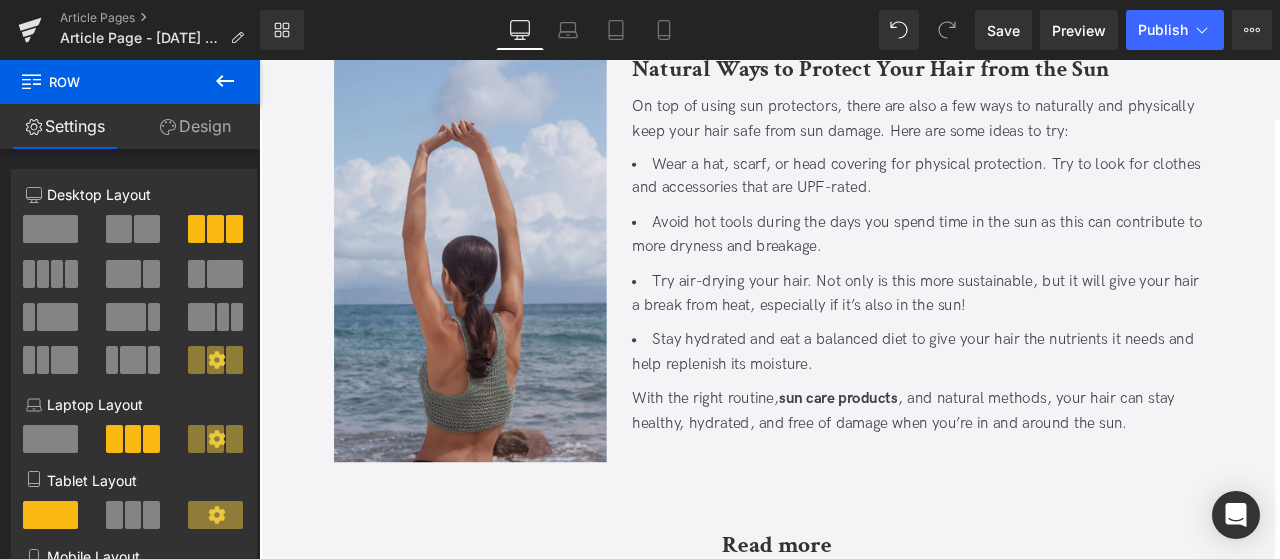 scroll, scrollTop: 4542, scrollLeft: 0, axis: vertical 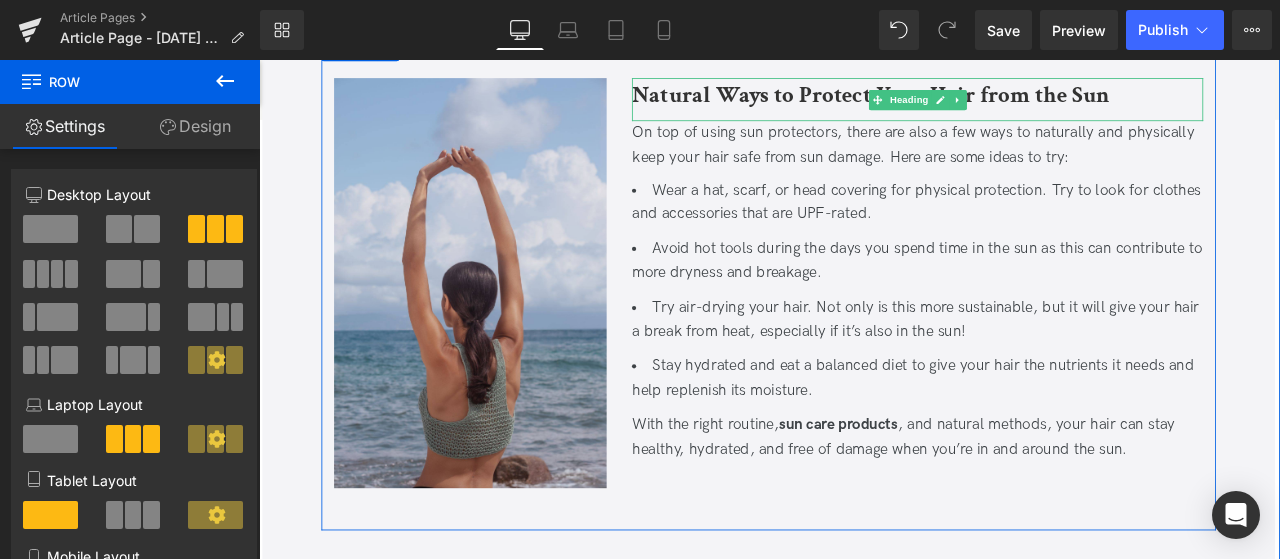 click at bounding box center [1039, 84] 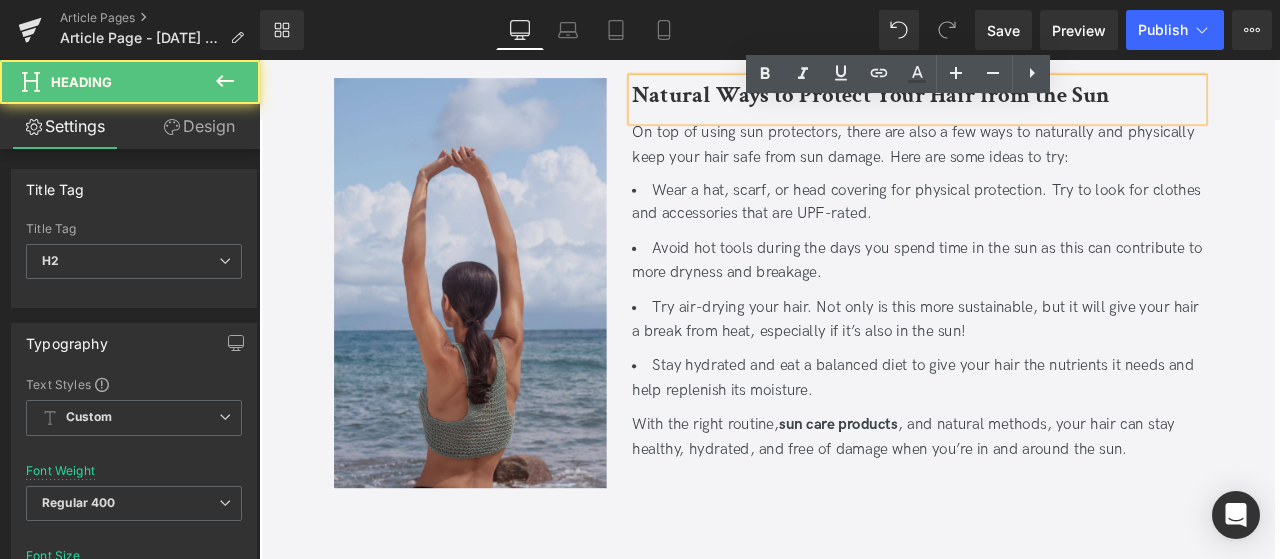 click on "Natural Ways to Protect Your Hair from the Sun" at bounding box center [984, 101] 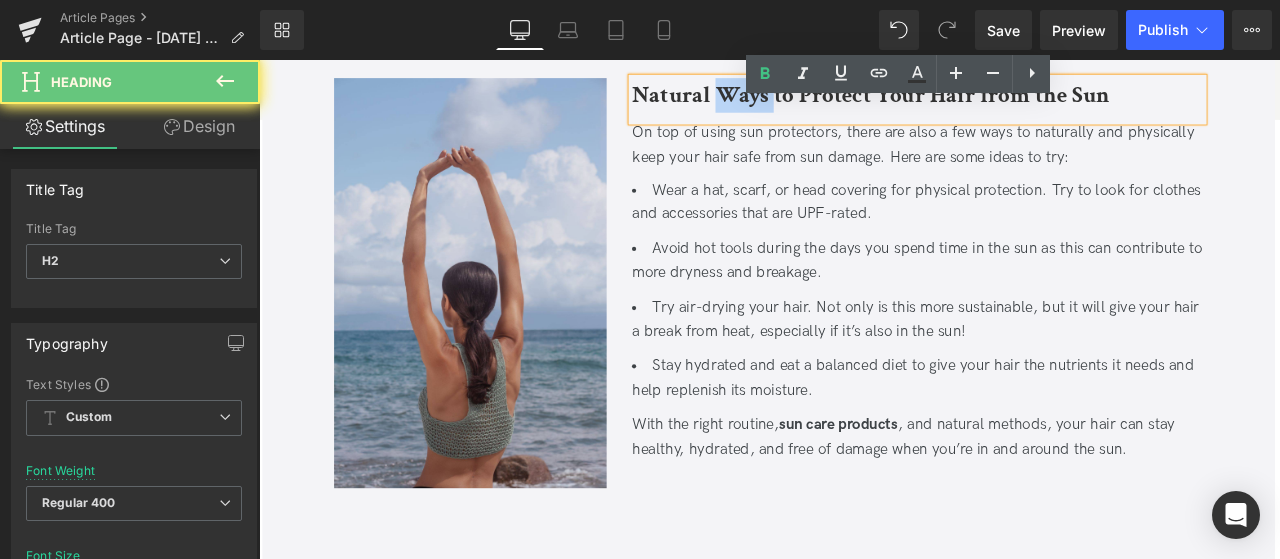 click on "Natural Ways to Protect Your Hair from the Sun" at bounding box center [984, 101] 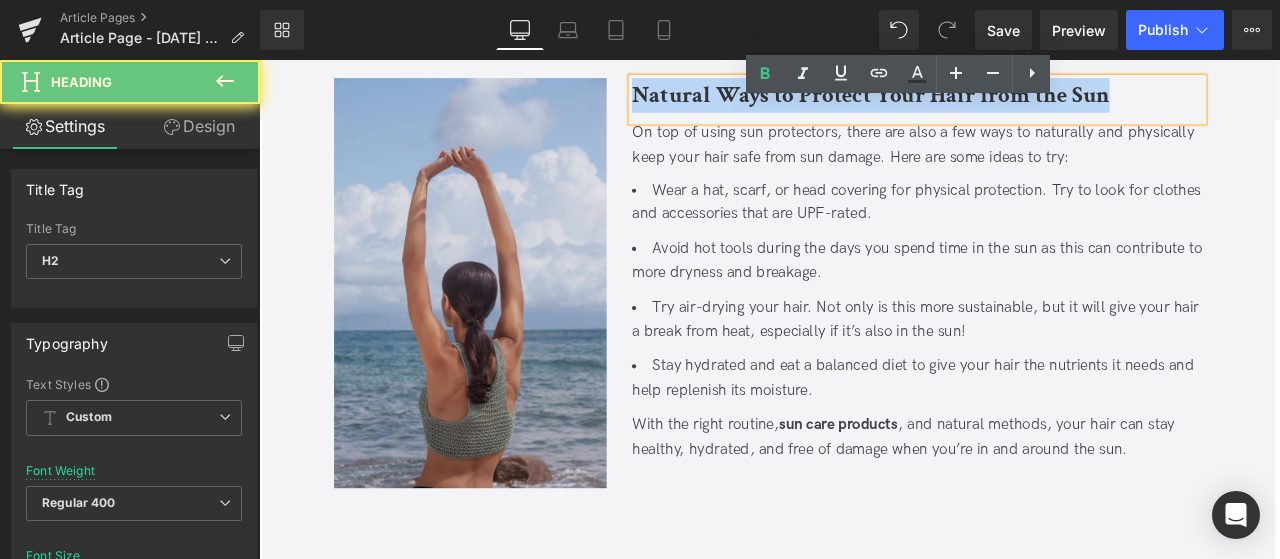 click on "Natural Ways to Protect Your Hair from the Sun" at bounding box center (984, 101) 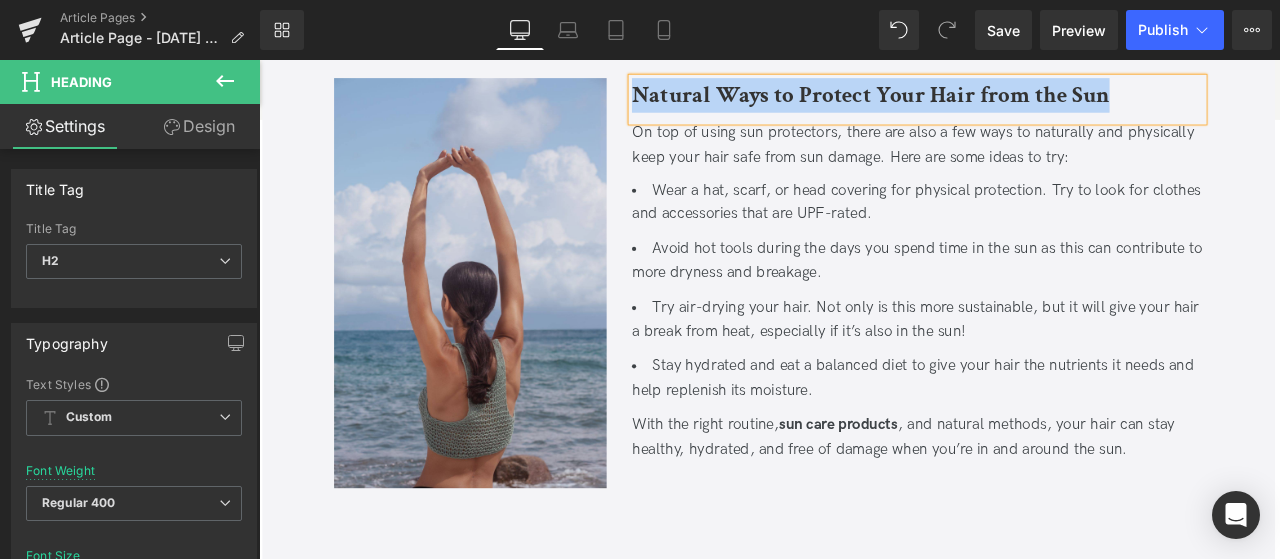 click on "Wear a hat, scarf, or head covering for physical protection. Try to look for clothes and accessories that are UPF-rated. Avoid hot tools during the days you spend time in the sun as this can contribute to more dryness and breakage. Try air-drying your hair. Not only is this more sustainable, but it will give your hair a break from heat, especially if it’s also in the sun! Stay hydrated and eat a balanced diet to give your hair the nutrients it needs and help replenish its moisture." at bounding box center [1039, 334] 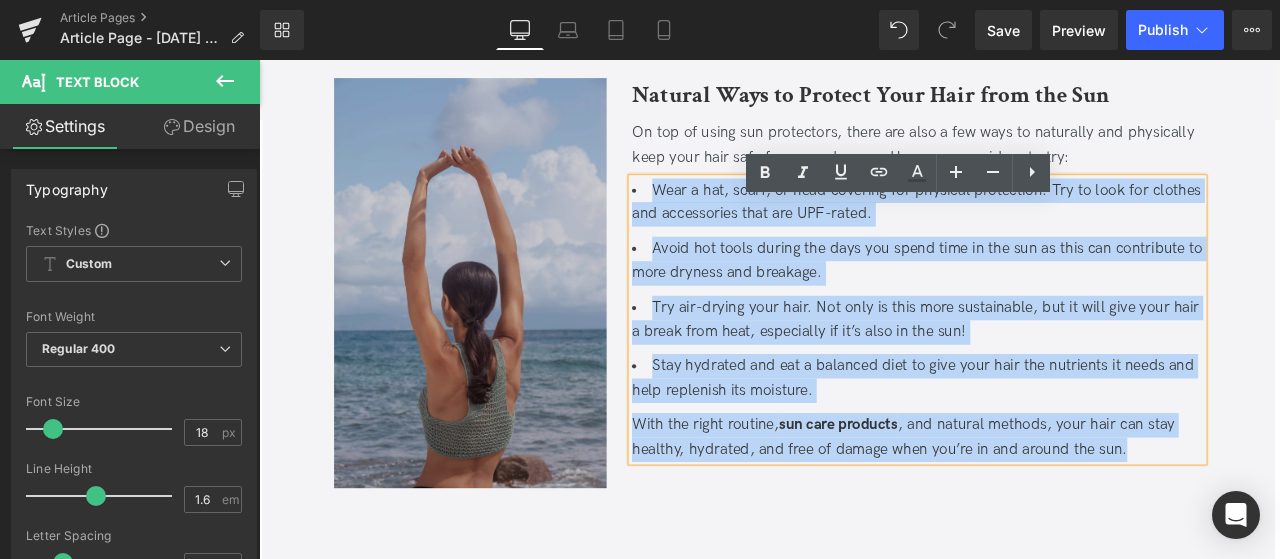 drag, startPoint x: 1293, startPoint y: 552, endPoint x: 620, endPoint y: 149, distance: 784.4348 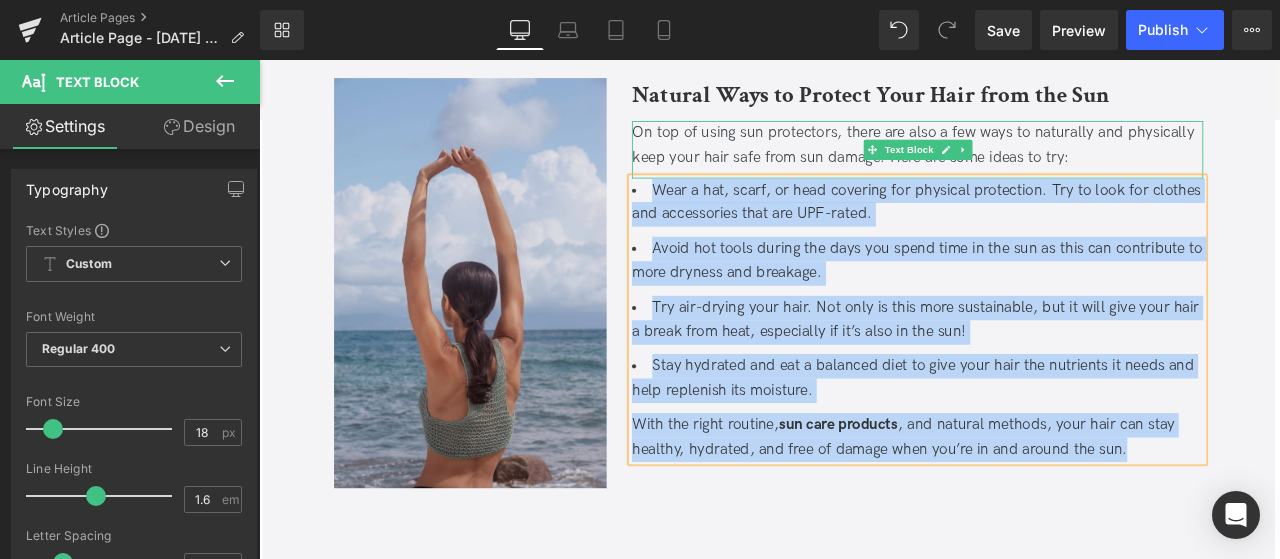 click on "On top of using sun protectors, there are also a few ways to naturally and physically keep your hair safe from sun damage. Here are some ideas to try:" at bounding box center (1039, 162) 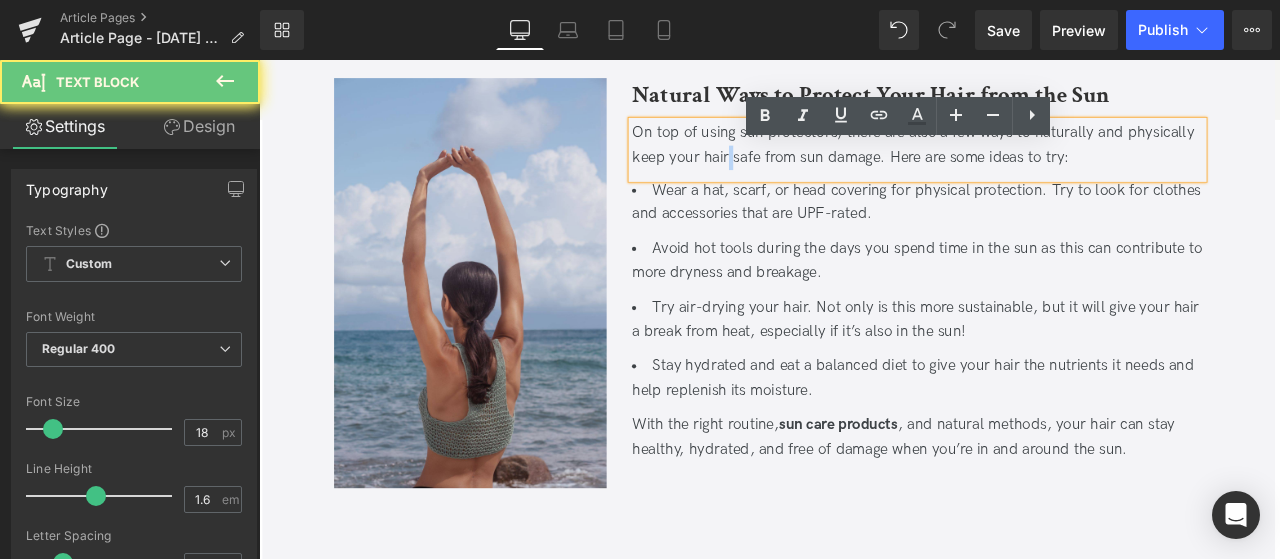click on "On top of using sun protectors, there are also a few ways to naturally and physically keep your hair safe from sun damage. Here are some ideas to try:" at bounding box center (1039, 162) 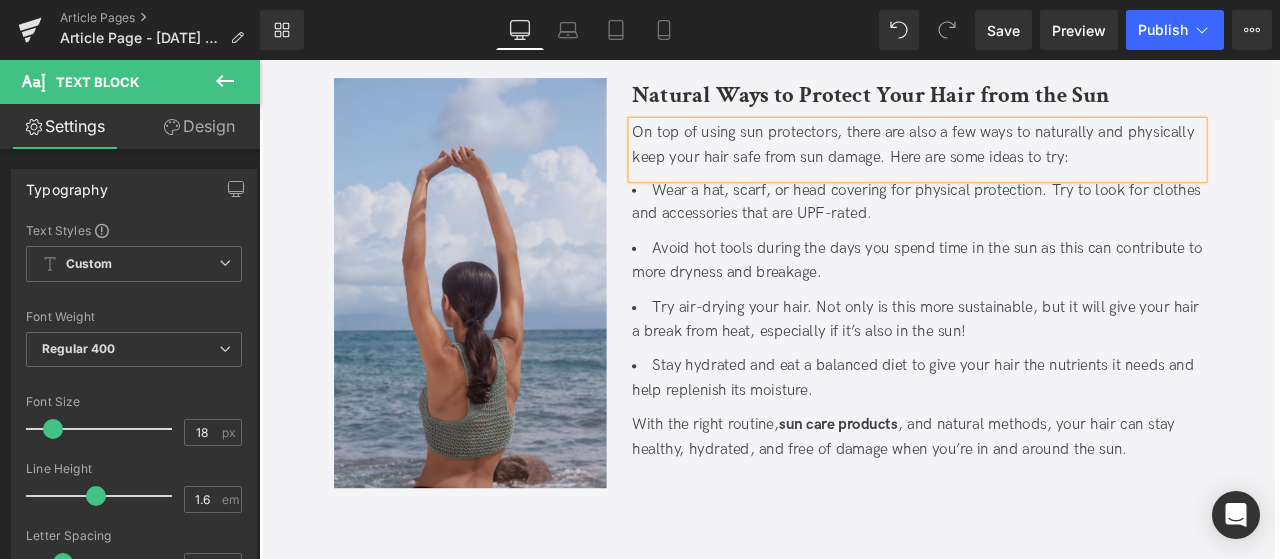 click on "On top of using sun protectors, there are also a few ways to naturally and physically keep your hair safe from sun damage. Here are some ideas to try:" at bounding box center [1039, 162] 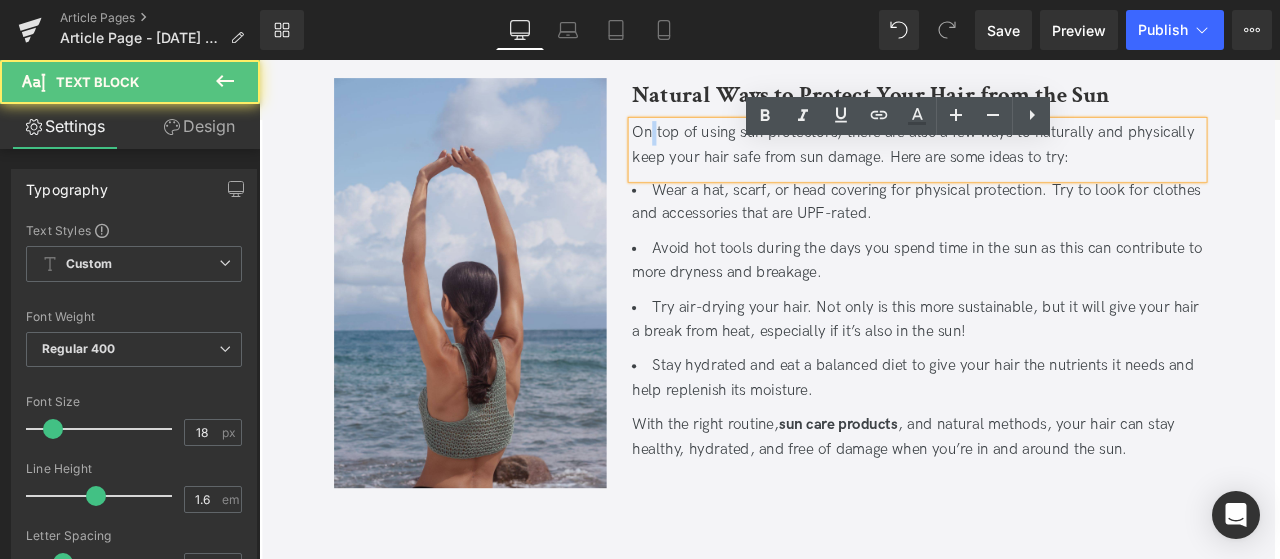 click on "On top of using sun protectors, there are also a few ways to naturally and physically keep your hair safe from sun damage. Here are some ideas to try:" at bounding box center (1039, 162) 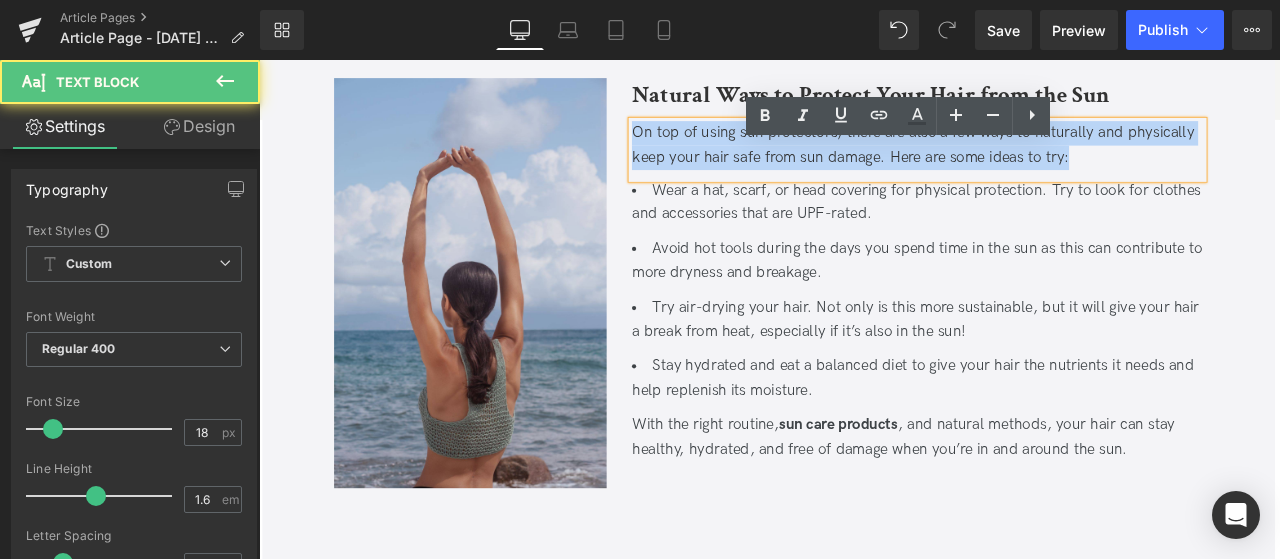 click on "On top of using sun protectors, there are also a few ways to naturally and physically keep your hair safe from sun damage. Here are some ideas to try:" at bounding box center (1039, 162) 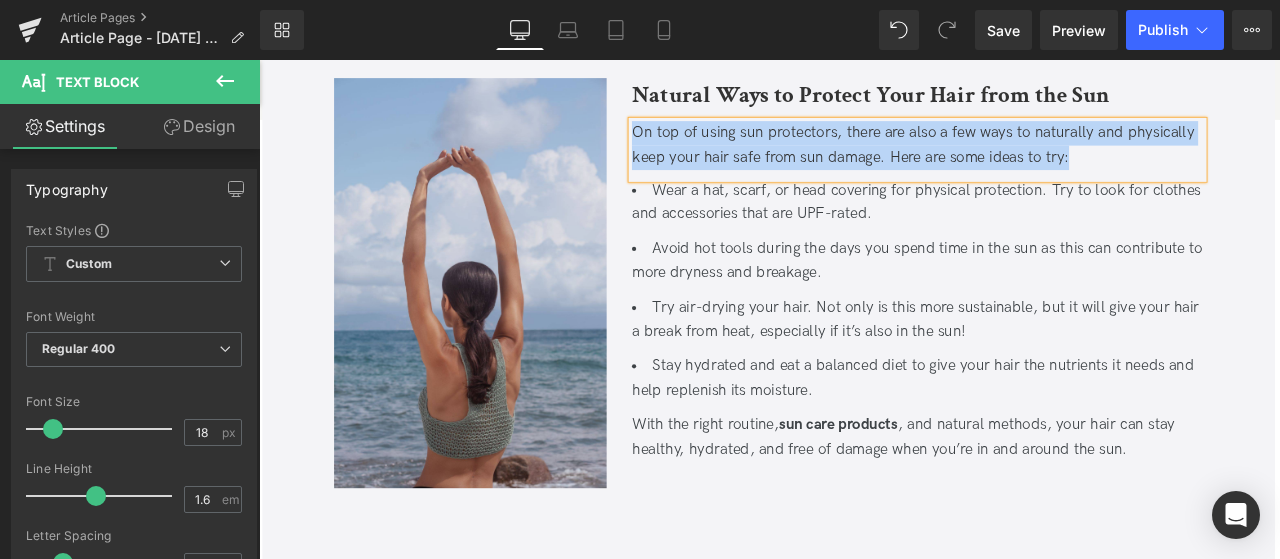 click on "Natural Ways to Protect Your Hair from the Sun" at bounding box center (984, 101) 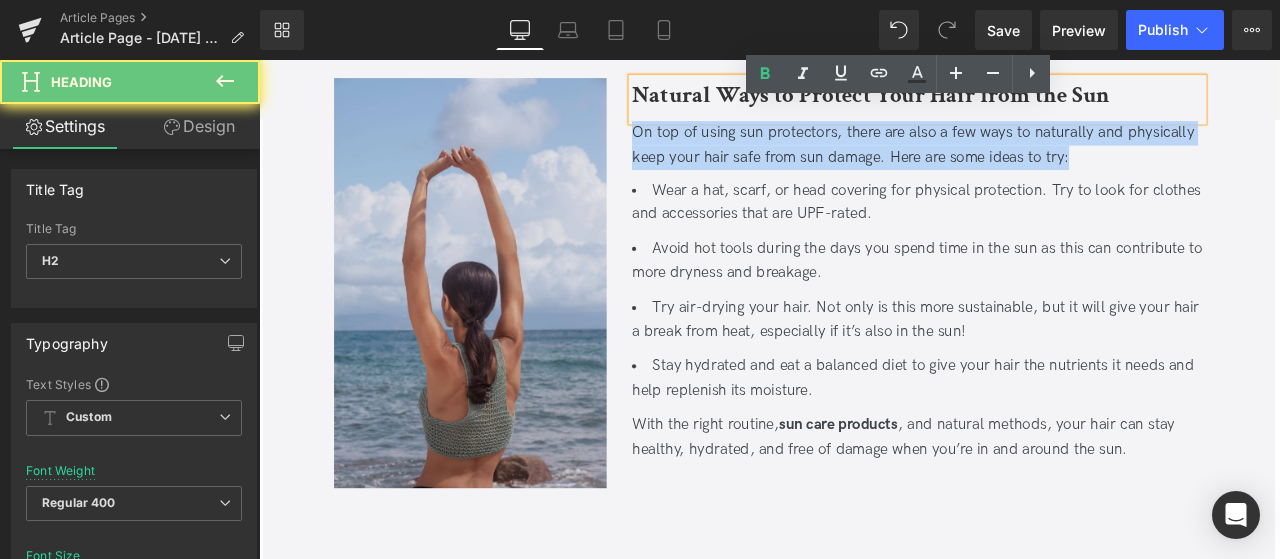 click on "Natural Ways to Protect Your Hair from the Sun" at bounding box center [984, 101] 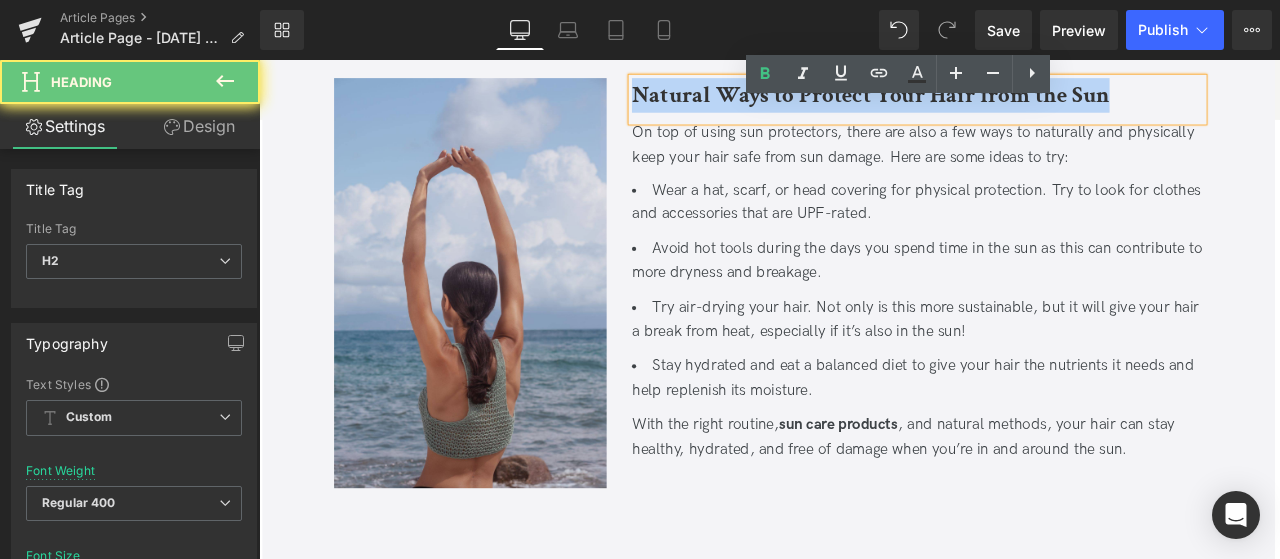 click on "Natural Ways to Protect Your Hair from the Sun" at bounding box center (984, 101) 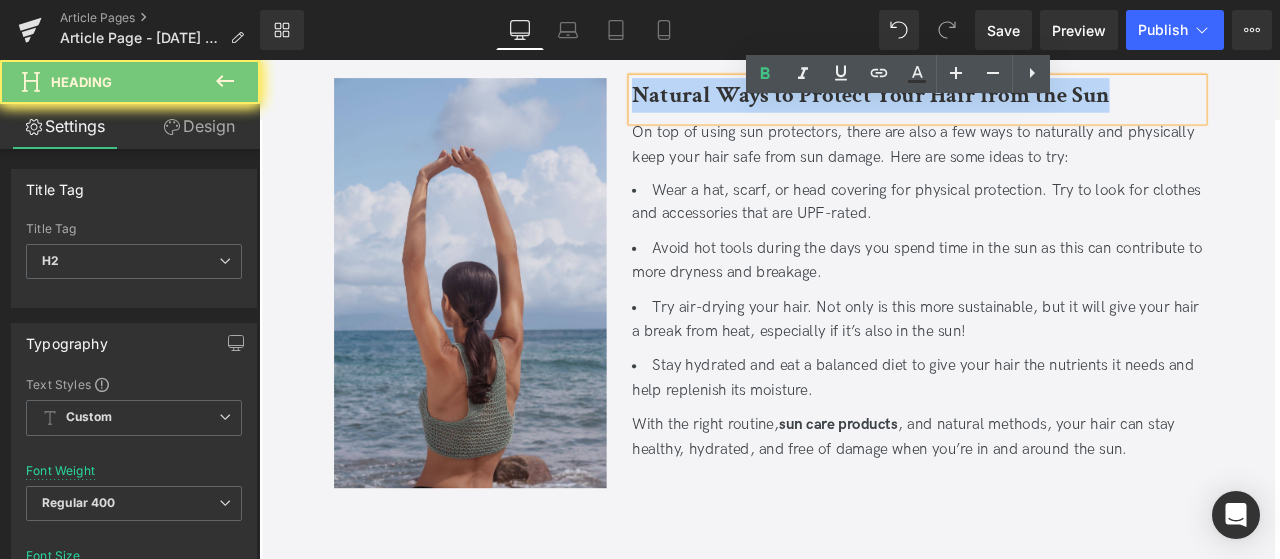 paste 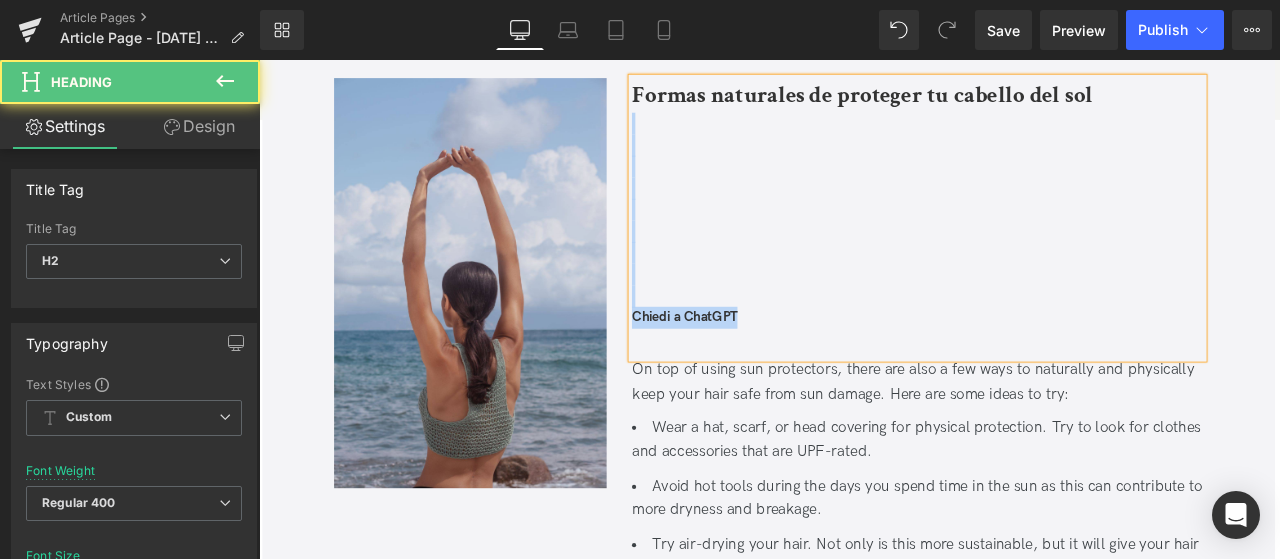 drag, startPoint x: 1277, startPoint y: 125, endPoint x: 1391, endPoint y: 538, distance: 428.44485 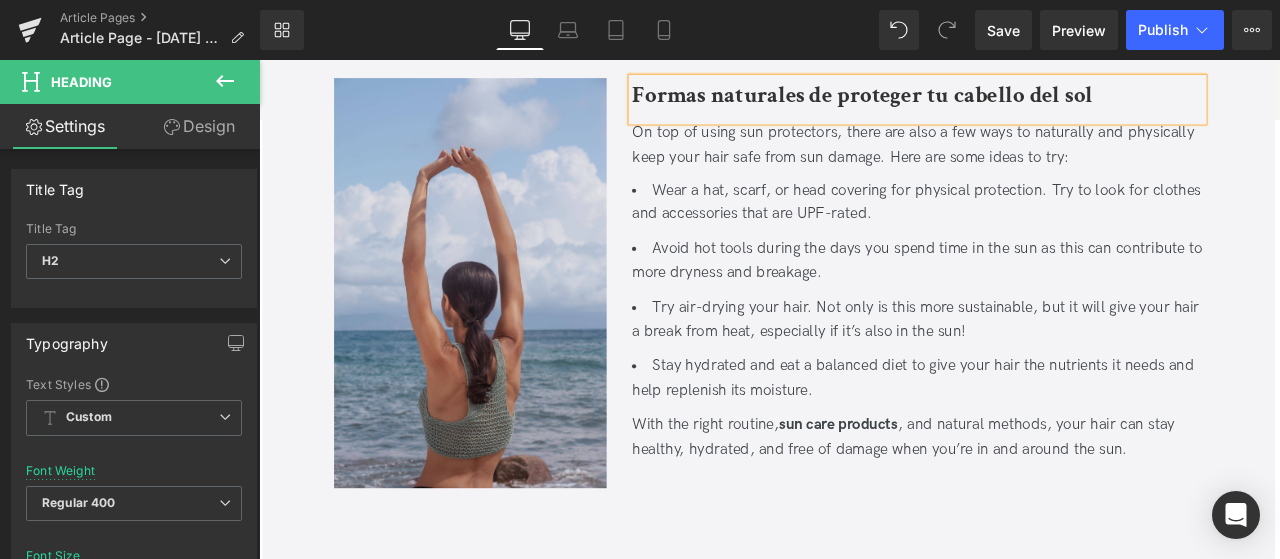 click on "Try air-drying your hair. Not only is this more sustainable, but it will give your hair a break from heat, especially if it’s also in the sun!" at bounding box center (1039, 369) 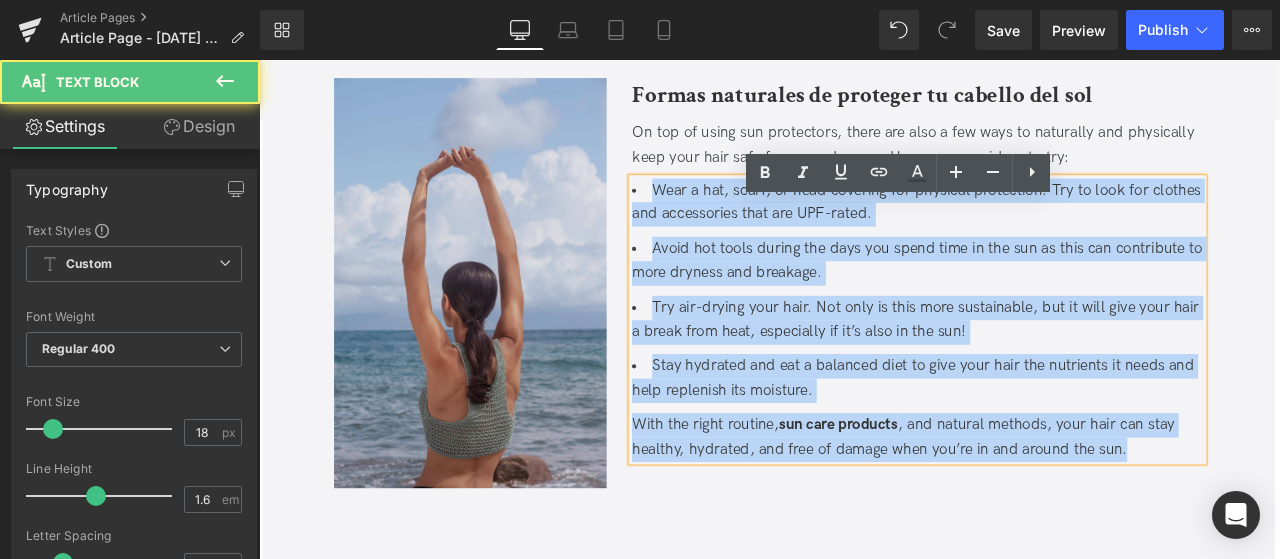drag, startPoint x: 892, startPoint y: 426, endPoint x: 702, endPoint y: 244, distance: 263.10455 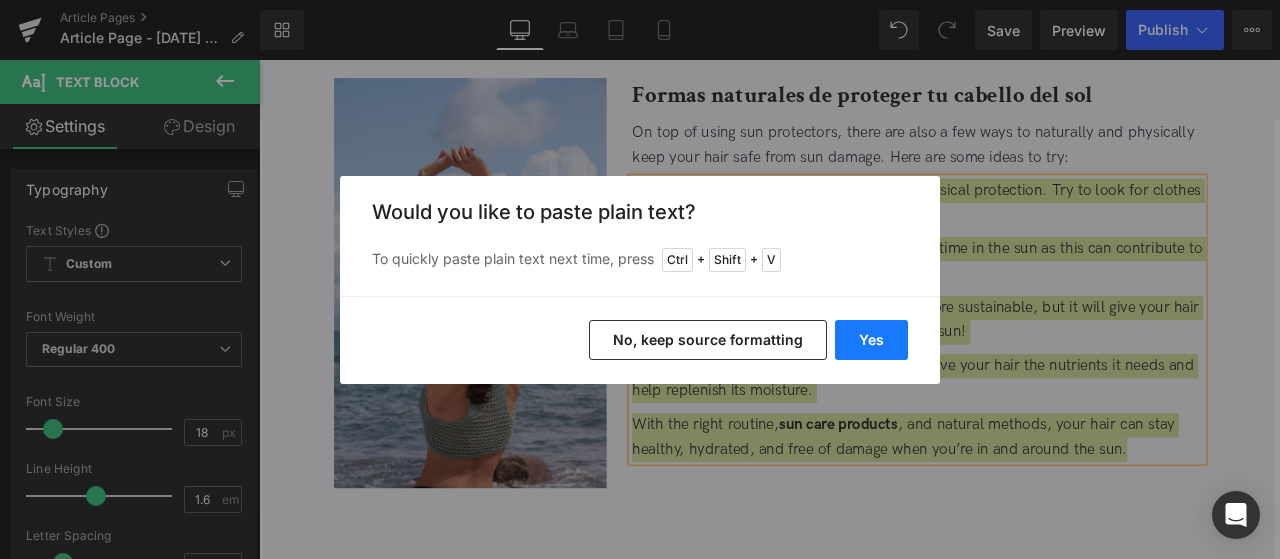 click on "Yes" at bounding box center [871, 340] 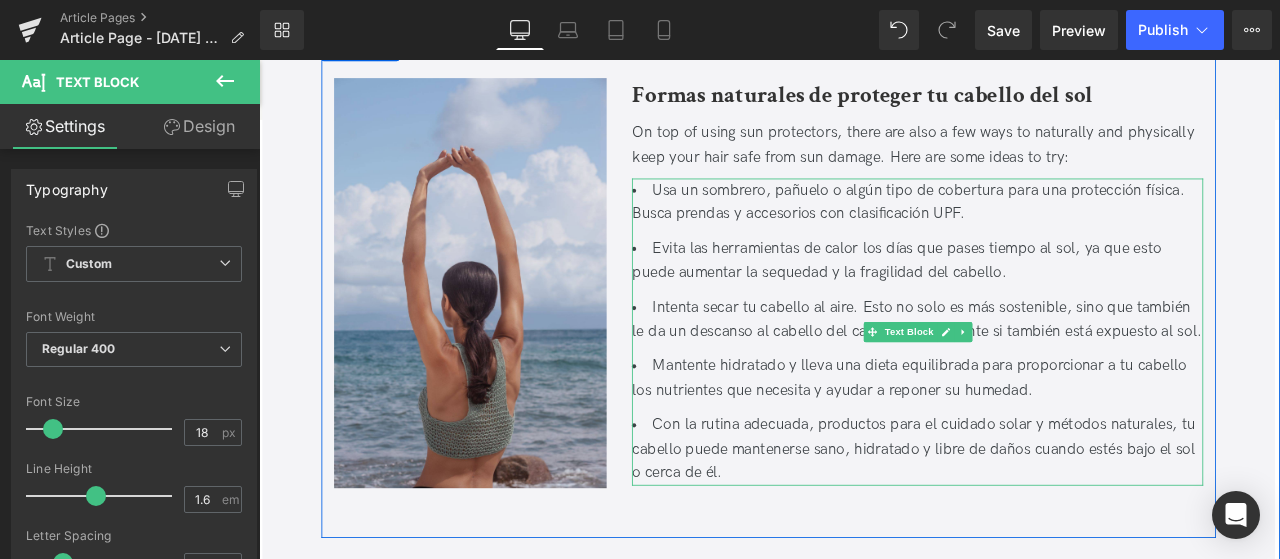 click on "Con la rutina adecuada, productos para el cuidado solar y métodos naturales, tu cabello puede mantenerse sano, hidratado y libre de daños cuando estés bajo el sol o cerca de él." at bounding box center (1039, 522) 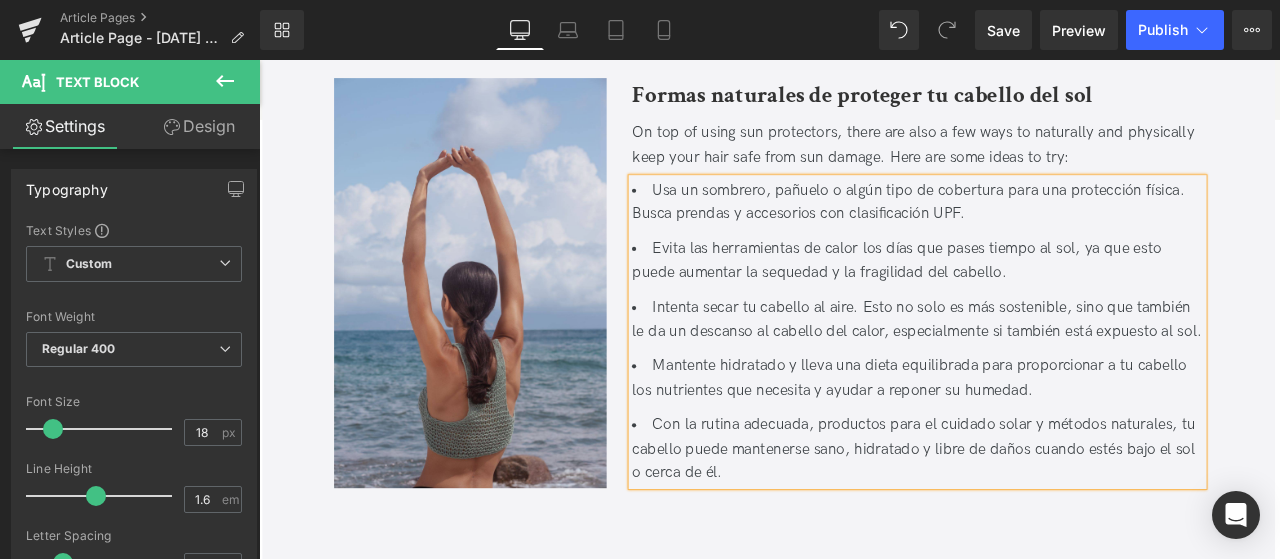 click on "Con la rutina adecuada, productos para el cuidado solar y métodos naturales, tu cabello puede mantenerse sano, hidratado y libre de daños cuando estés bajo el sol o cerca de él." at bounding box center [1039, 522] 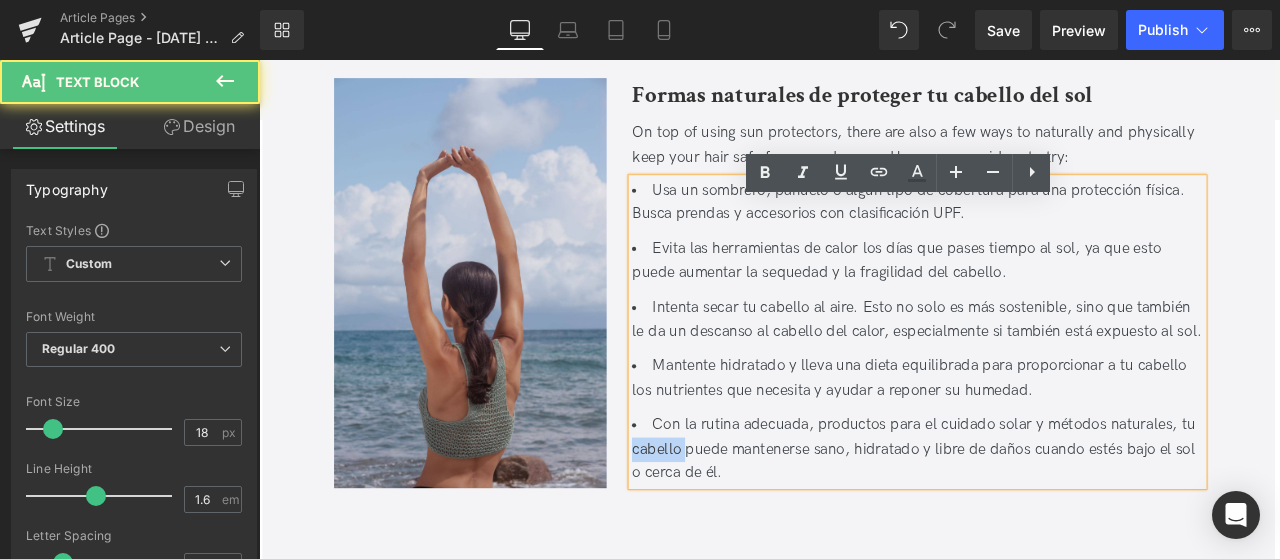 click on "Con la rutina adecuada, productos para el cuidado solar y métodos naturales, tu cabello puede mantenerse sano, hidratado y libre de daños cuando estés bajo el sol o cerca de él." at bounding box center [1039, 522] 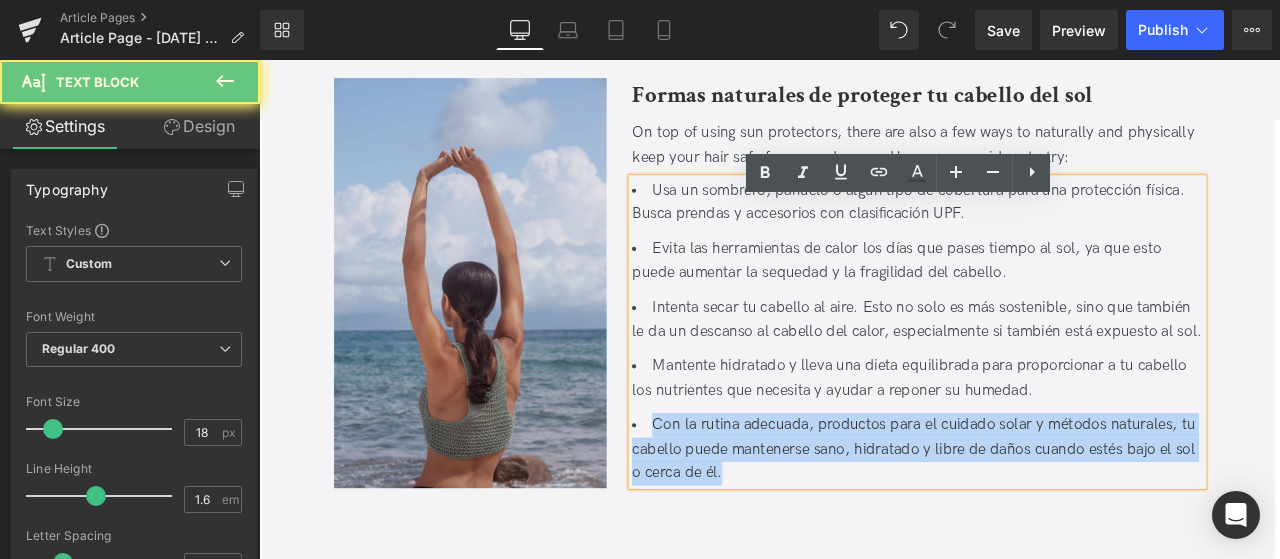 click on "Con la rutina adecuada, productos para el cuidado solar y métodos naturales, tu cabello puede mantenerse sano, hidratado y libre de daños cuando estés bajo el sol o cerca de él." at bounding box center (1039, 522) 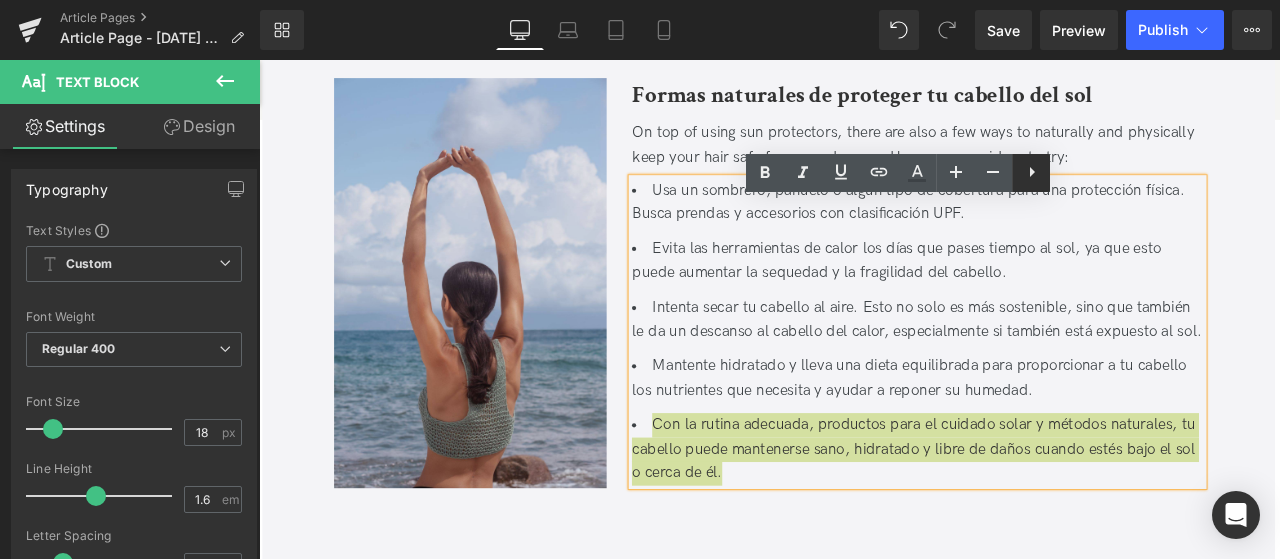 click 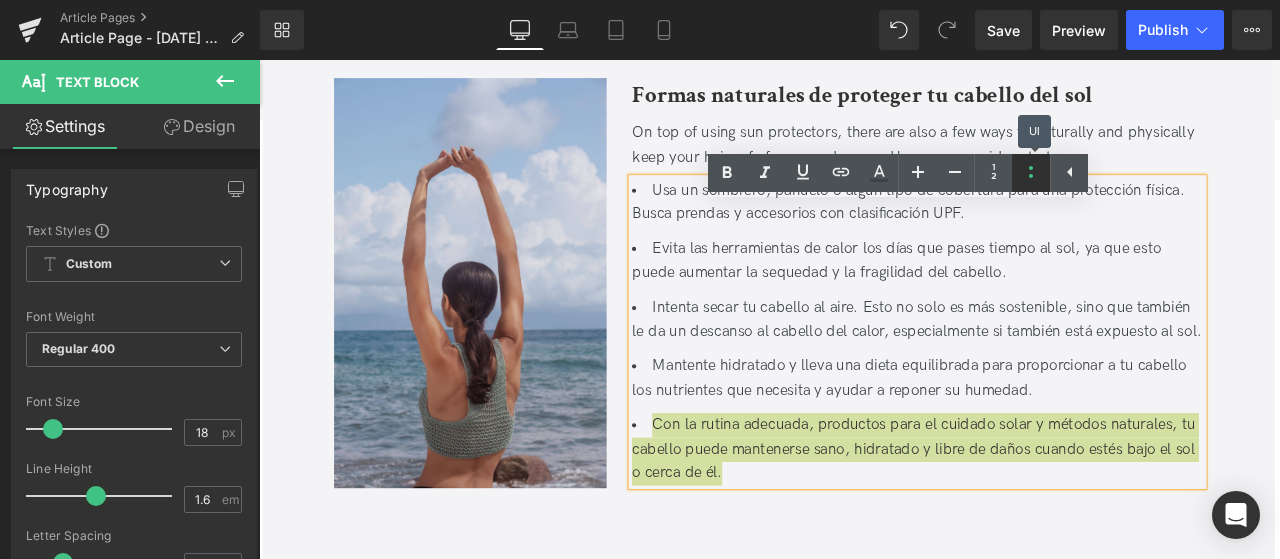 click 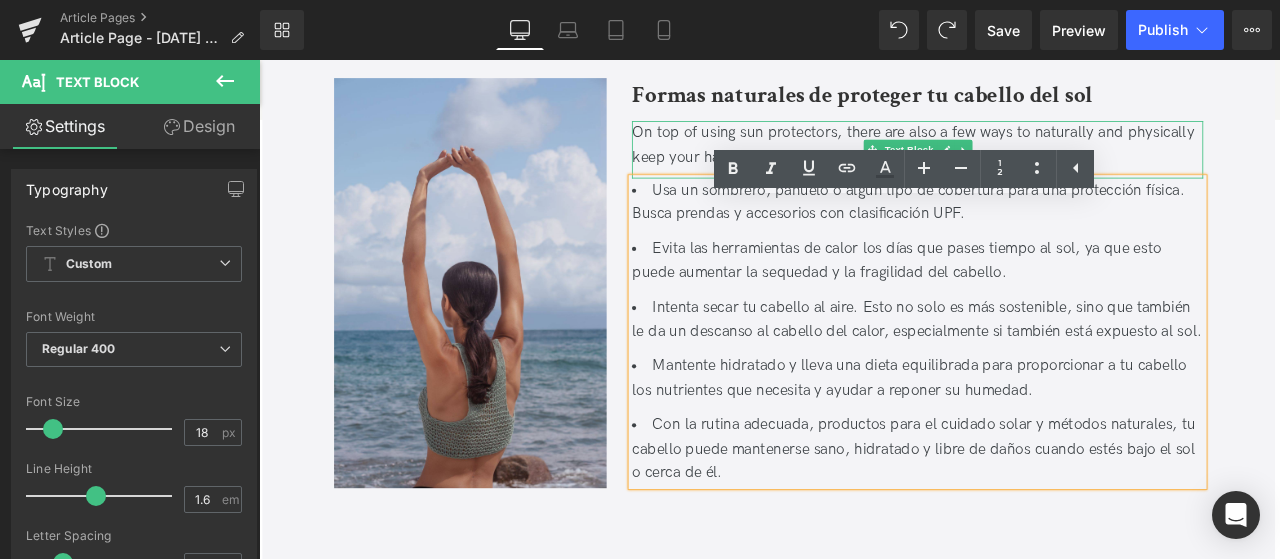 click on "On top of using sun protectors, there are also a few ways to naturally and physically keep your hair safe from sun damage. Here are some ideas to try:" at bounding box center (1039, 162) 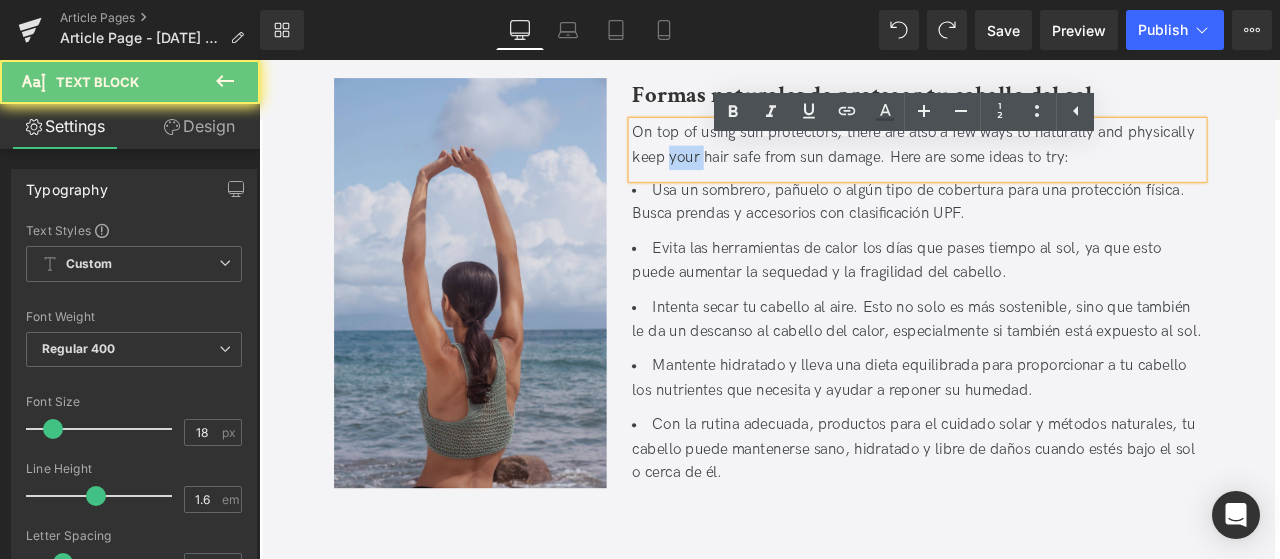 click on "On top of using sun protectors, there are also a few ways to naturally and physically keep your hair safe from sun damage. Here are some ideas to try:" at bounding box center (1039, 162) 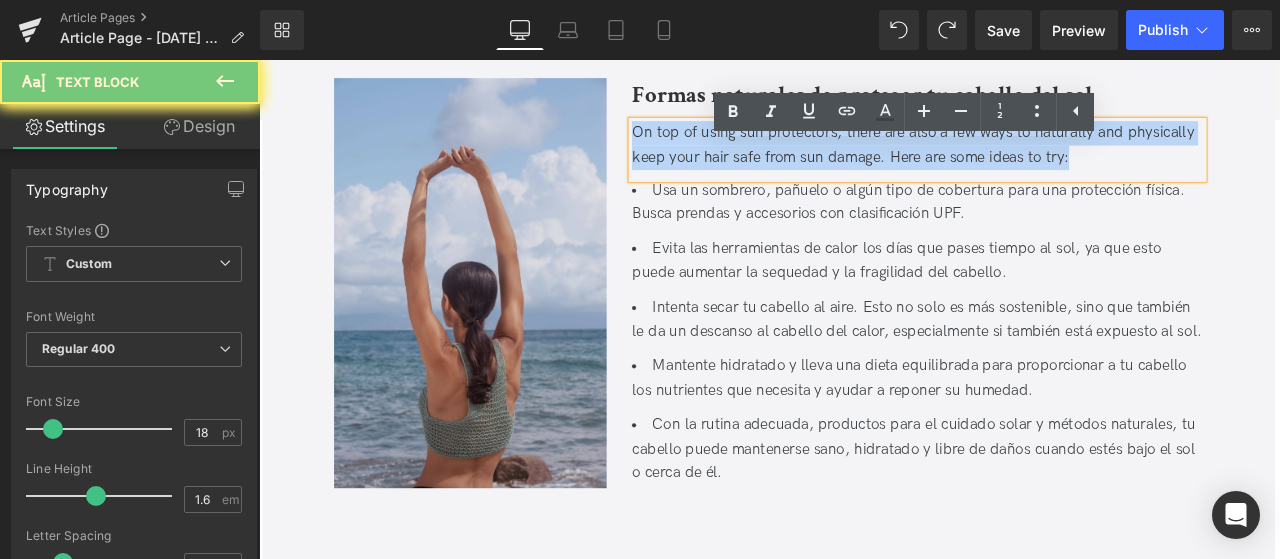 click on "On top of using sun protectors, there are also a few ways to naturally and physically keep your hair safe from sun damage. Here are some ideas to try:" at bounding box center [1039, 162] 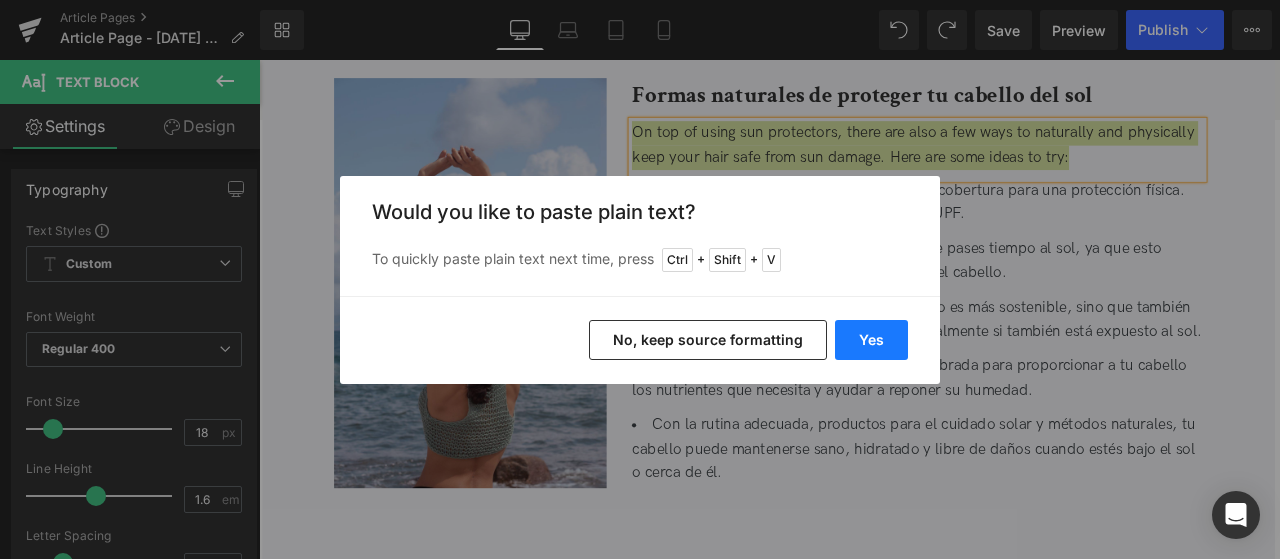 click on "Yes" at bounding box center [871, 340] 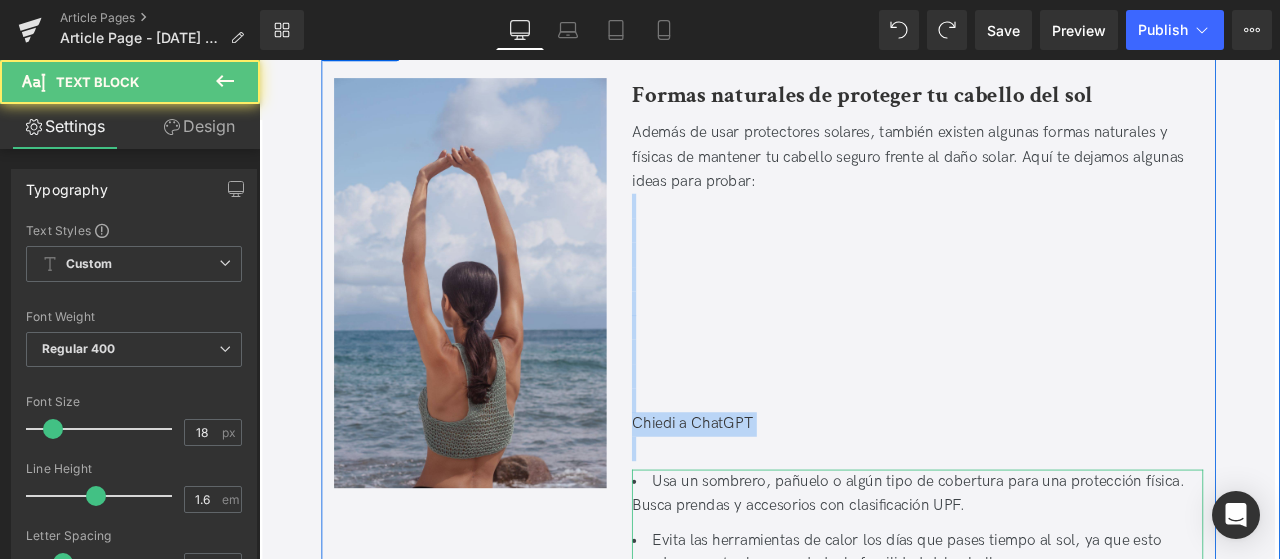 drag, startPoint x: 887, startPoint y: 248, endPoint x: 1021, endPoint y: 598, distance: 374.7746 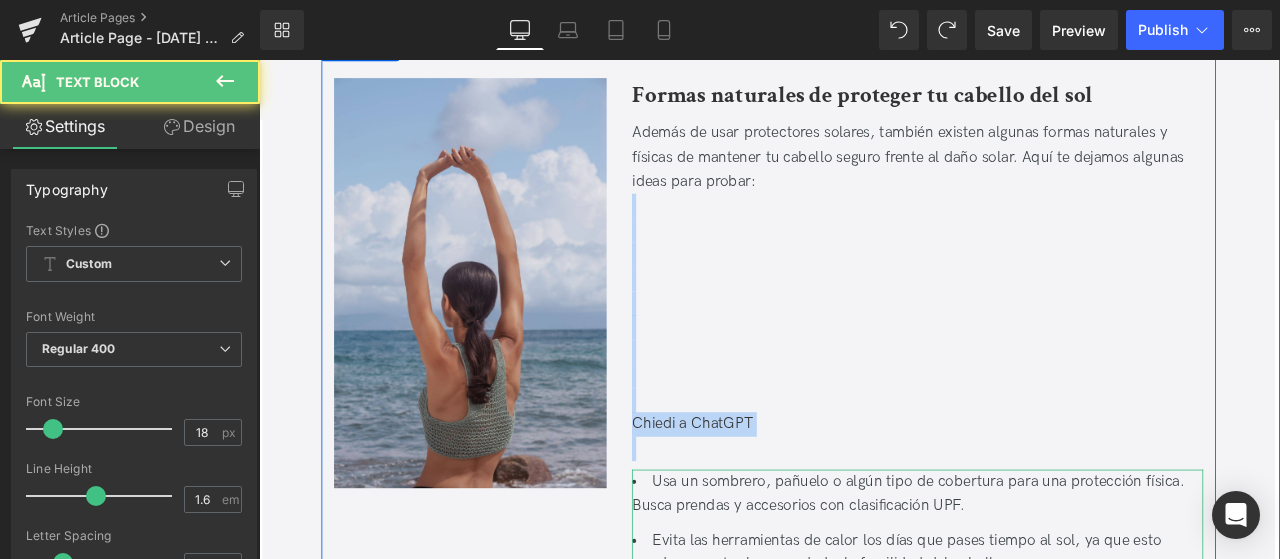 click on "Formas naturales de proteger tu cabello del sol Heading Además de usar protectores solares, también existen algunas formas naturales y físicas de mantener tu cabello seguro frente al daño solar. Aquí te dejamos algunas ideas para probar: Chiedi a ChatGPT Text Block Usa un sombrero, pañuelo o algún tipo de cobertura para una protección física. Busca prendas y accesorios con clasificación UPF. Evita las herramientas de calor los días que pases tiempo al sol, ya que esto puede aumentar la sequedad y la fragilidad del cabello. Intenta secar tu cabello al aire. Esto no solo es más sostenible, sino que también le da un descanso al cabello del calor, especialmente si también está expuesto al sol. Mantente hidratado y lleva una dieta equilibrada para proporcionar a tu cabello los nutrientes que necesita y ayudar a reponer su humedad. Text Block" at bounding box center [1039, 502] 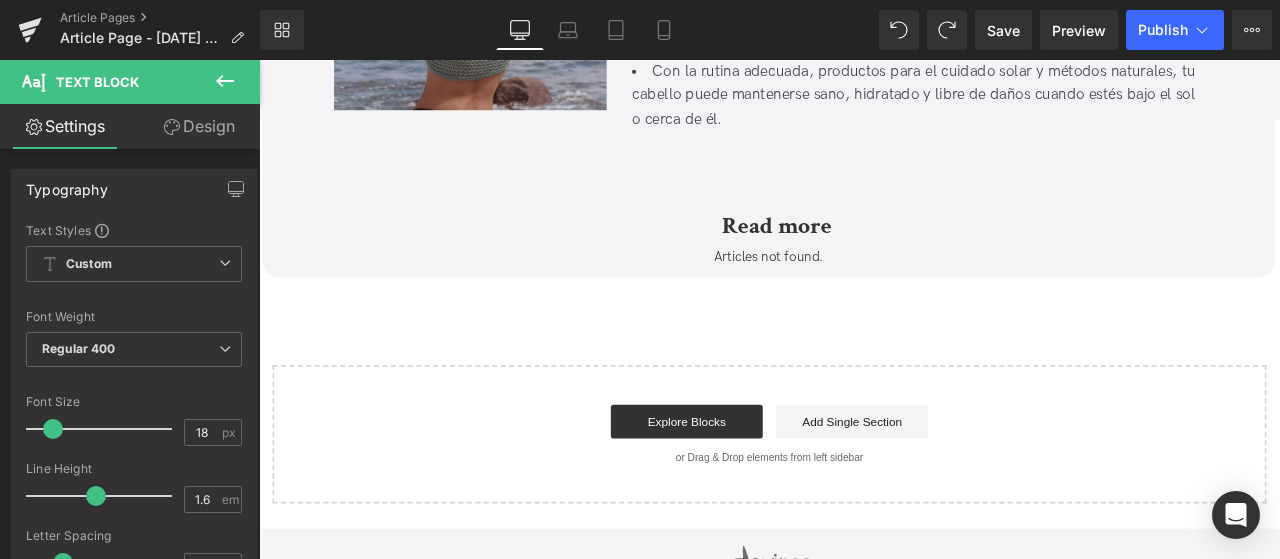 scroll, scrollTop: 5042, scrollLeft: 0, axis: vertical 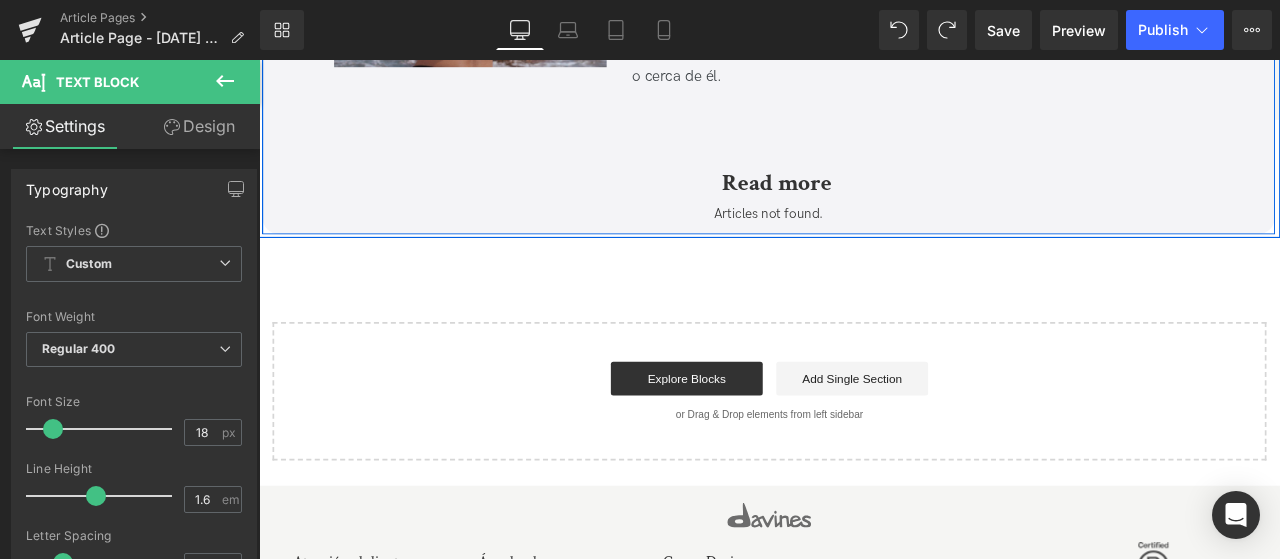 click on "Read more Text Block" at bounding box center [863, 192] 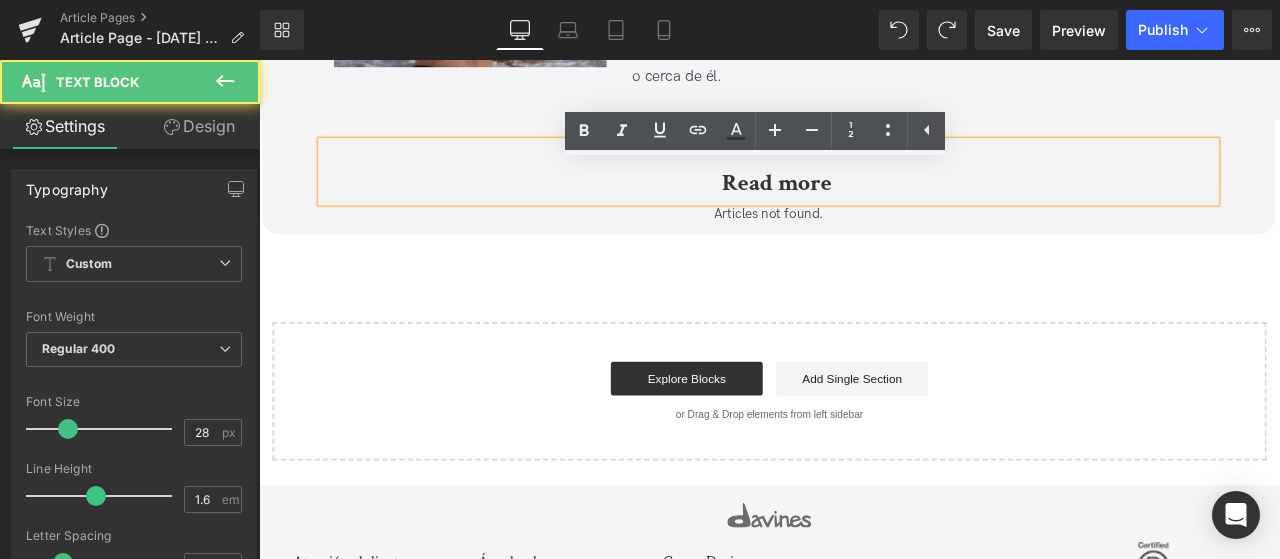 click on "Read more" at bounding box center [873, 204] 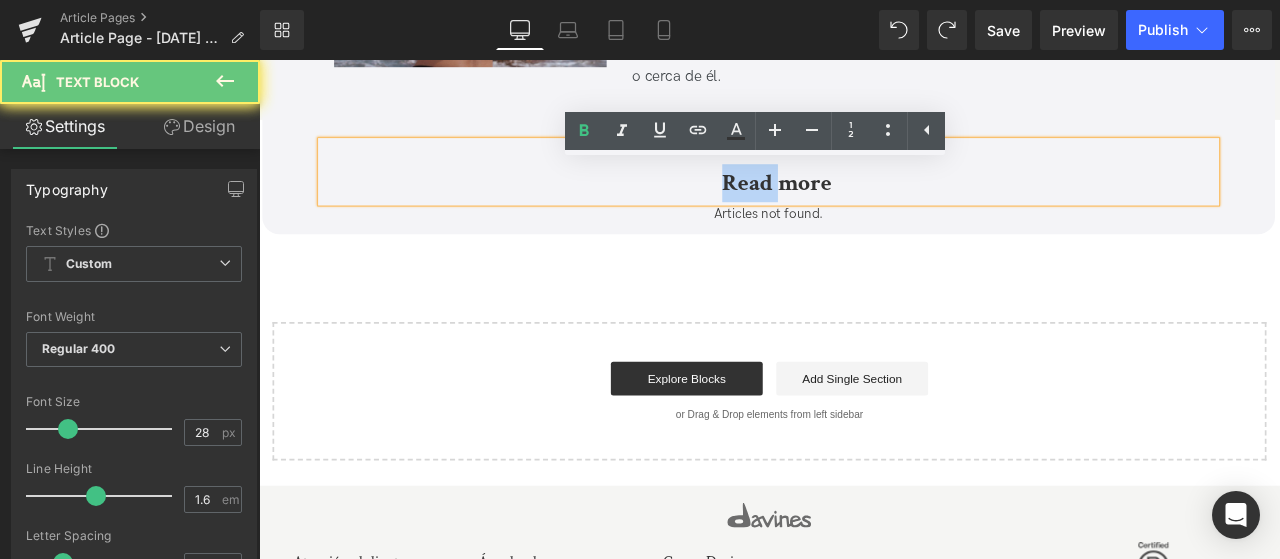 click on "Read more" at bounding box center (873, 204) 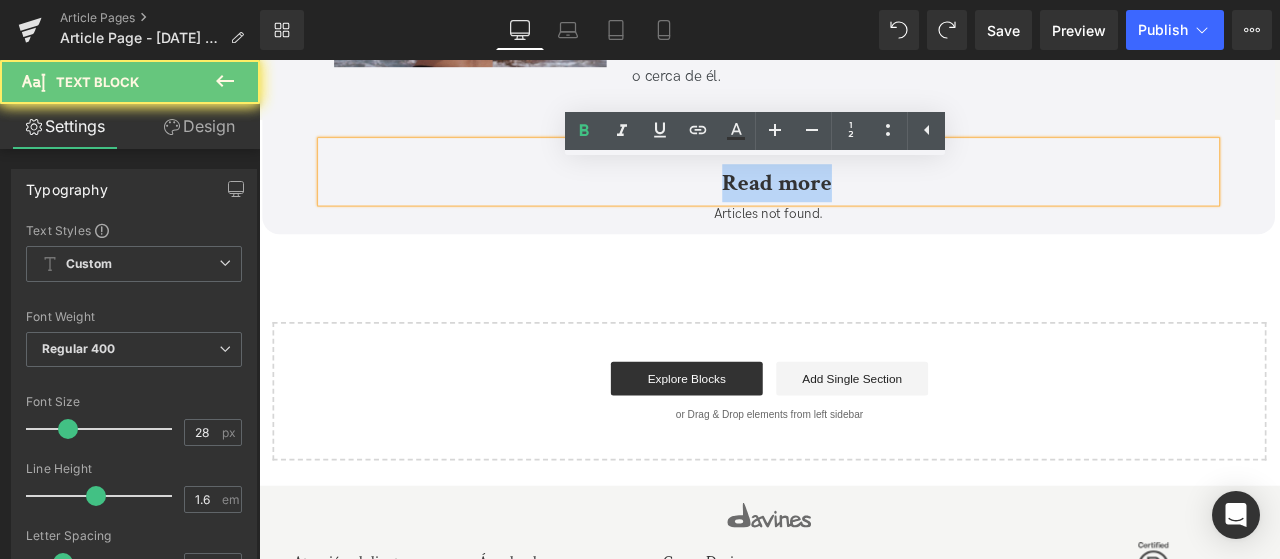 click on "Read more" at bounding box center [873, 204] 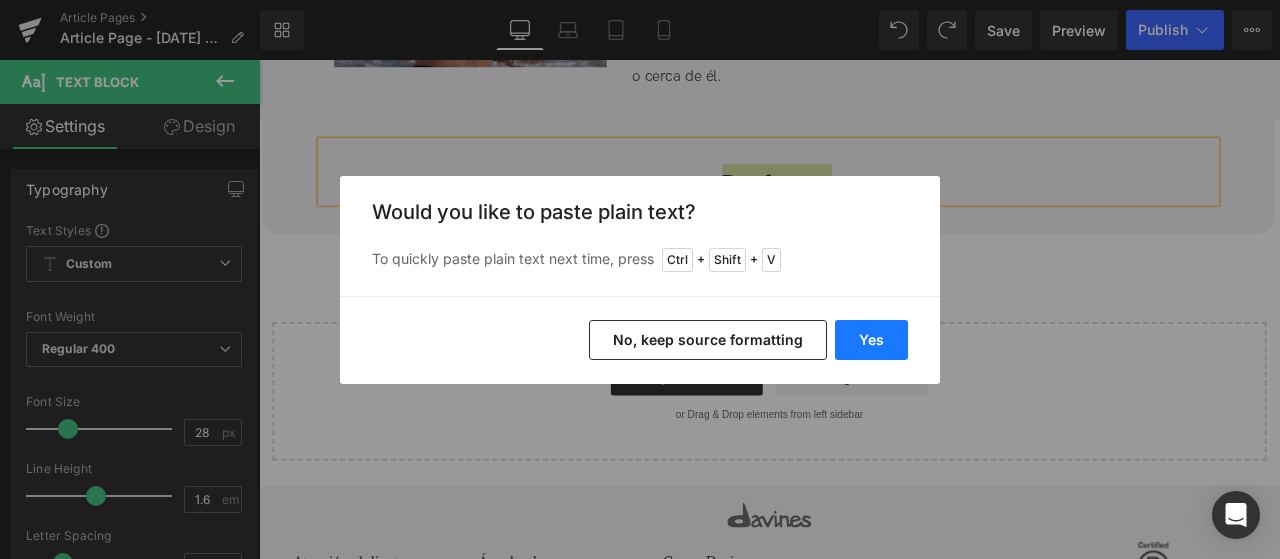click on "Yes" at bounding box center (871, 340) 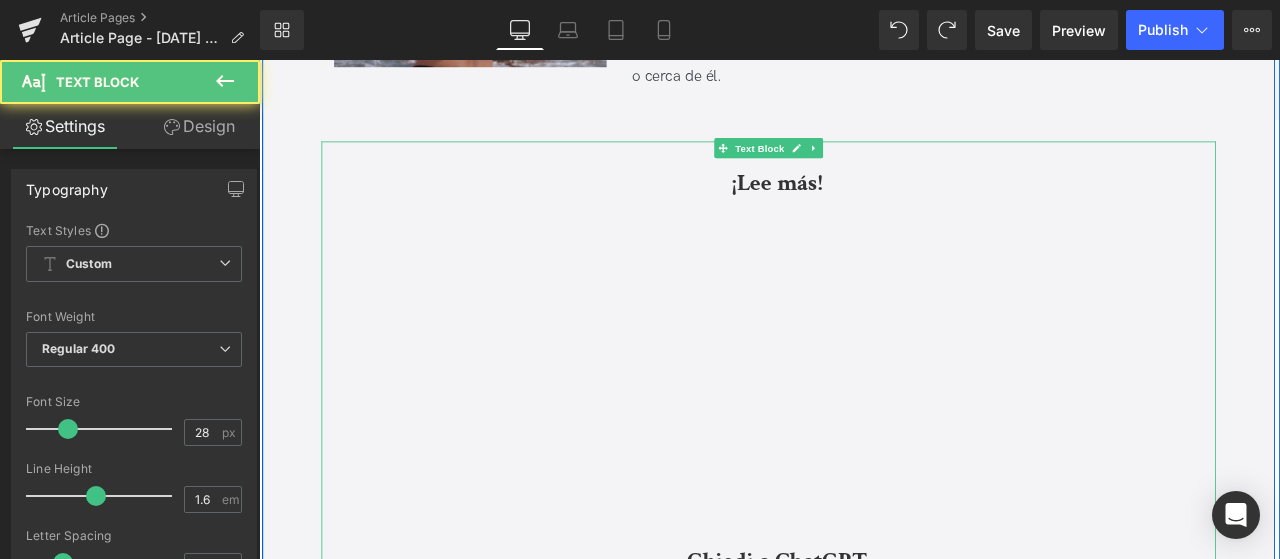 click on "¡Lee más!" at bounding box center [873, 204] 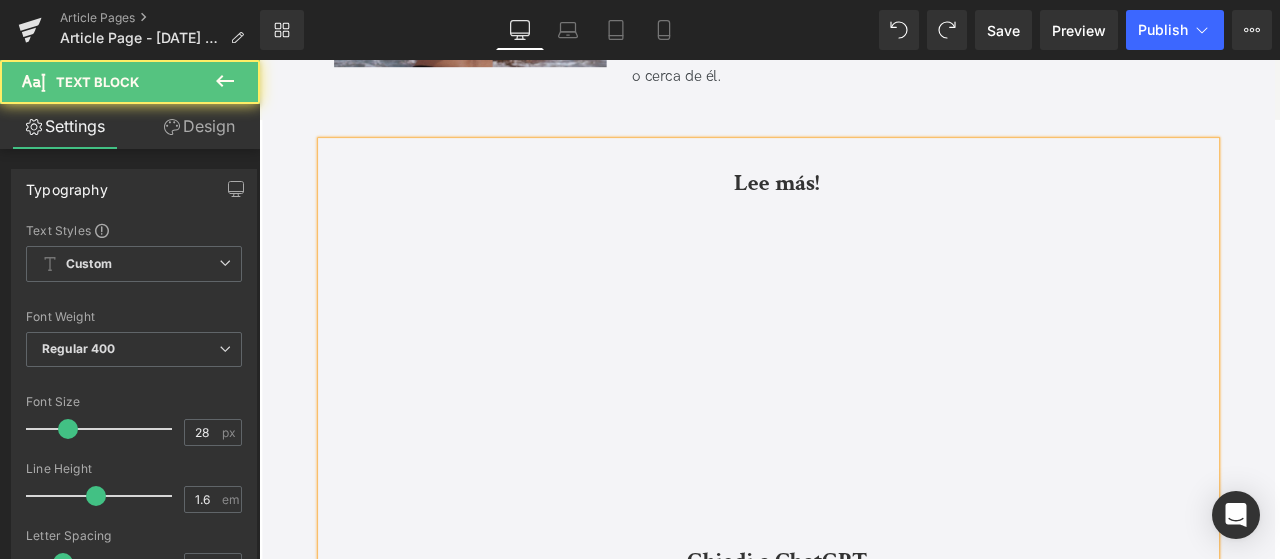 click on "Lee más!" at bounding box center (873, 205) 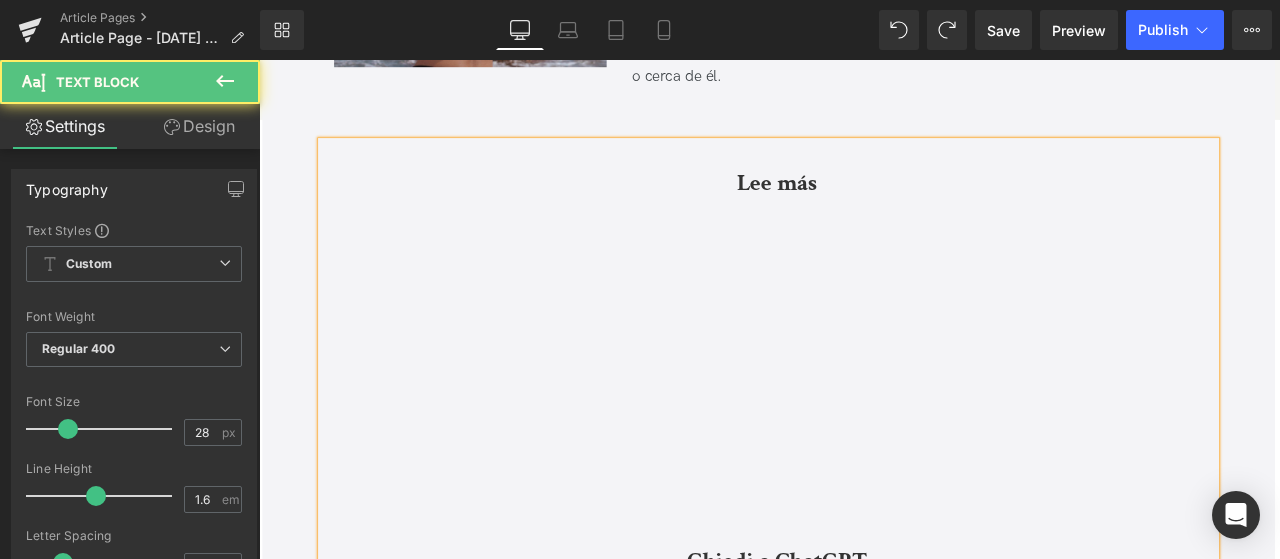 click on "Lee más" at bounding box center (873, 204) 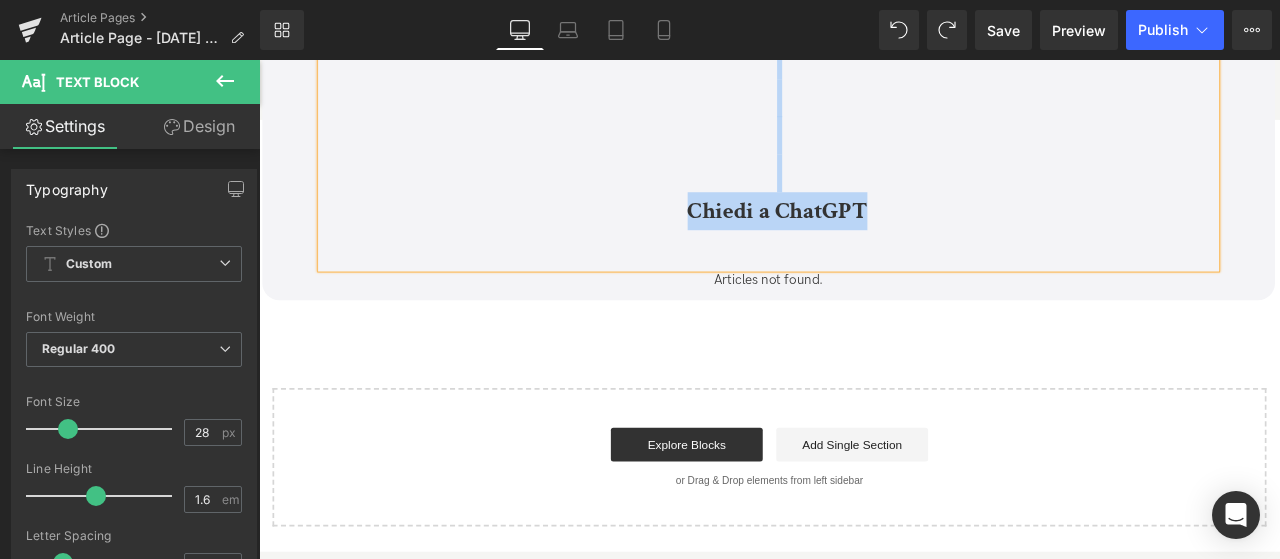drag, startPoint x: 985, startPoint y: 362, endPoint x: 1145, endPoint y: 697, distance: 371.2479 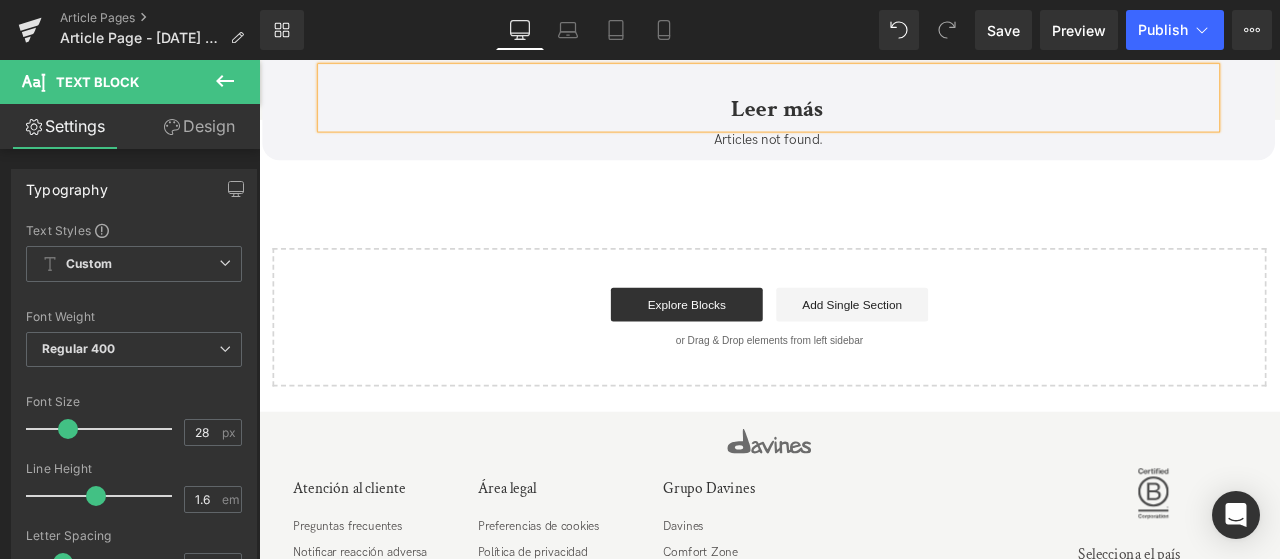 scroll, scrollTop: 5098, scrollLeft: 0, axis: vertical 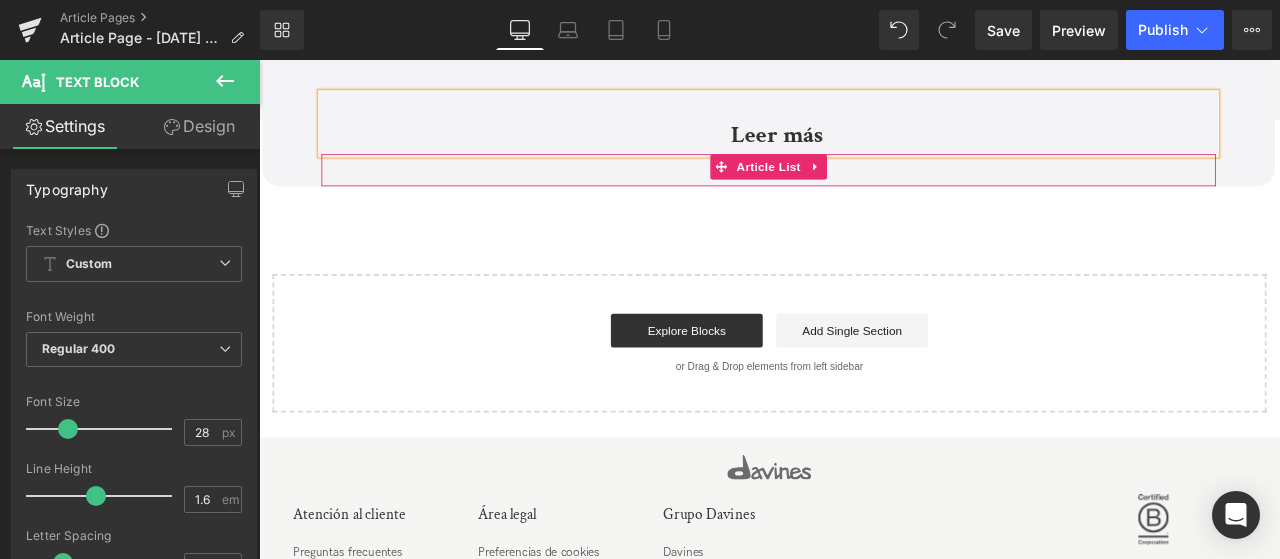 click on "Articles not found. Article List" at bounding box center (863, 191) 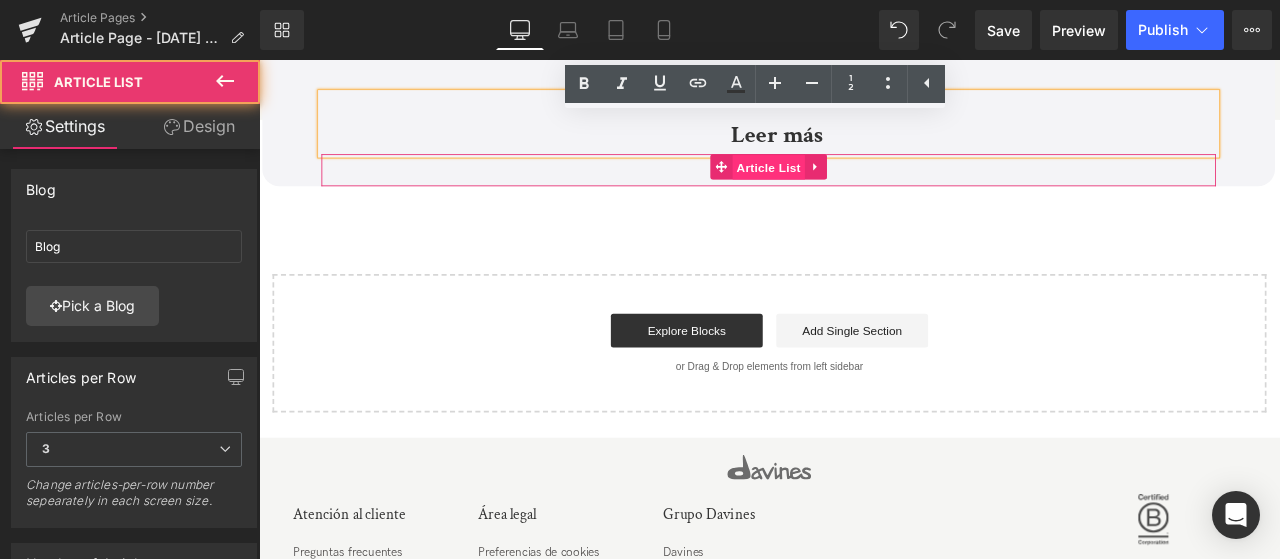 click on "Article List" at bounding box center (863, 188) 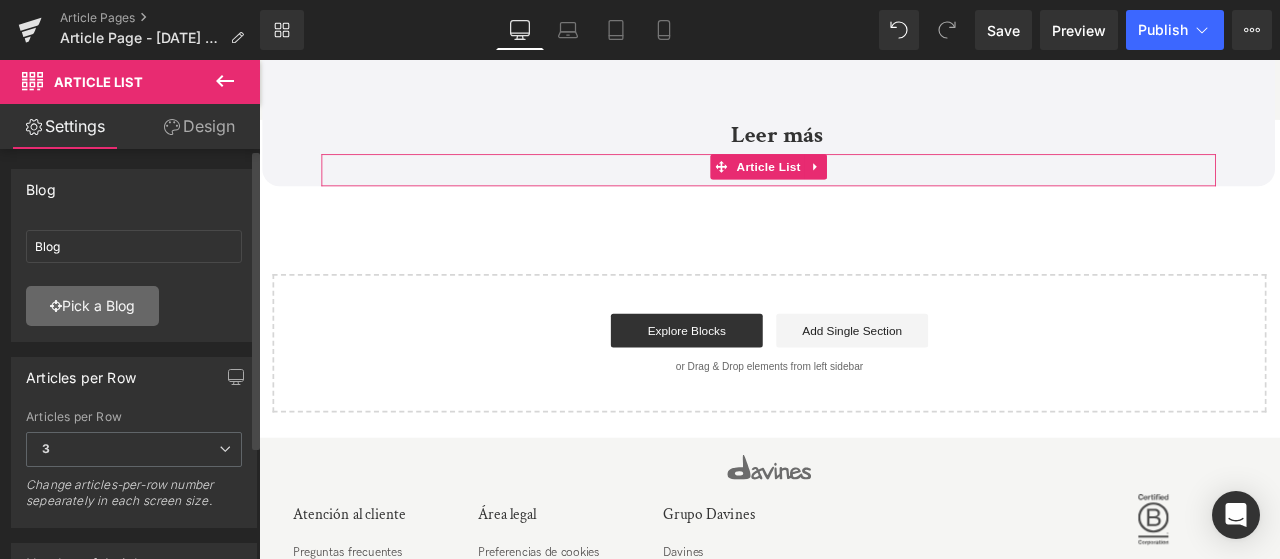 click on "Pick a Blog" at bounding box center [92, 306] 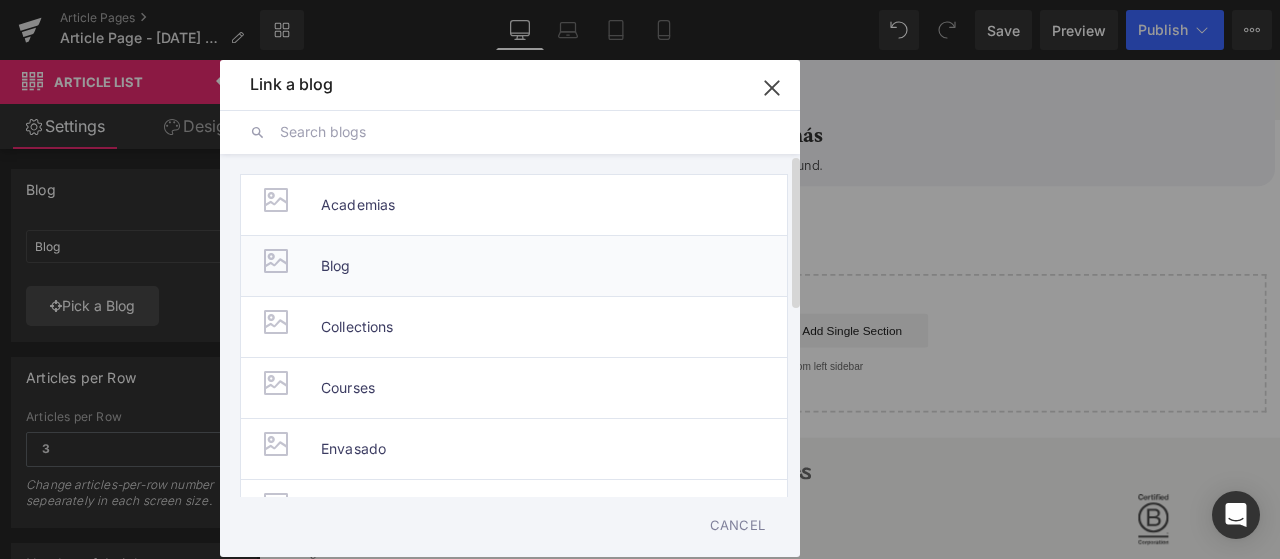 drag, startPoint x: 392, startPoint y: 262, endPoint x: 158, endPoint y: 238, distance: 235.22755 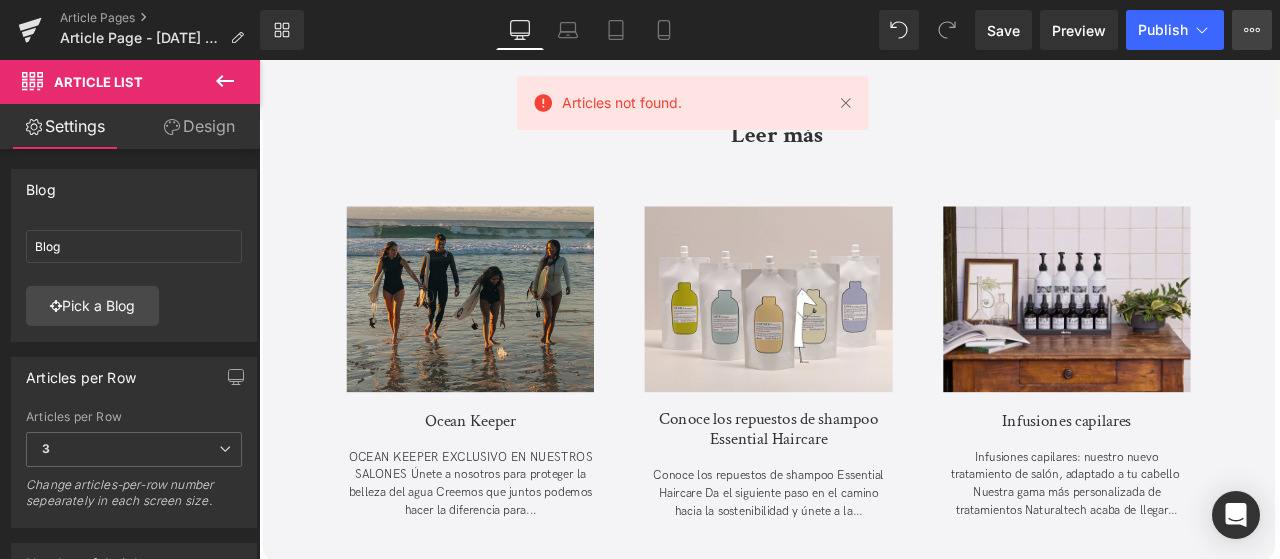 click on "View Live Page View with current Template Save Template to Library Schedule Publish  Optimize  Publish Settings Shortcuts" at bounding box center (1252, 30) 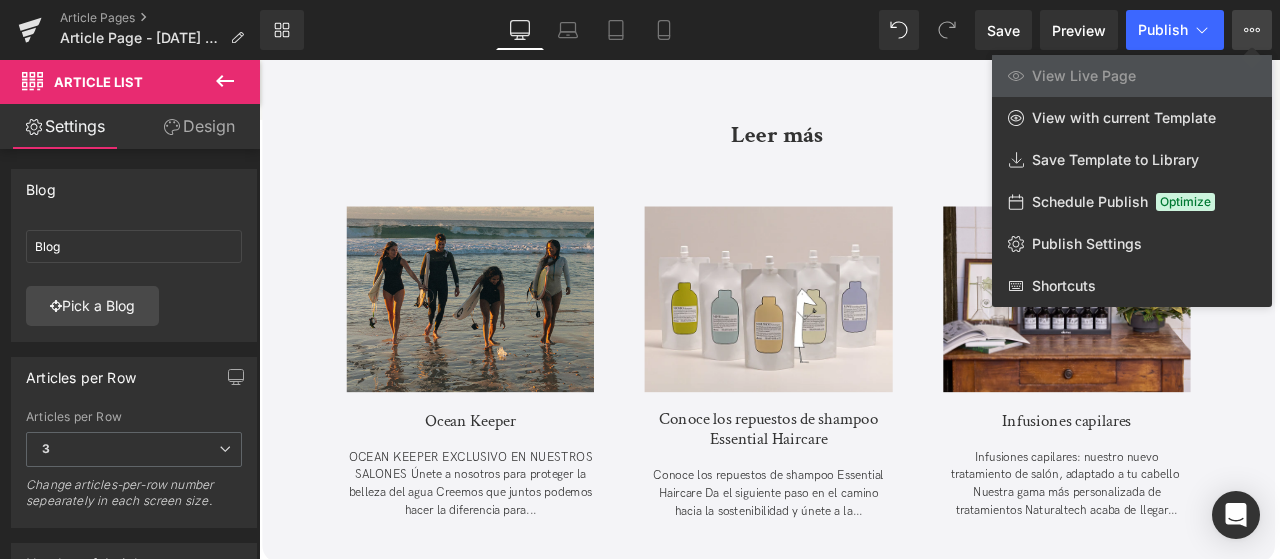 click at bounding box center (769, 309) 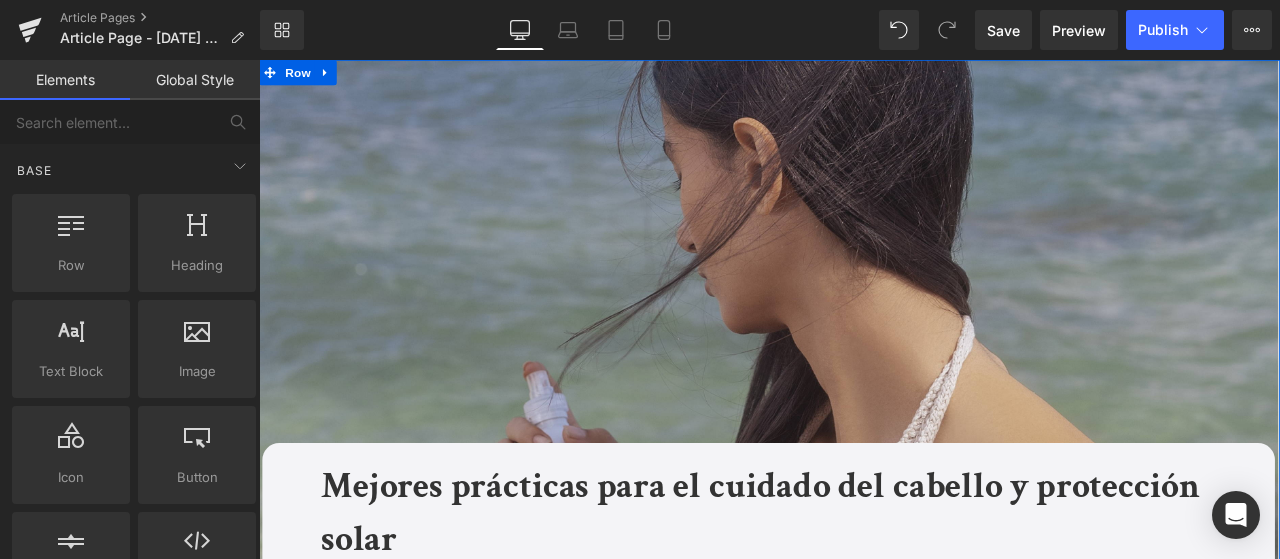 scroll, scrollTop: 400, scrollLeft: 0, axis: vertical 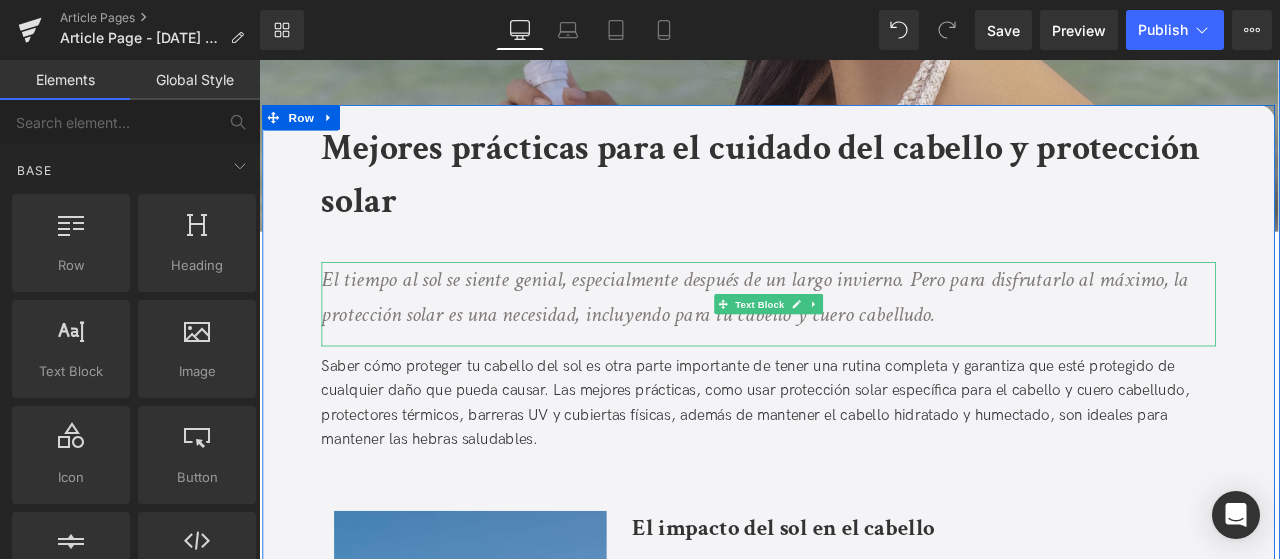 click on "El tiempo al sol se siente genial, especialmente después de un largo invierno. Pero para disfrutarlo al máximo, la protección solar es una necesidad, incluyendo para tu cabello y cuero cabelludo." at bounding box center [846, 341] 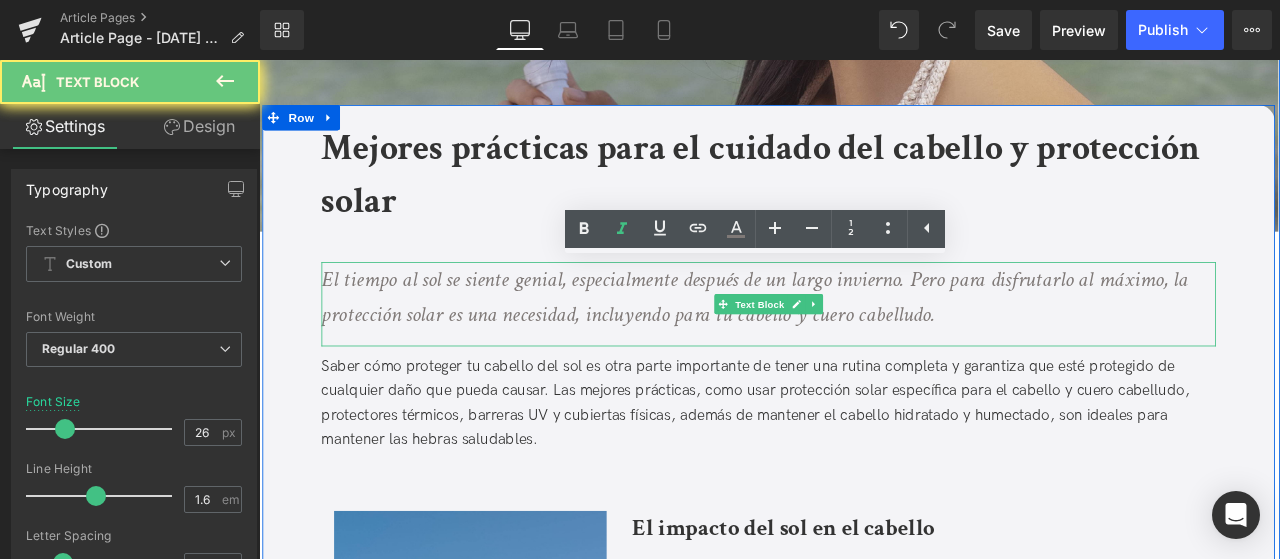 click on "El tiempo al sol se siente genial, especialmente después de un largo invierno. Pero para disfrutarlo al máximo, la protección solar es una necesidad, incluyendo para tu cabello y cuero cabelludo." at bounding box center (846, 341) 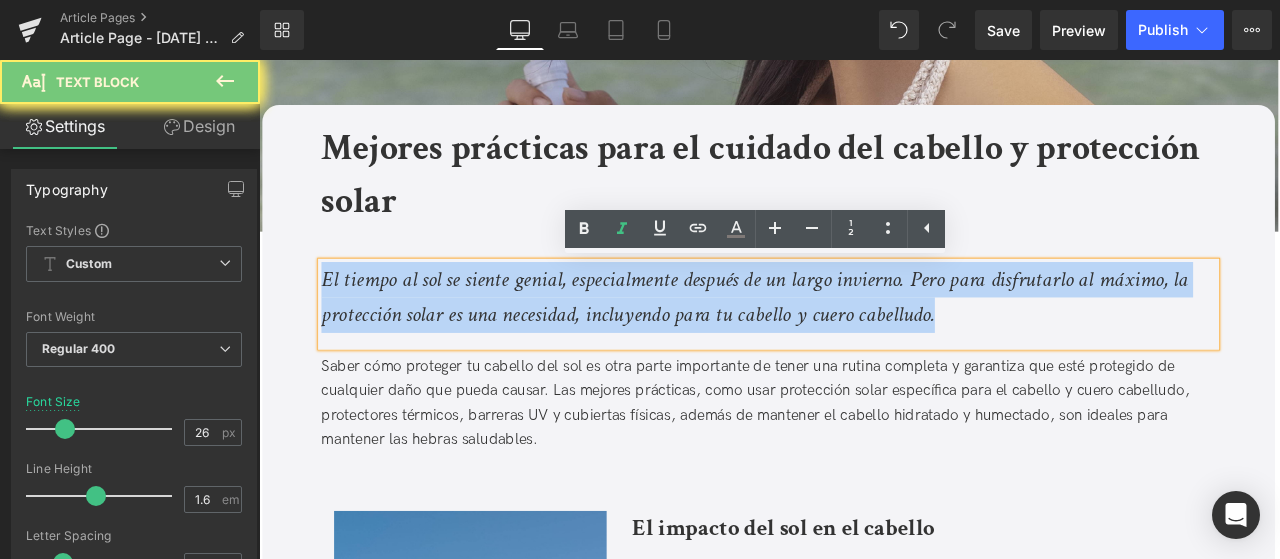 click on "El tiempo al sol se siente genial, especialmente después de un largo invierno. Pero para disfrutarlo al máximo, la protección solar es una necesidad, incluyendo para tu cabello y cuero cabelludo." at bounding box center (846, 341) 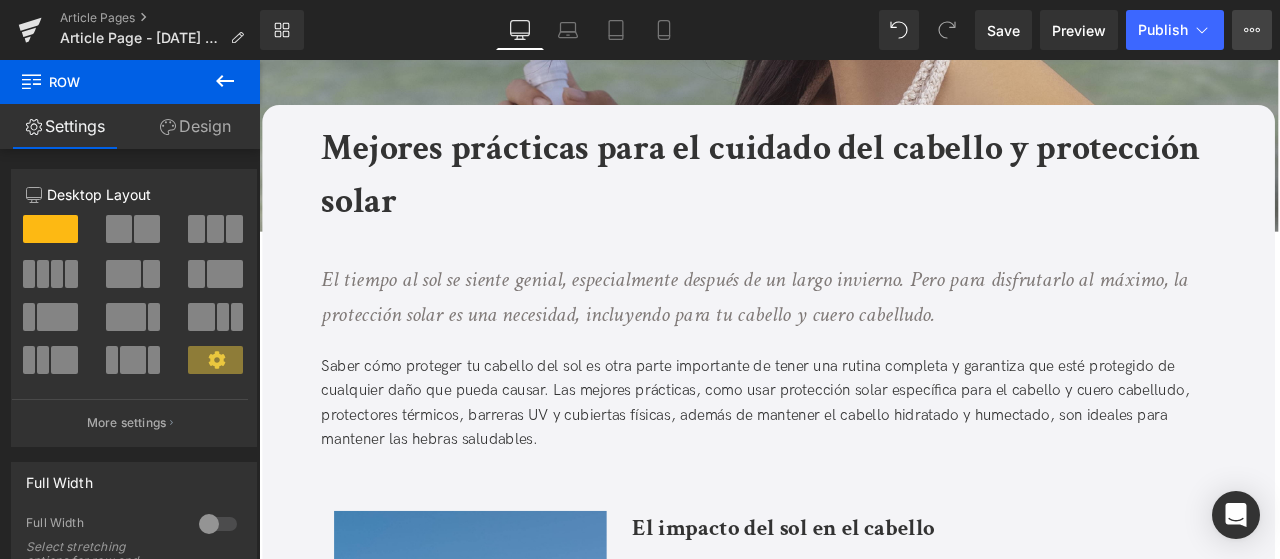click on "View Live Page View with current Template Save Template to Library Schedule Publish  Optimize  Publish Settings Shortcuts" at bounding box center [1252, 30] 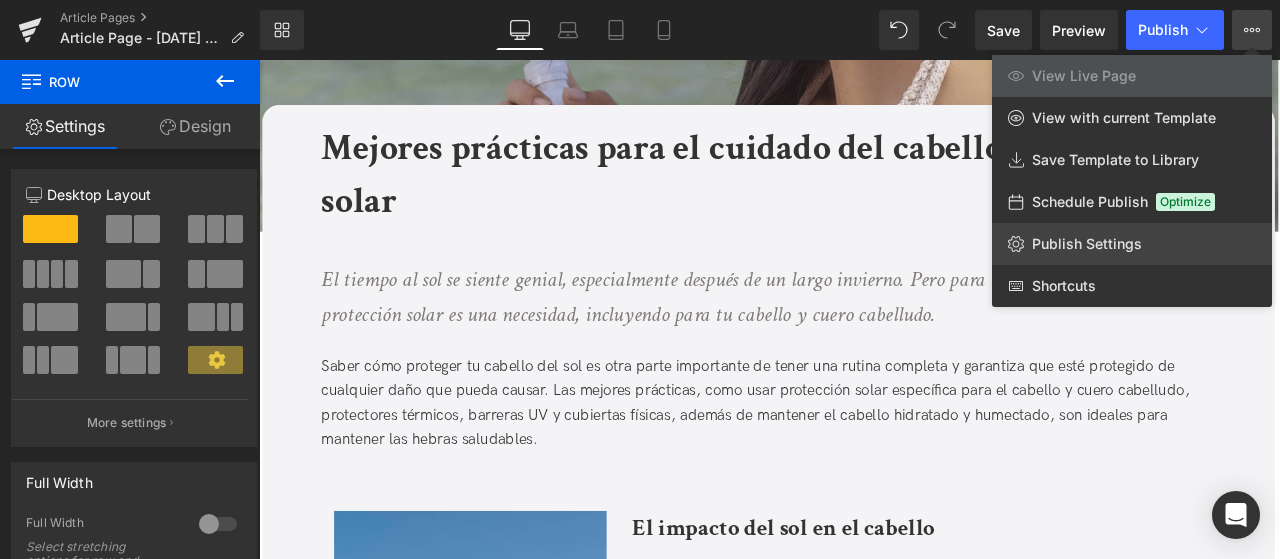 click on "Publish Settings" 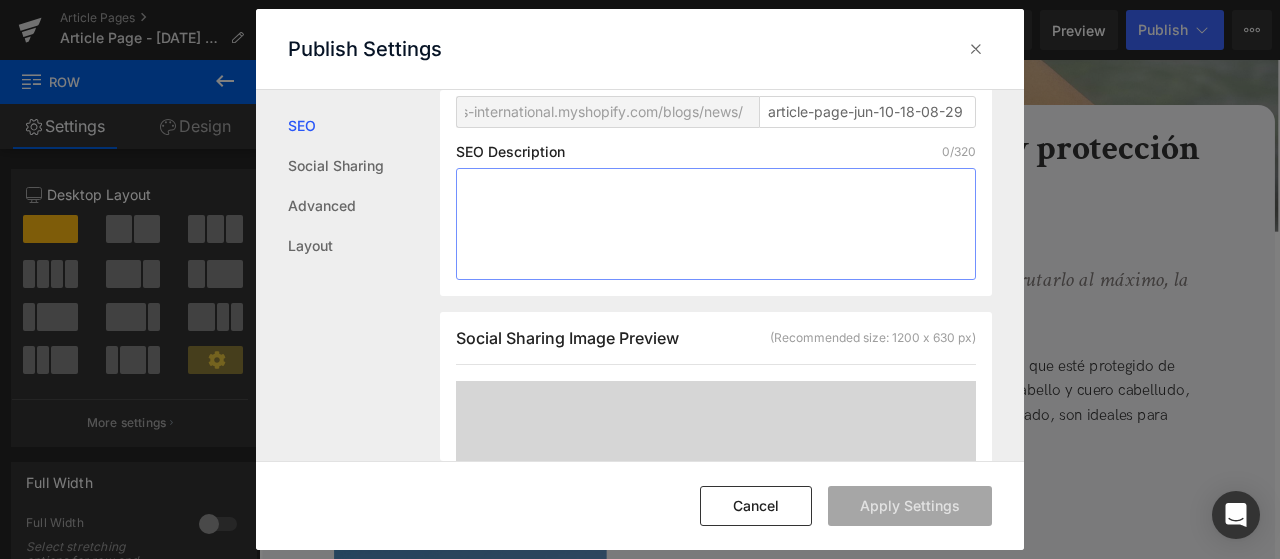 drag, startPoint x: 667, startPoint y: 259, endPoint x: 684, endPoint y: 247, distance: 20.808653 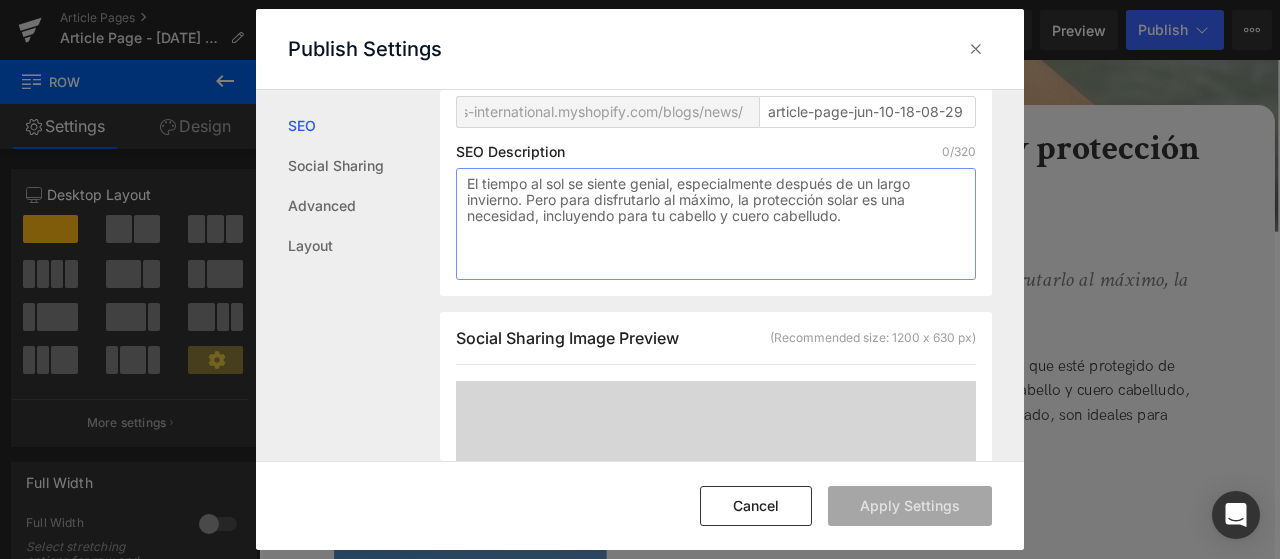 scroll, scrollTop: 337, scrollLeft: 0, axis: vertical 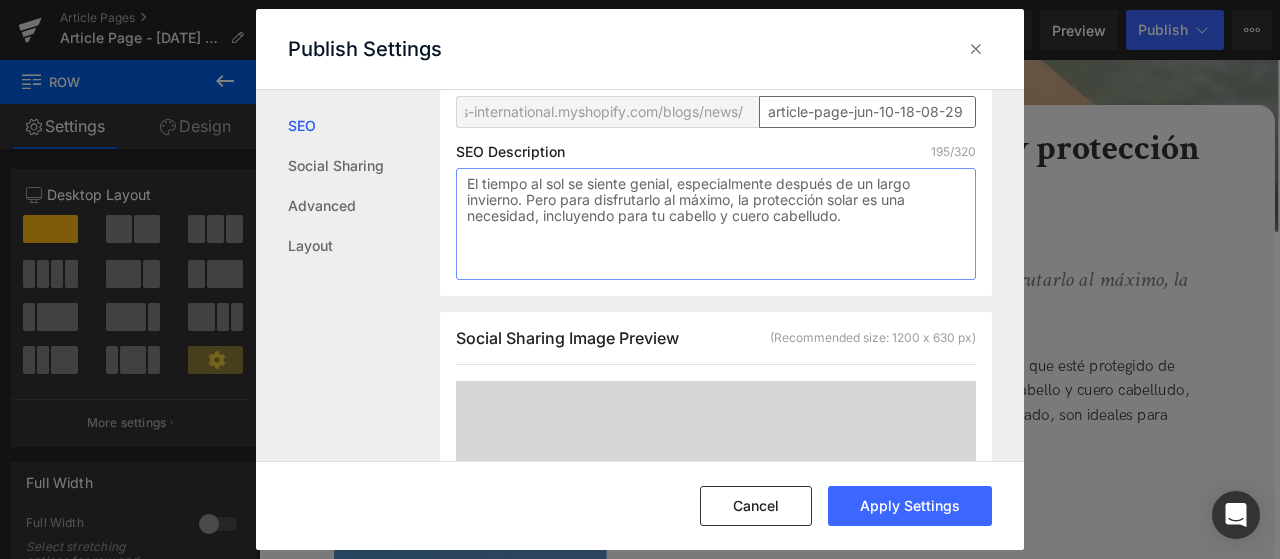 type on "El tiempo al sol se siente genial, especialmente después de un largo invierno. Pero para disfrutarlo al máximo, la protección solar es una necesidad, incluyendo para tu cabello y cuero cabelludo." 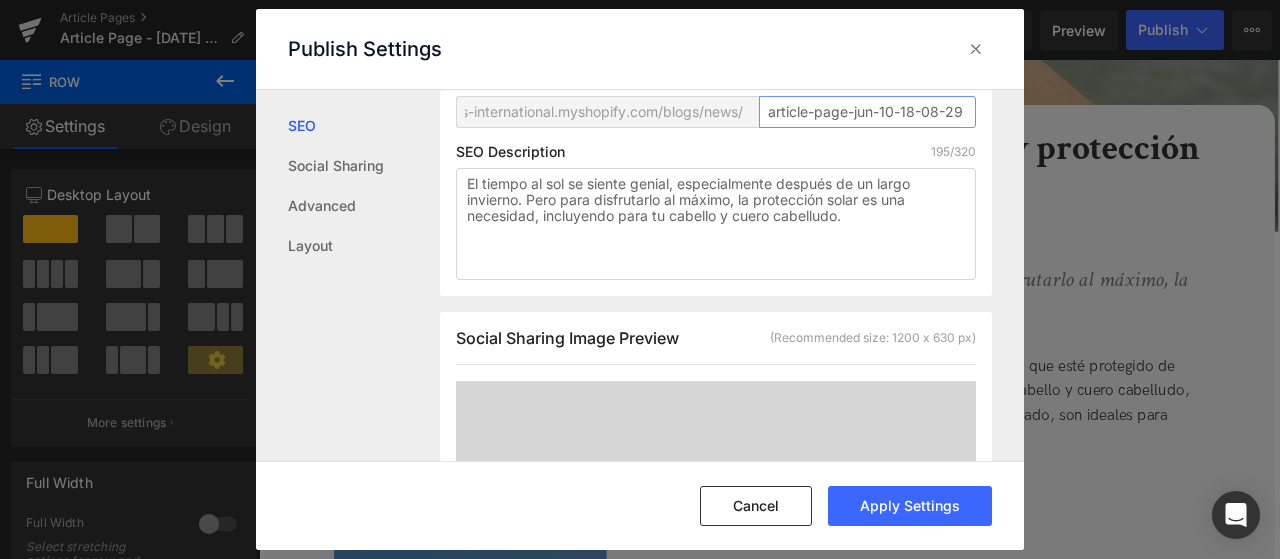 click on "article-page-jun-10-18-08-29" at bounding box center (867, 112) 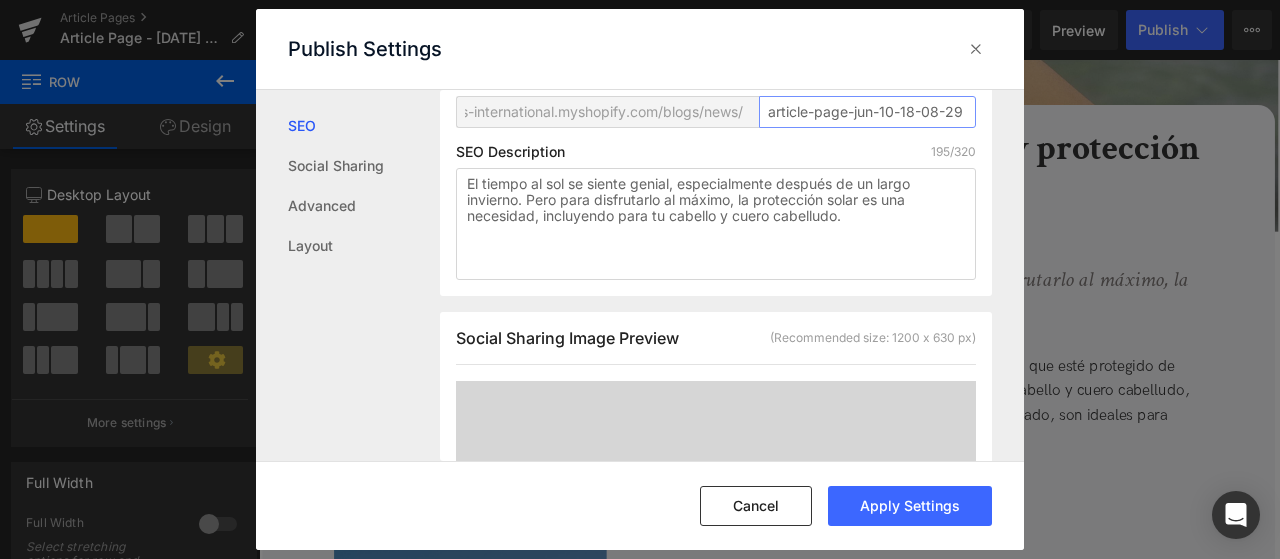 click on "article-page-jun-10-18-08-29" at bounding box center (867, 112) 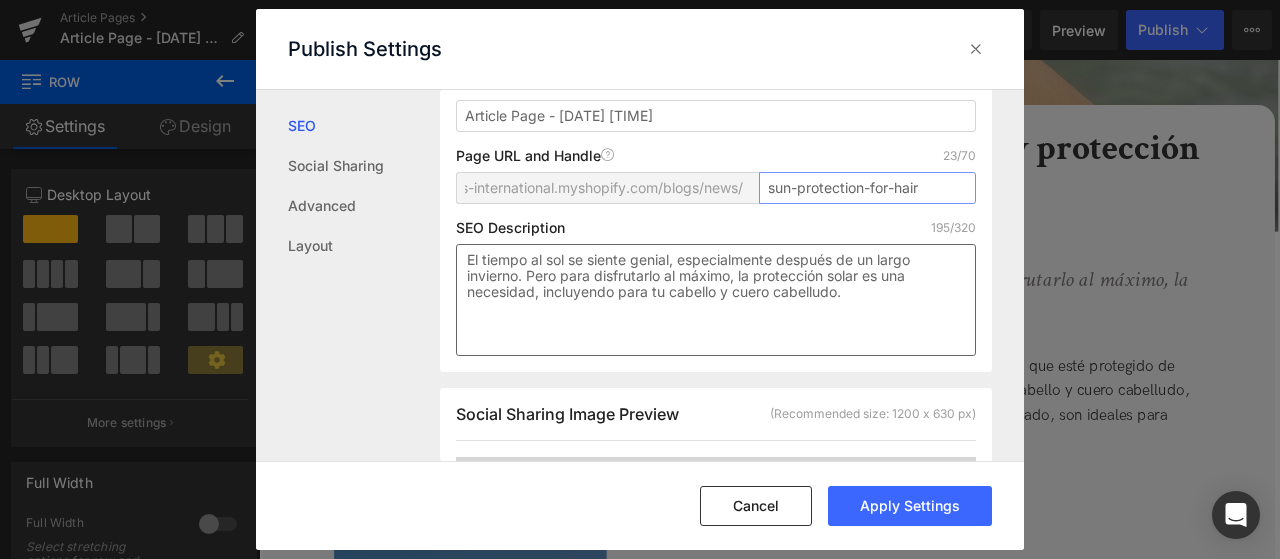 scroll, scrollTop: 237, scrollLeft: 0, axis: vertical 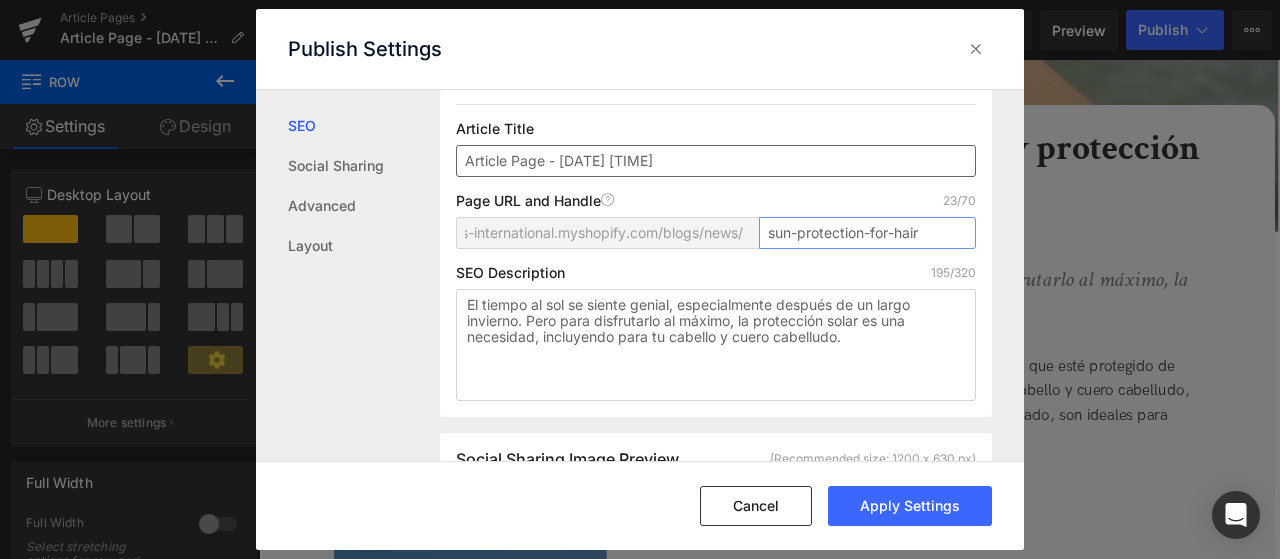 type on "sun-protection-for-hair" 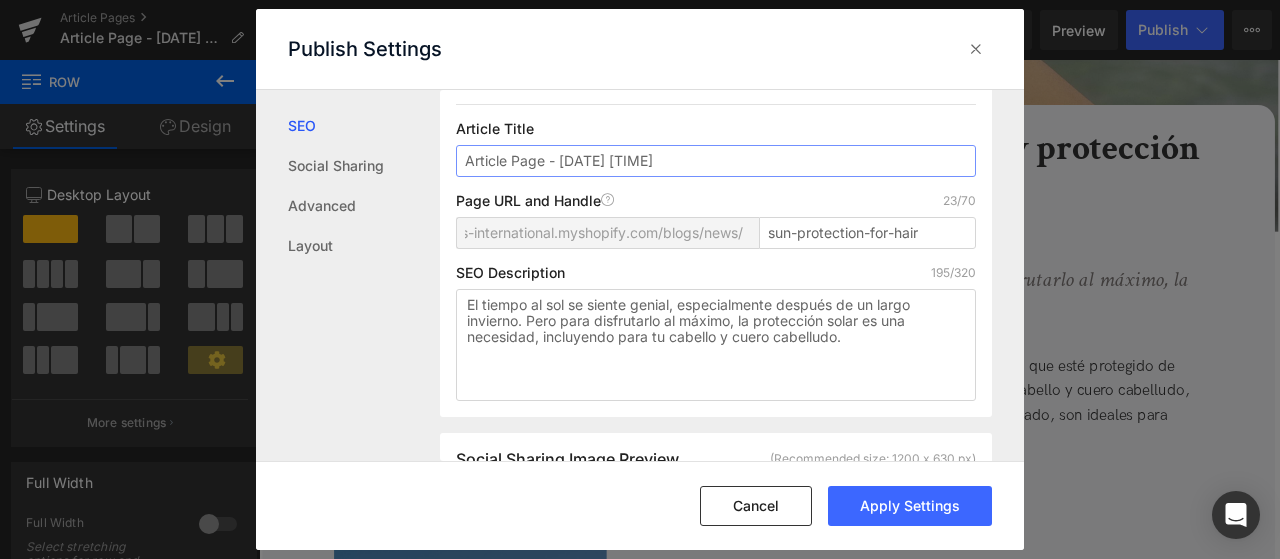 click on "Article Page - [DATE] [TIME]" at bounding box center (716, 161) 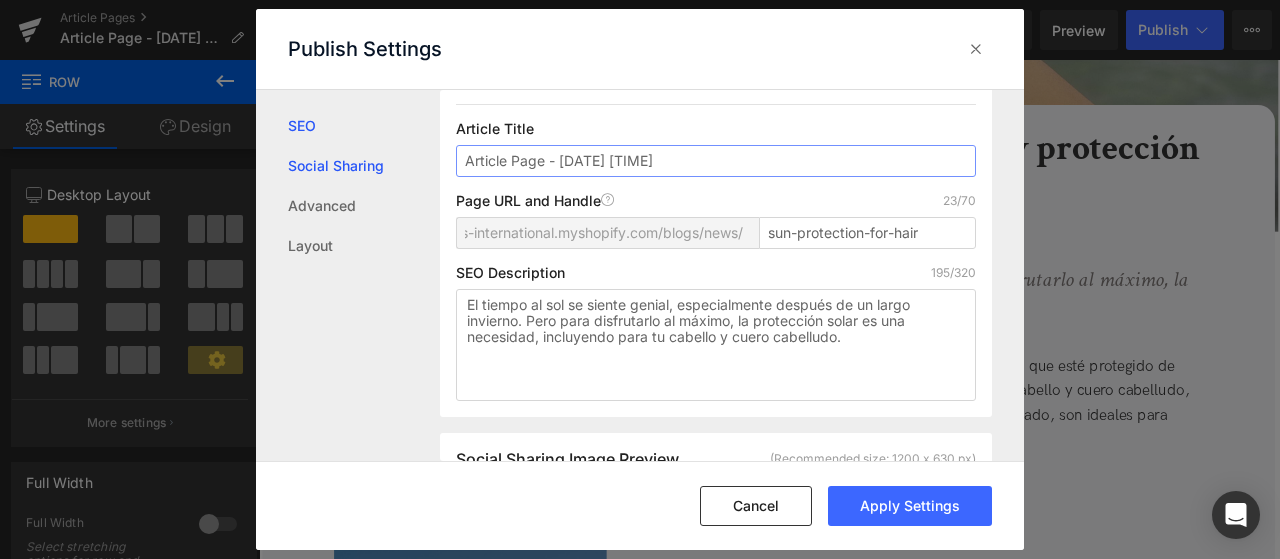 drag, startPoint x: 714, startPoint y: 149, endPoint x: 414, endPoint y: 157, distance: 300.10666 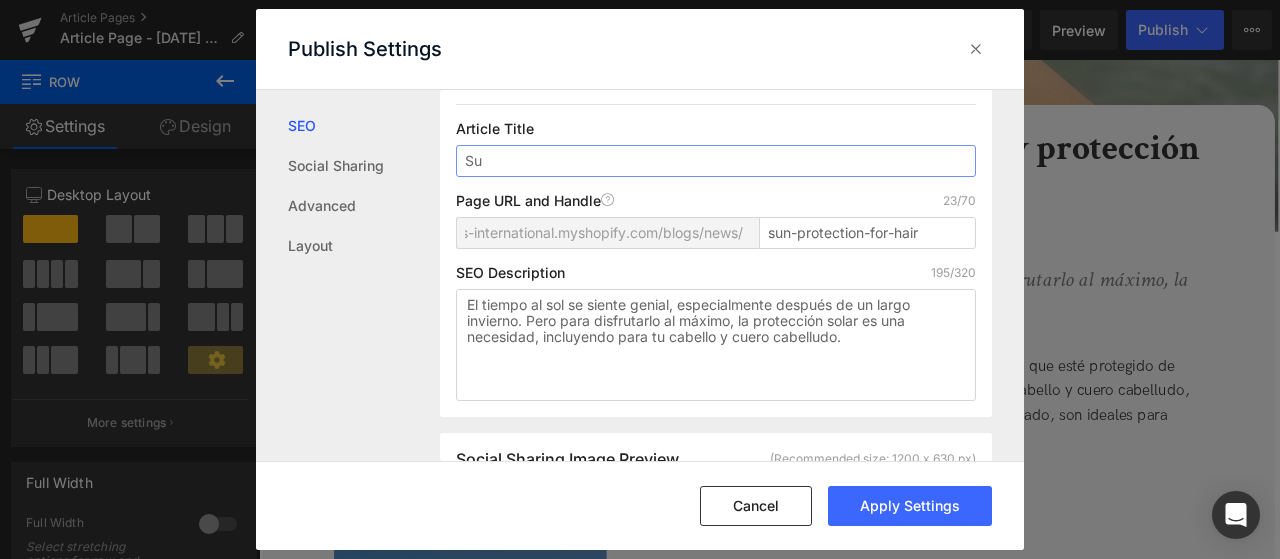 type on "S" 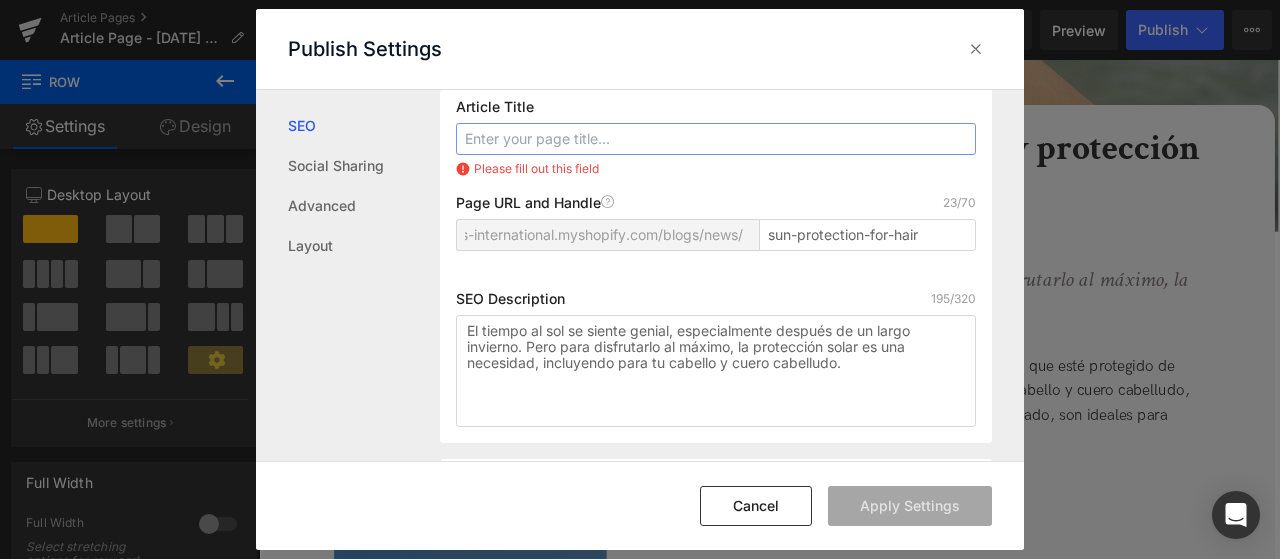 scroll, scrollTop: 215, scrollLeft: 0, axis: vertical 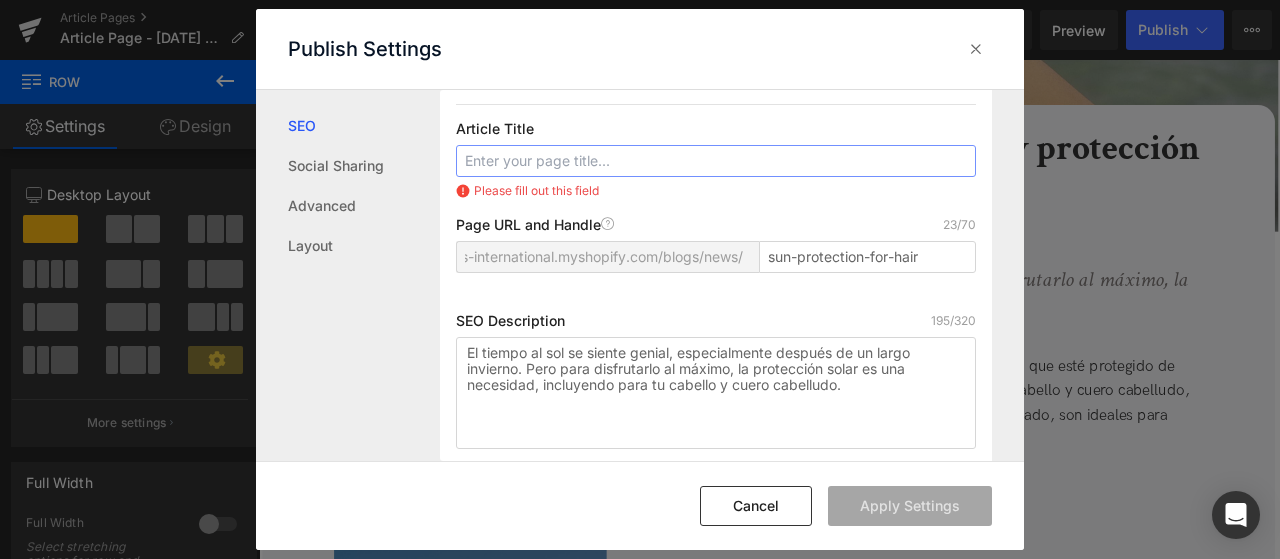 paste on "Mejores prácticas para el cuidado del cabello y protección solar Chiedi a ChatGPT" 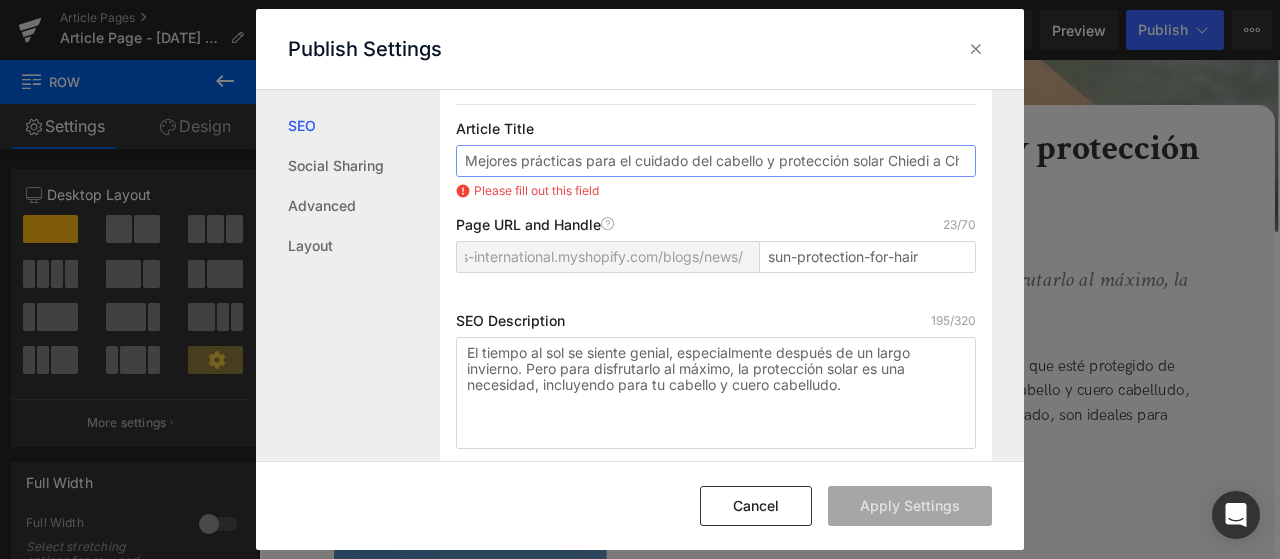 scroll, scrollTop: 0, scrollLeft: 92, axis: horizontal 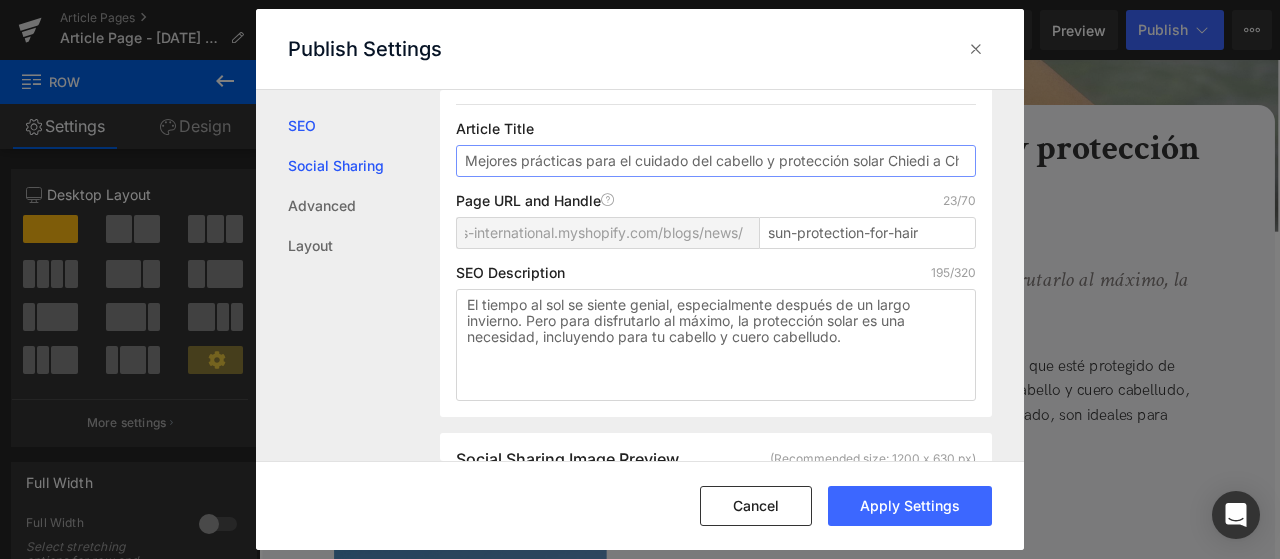 drag, startPoint x: 532, startPoint y: 161, endPoint x: 351, endPoint y: 156, distance: 181.06905 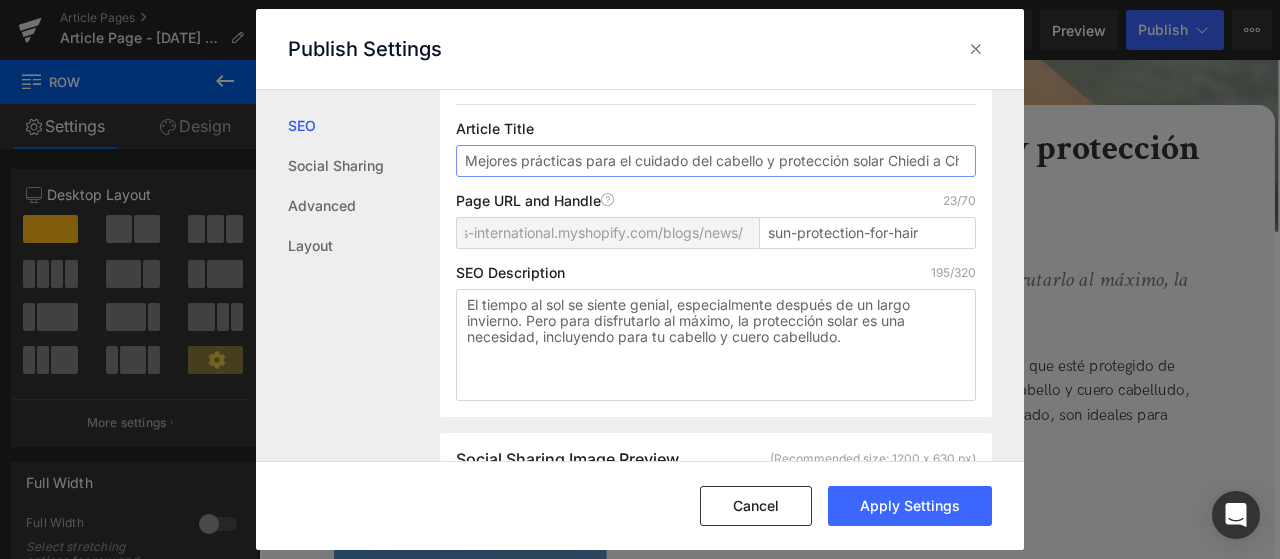click on "Mejores prácticas para el cuidado del cabello y protección solar Chiedi a ChatGPT" at bounding box center [716, 161] 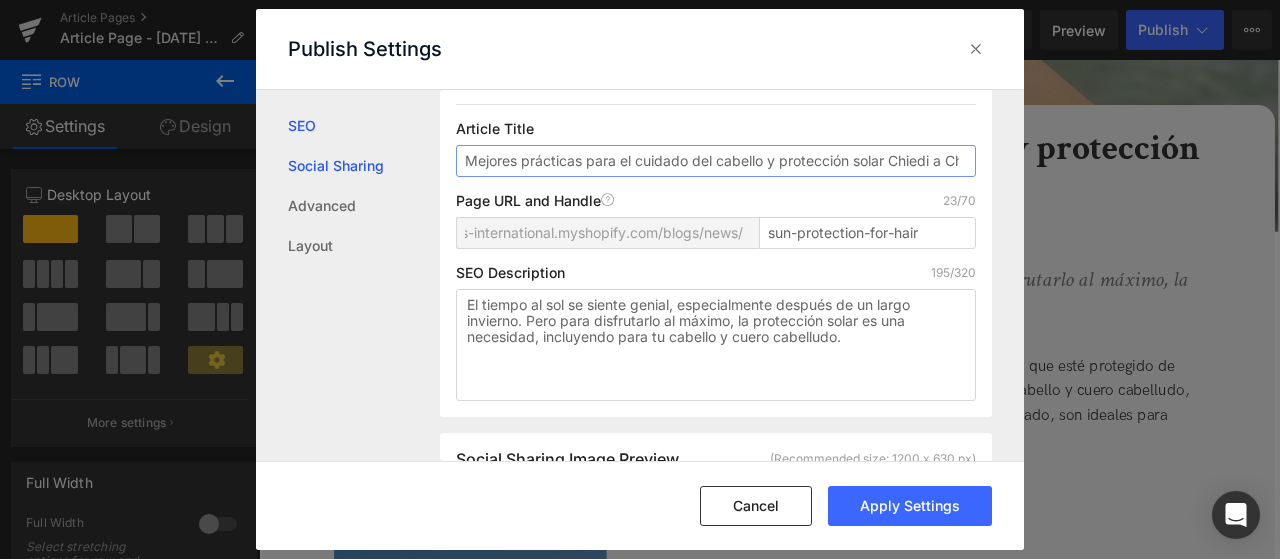 drag, startPoint x: 526, startPoint y: 157, endPoint x: 413, endPoint y: 147, distance: 113.44161 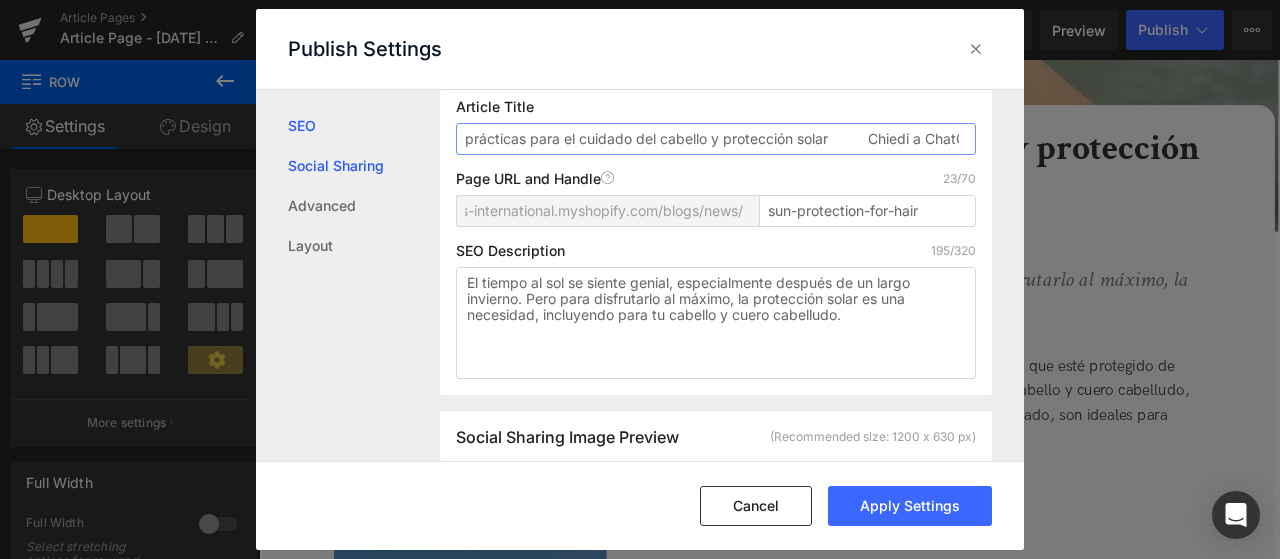 scroll, scrollTop: 237, scrollLeft: 0, axis: vertical 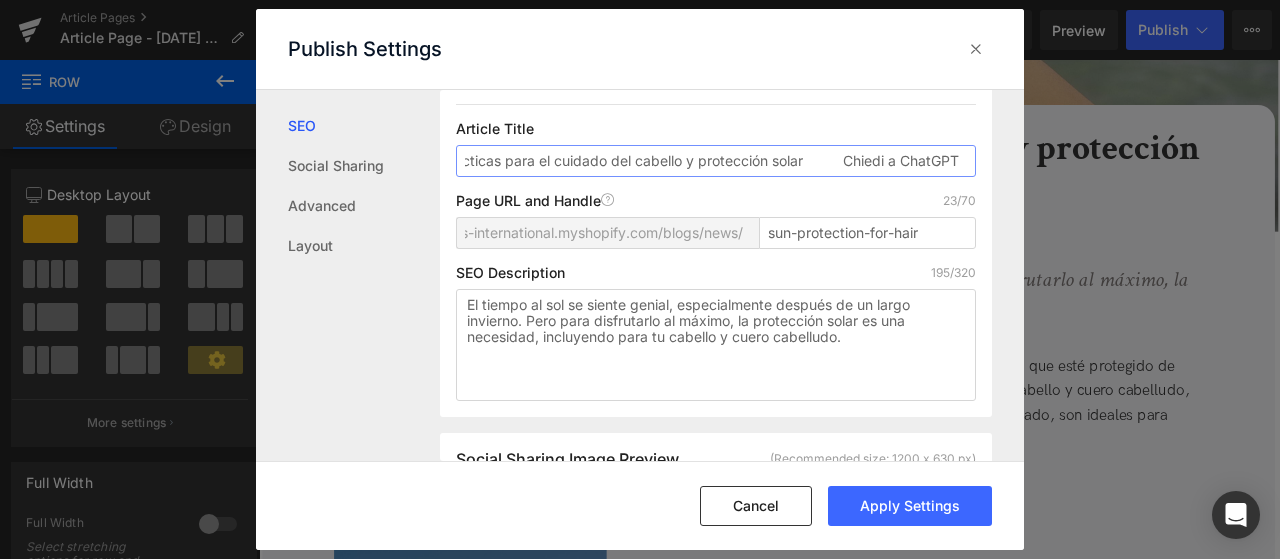 drag, startPoint x: 836, startPoint y: 163, endPoint x: 1267, endPoint y: 175, distance: 431.16702 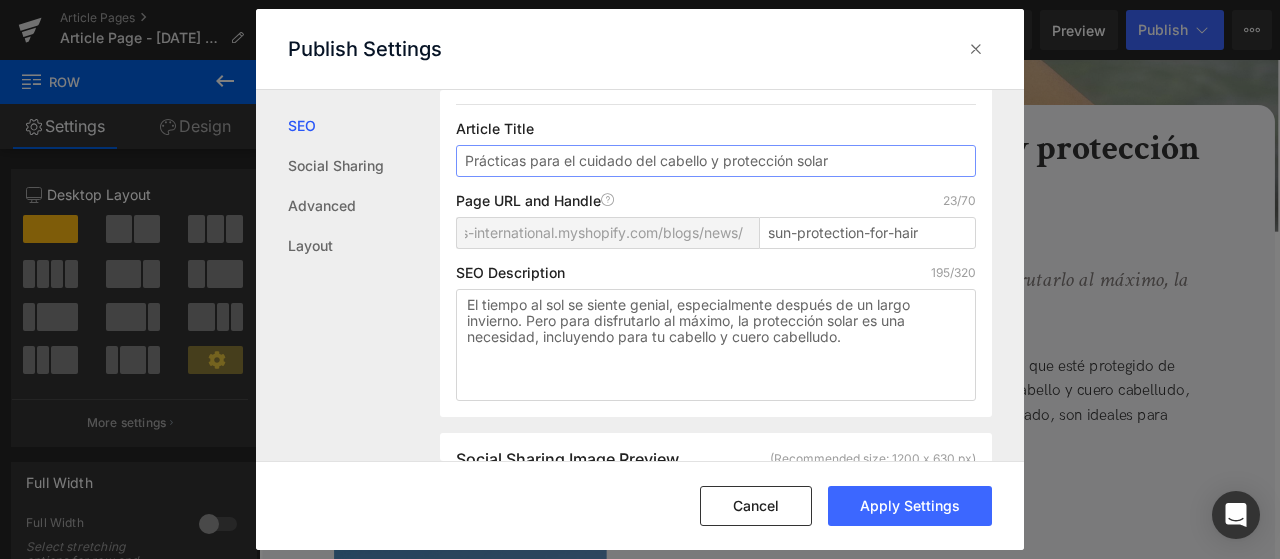 scroll, scrollTop: 0, scrollLeft: 0, axis: both 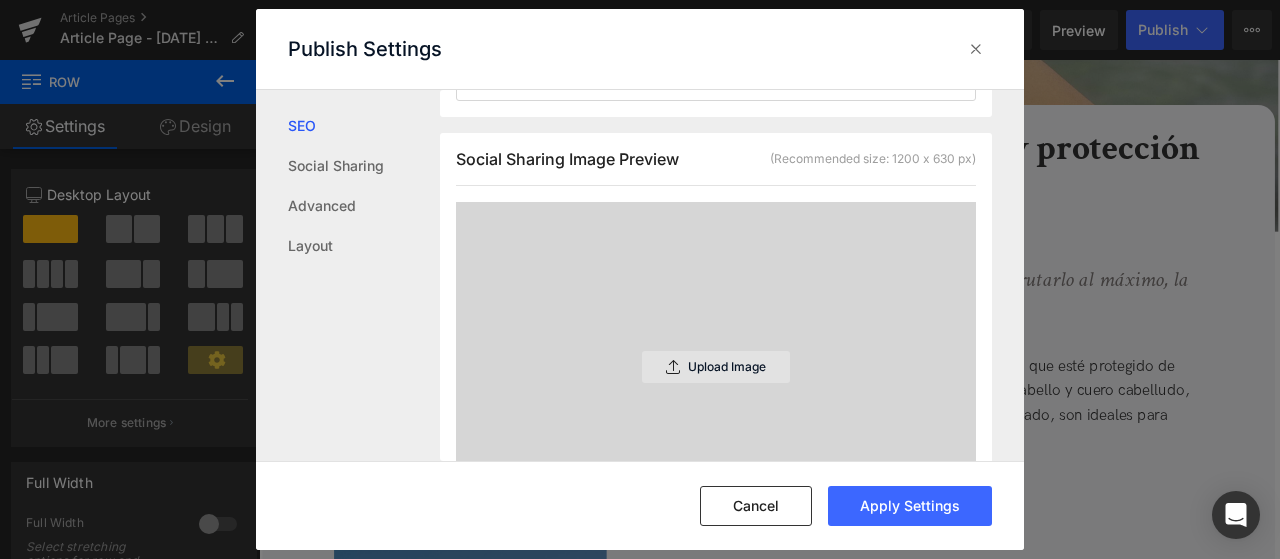type on "Prácticas para el cuidado del cabello y protección solar" 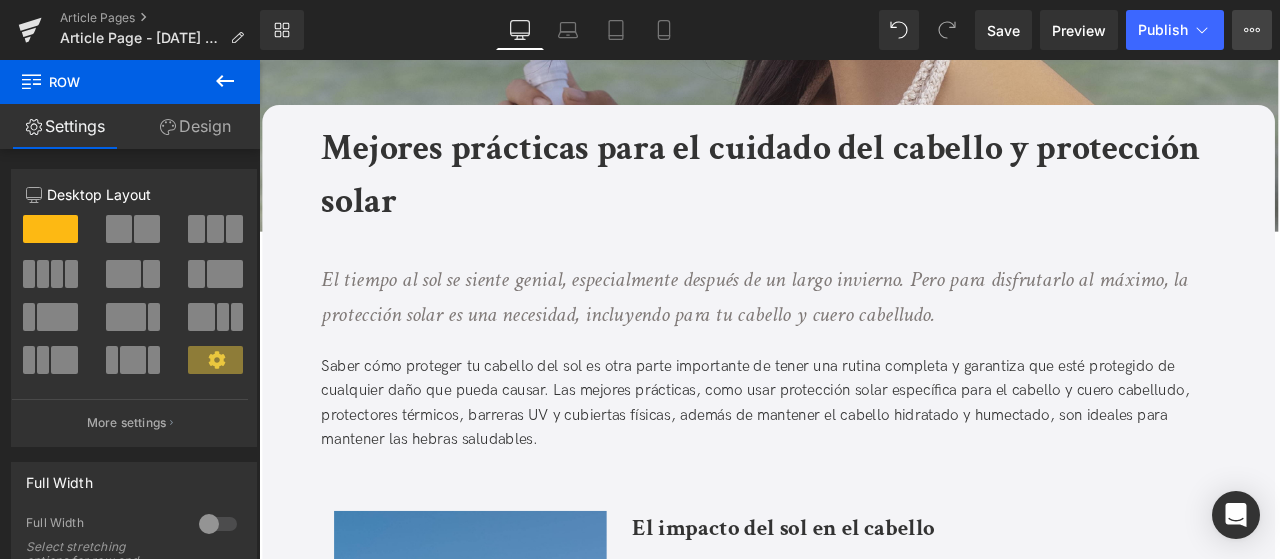 click on "View Live Page View with current Template Save Template to Library Schedule Publish  Optimize  Publish Settings Shortcuts" at bounding box center (1252, 30) 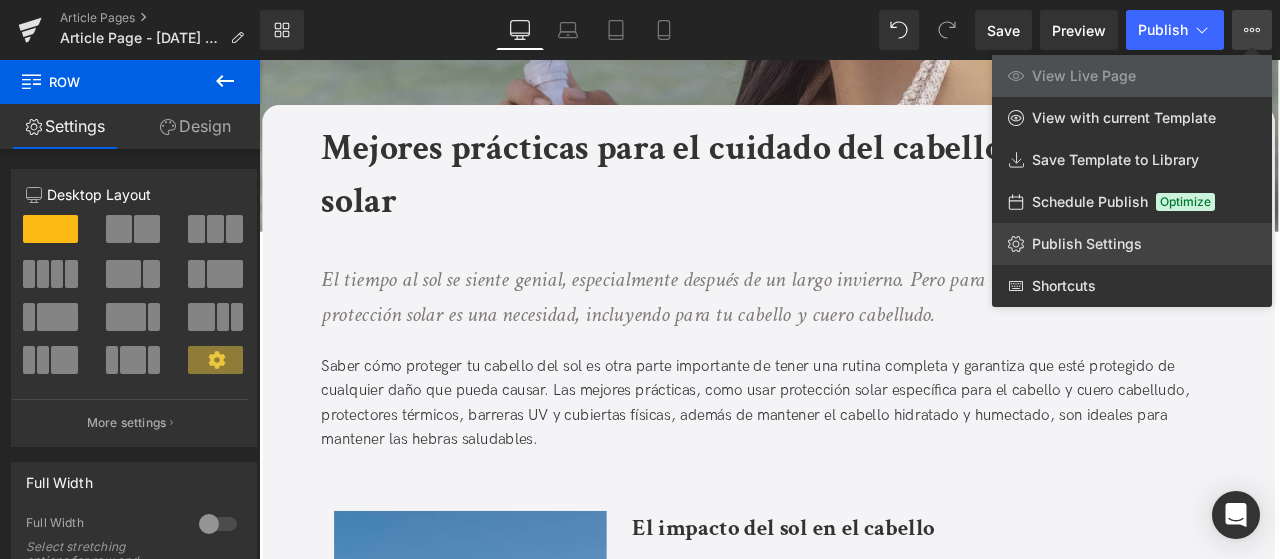 click on "Publish Settings" 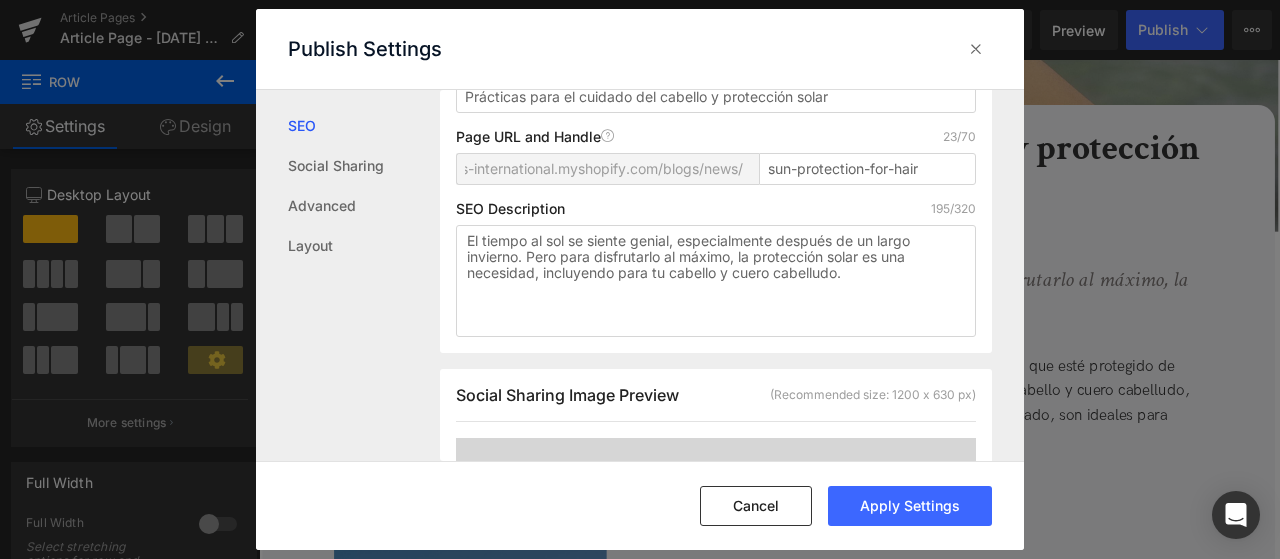 scroll, scrollTop: 601, scrollLeft: 0, axis: vertical 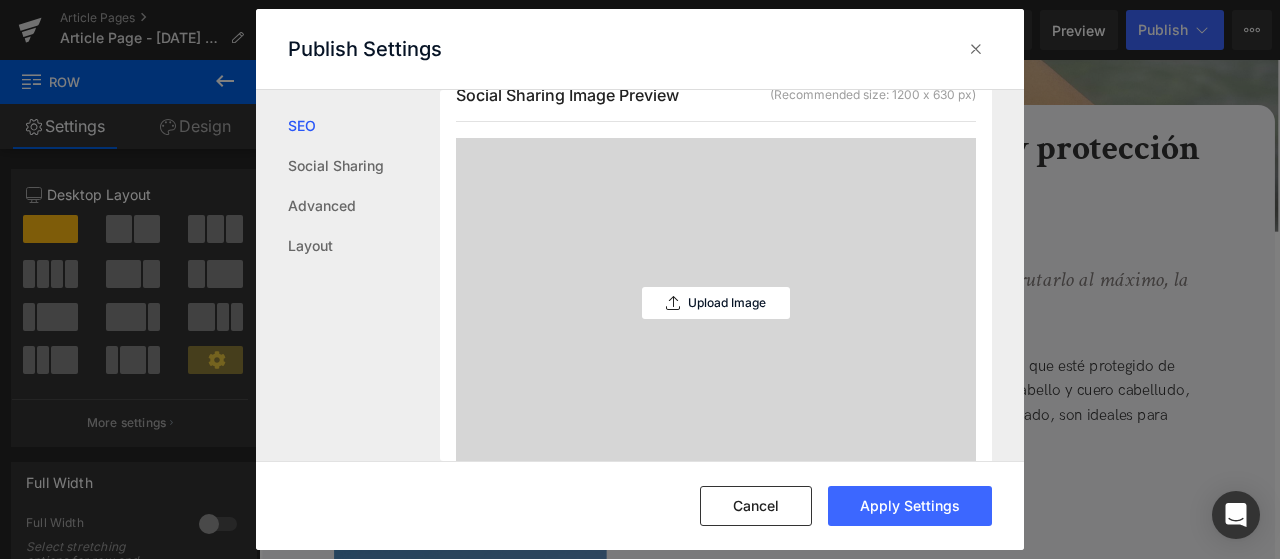 click on "Upload Image" at bounding box center [716, 303] 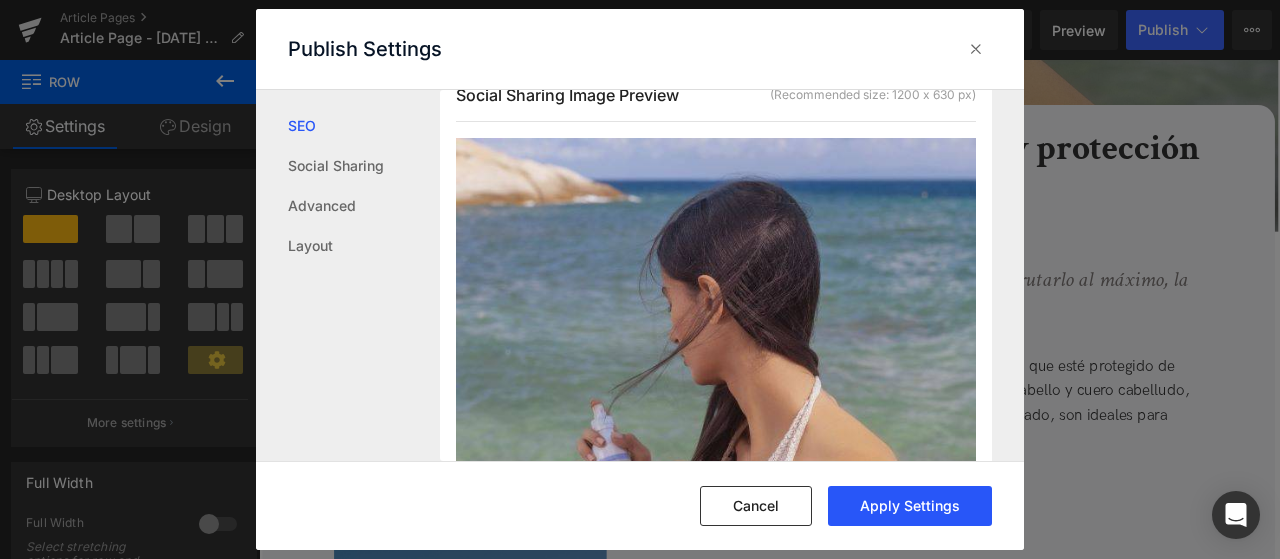 click on "Apply Settings" at bounding box center [910, 506] 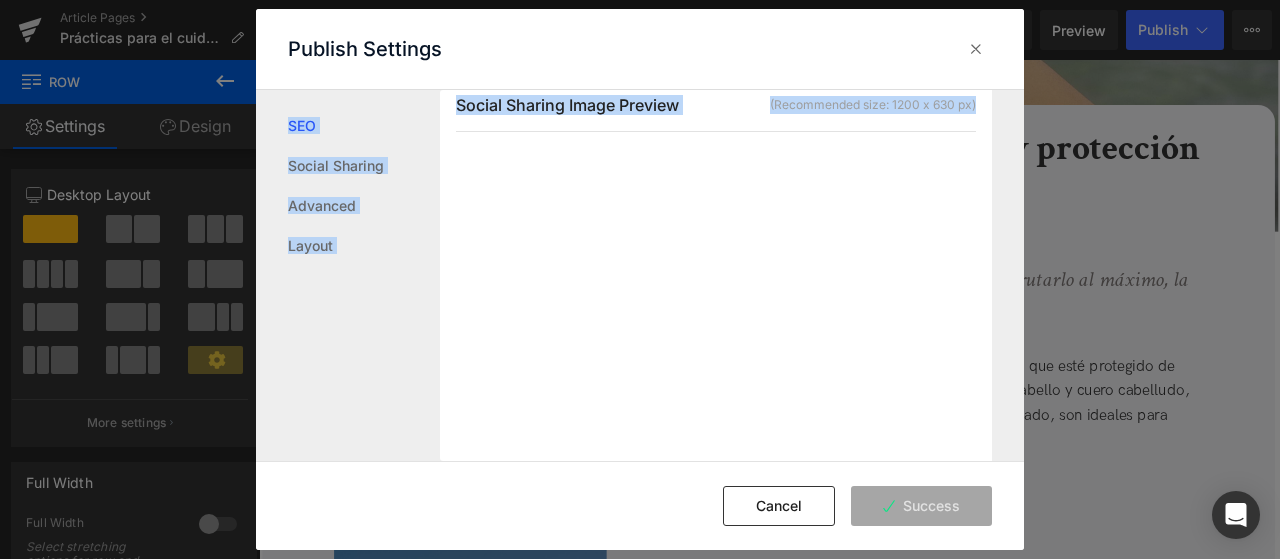 drag, startPoint x: 984, startPoint y: 47, endPoint x: 991, endPoint y: 86, distance: 39.623226 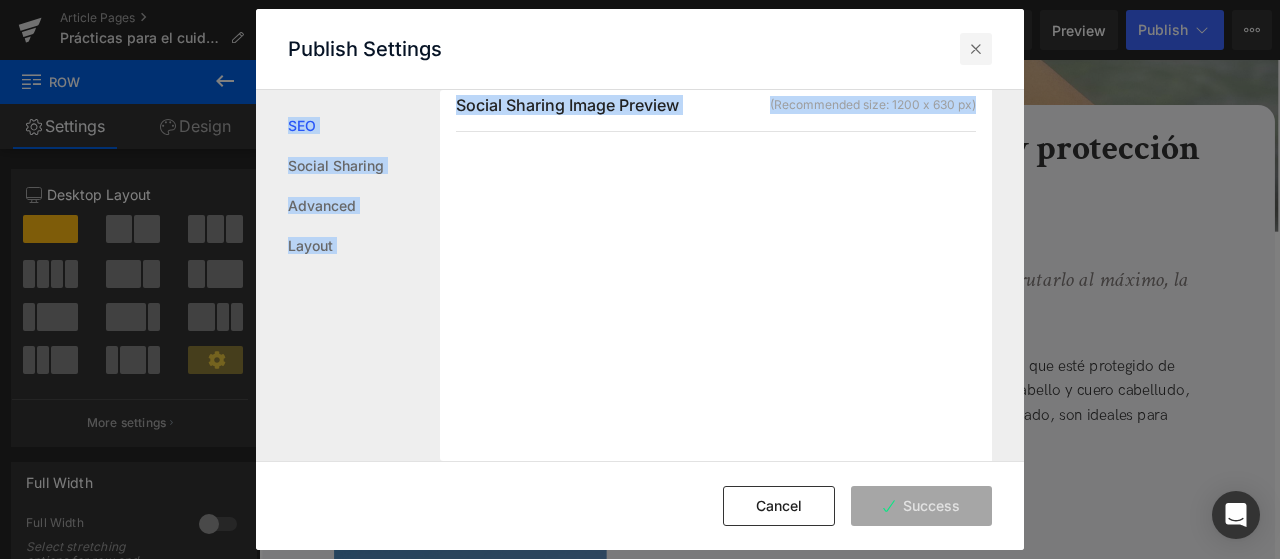 scroll, scrollTop: 584, scrollLeft: 0, axis: vertical 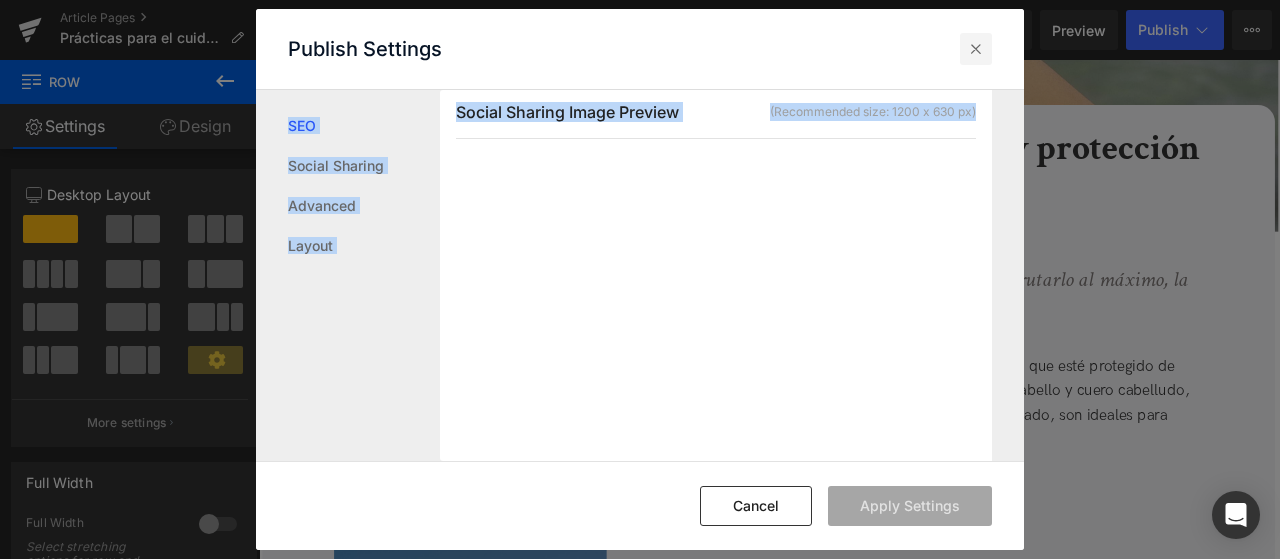click at bounding box center [976, 49] 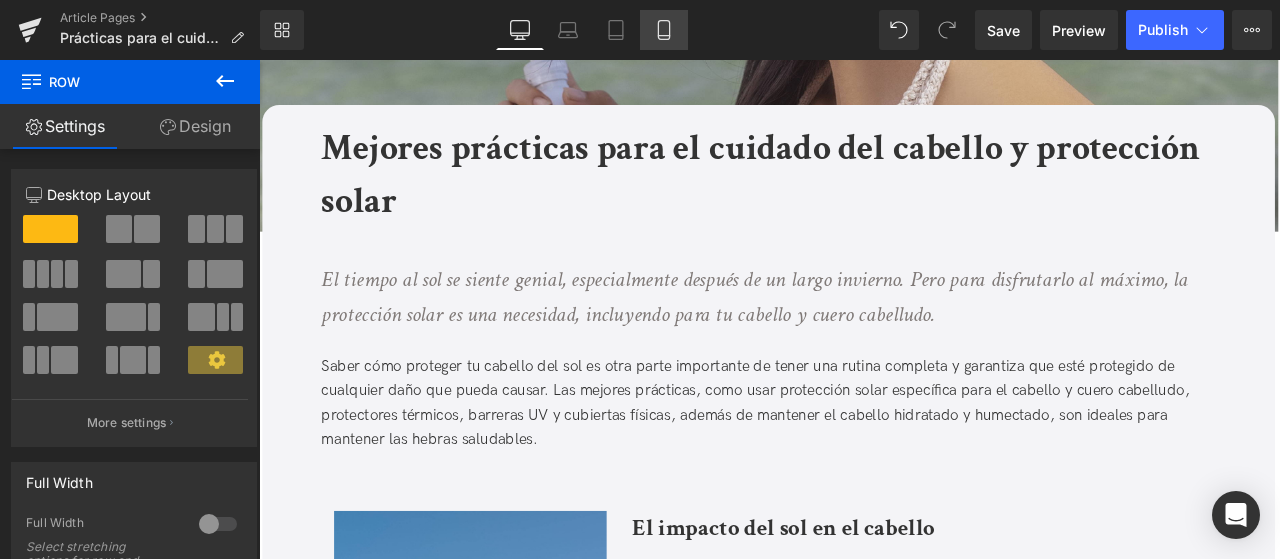 click on "Mobile" at bounding box center [664, 30] 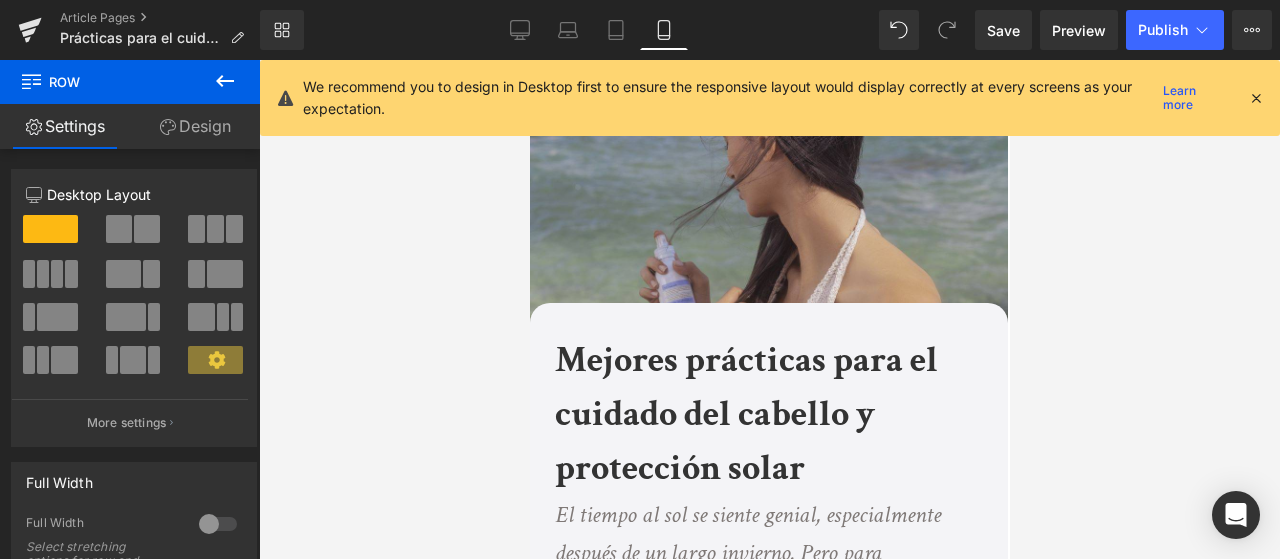 scroll, scrollTop: 0, scrollLeft: 0, axis: both 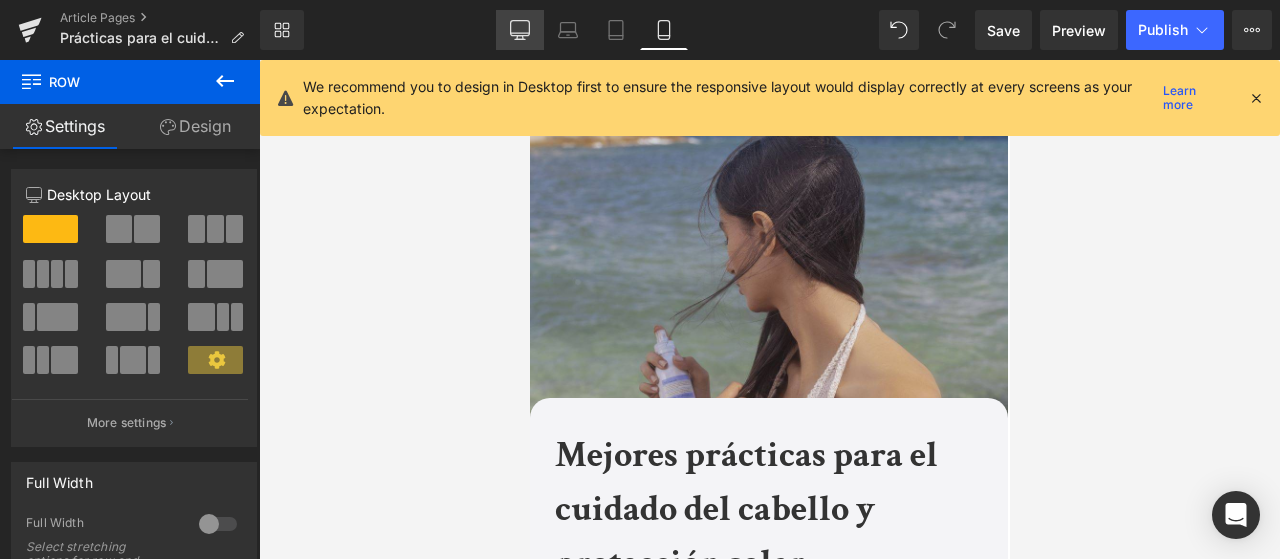 click on "Desktop" at bounding box center [520, 30] 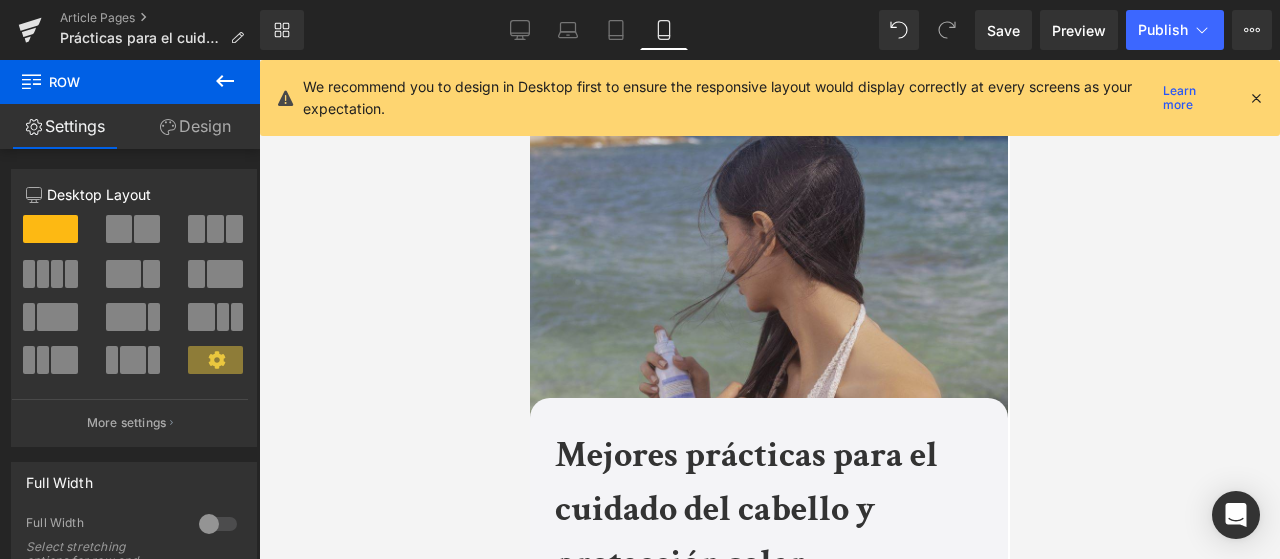 scroll, scrollTop: 116, scrollLeft: 0, axis: vertical 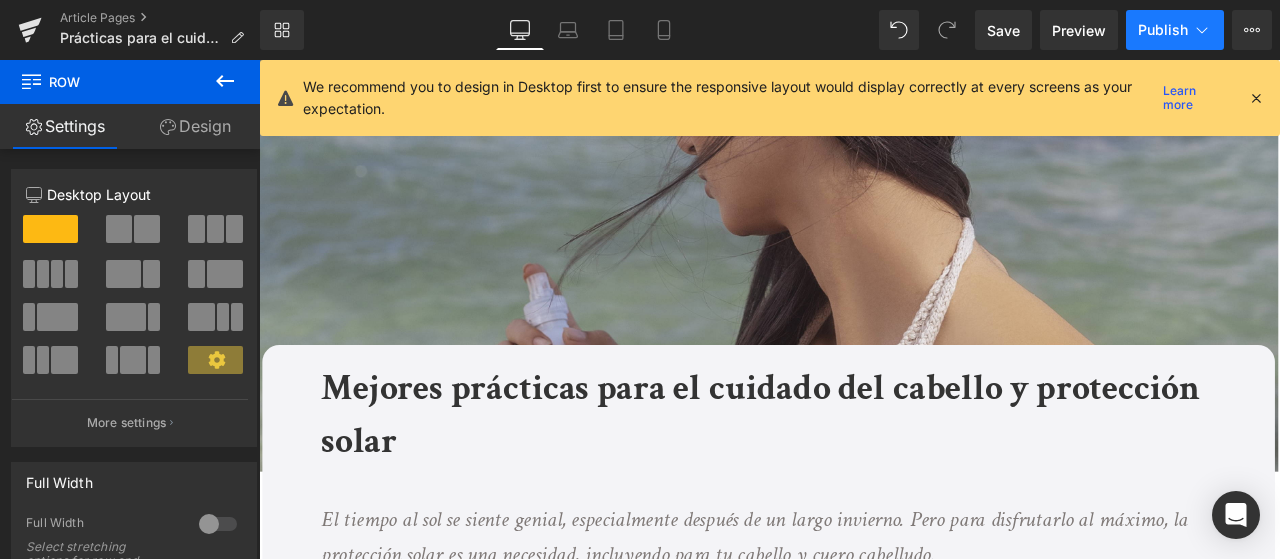 click on "Publish" at bounding box center [1175, 30] 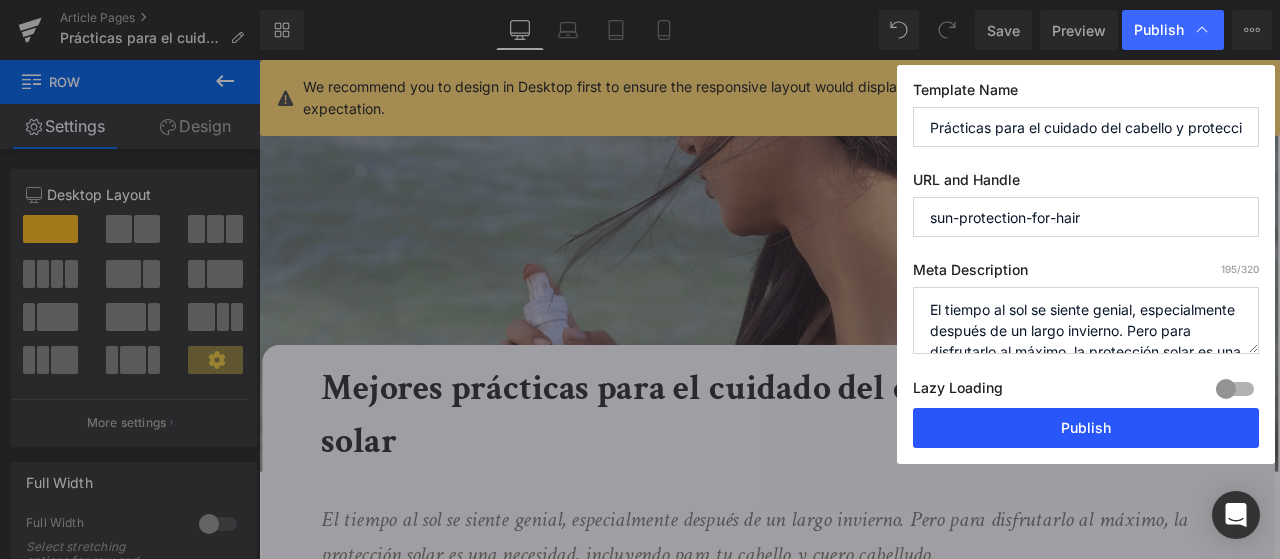 click on "Publish" at bounding box center [1086, 428] 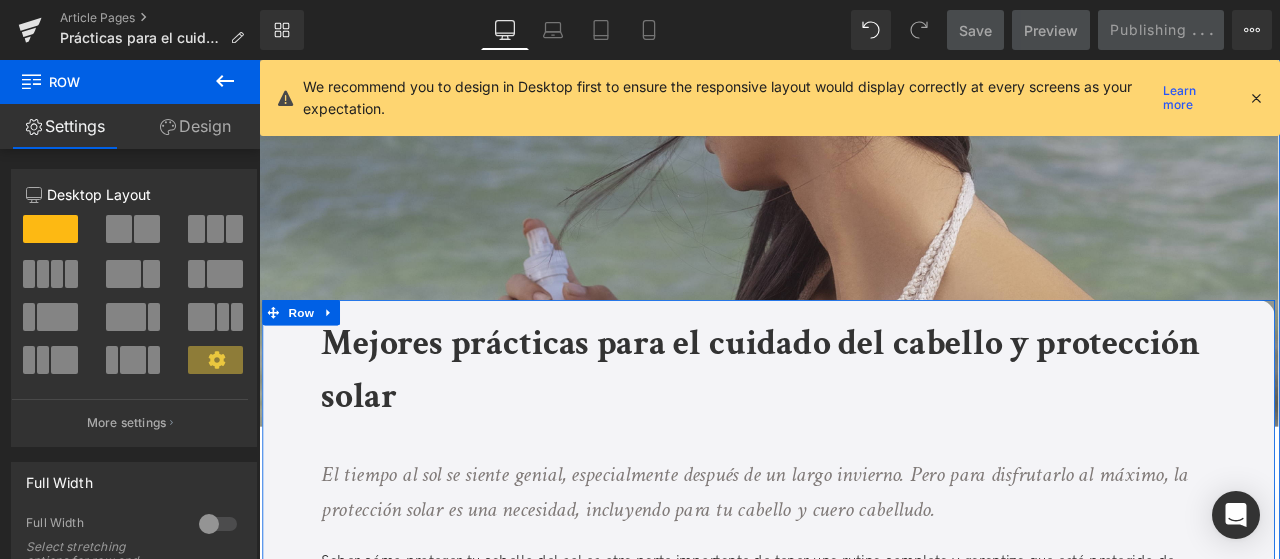 scroll, scrollTop: 216, scrollLeft: 0, axis: vertical 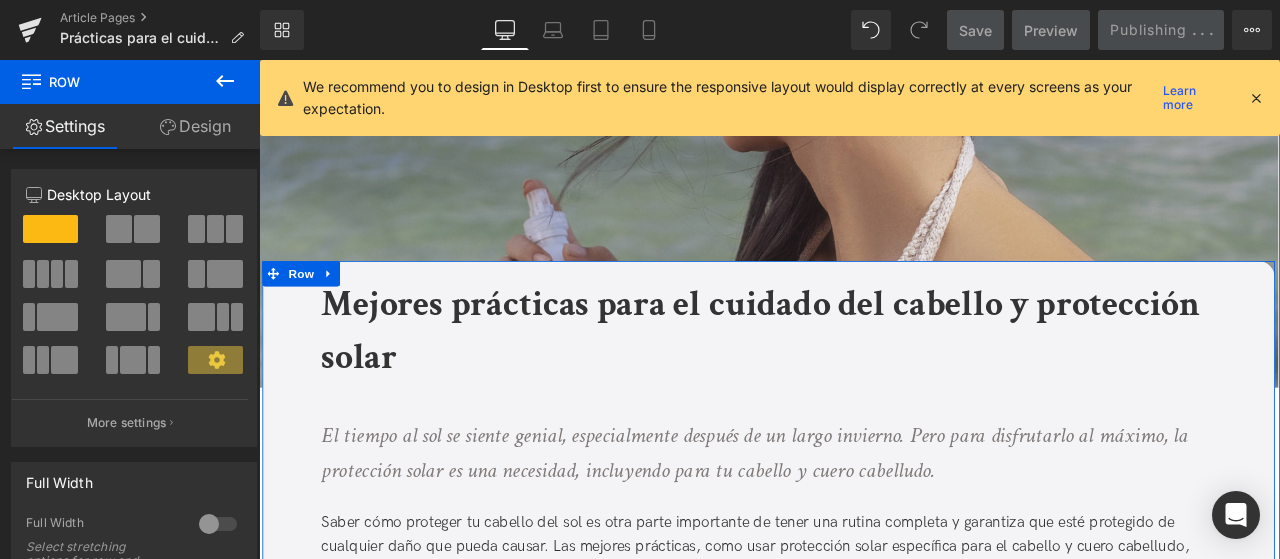 click on "El tiempo al sol se siente genial, especialmente después de un largo invierno. Pero para disfrutarlo al máximo, la protección solar es una necesidad, incluyendo para tu cabello y cuero cabelludo." at bounding box center [846, 525] 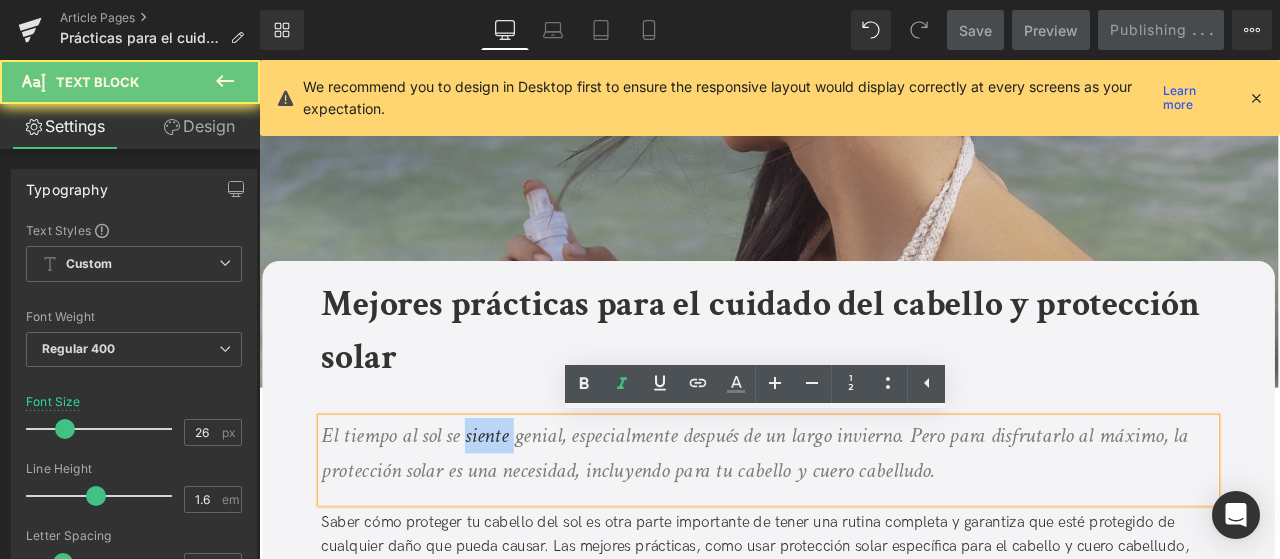 click on "El tiempo al sol se siente genial, especialmente después de un largo invierno. Pero para disfrutarlo al máximo, la protección solar es una necesidad, incluyendo para tu cabello y cuero cabelludo." at bounding box center [846, 525] 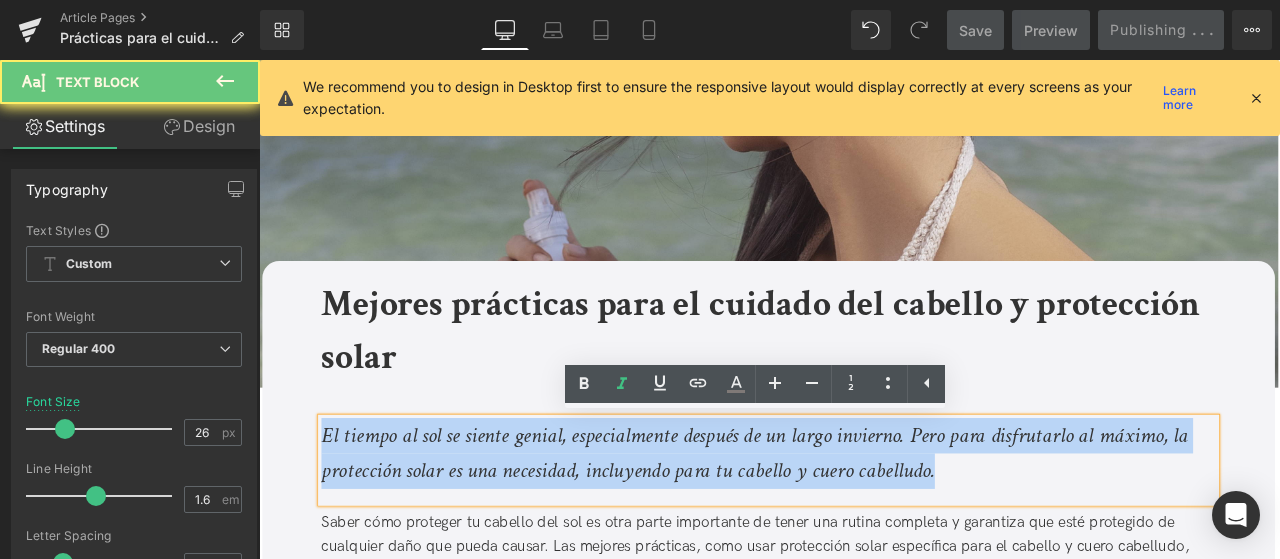 click on "El tiempo al sol se siente genial, especialmente después de un largo invierno. Pero para disfrutarlo al máximo, la protección solar es una necesidad, incluyendo para tu cabello y cuero cabelludo." at bounding box center [846, 525] 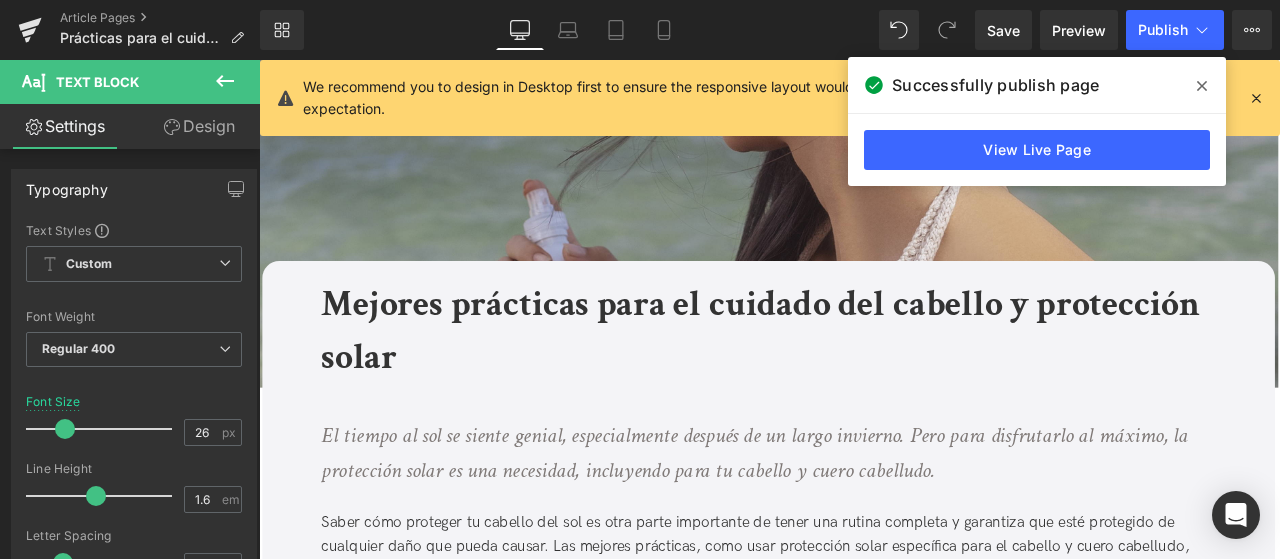 scroll, scrollTop: 116, scrollLeft: 0, axis: vertical 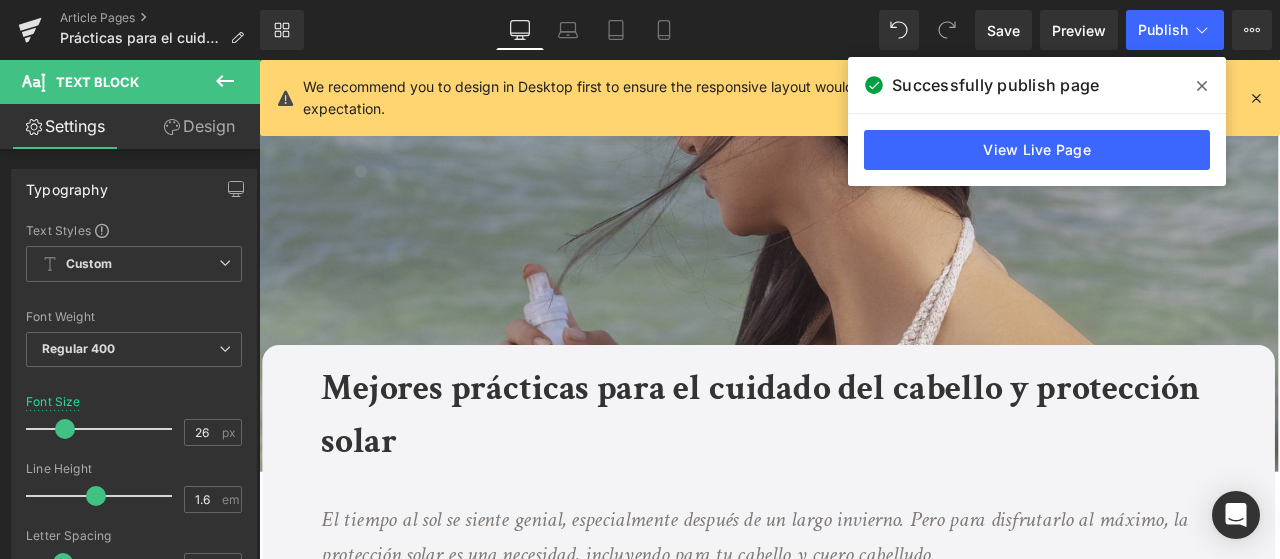 click at bounding box center (1202, 86) 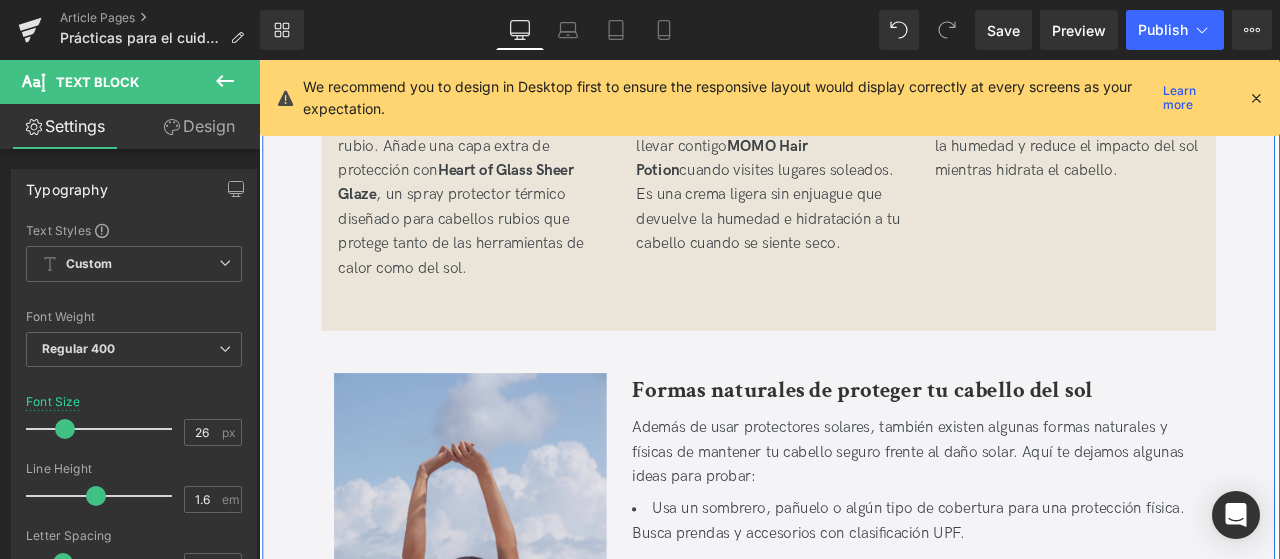 scroll, scrollTop: 4416, scrollLeft: 0, axis: vertical 